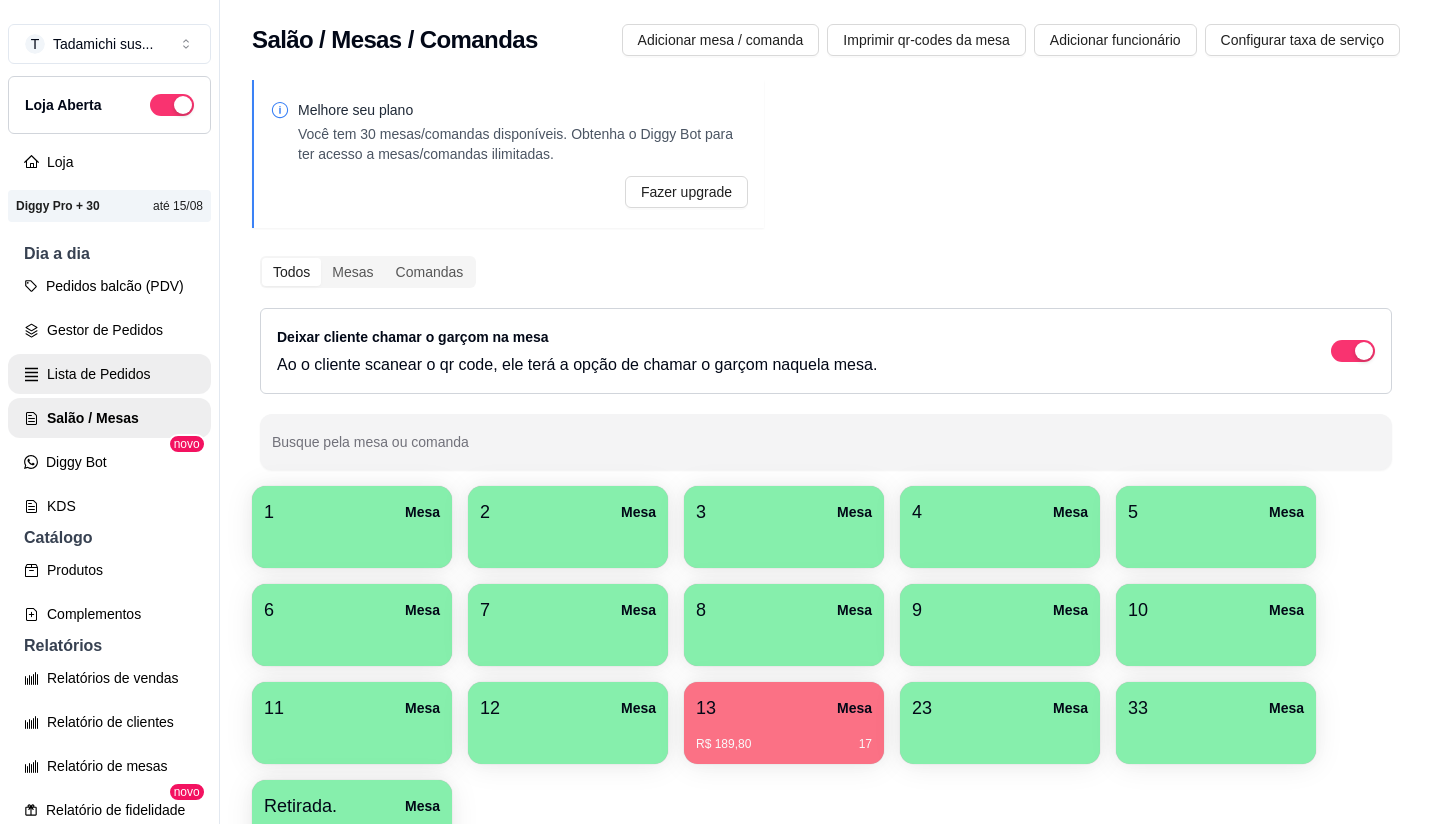 scroll, scrollTop: 0, scrollLeft: 0, axis: both 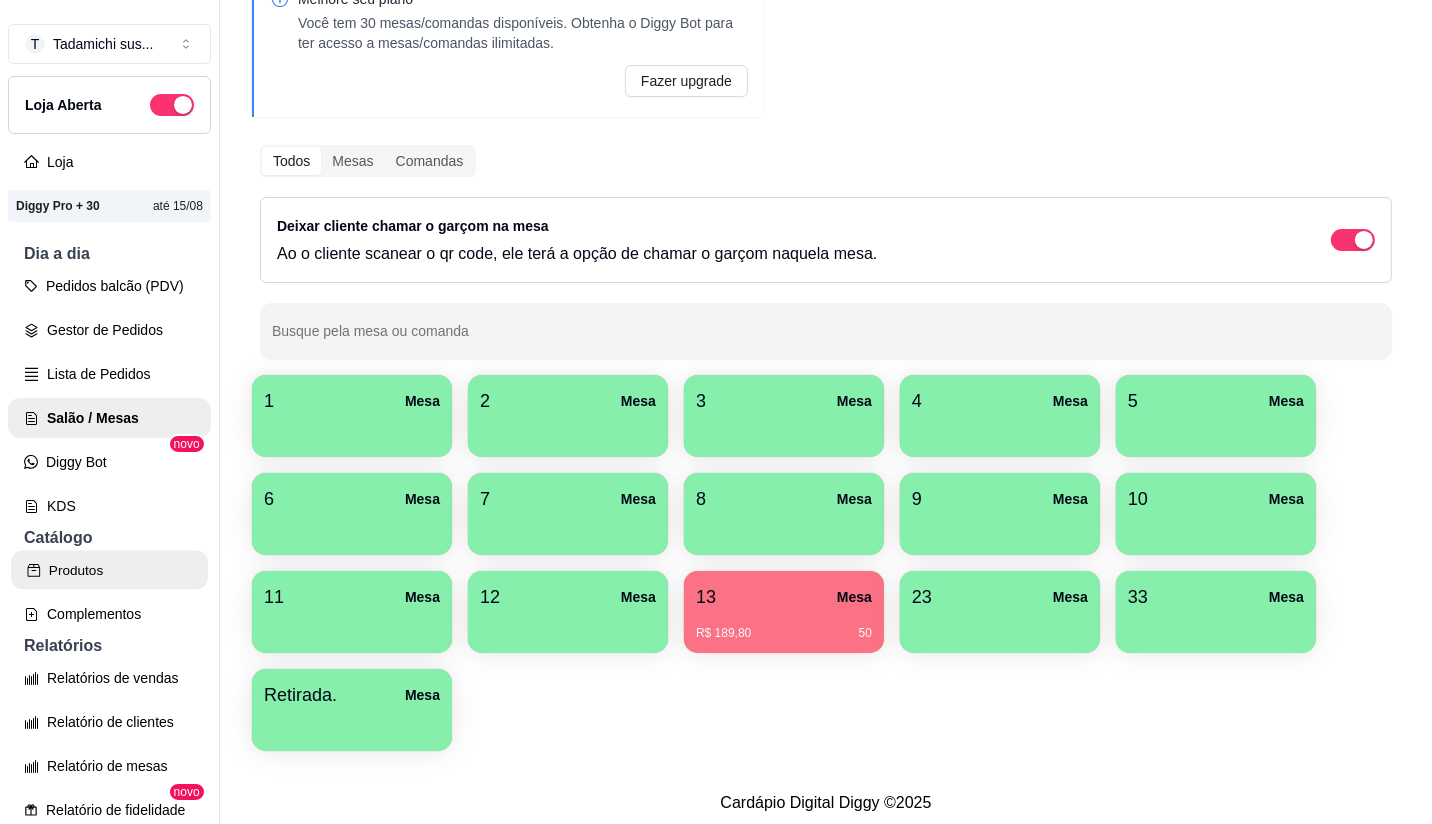 click on "Produtos" at bounding box center [109, 570] 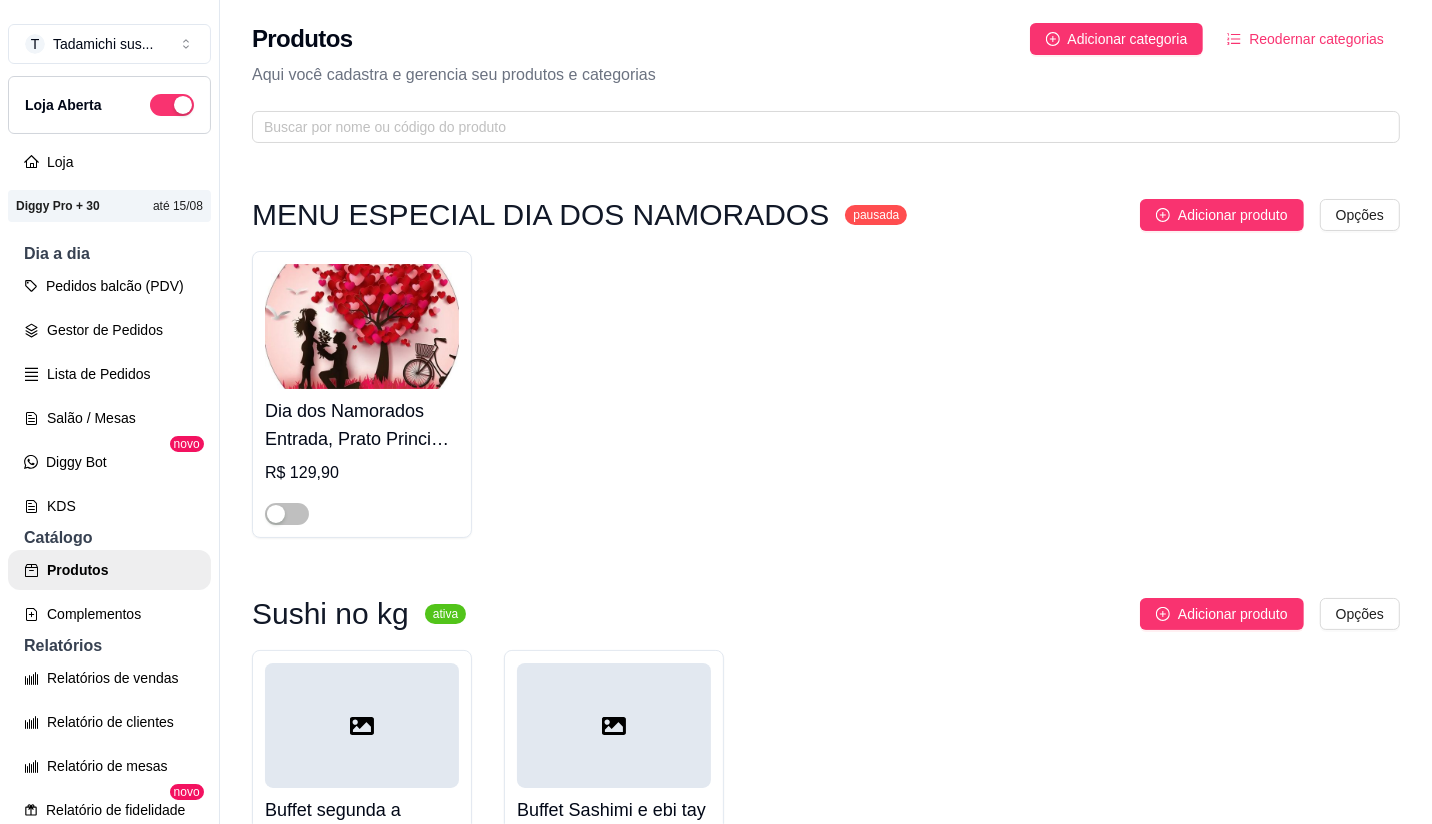 scroll, scrollTop: 0, scrollLeft: 0, axis: both 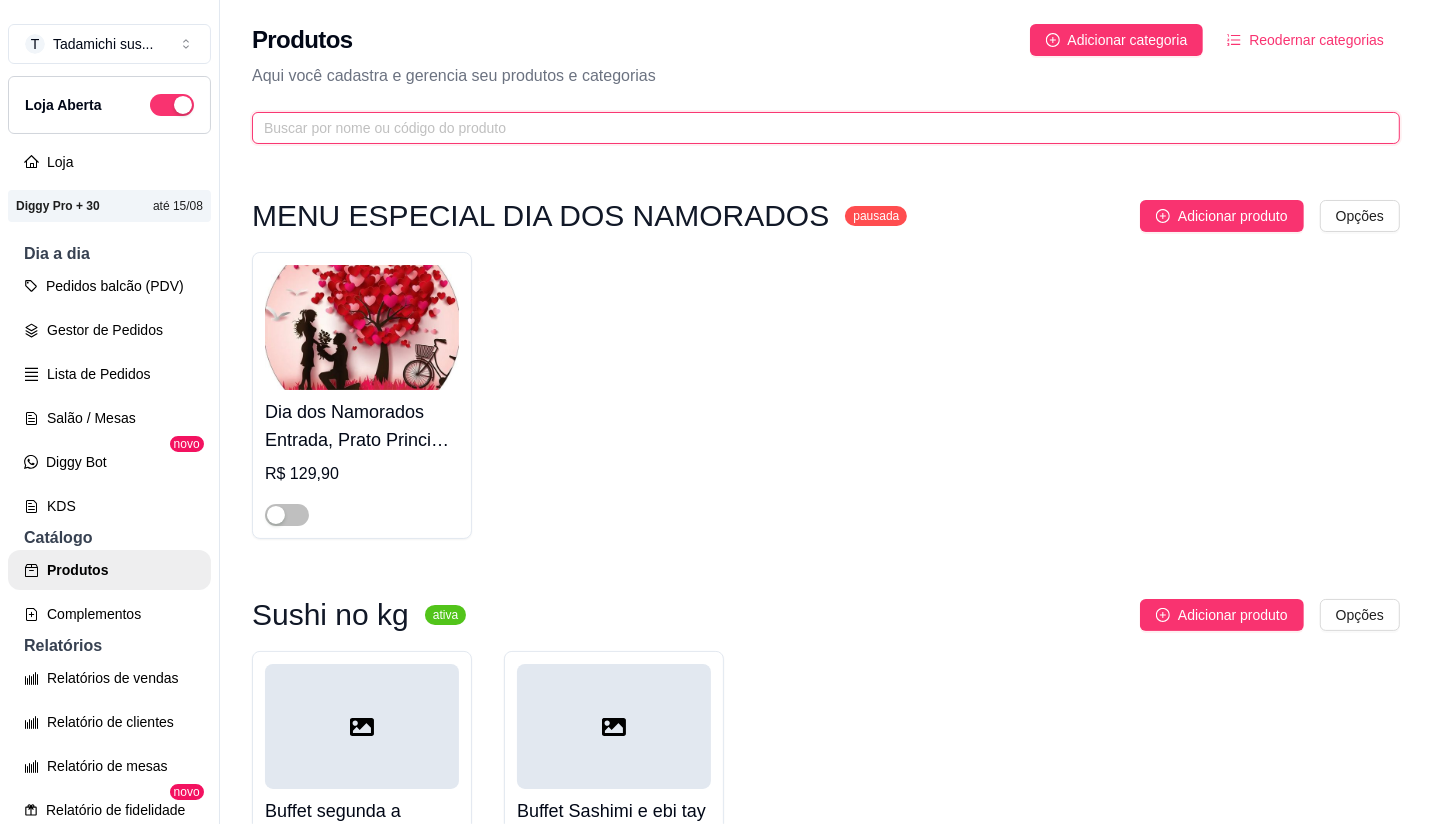 click at bounding box center (818, 128) 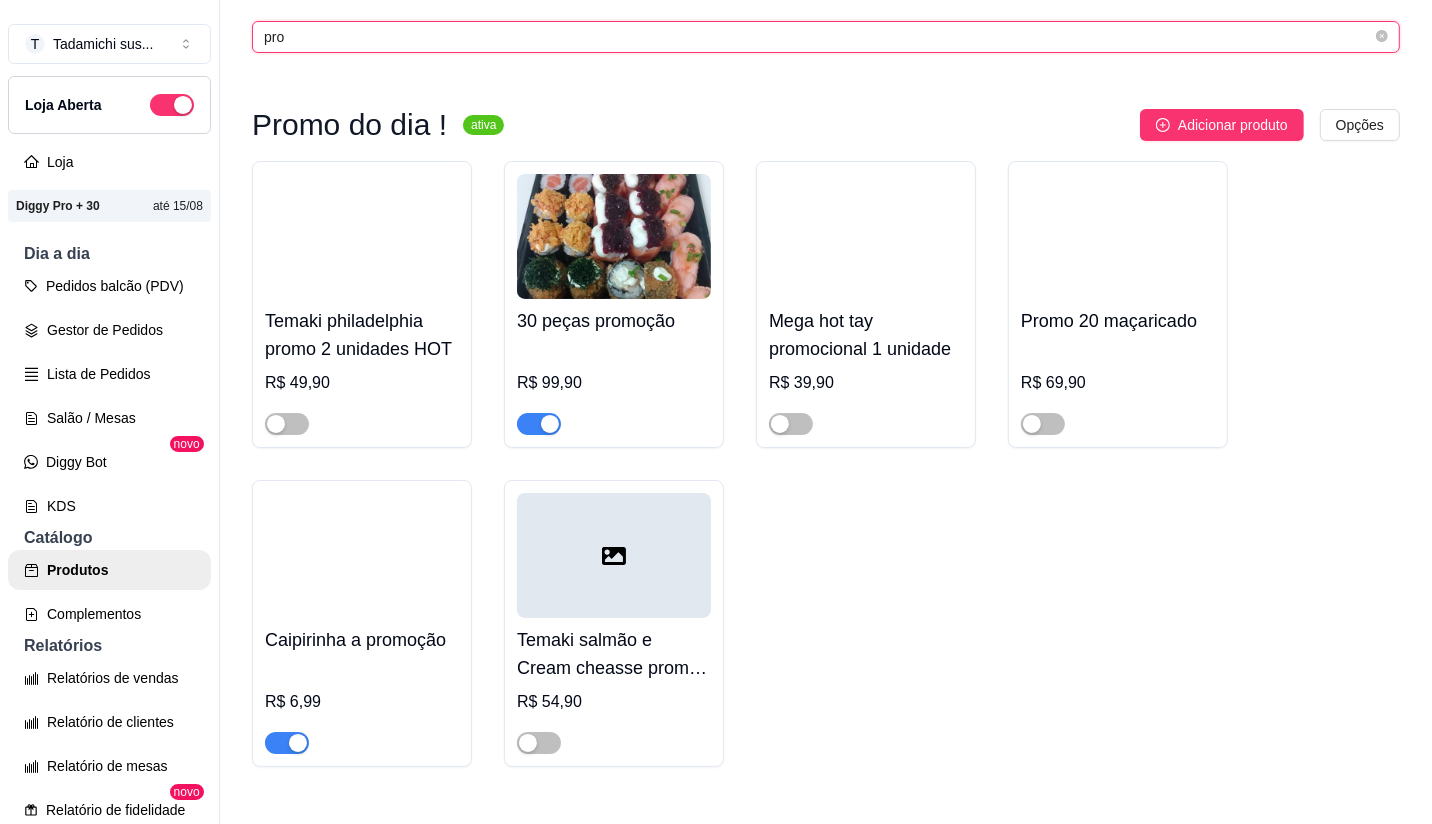 scroll, scrollTop: 0, scrollLeft: 0, axis: both 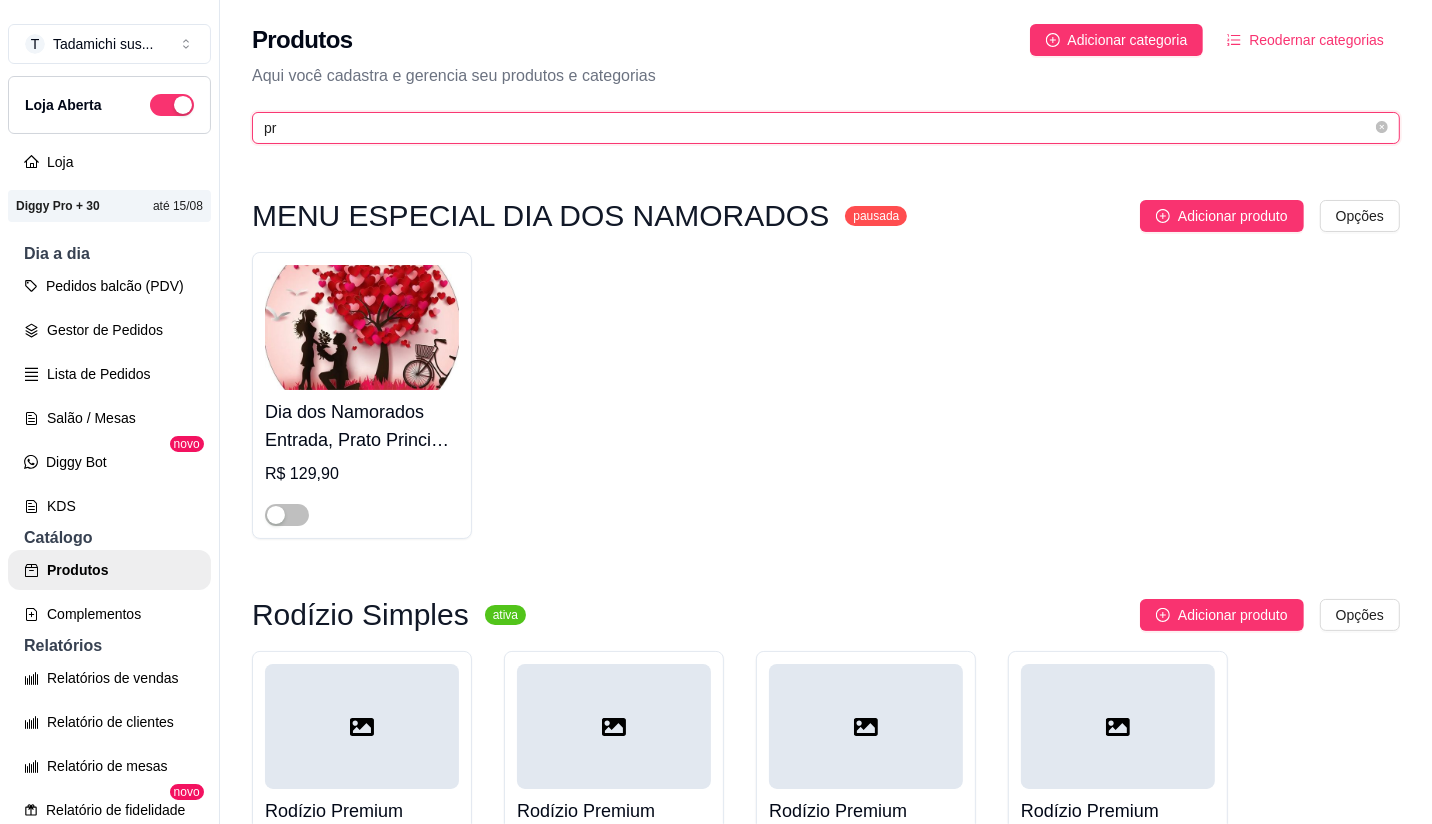 type on "p" 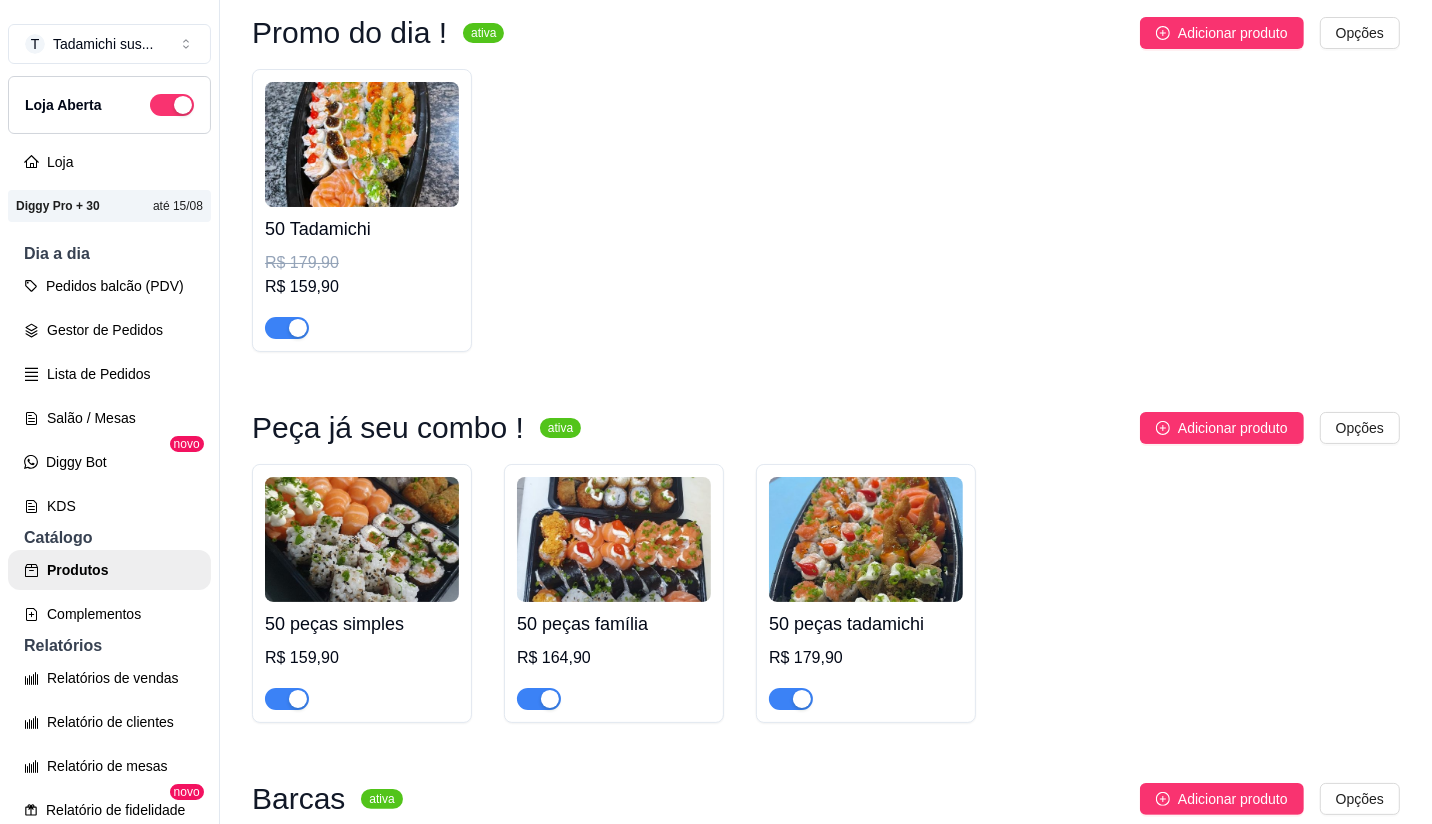 scroll, scrollTop: 222, scrollLeft: 0, axis: vertical 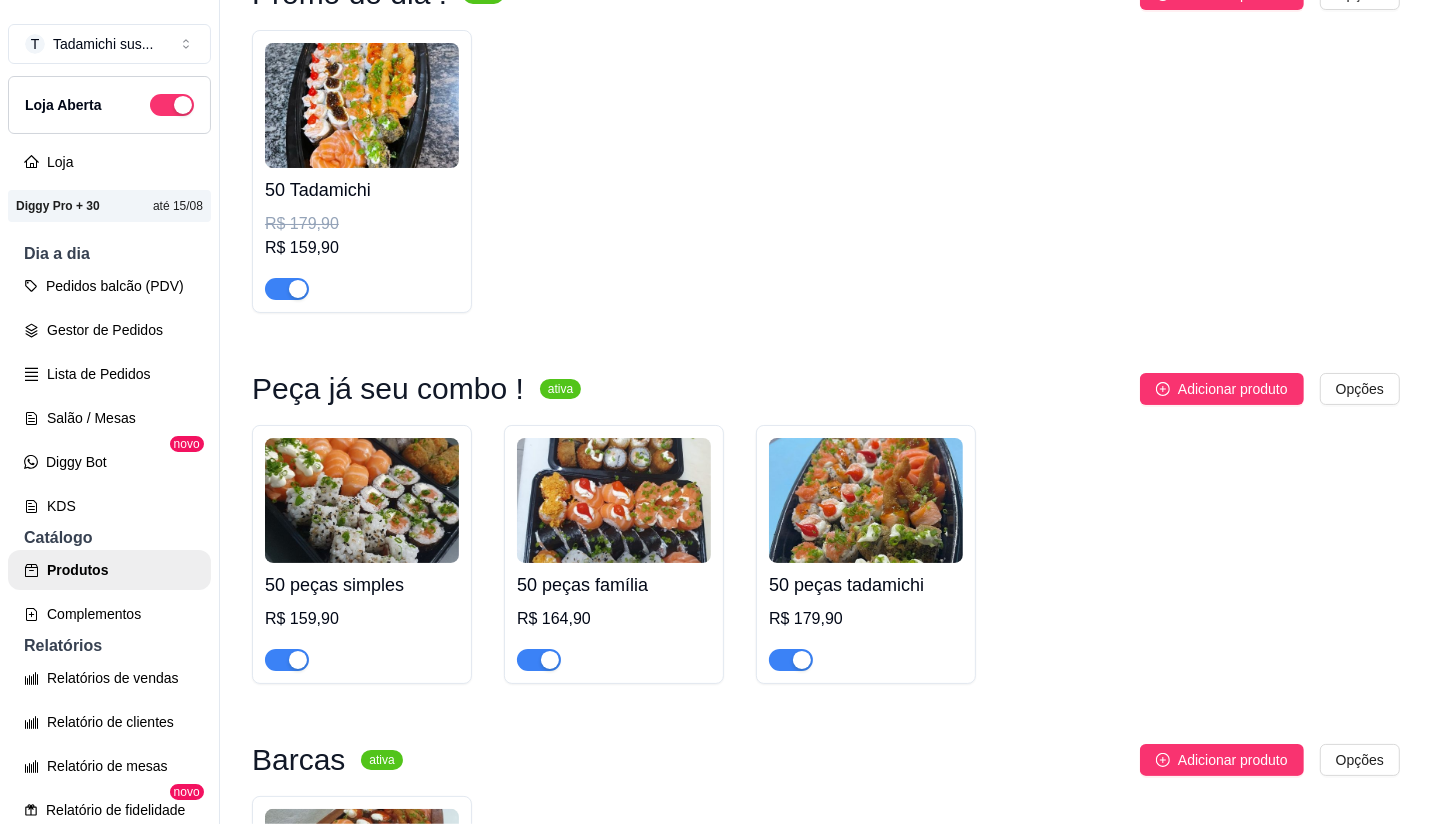 type on "50" 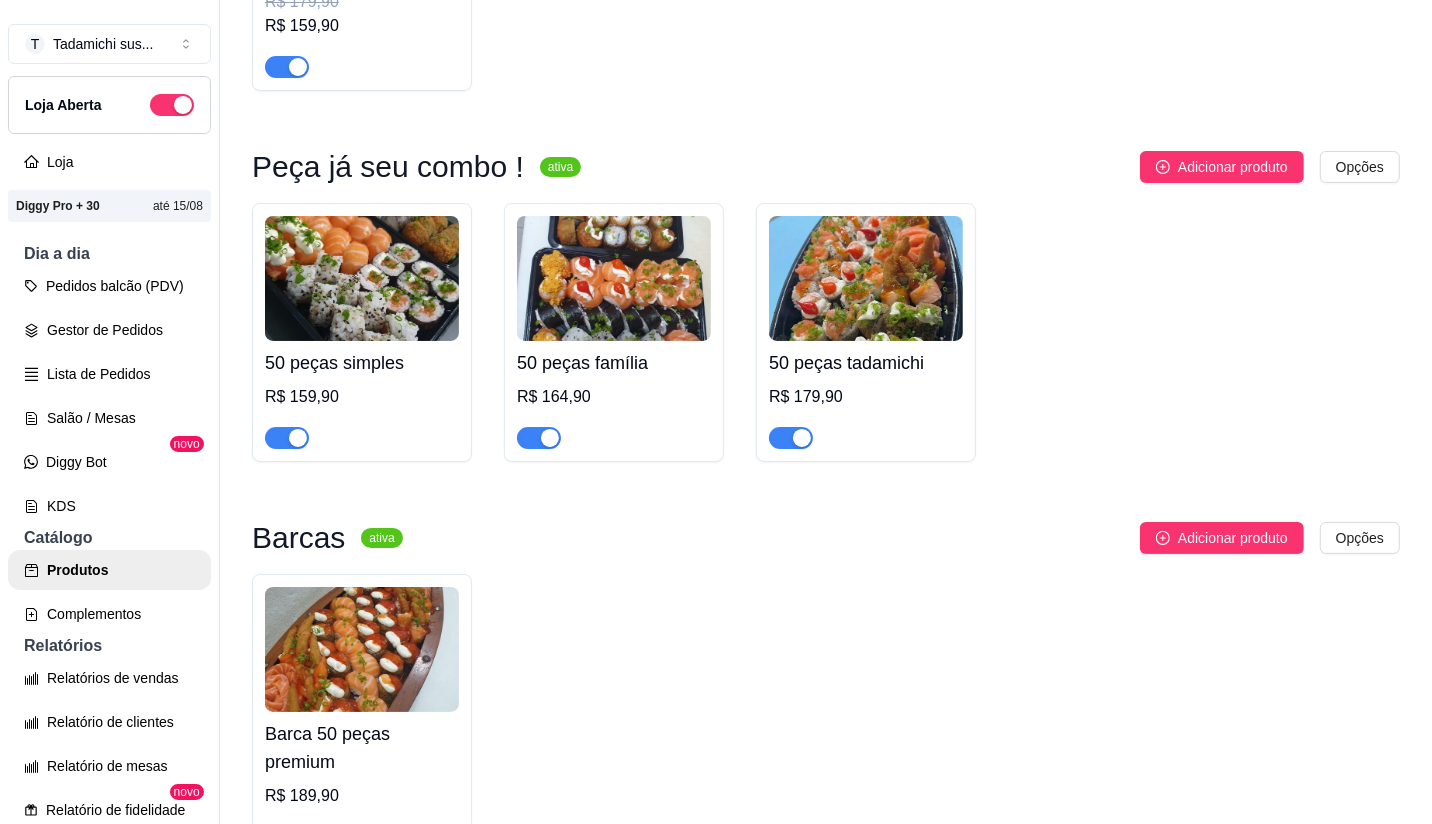 scroll, scrollTop: 0, scrollLeft: 0, axis: both 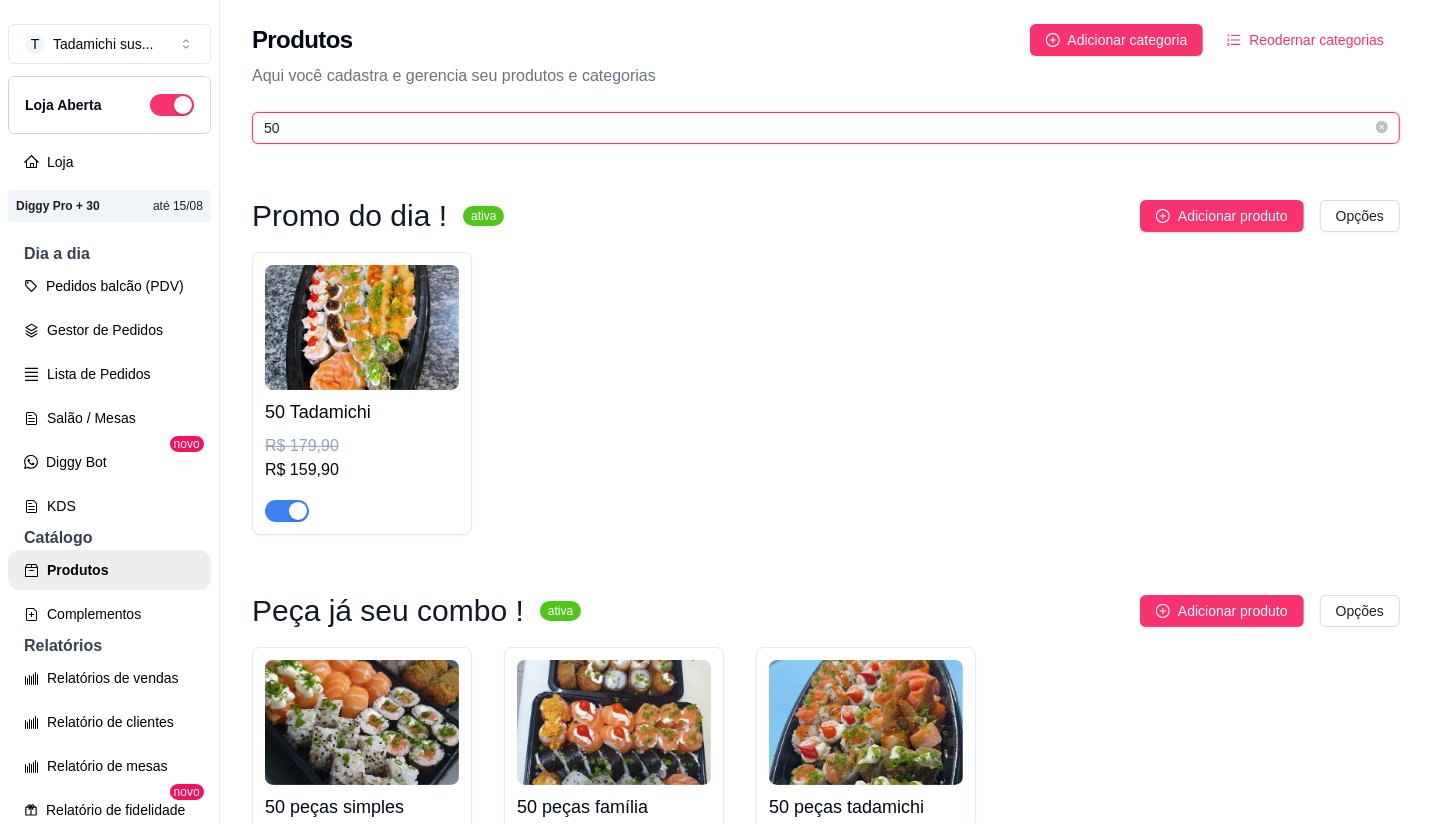 click on "50" at bounding box center [818, 128] 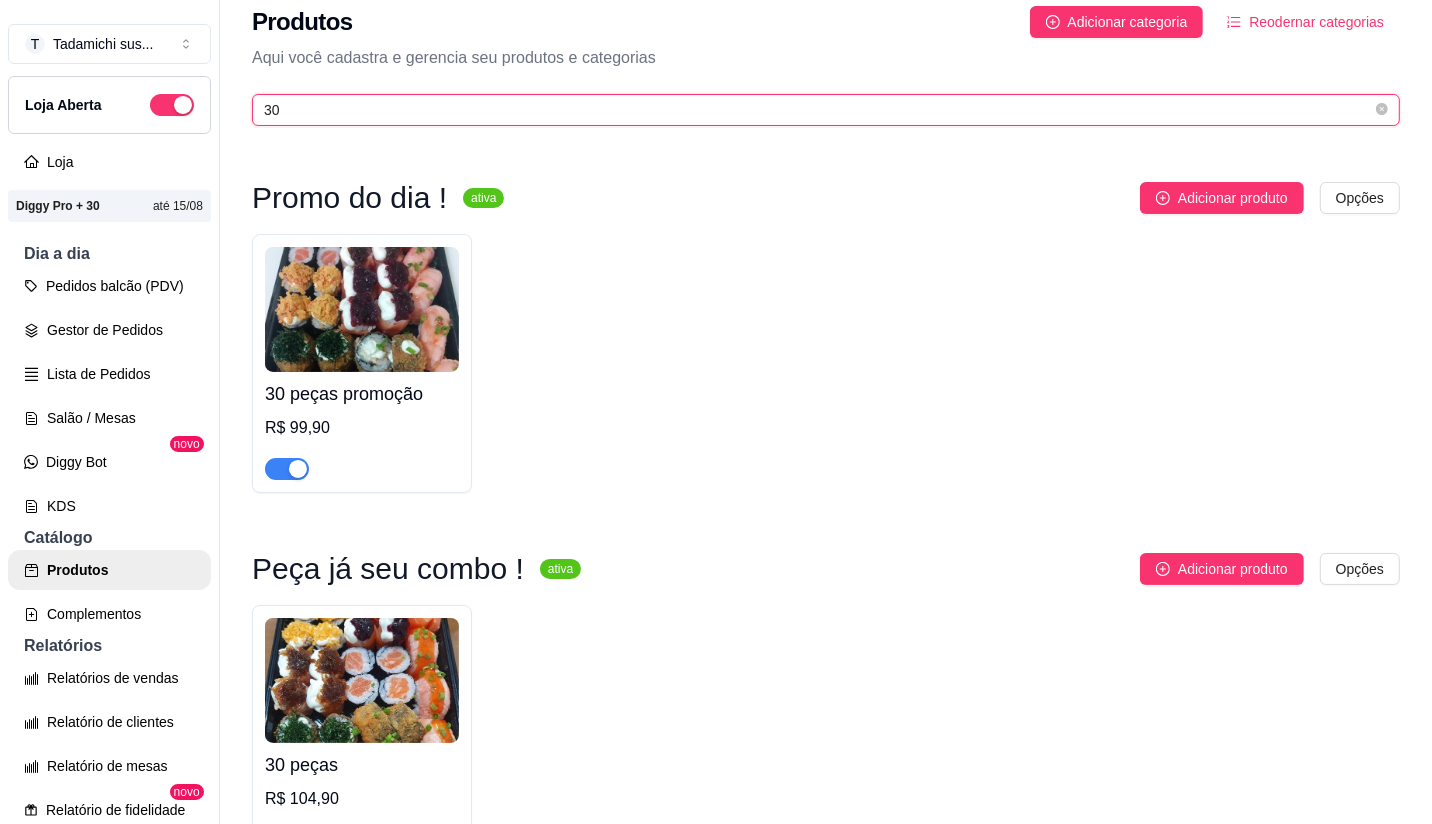 scroll, scrollTop: 0, scrollLeft: 0, axis: both 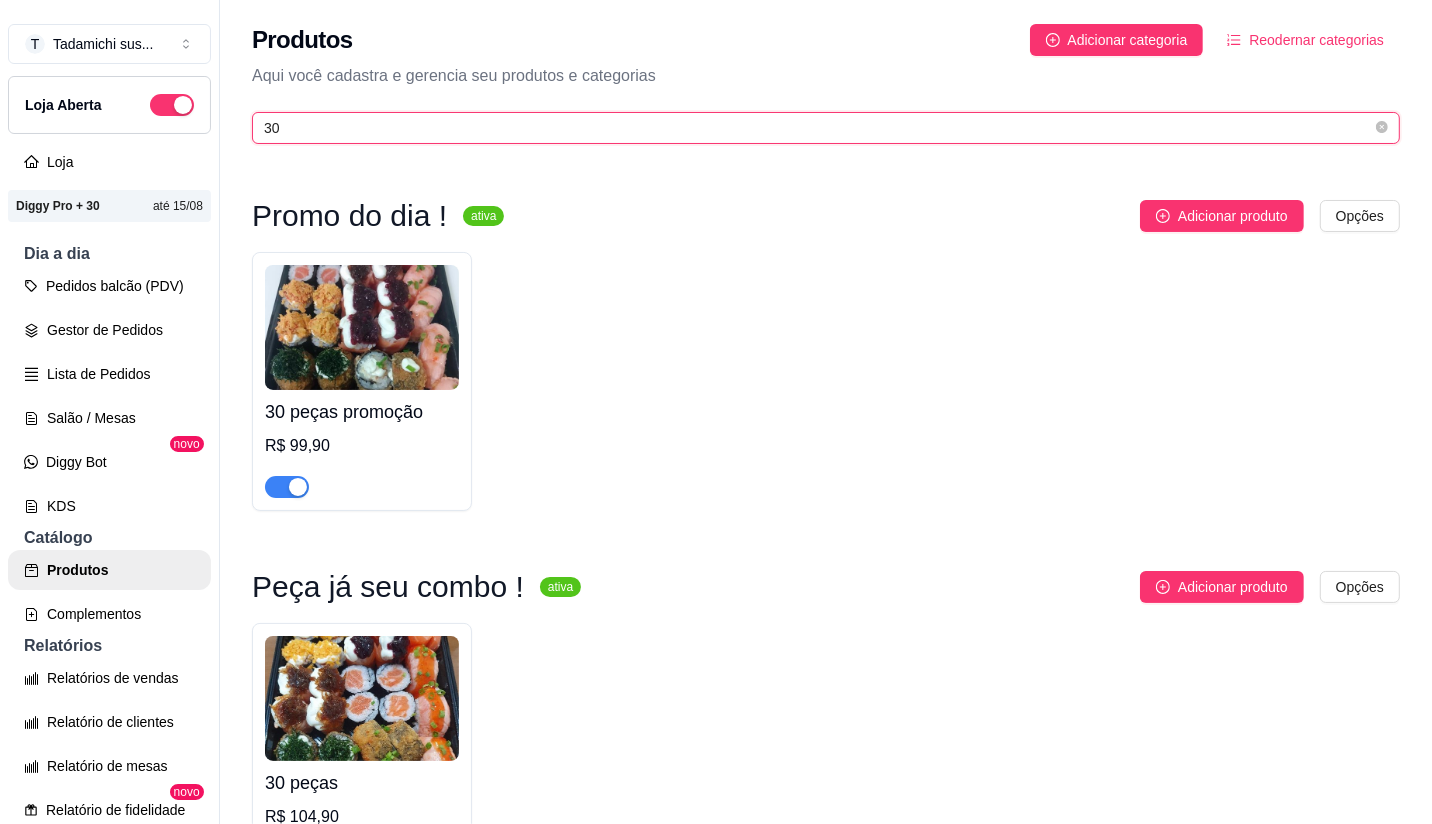 click on "30" at bounding box center (818, 128) 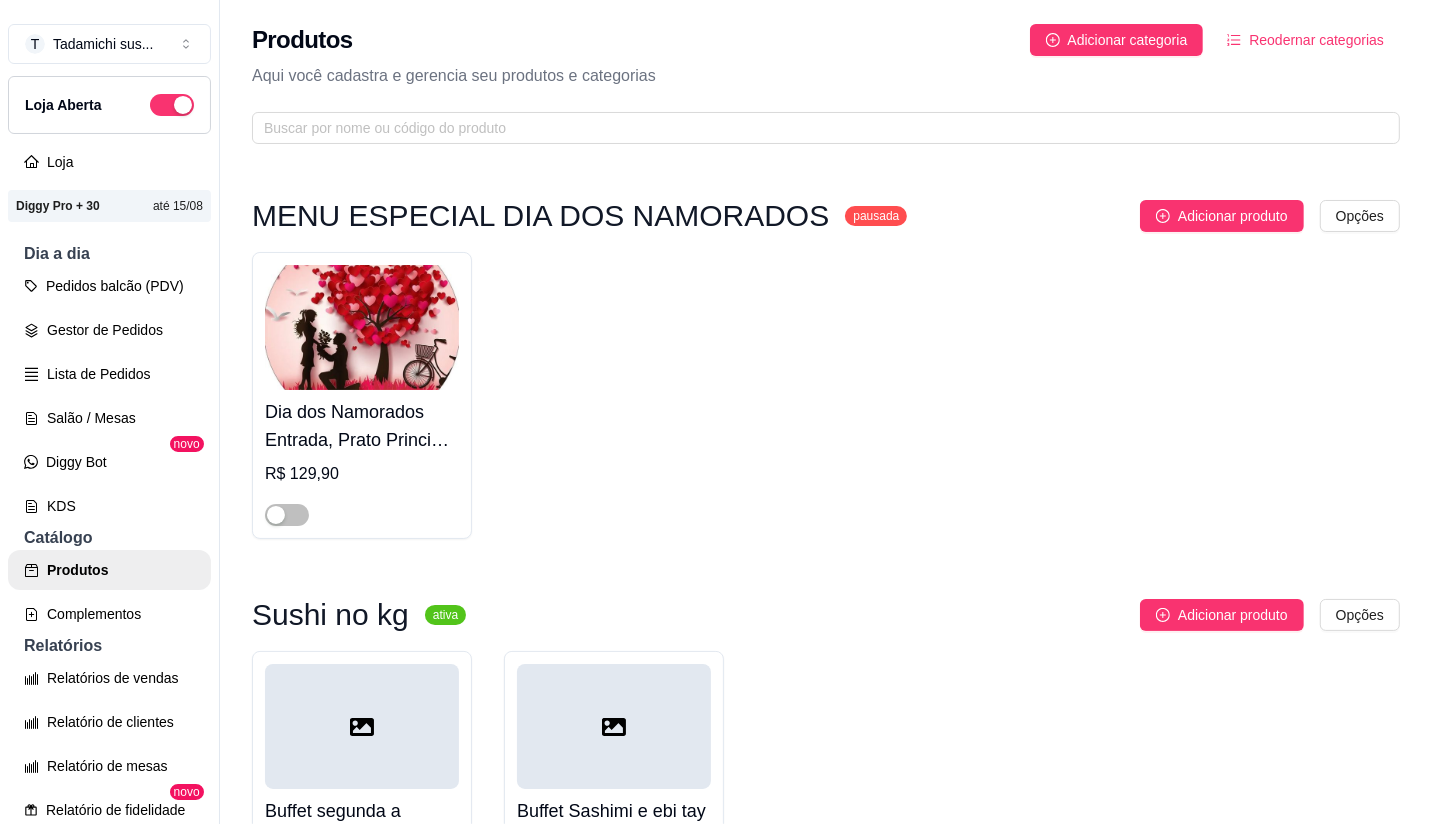 click on "Produtos Adicionar categoria Reodernar categorias Aqui você cadastra e gerencia seu produtos e categorias" at bounding box center [826, 78] 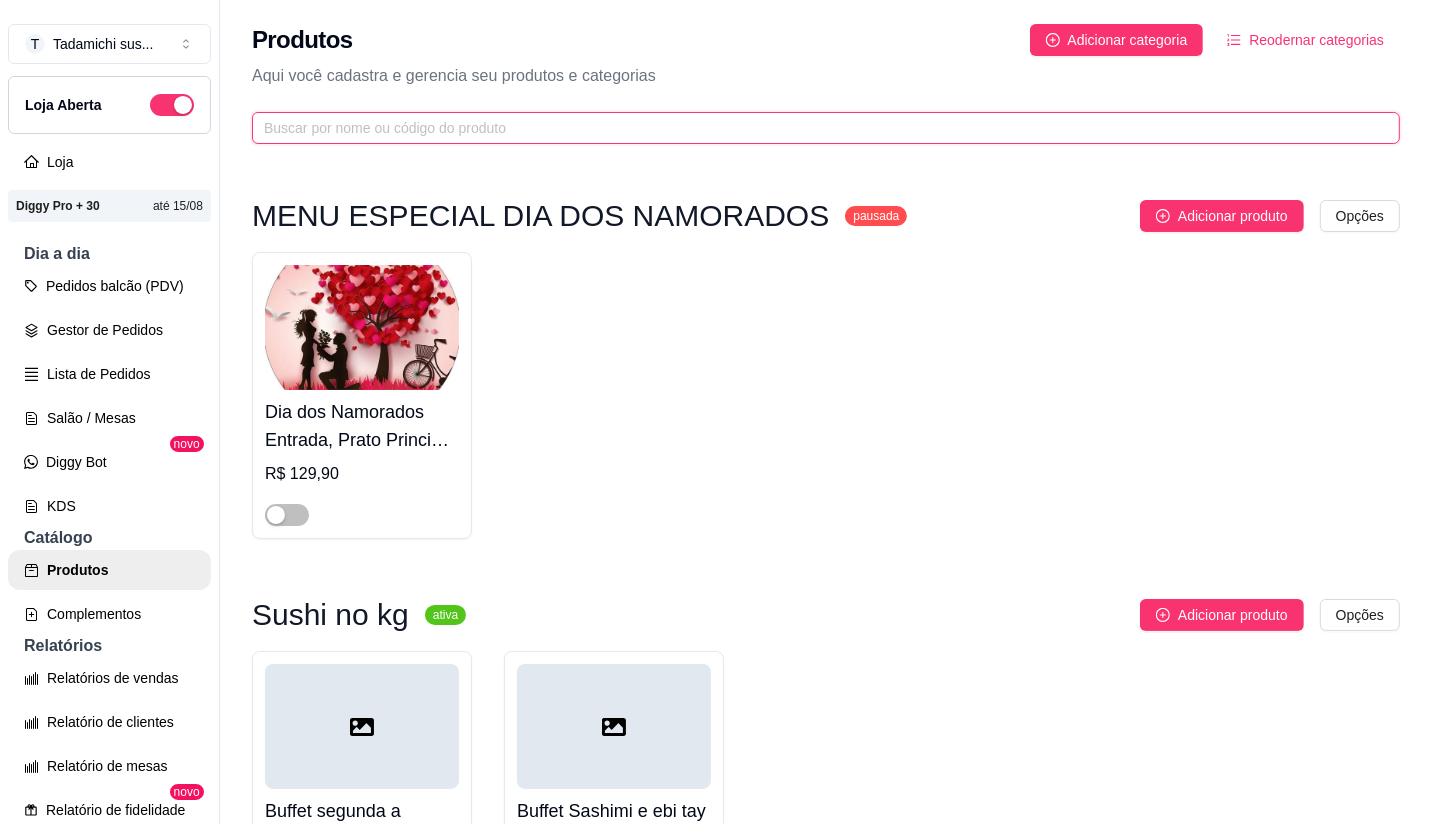 click at bounding box center (818, 128) 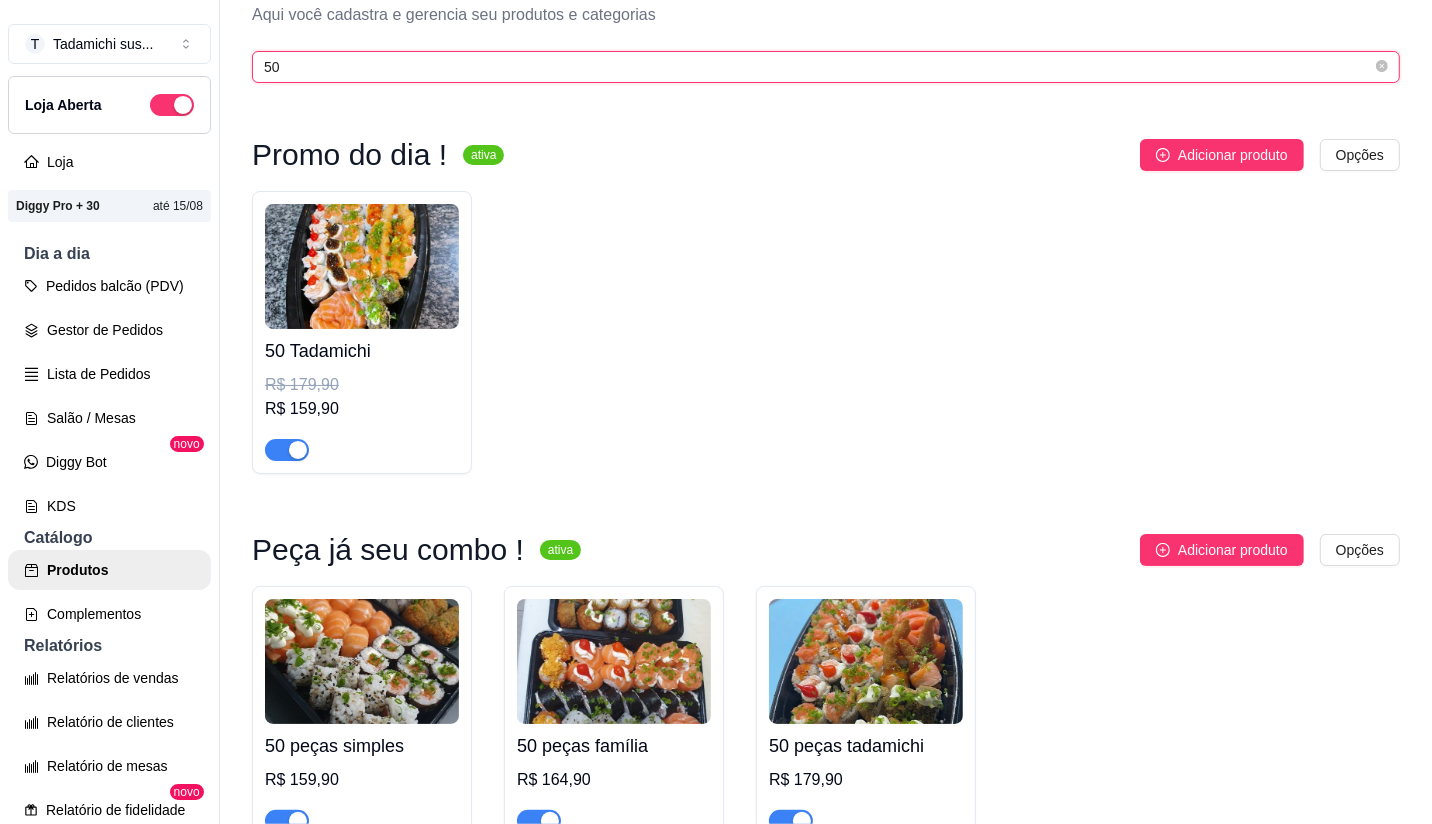 scroll, scrollTop: 111, scrollLeft: 0, axis: vertical 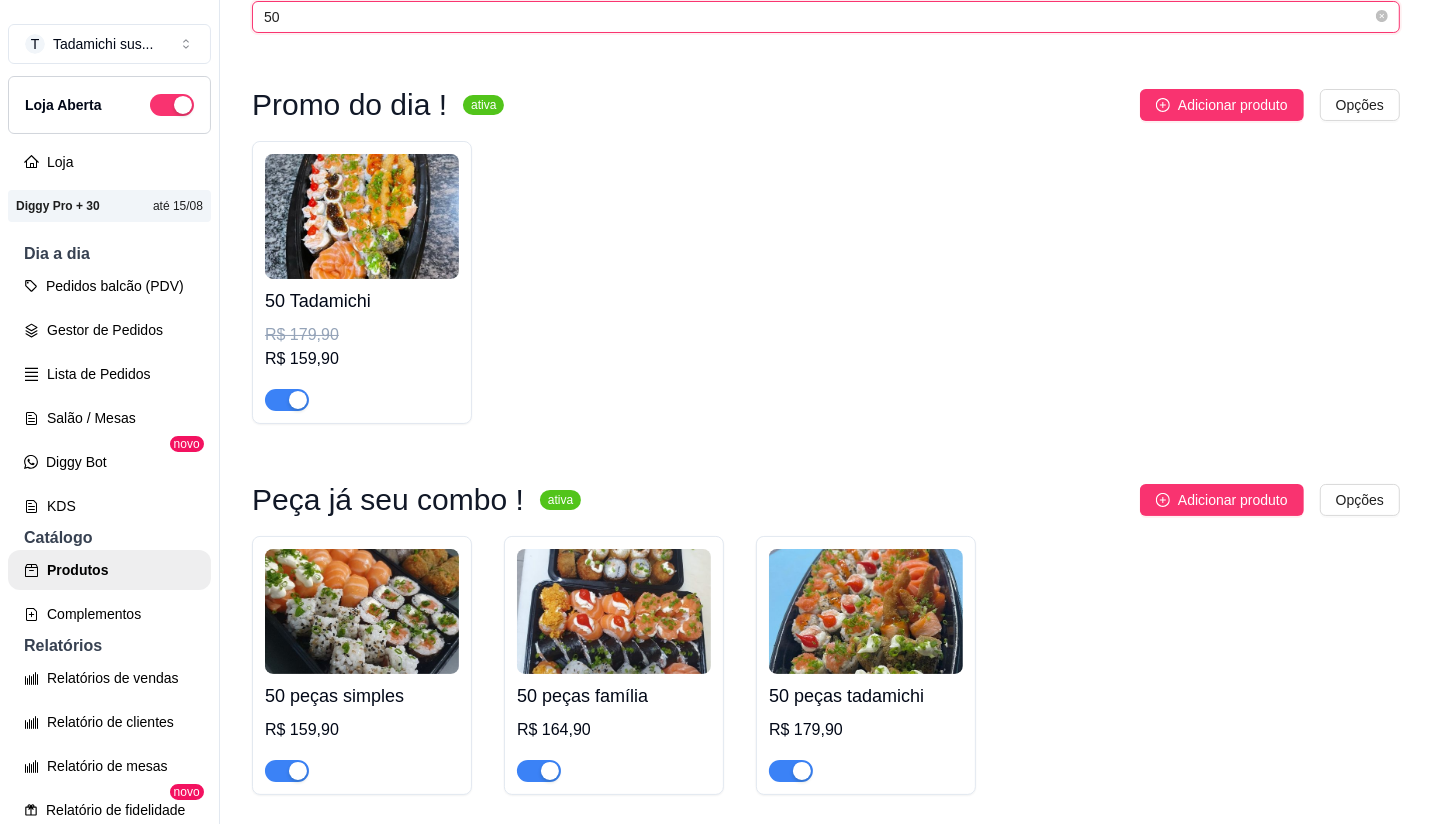 type on "50" 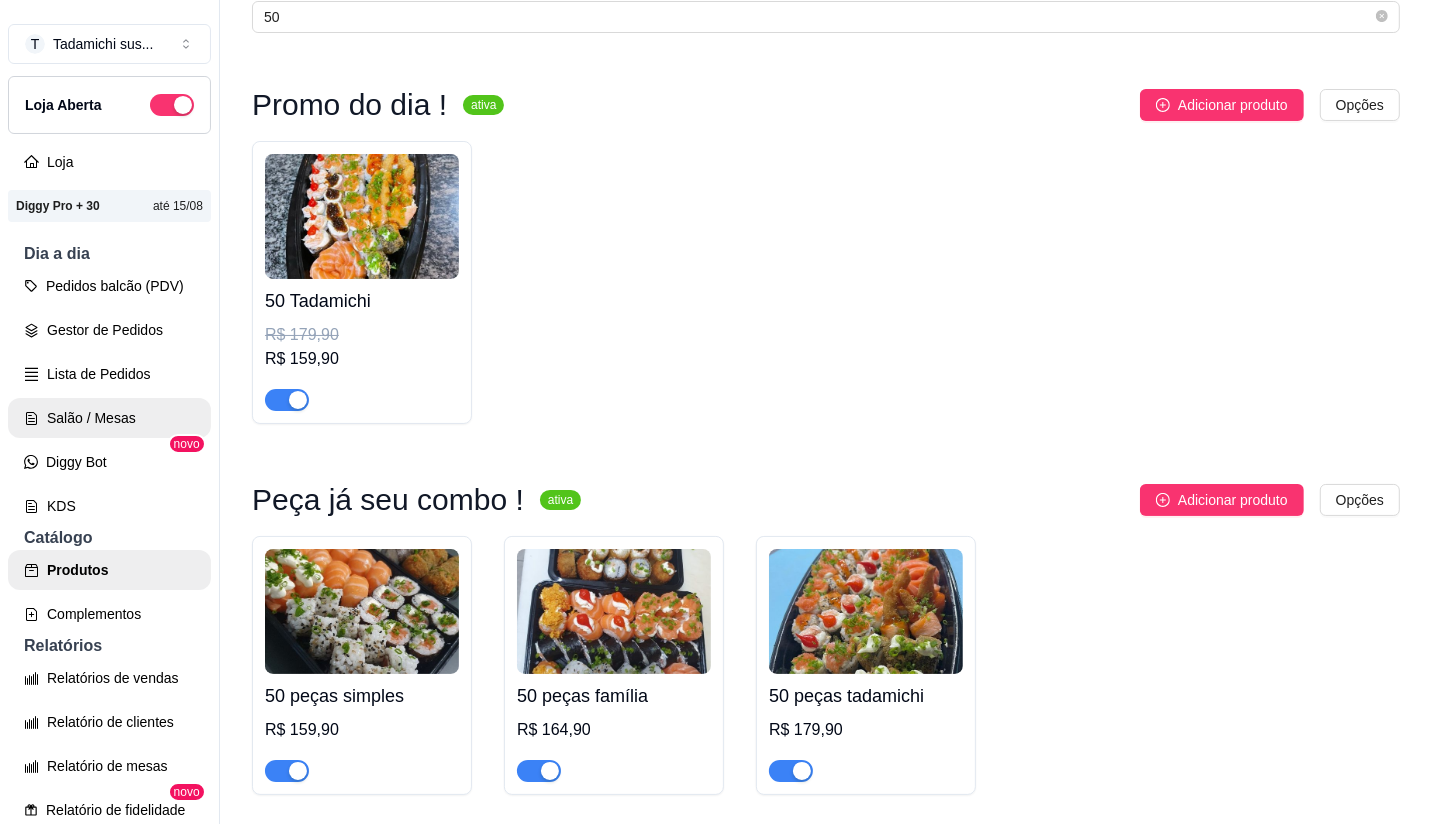 click on "Salão / Mesas" at bounding box center (109, 418) 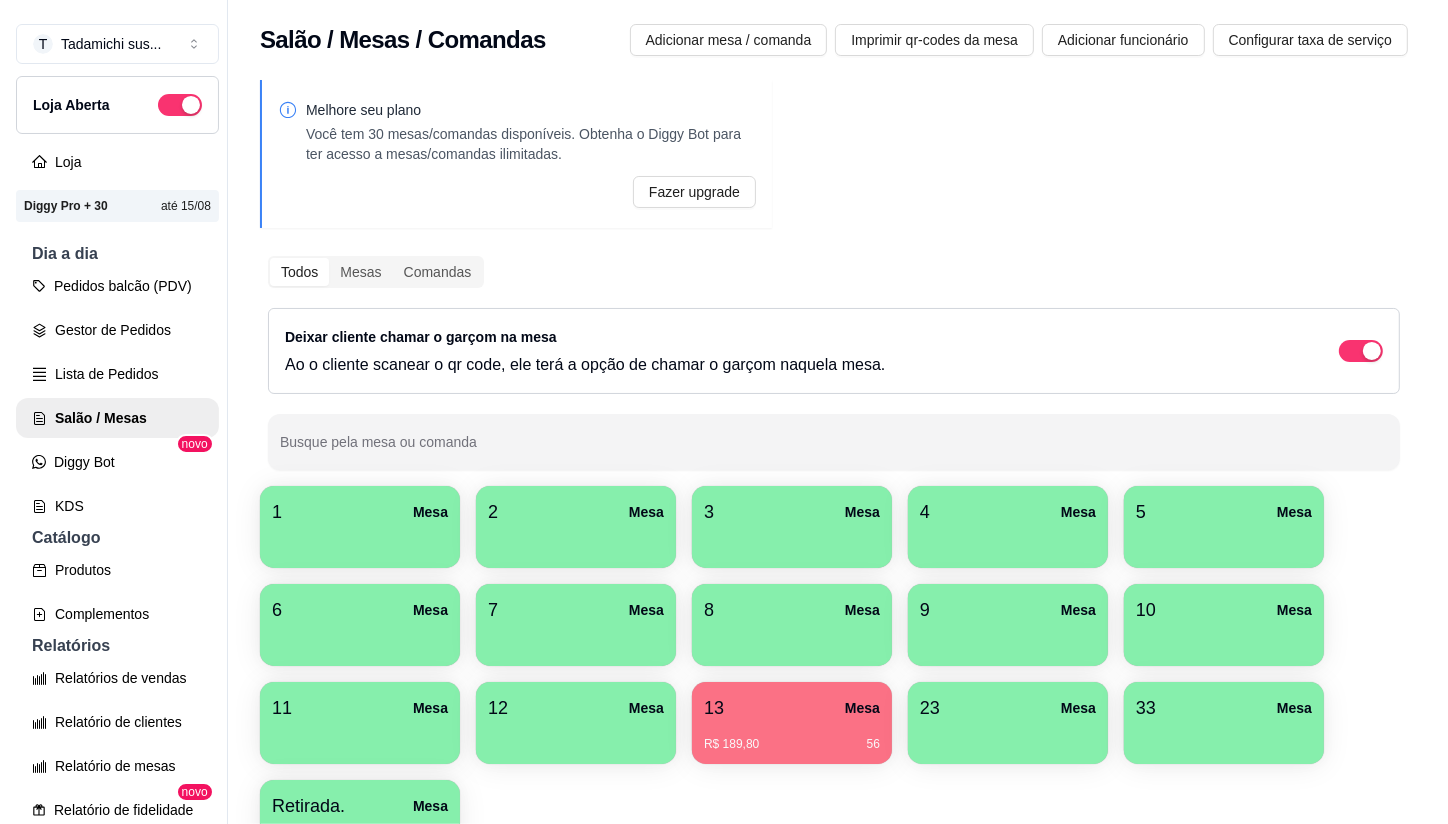 scroll, scrollTop: 134, scrollLeft: 0, axis: vertical 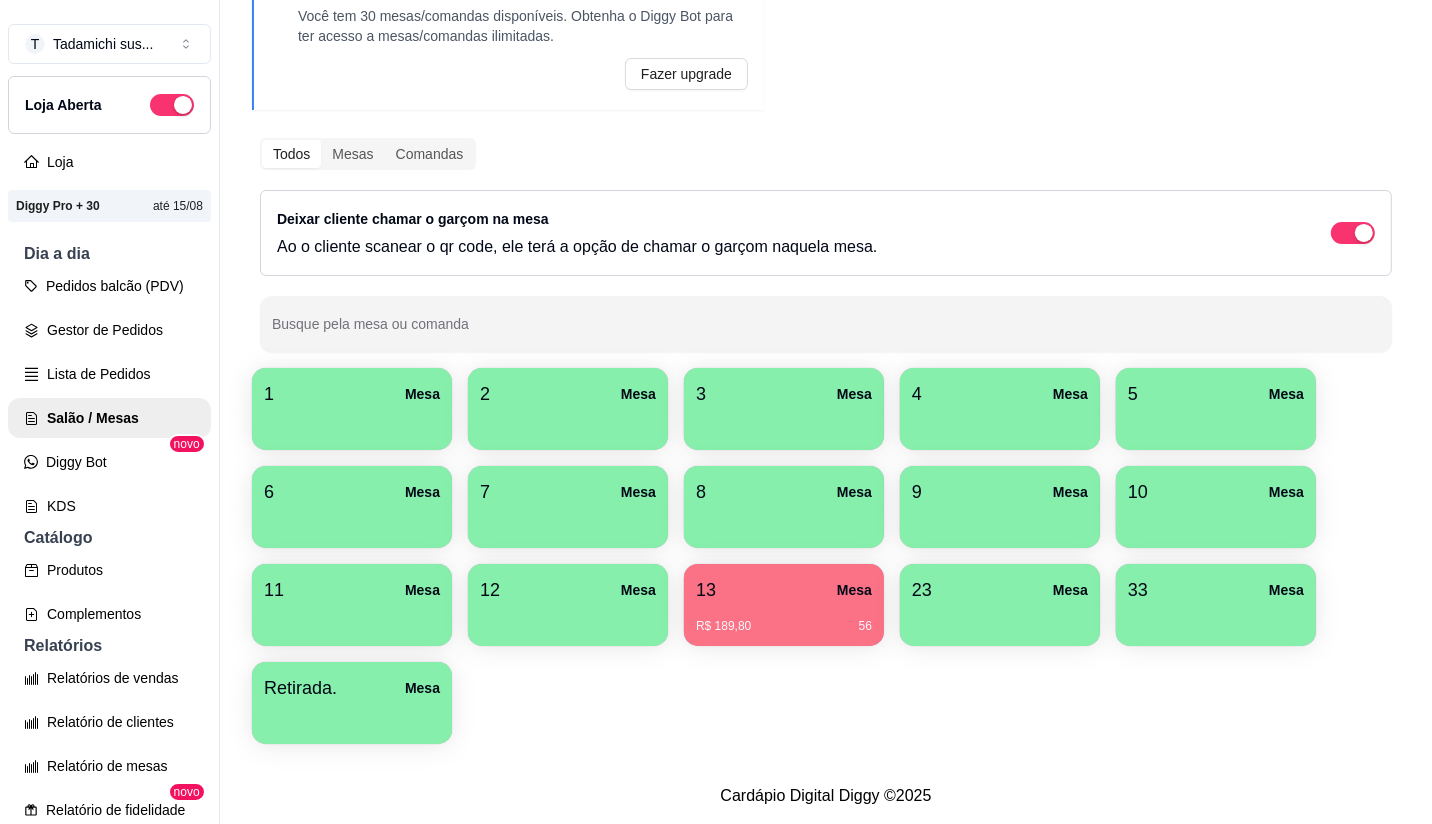 click at bounding box center [352, 717] 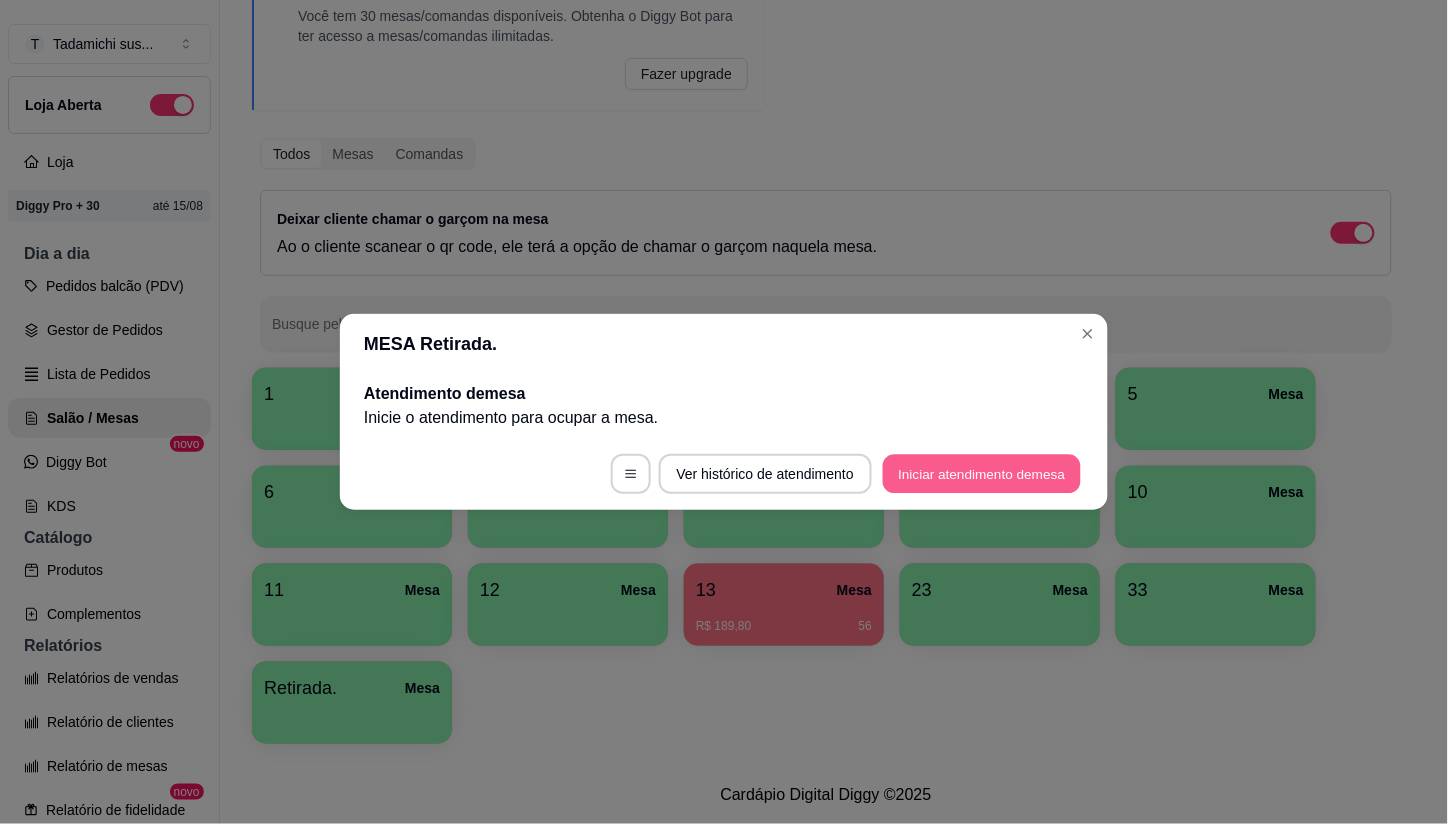 click on "Iniciar atendimento de  mesa" at bounding box center [982, 474] 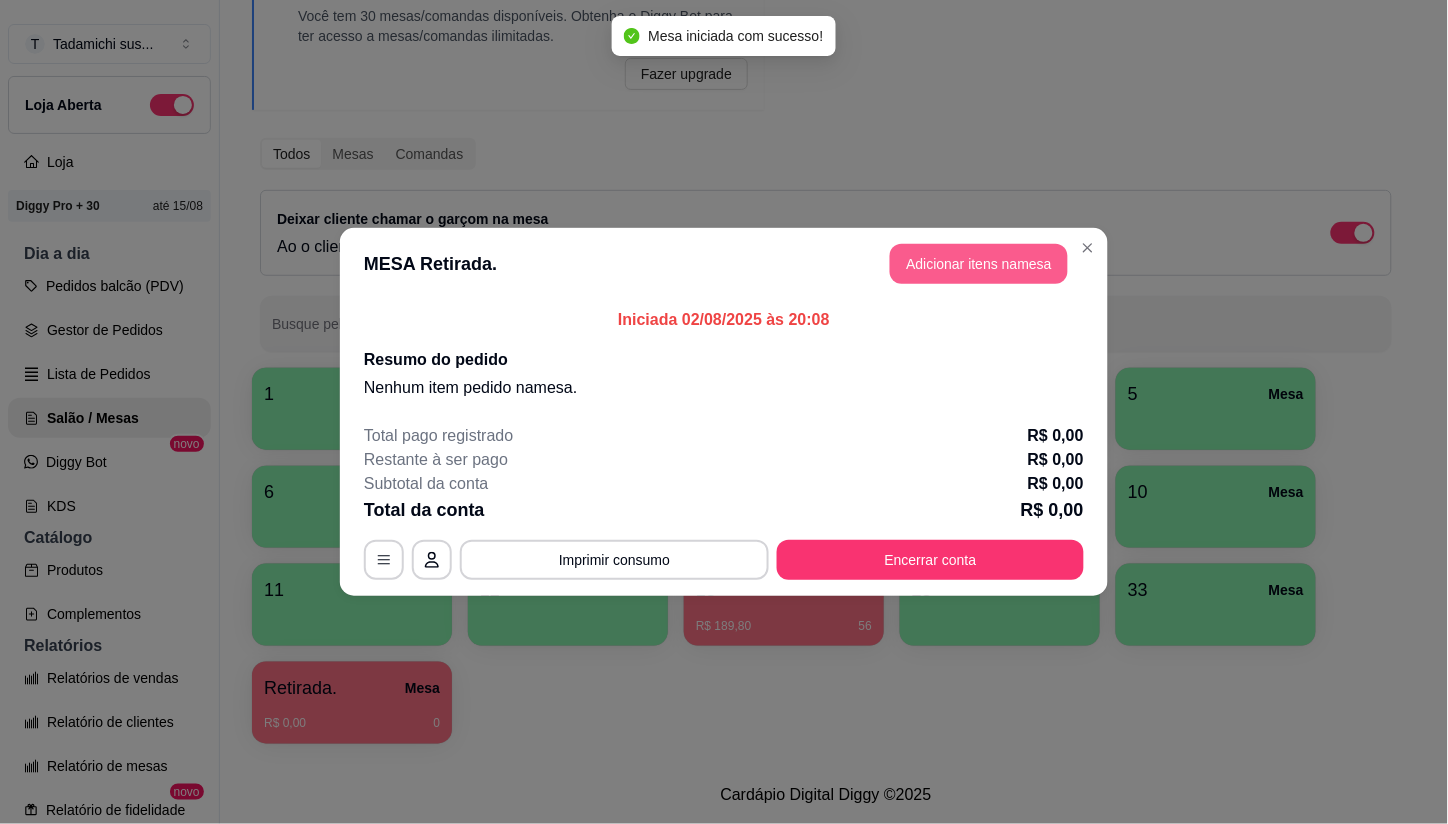 click on "Adicionar itens na  mesa" at bounding box center [979, 264] 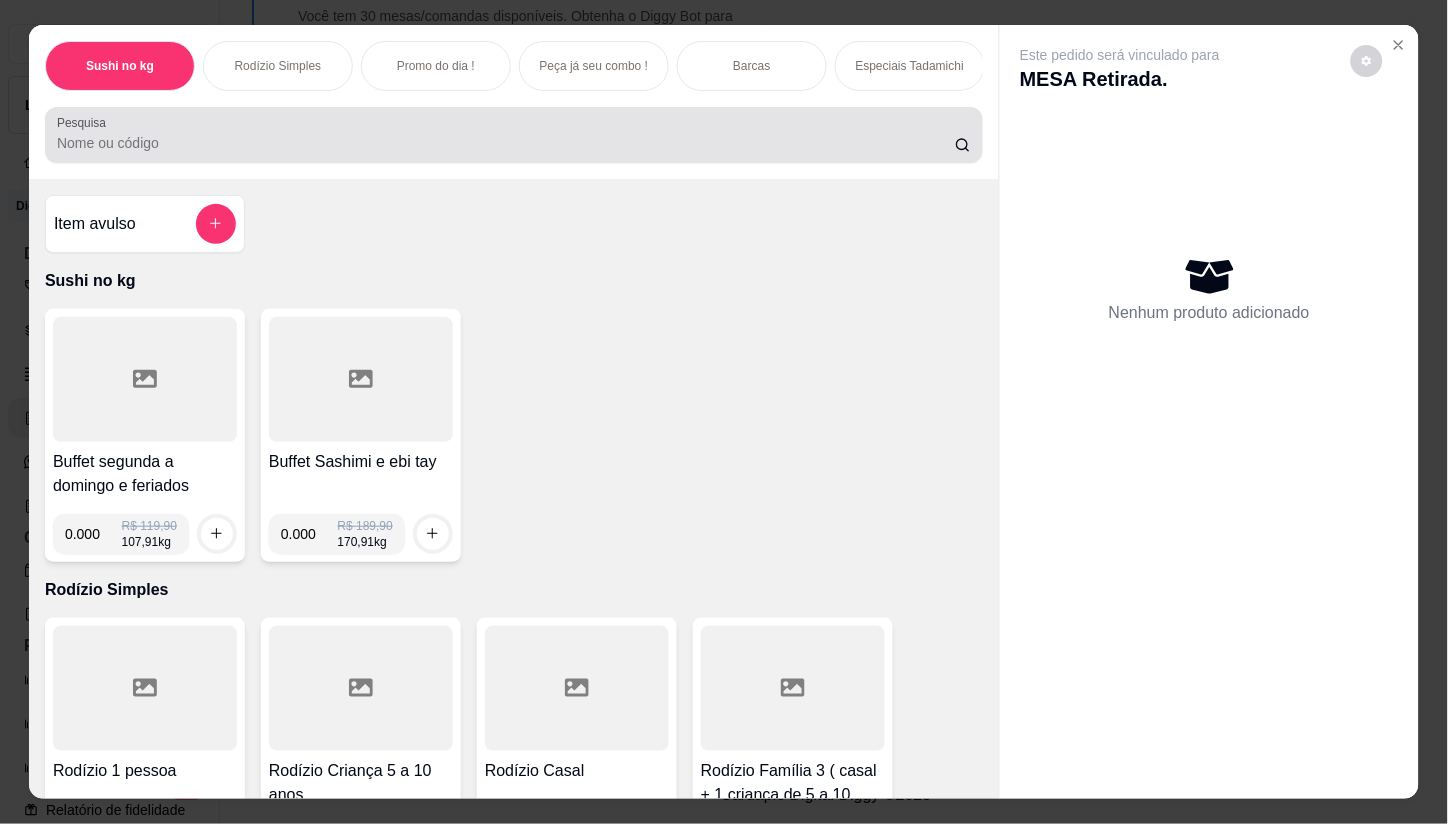 click at bounding box center [514, 135] 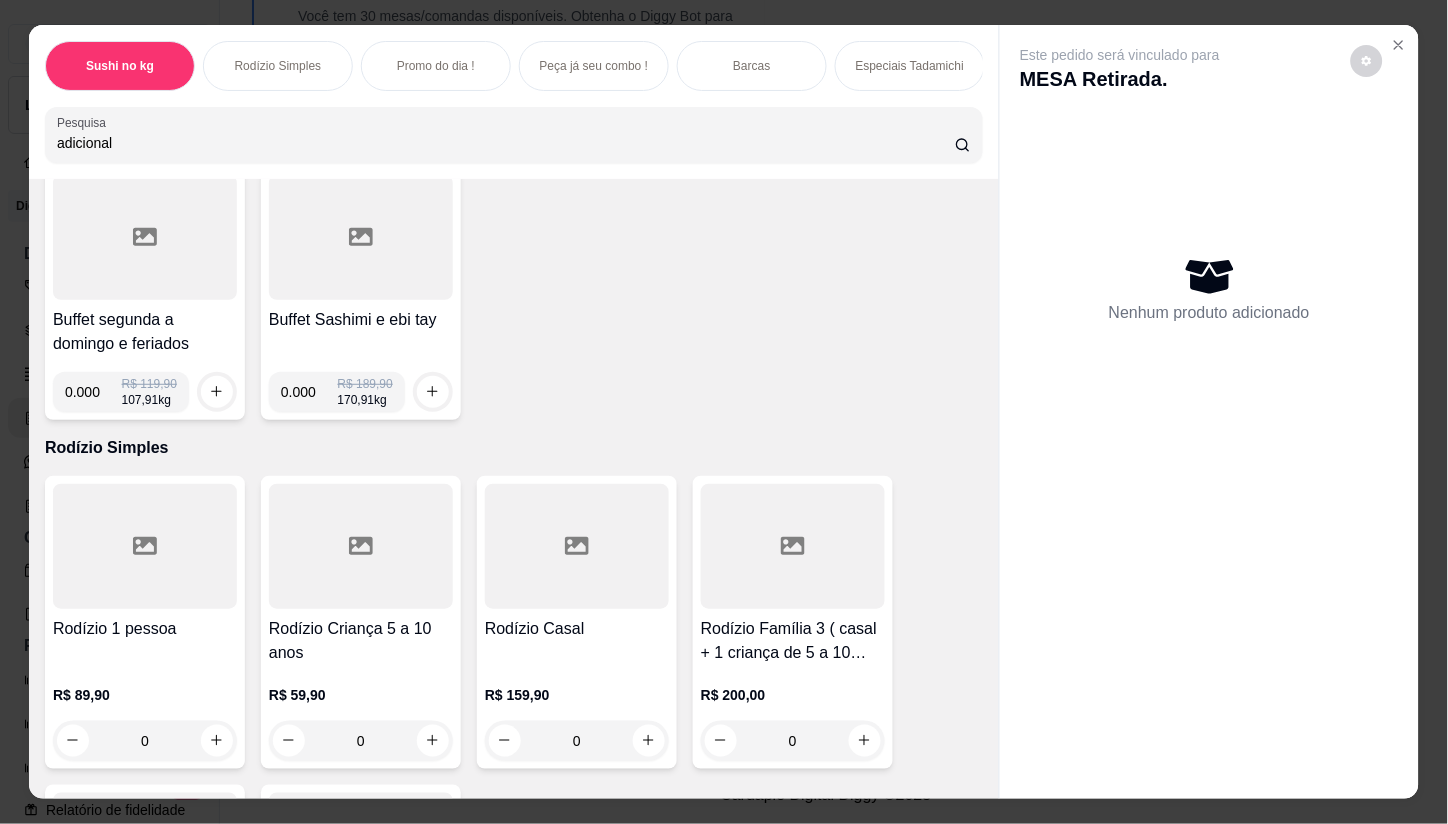 scroll, scrollTop: 0, scrollLeft: 0, axis: both 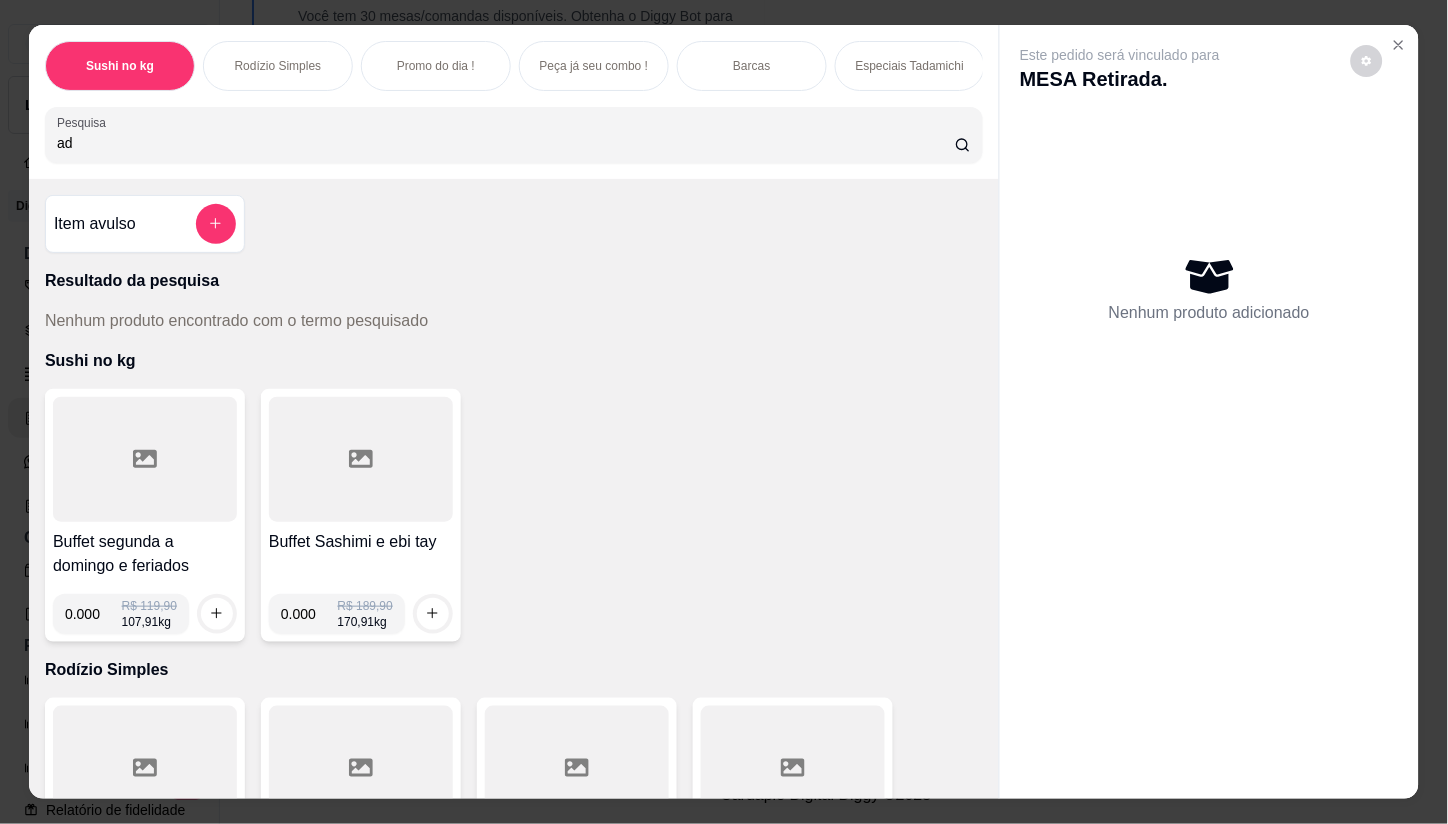 type on "a" 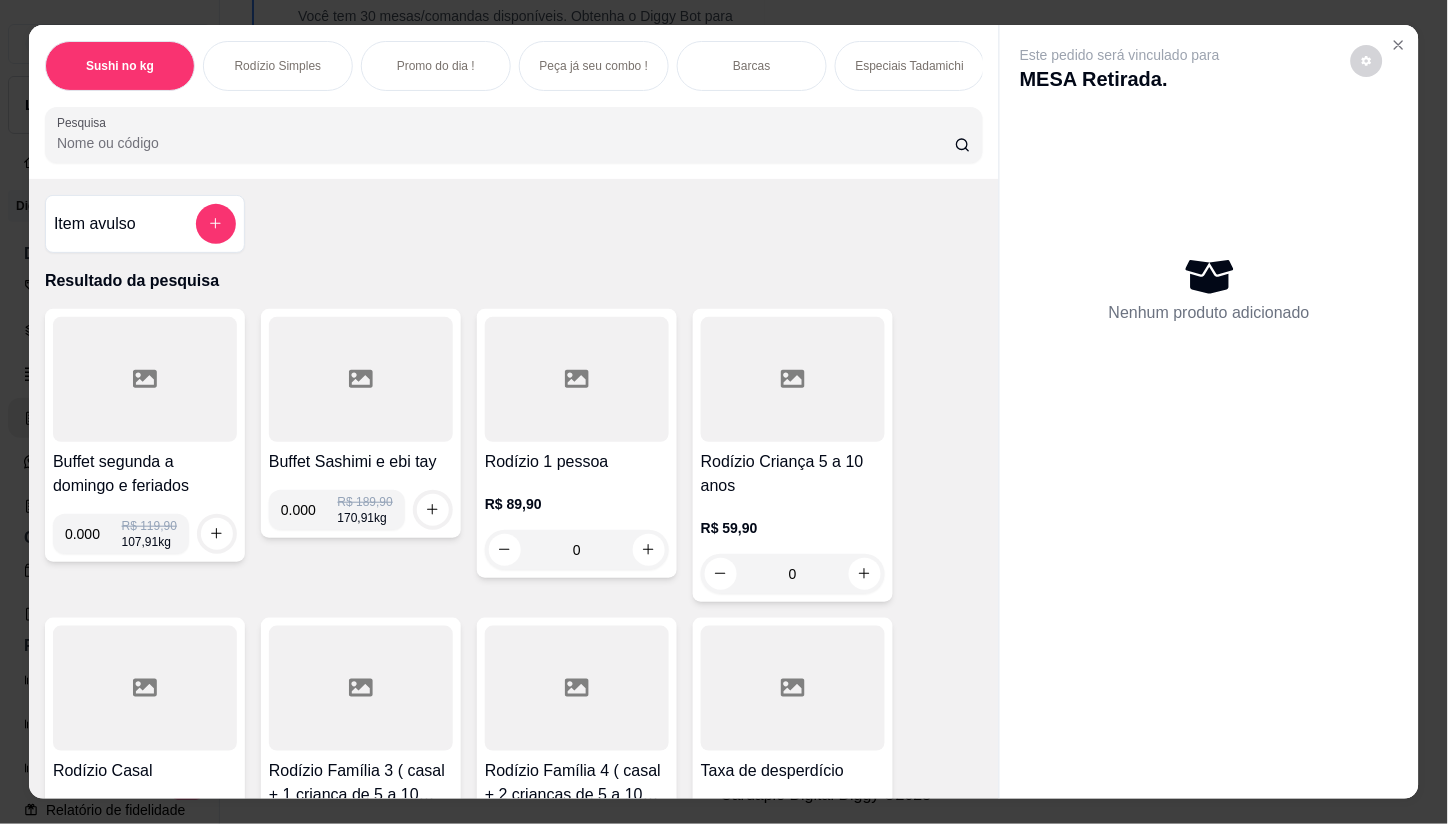 click at bounding box center [514, 135] 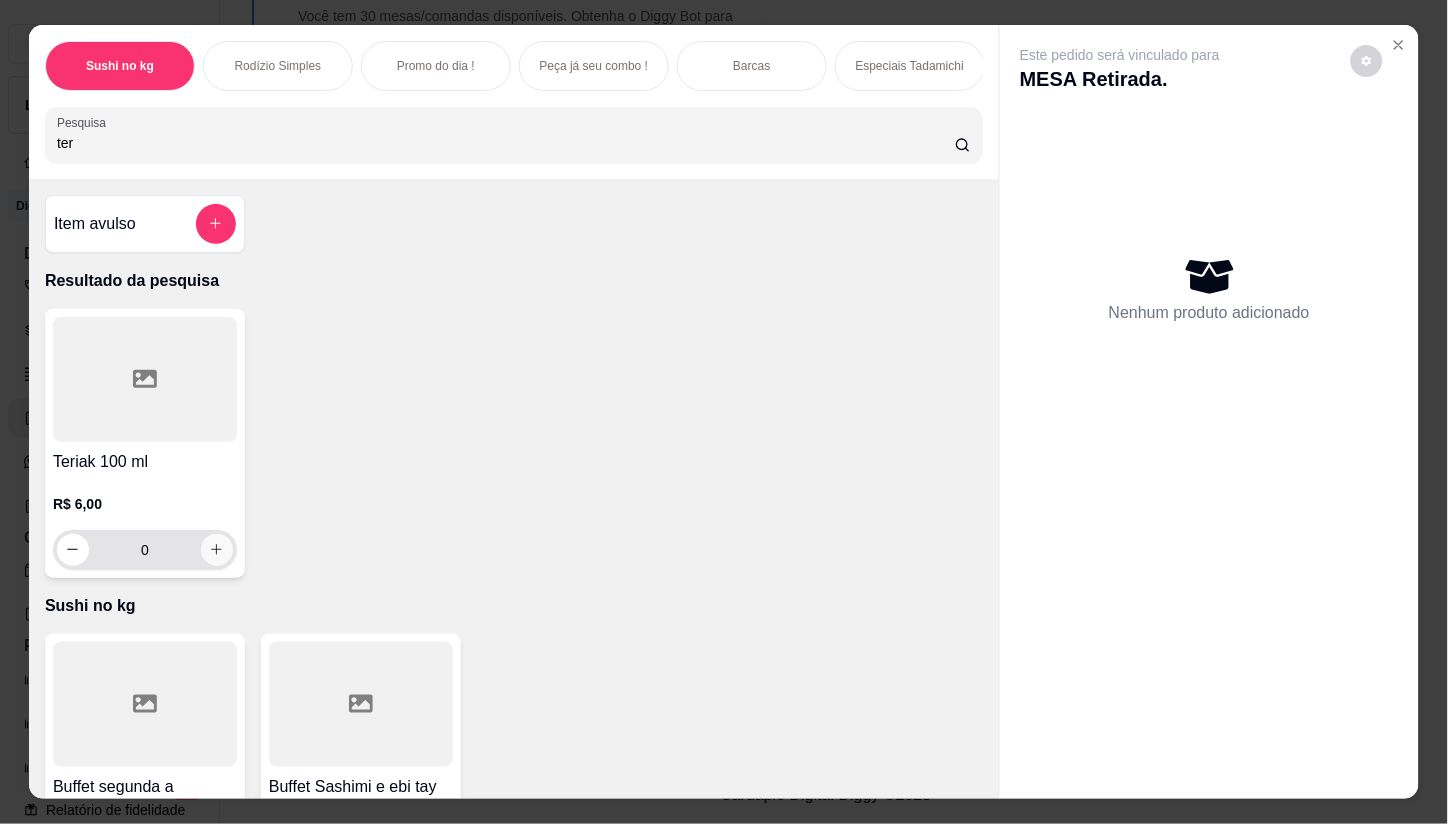 type on "ter" 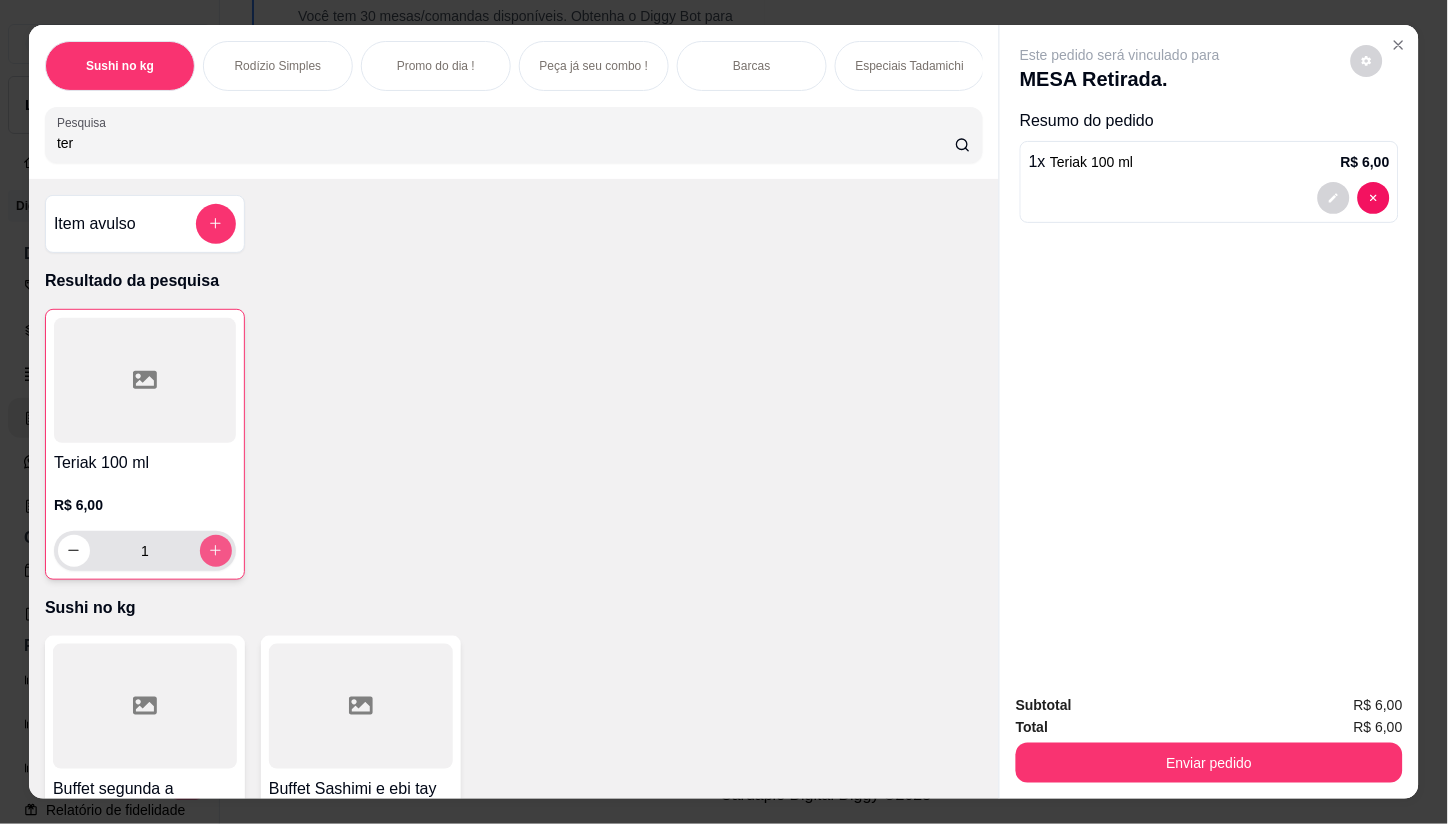type on "1" 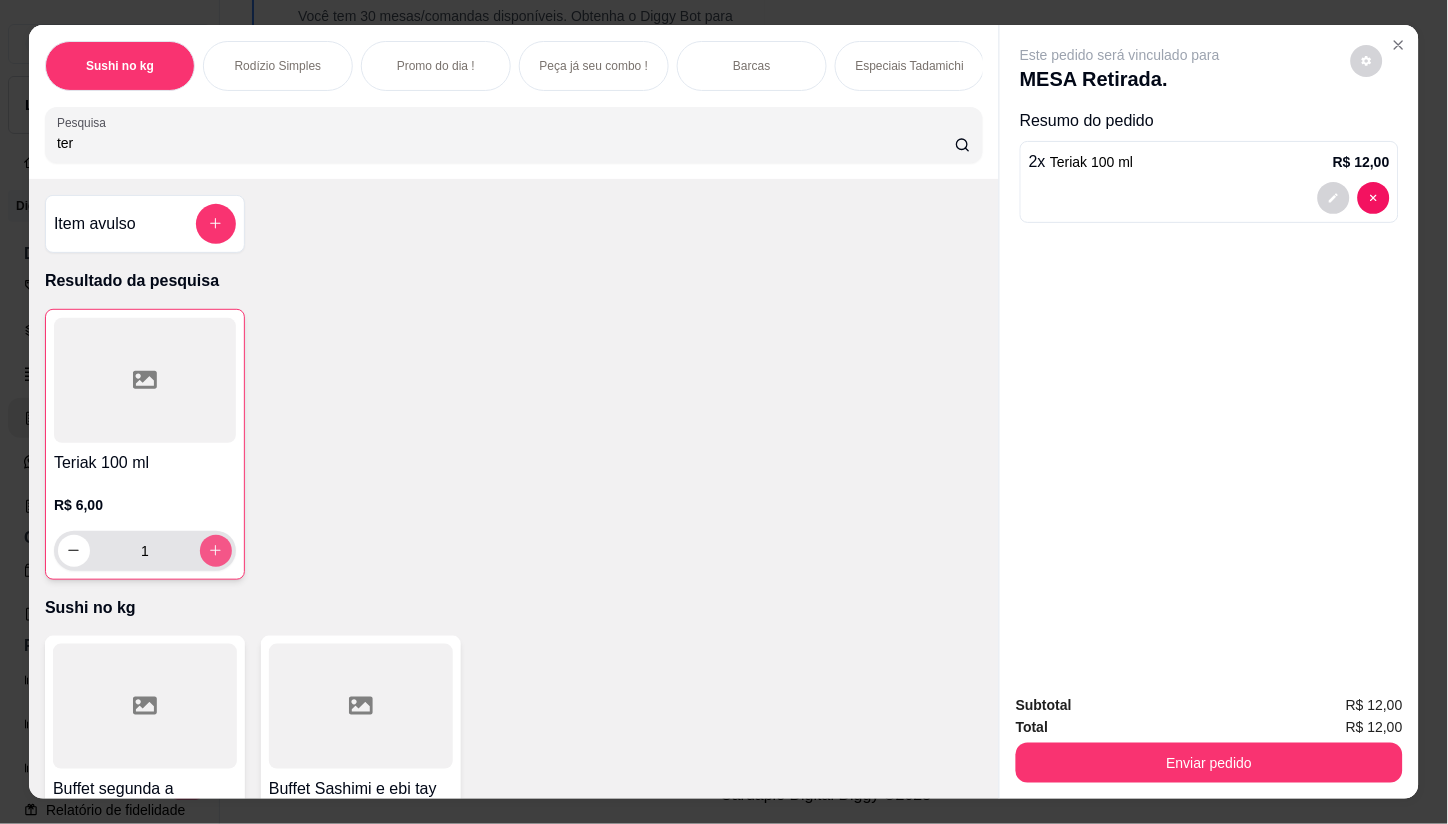 type on "2" 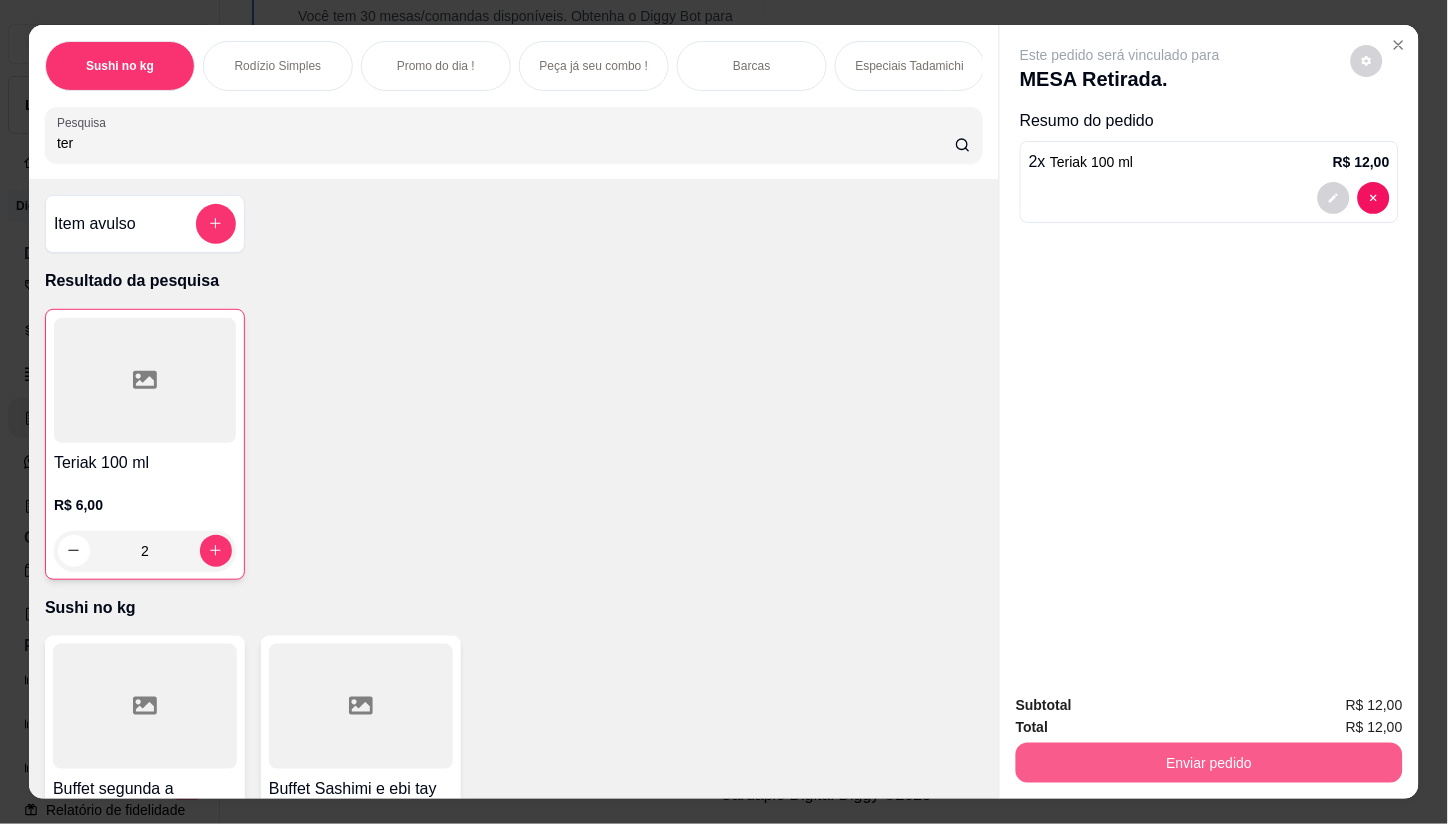 click on "Enviar pedido" at bounding box center [1209, 763] 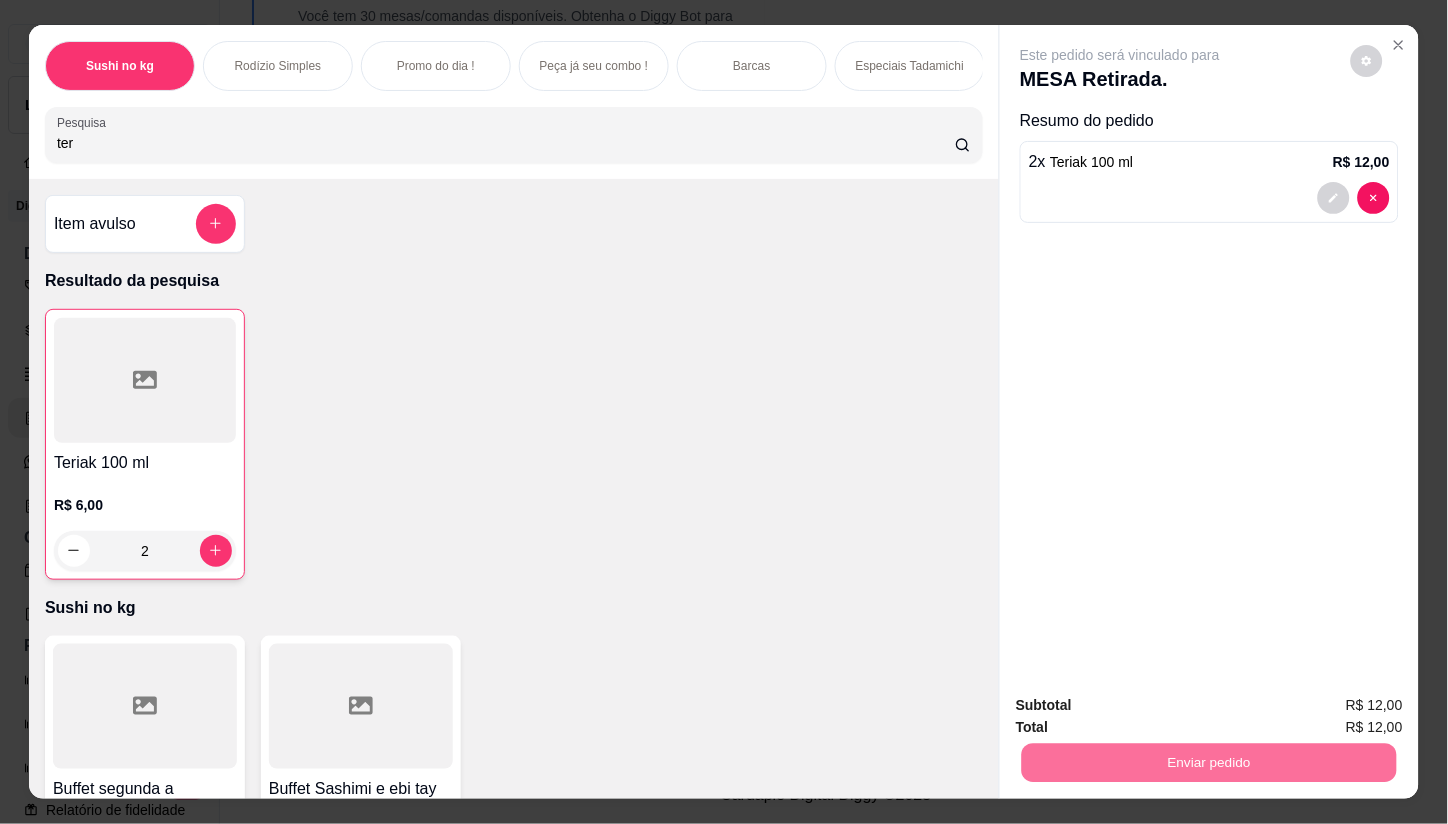 click on "Não registrar e enviar pedido" at bounding box center [1144, 705] 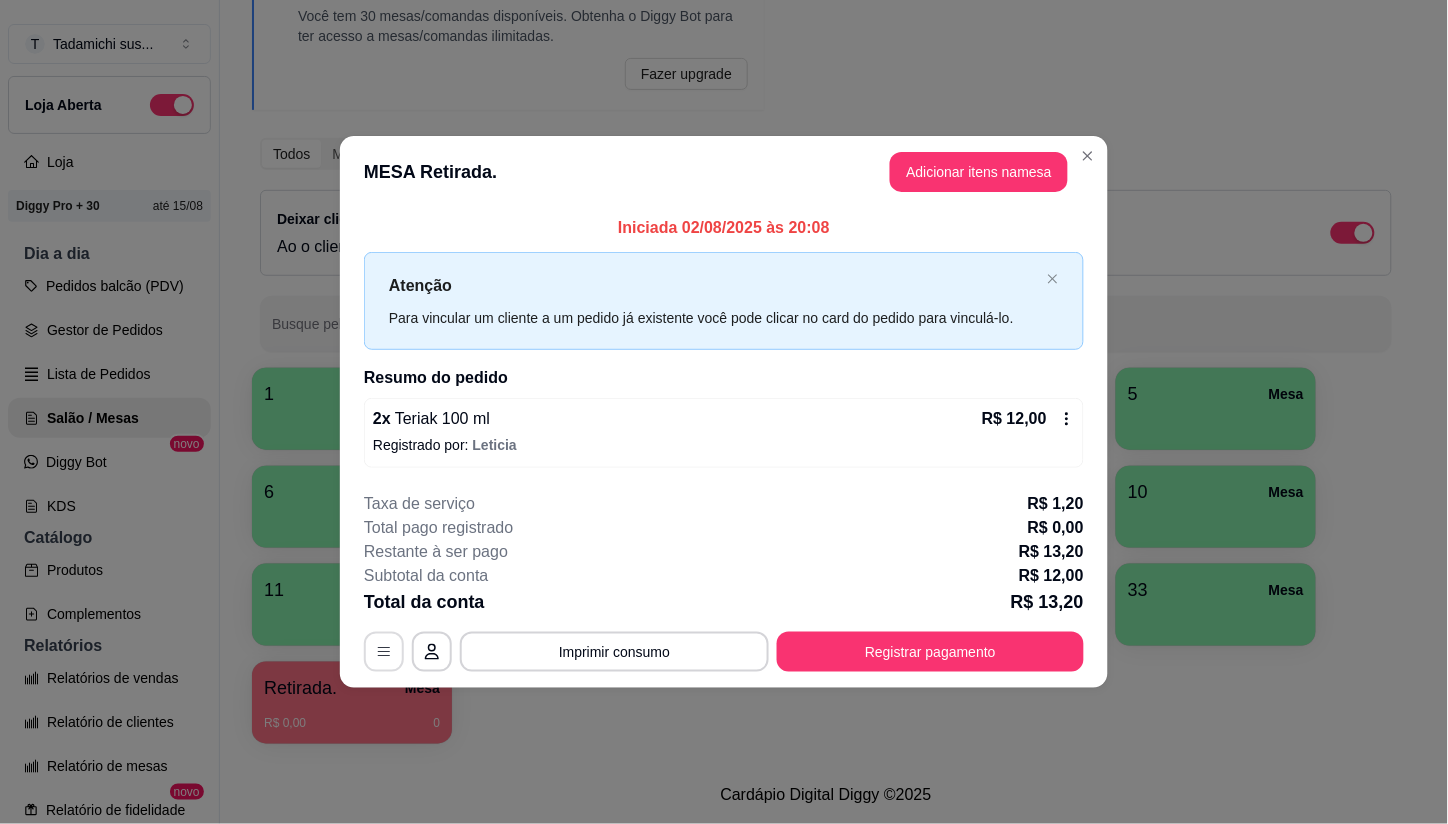 click 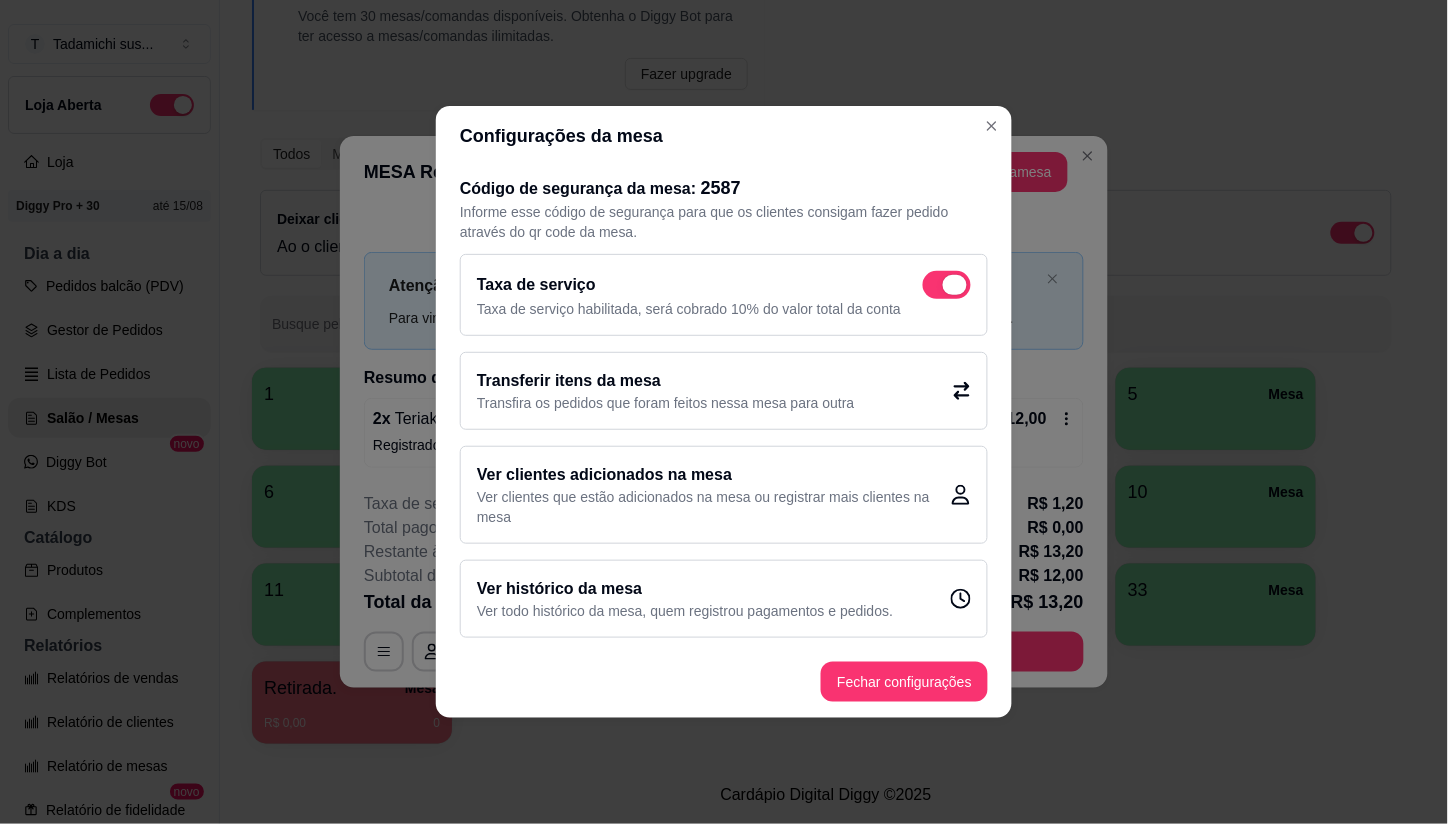 click at bounding box center (947, 285) 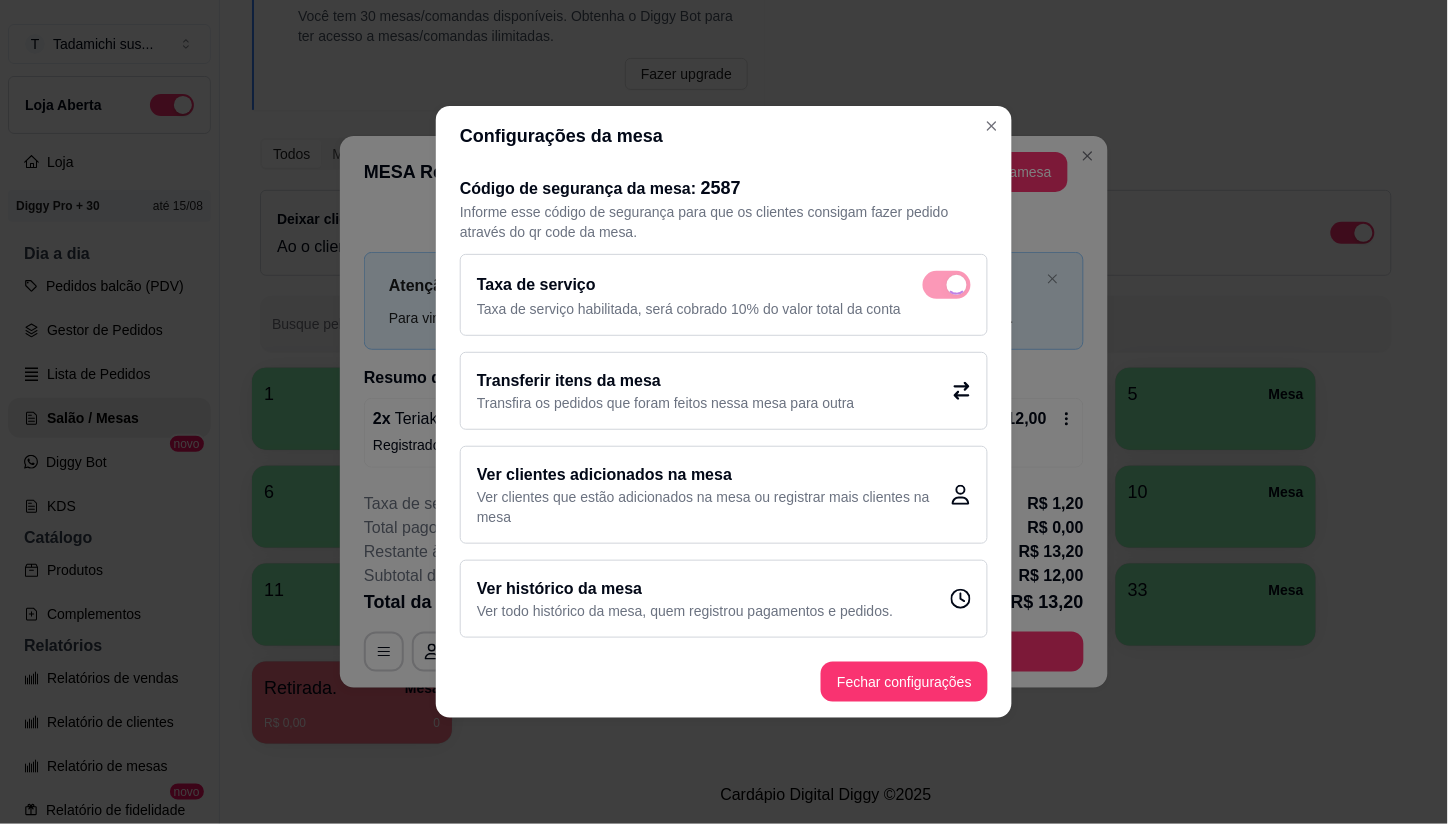 checkbox on "false" 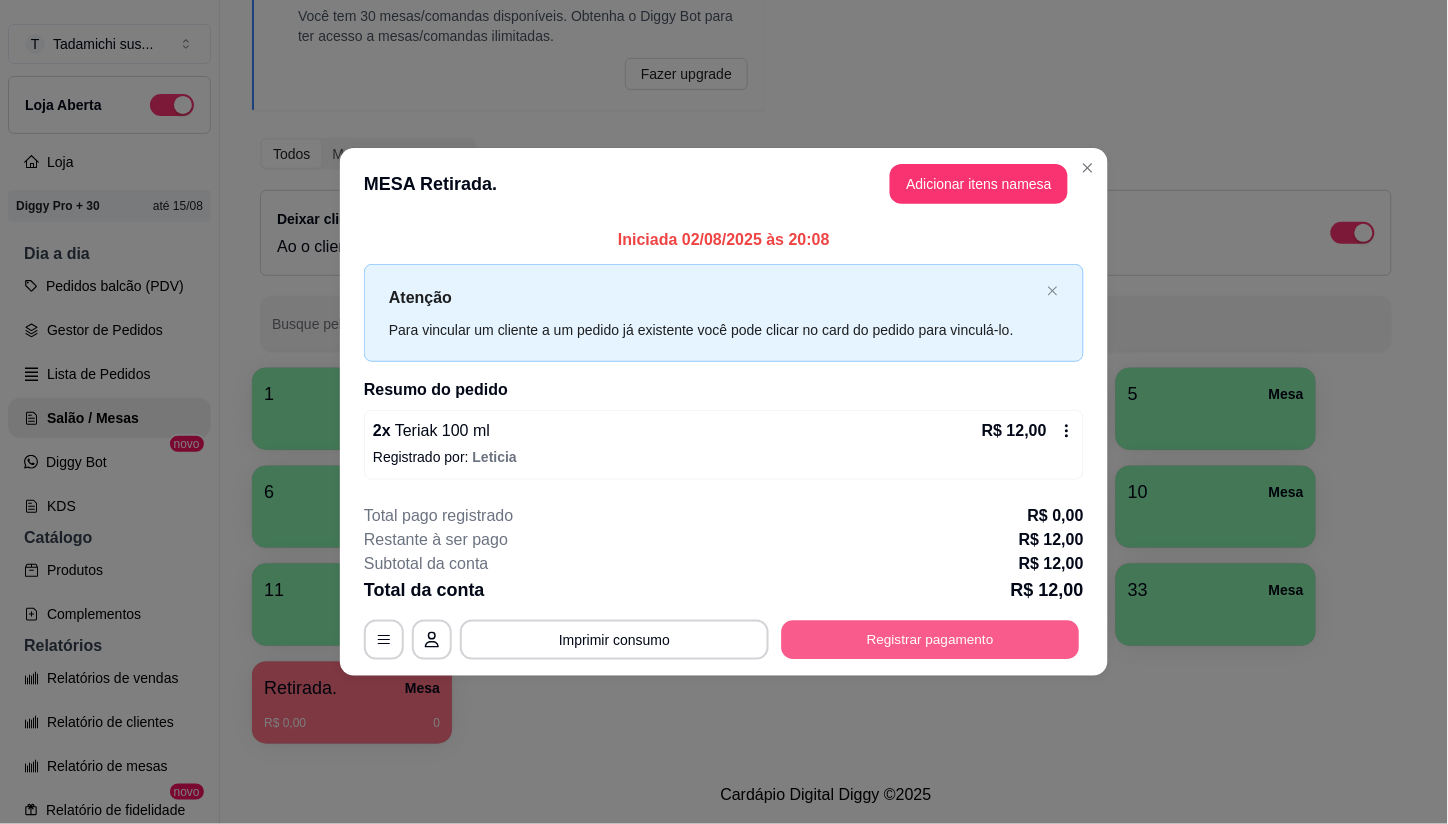 click on "Registrar pagamento" at bounding box center [931, 639] 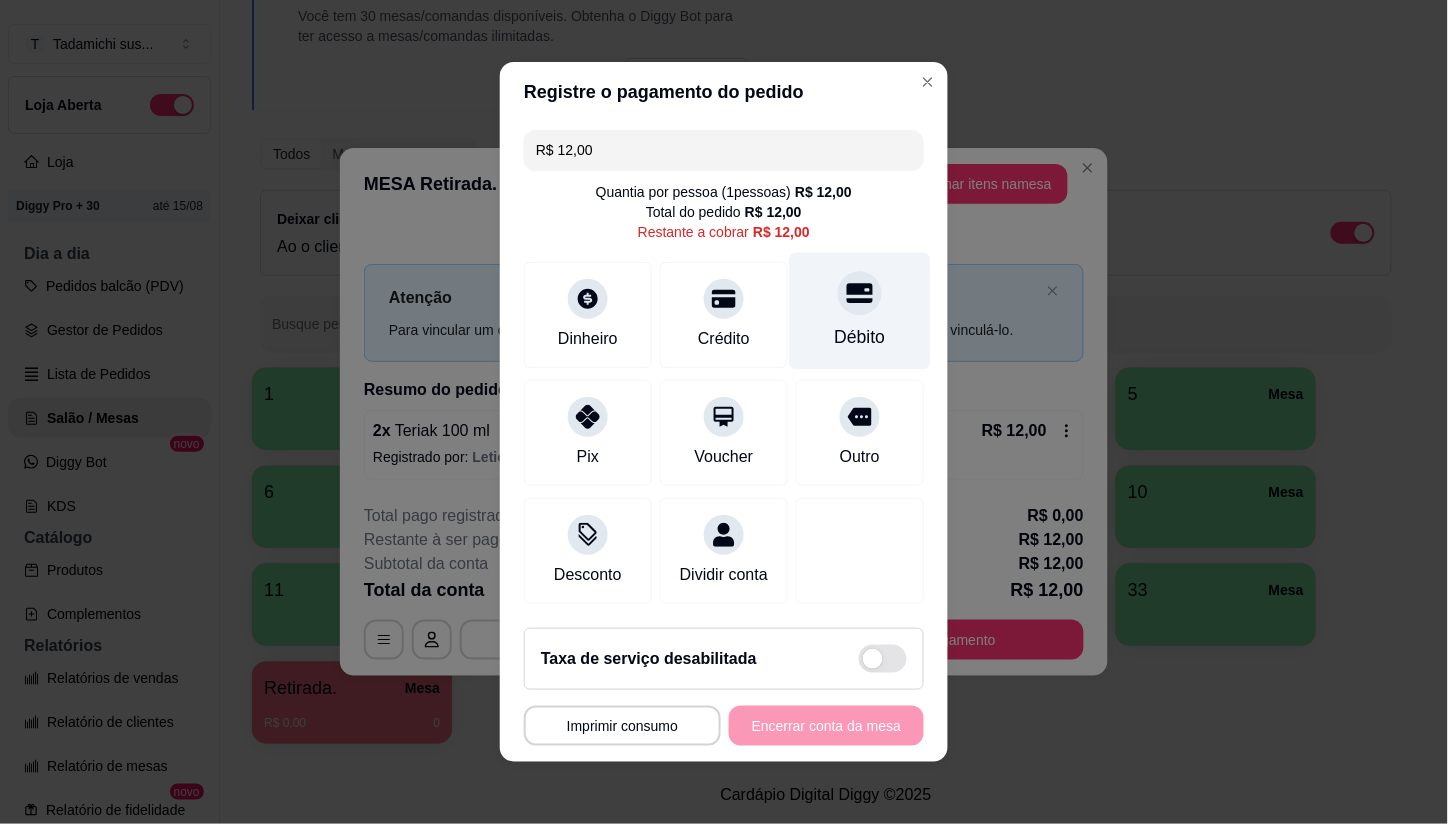 click on "Débito" at bounding box center (860, 337) 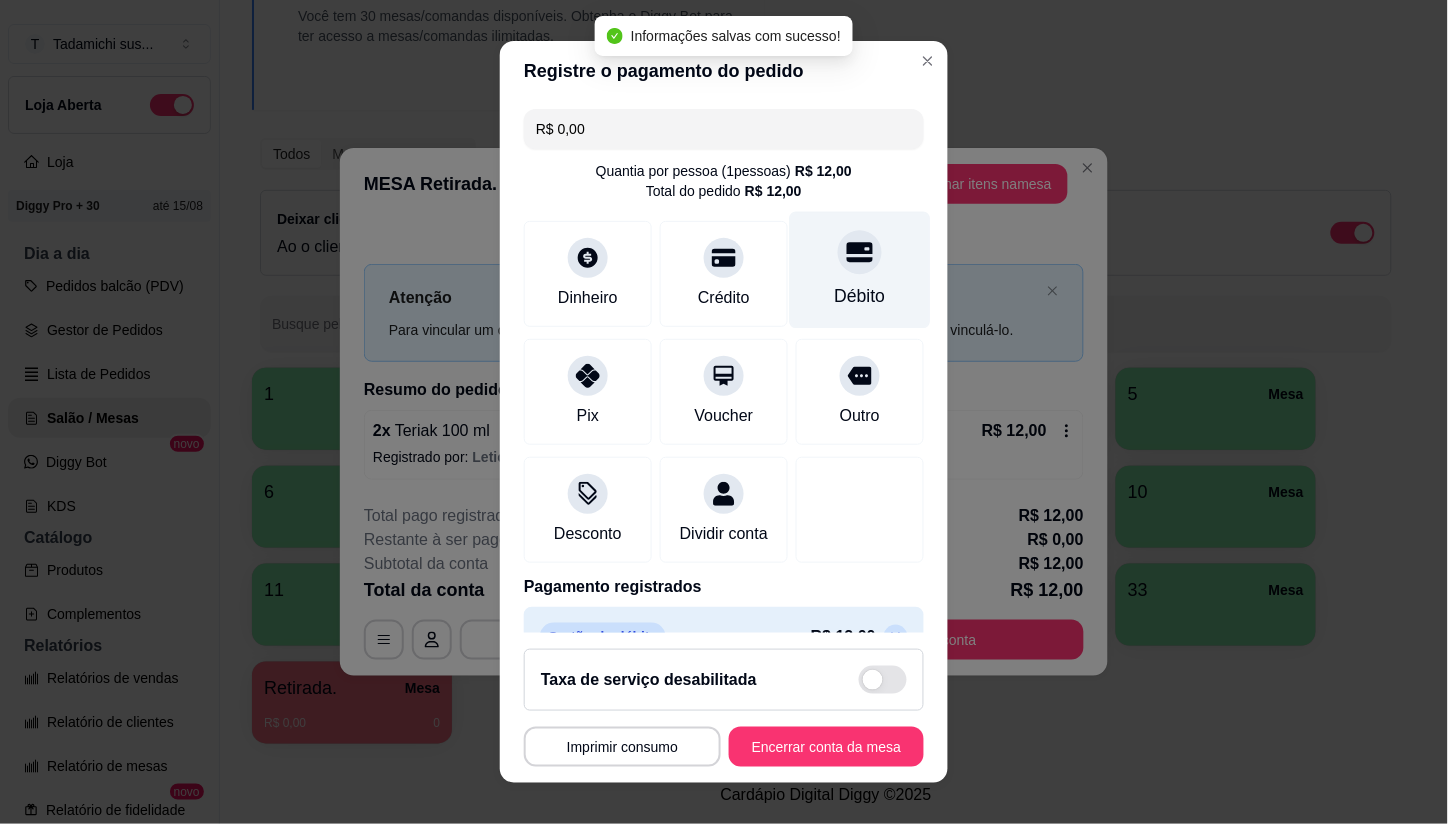 type on "R$ 0,00" 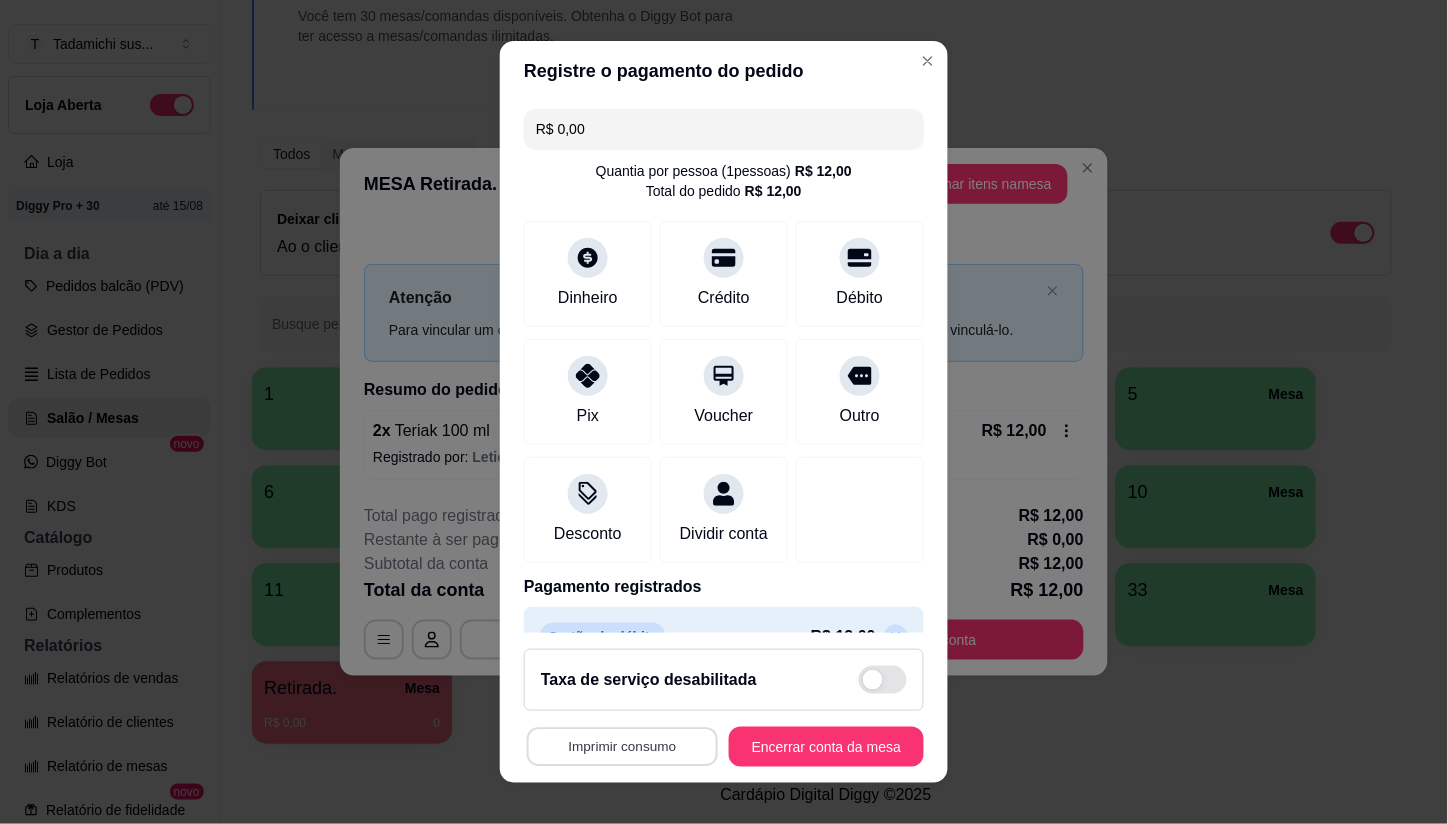 click on "Imprimir consumo" at bounding box center (622, 746) 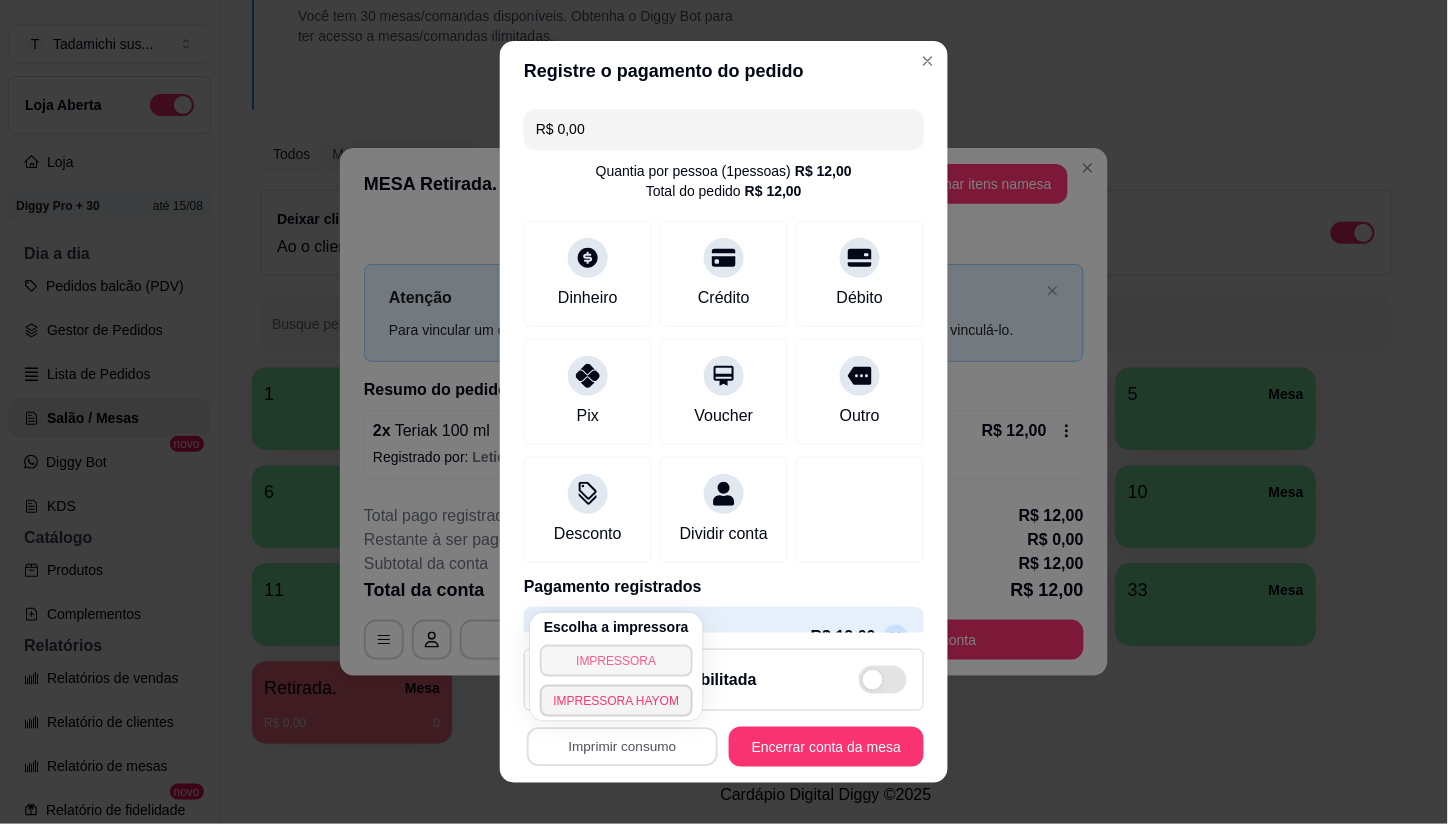 click on "IMPRESSORA" at bounding box center (617, 661) 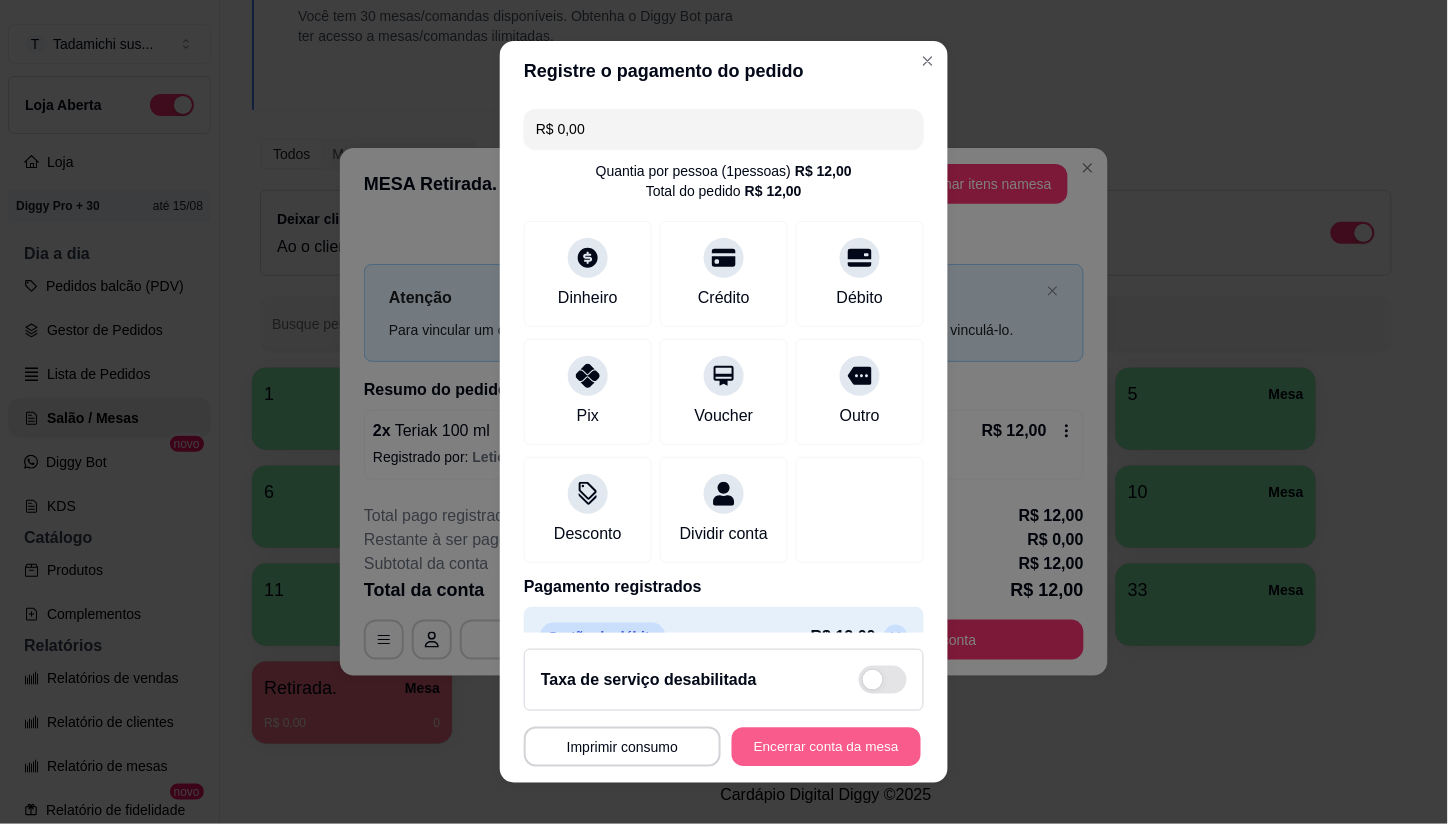 click on "Encerrar conta da mesa" at bounding box center (826, 746) 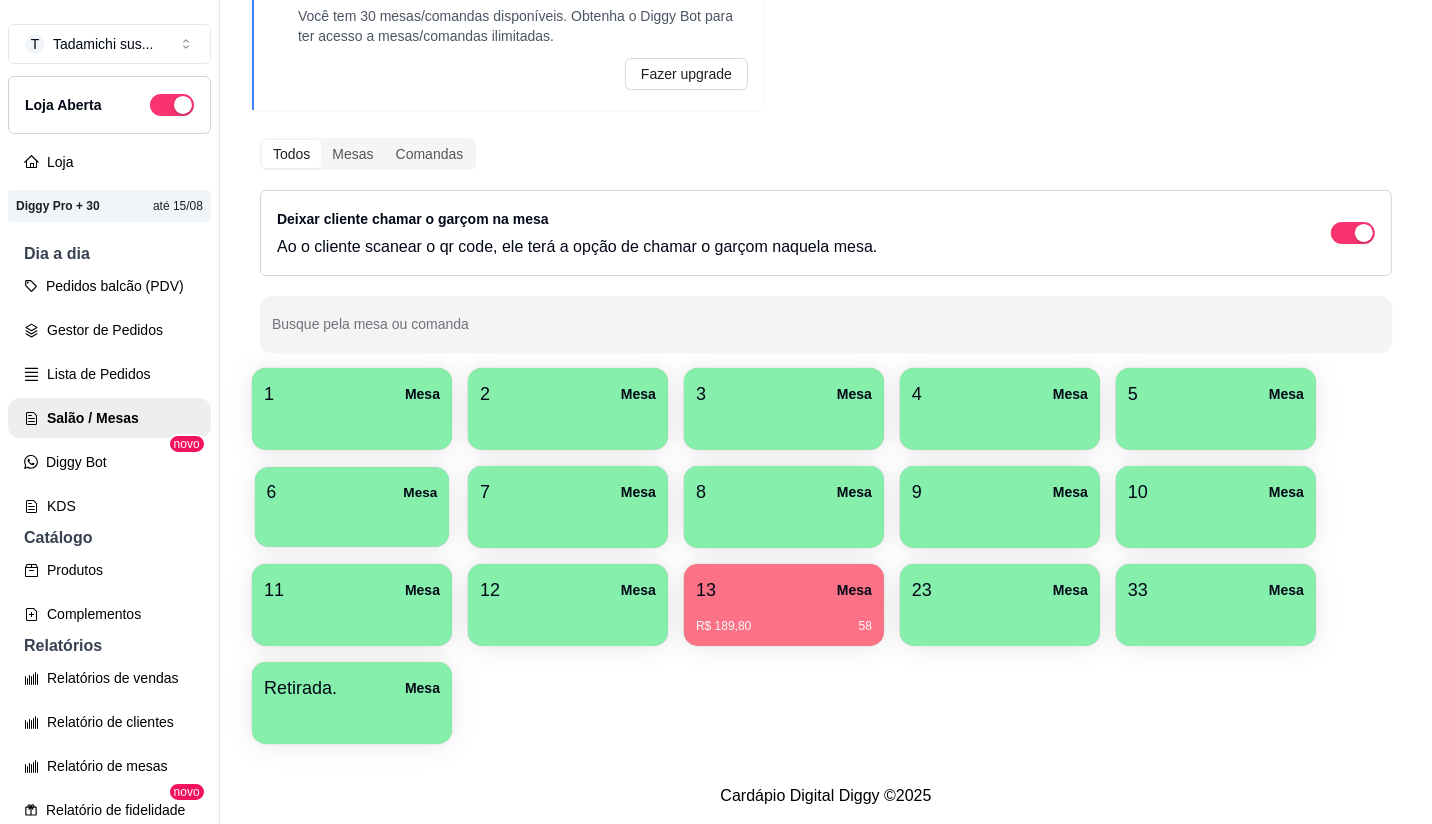 click on "6 Mesa" at bounding box center [352, 492] 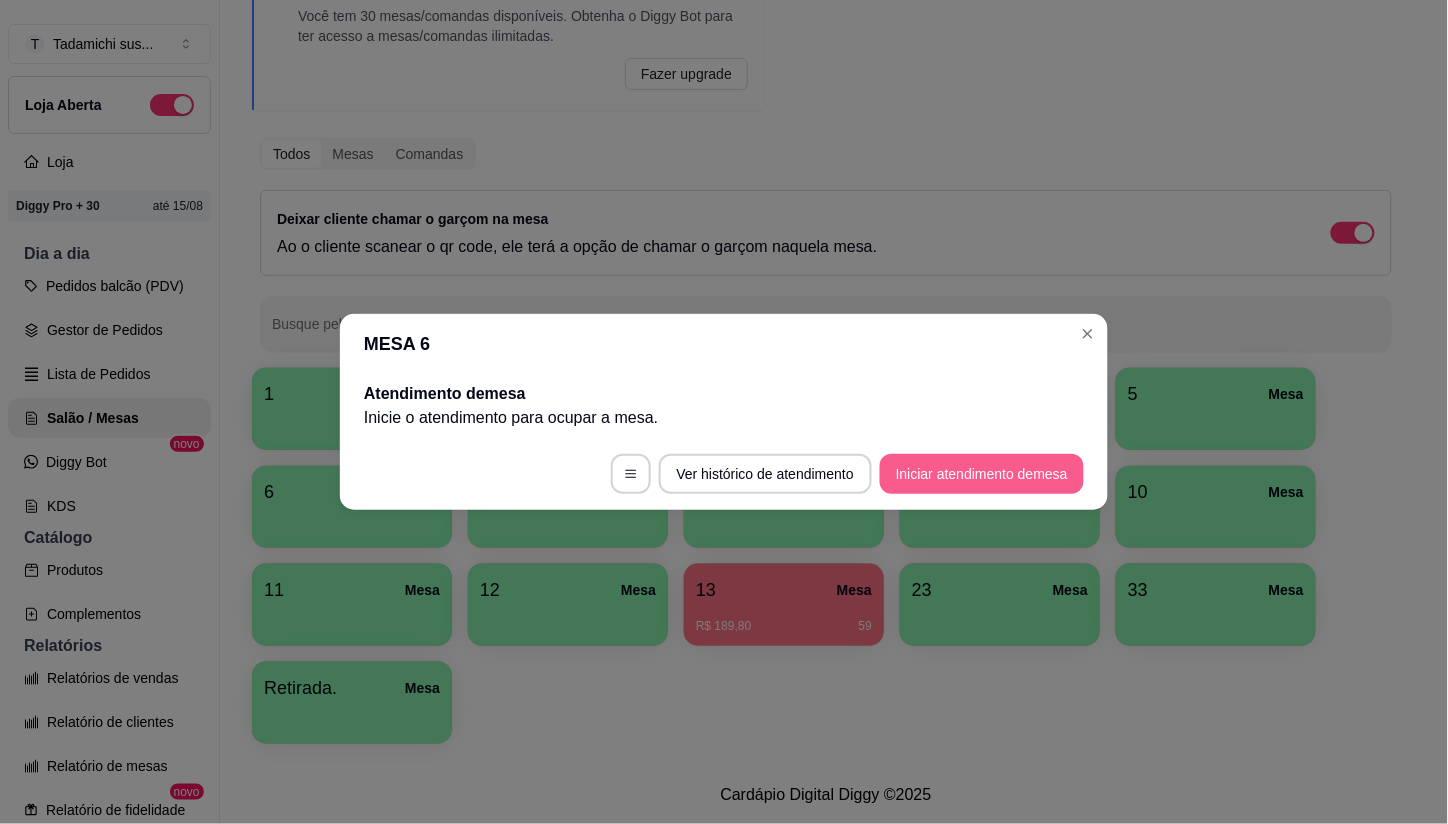 click on "Iniciar atendimento de  mesa" at bounding box center [982, 474] 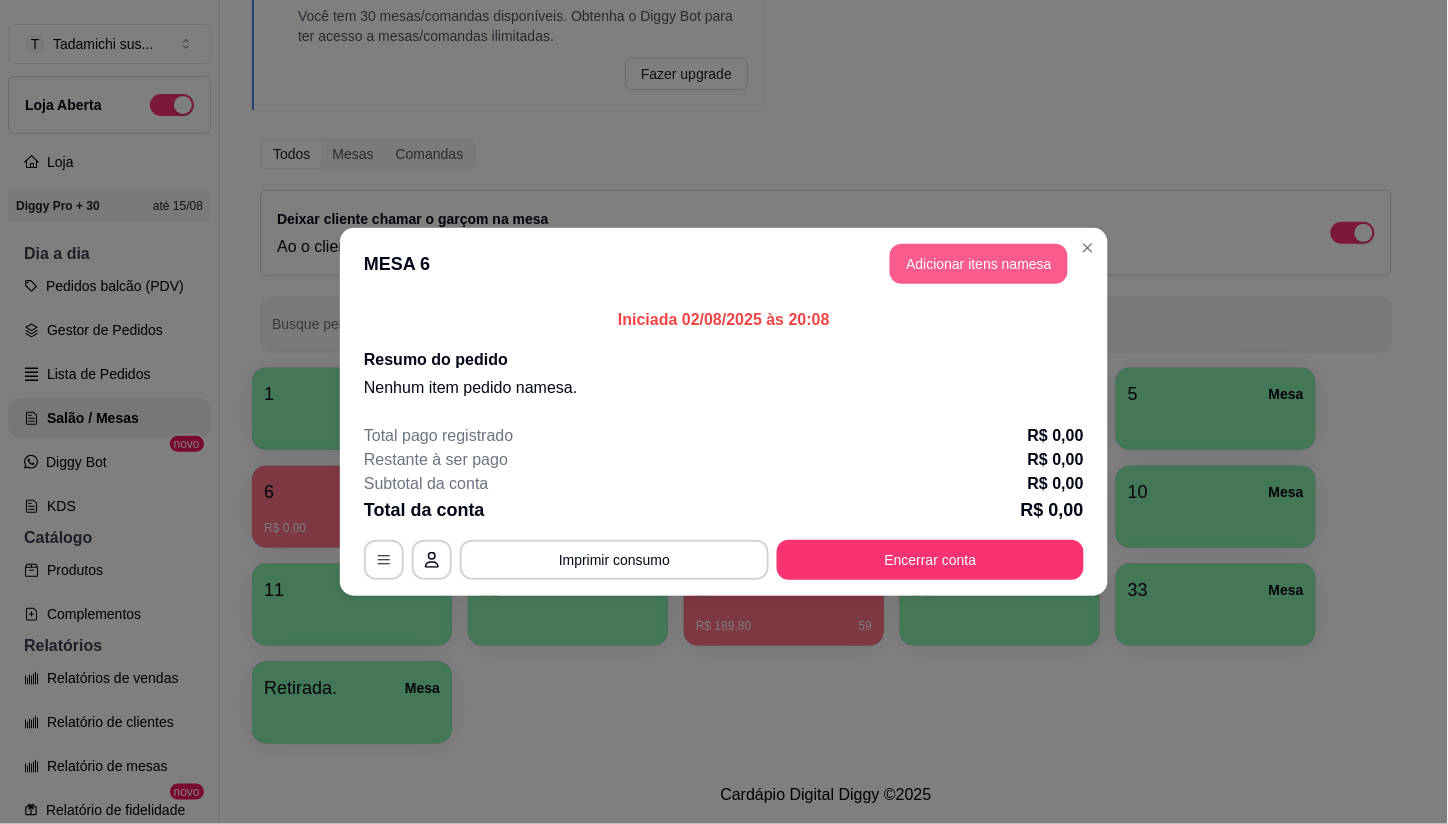 click on "Adicionar itens na  mesa" at bounding box center (979, 264) 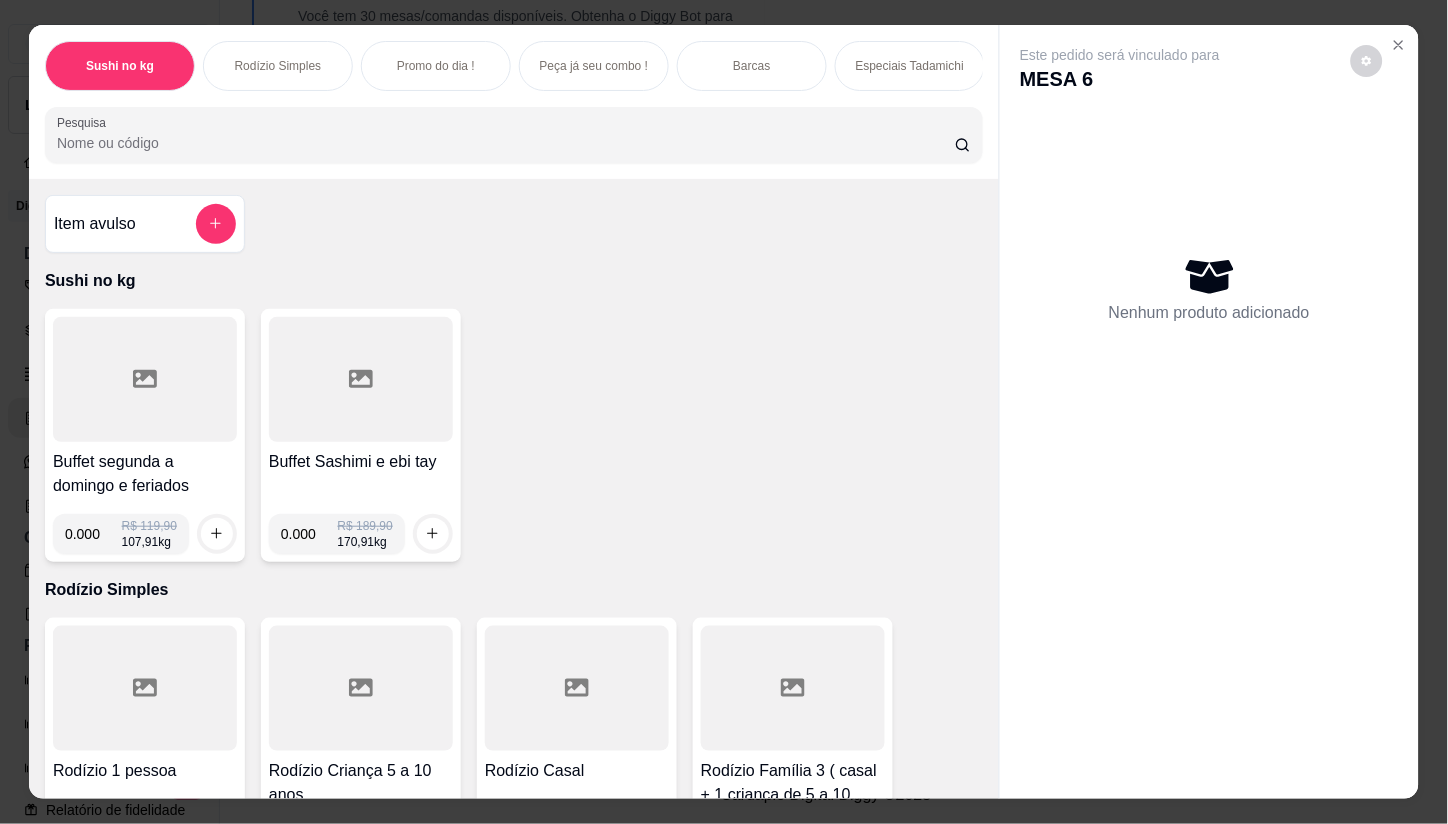 click 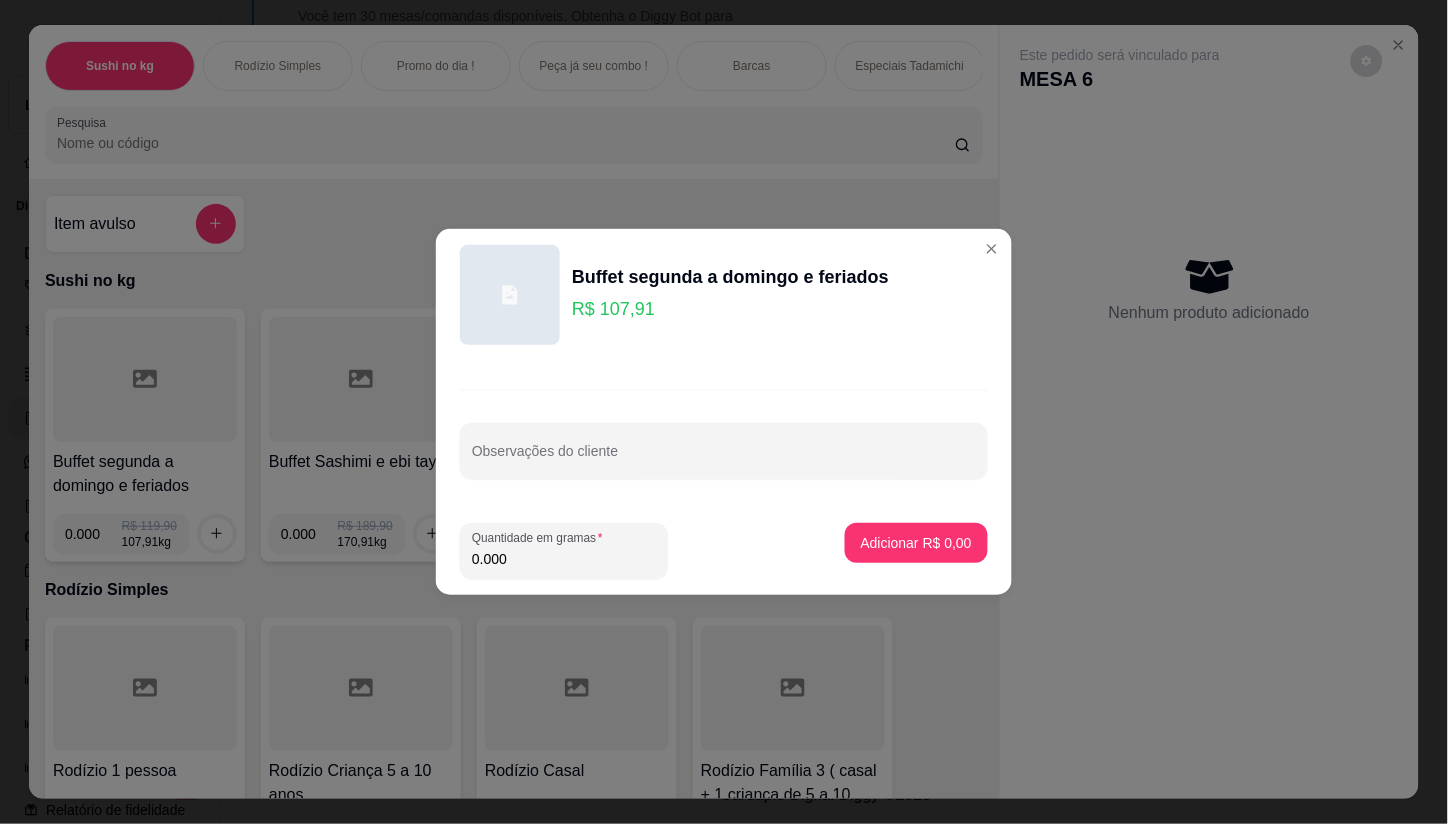 click on "0.000" at bounding box center (564, 559) 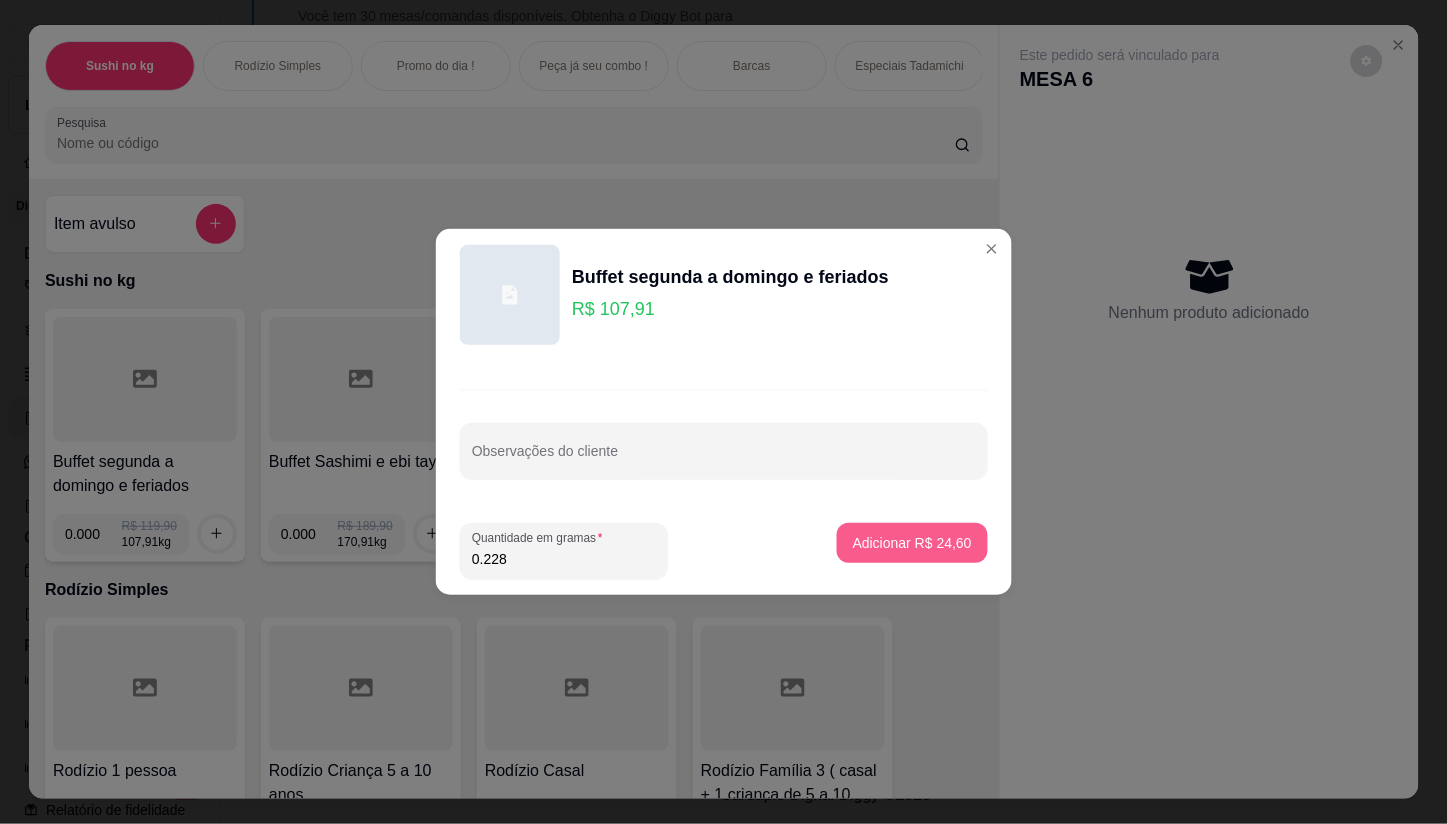 type on "0.228" 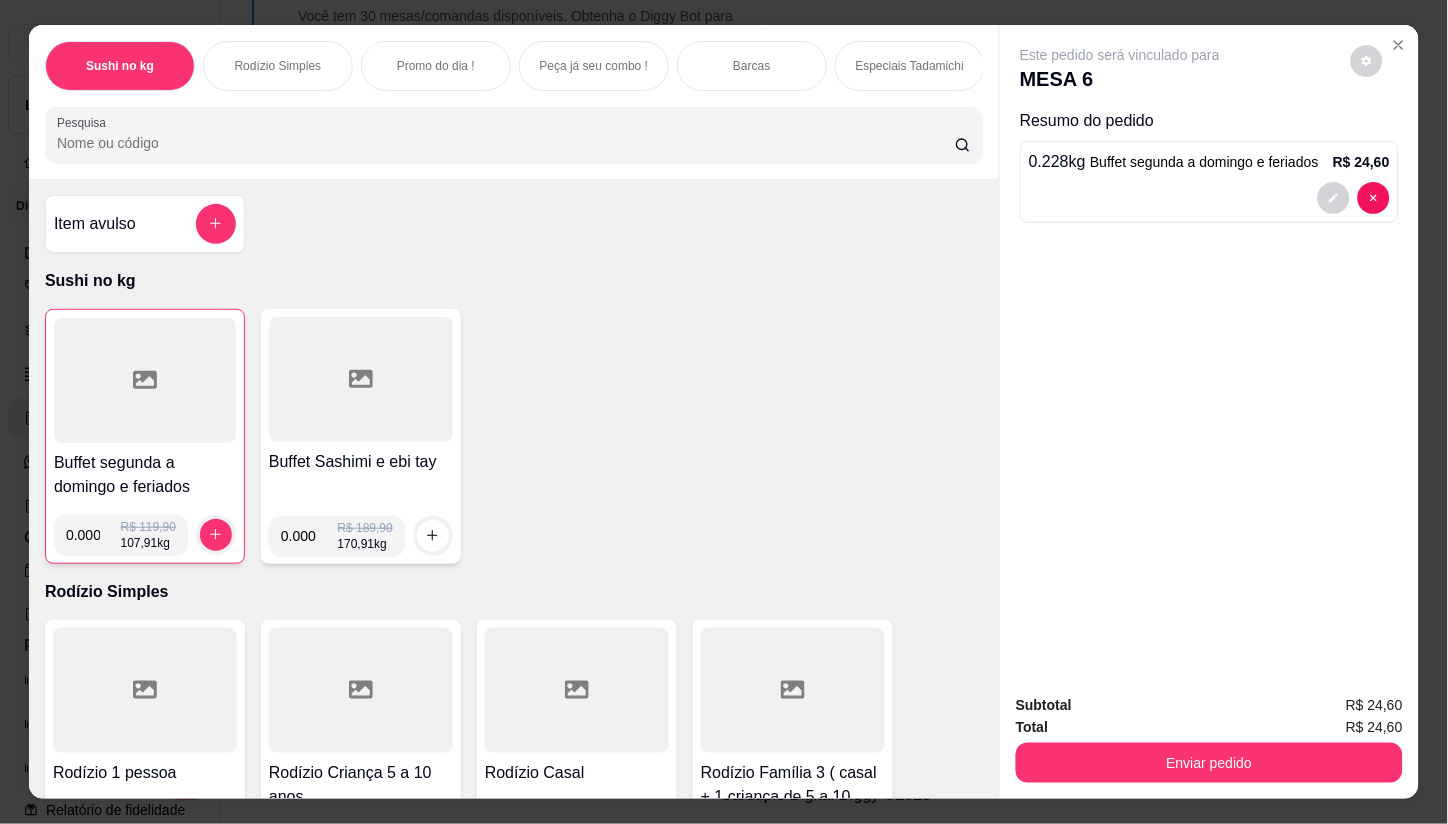 click 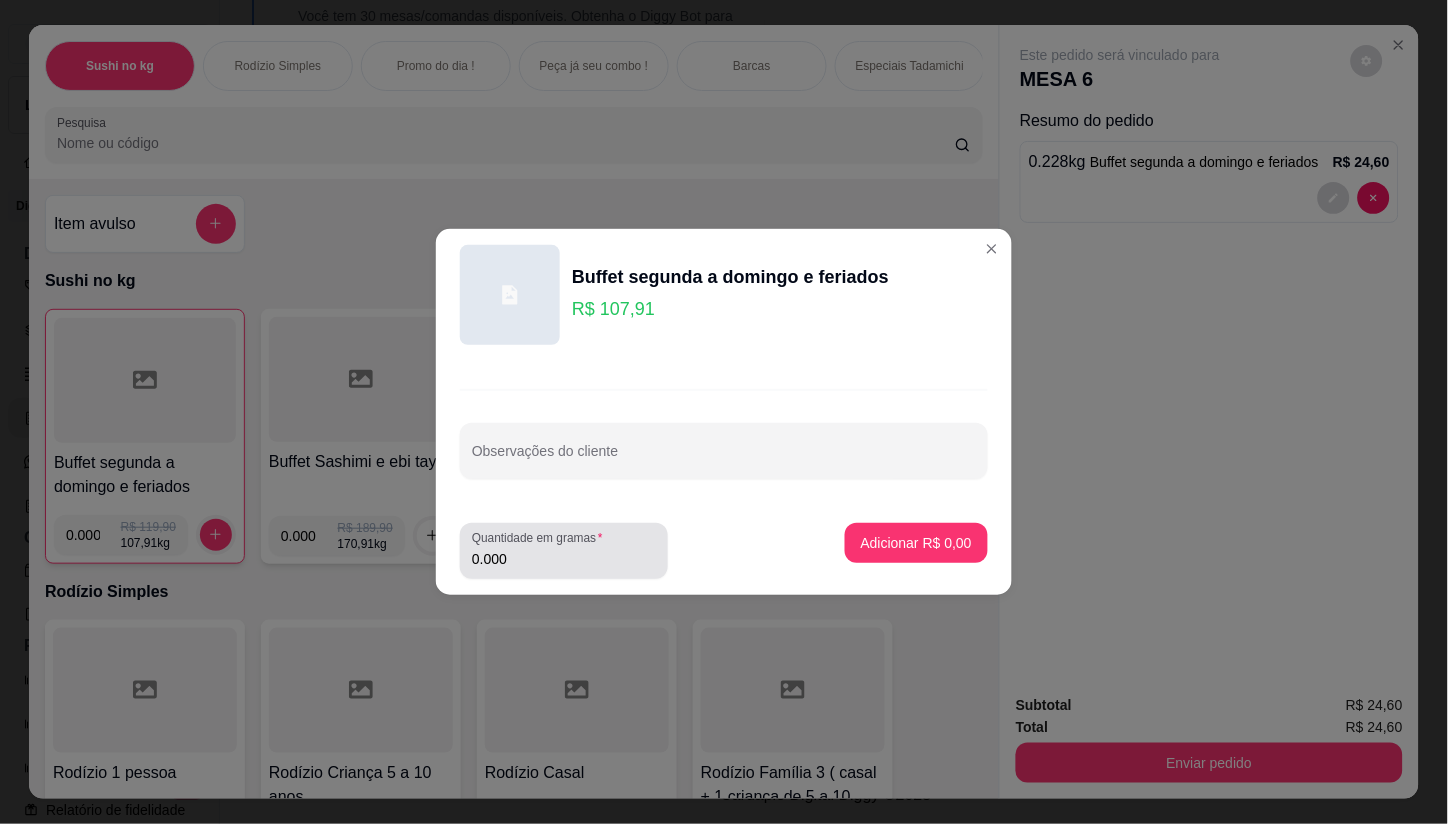 click on "0.000" at bounding box center (564, 559) 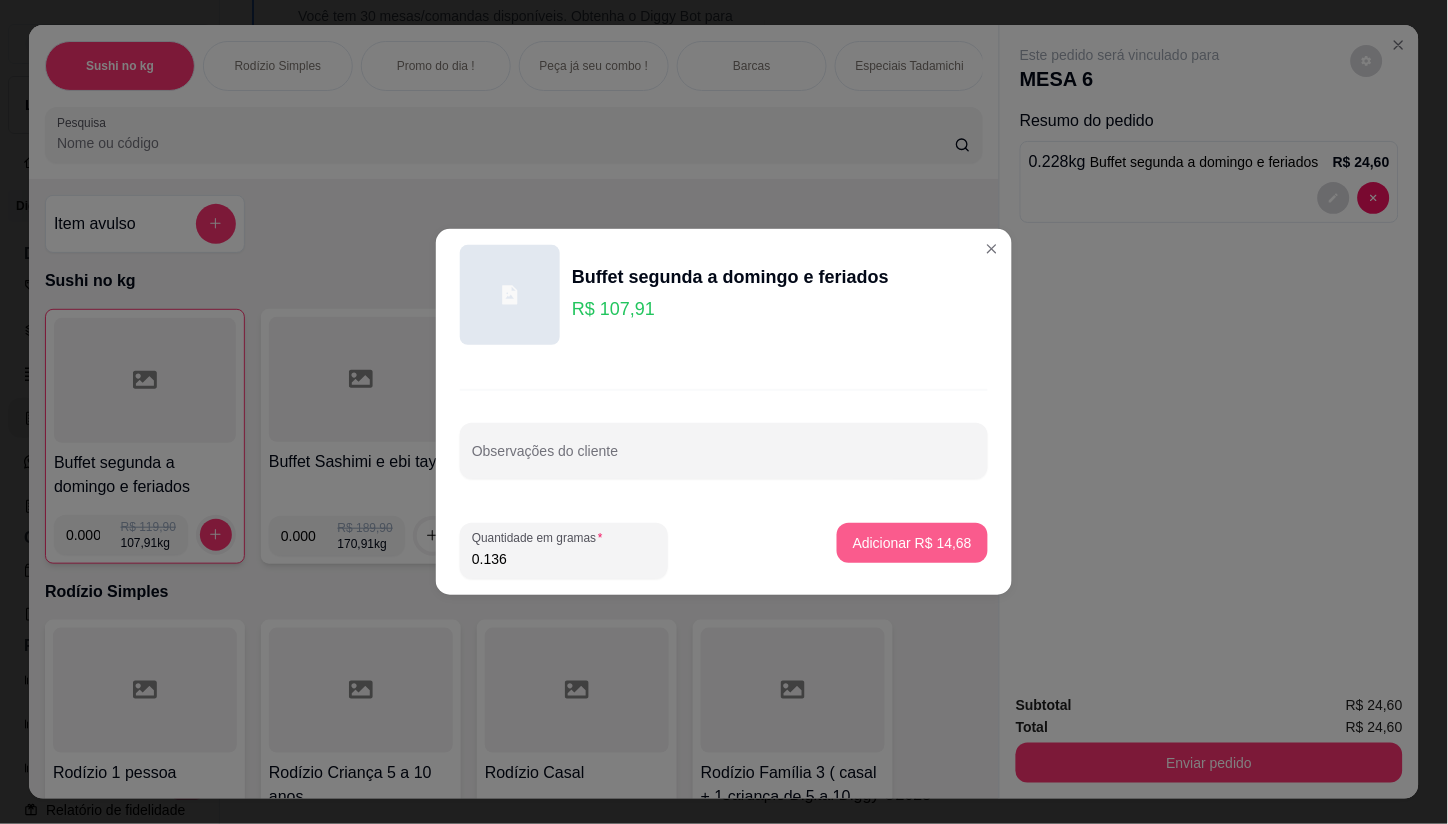 type on "0.136" 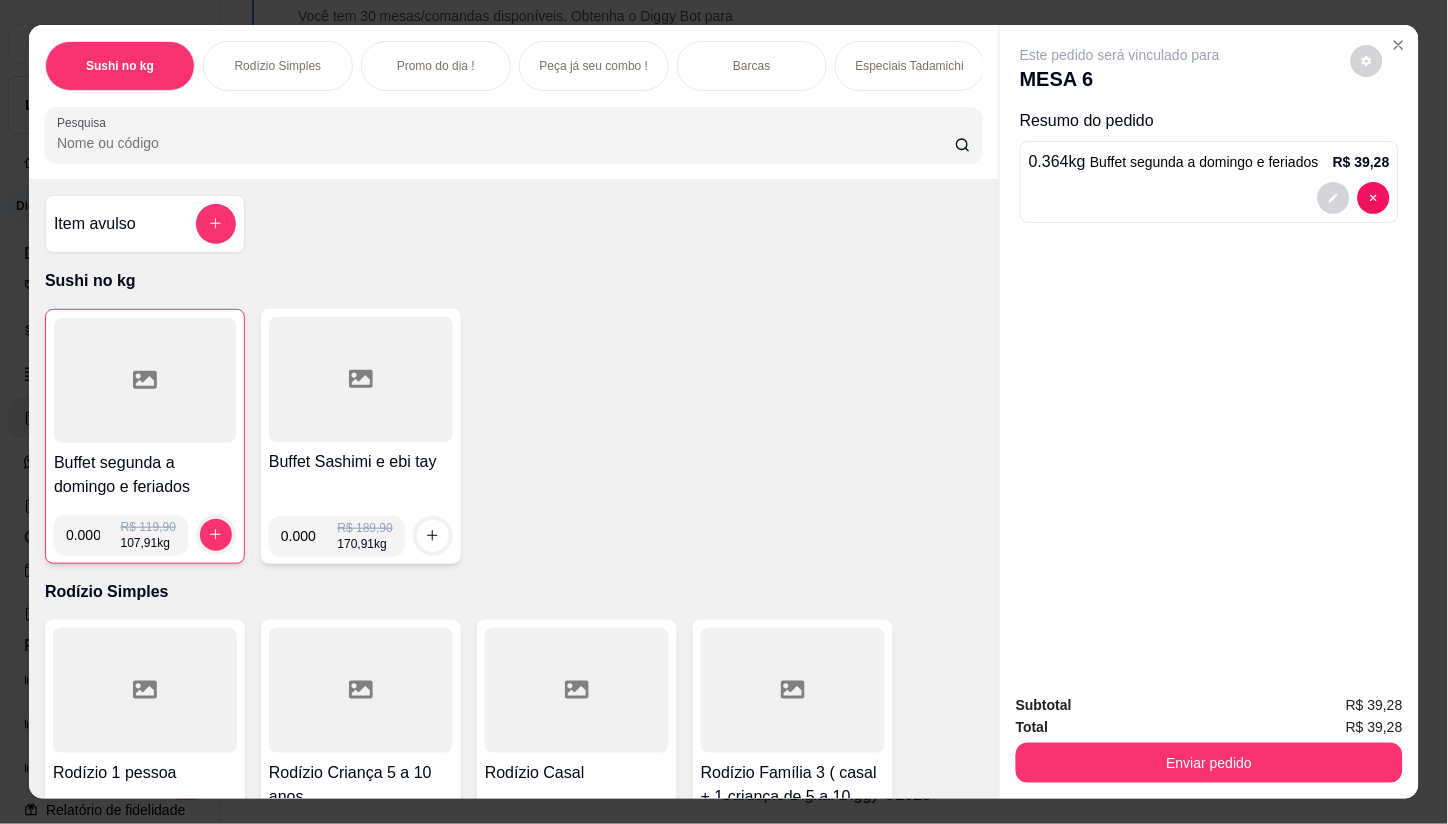click 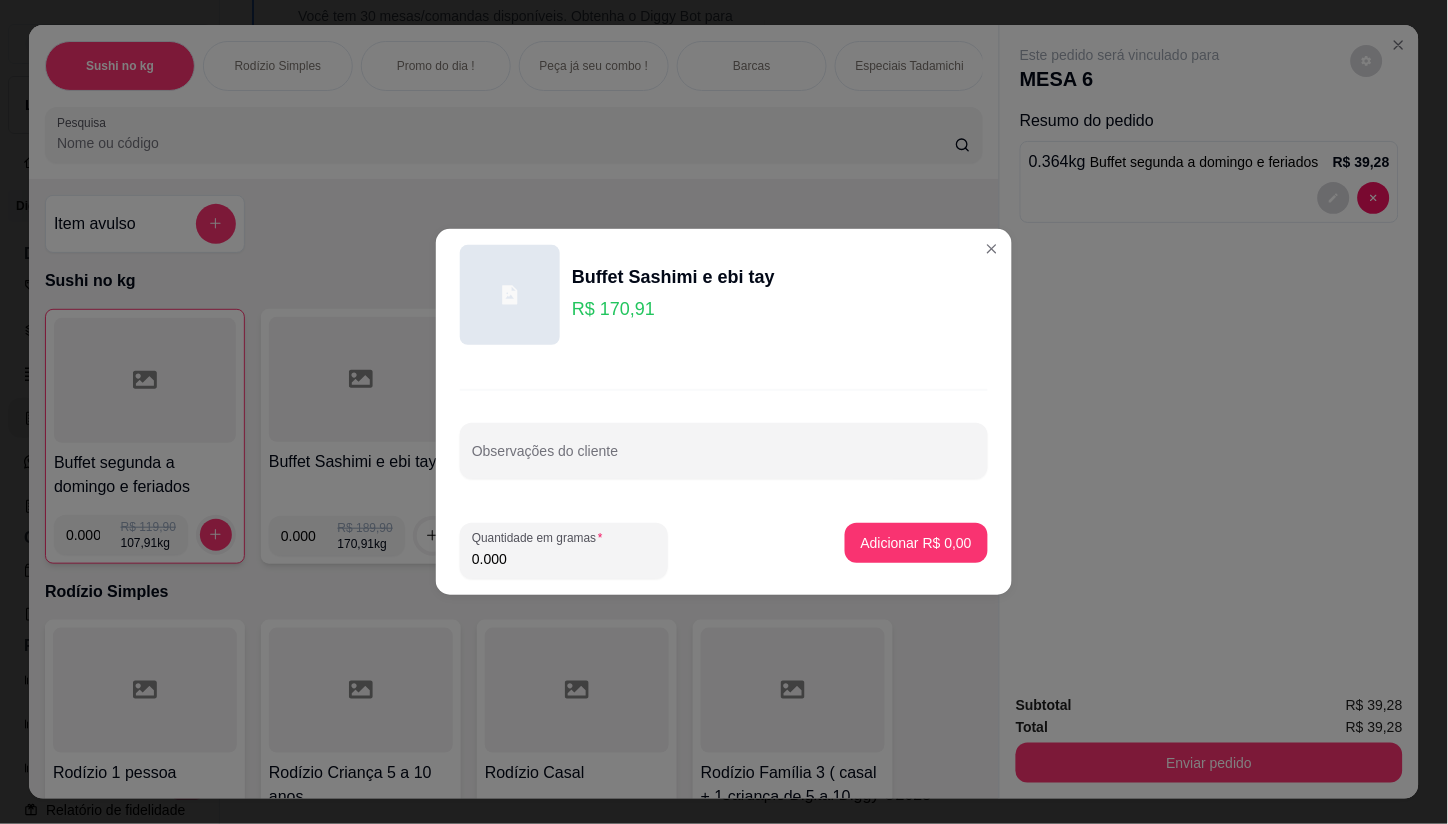 click on "0.000" at bounding box center [564, 559] 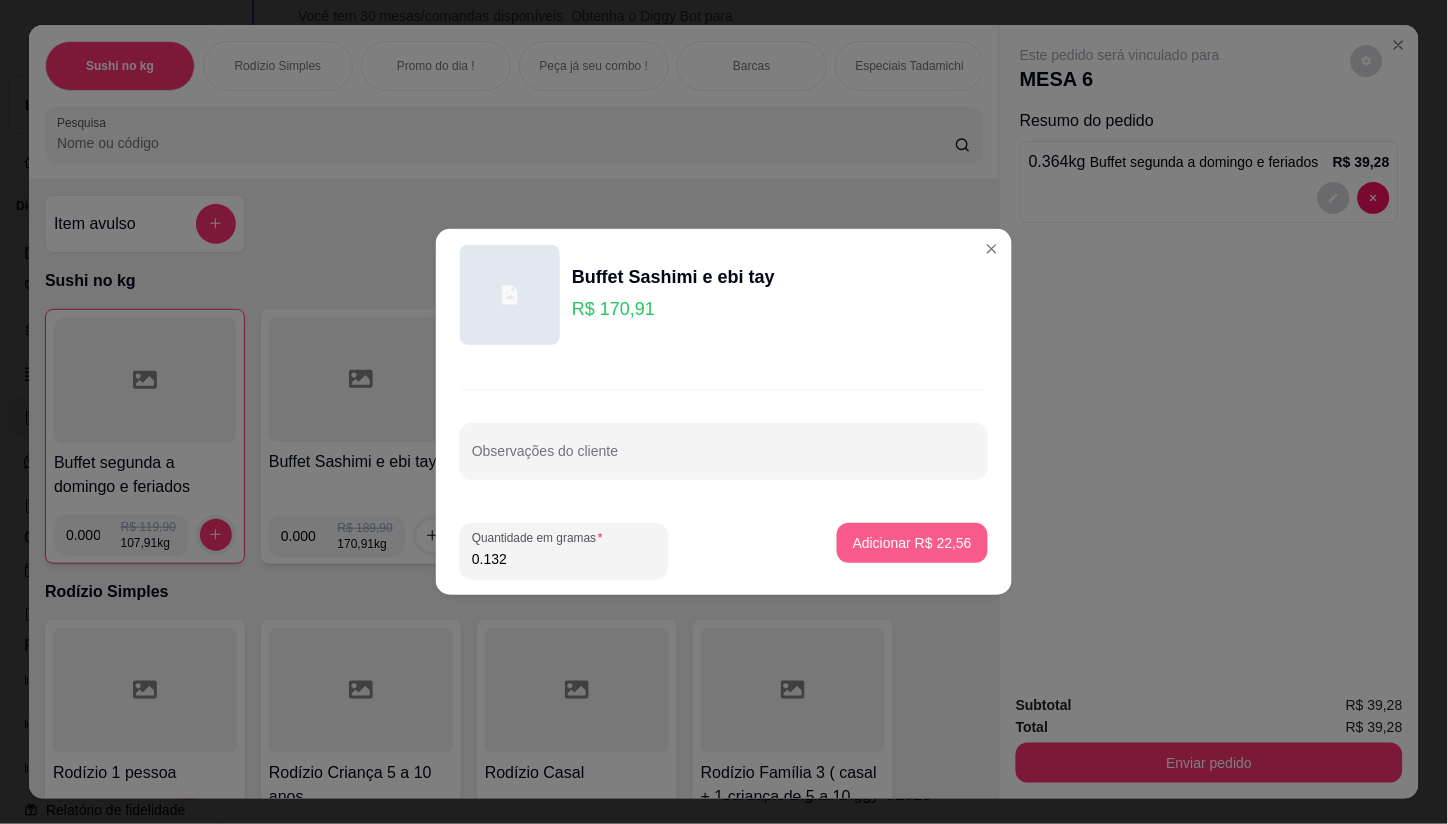 type on "0.132" 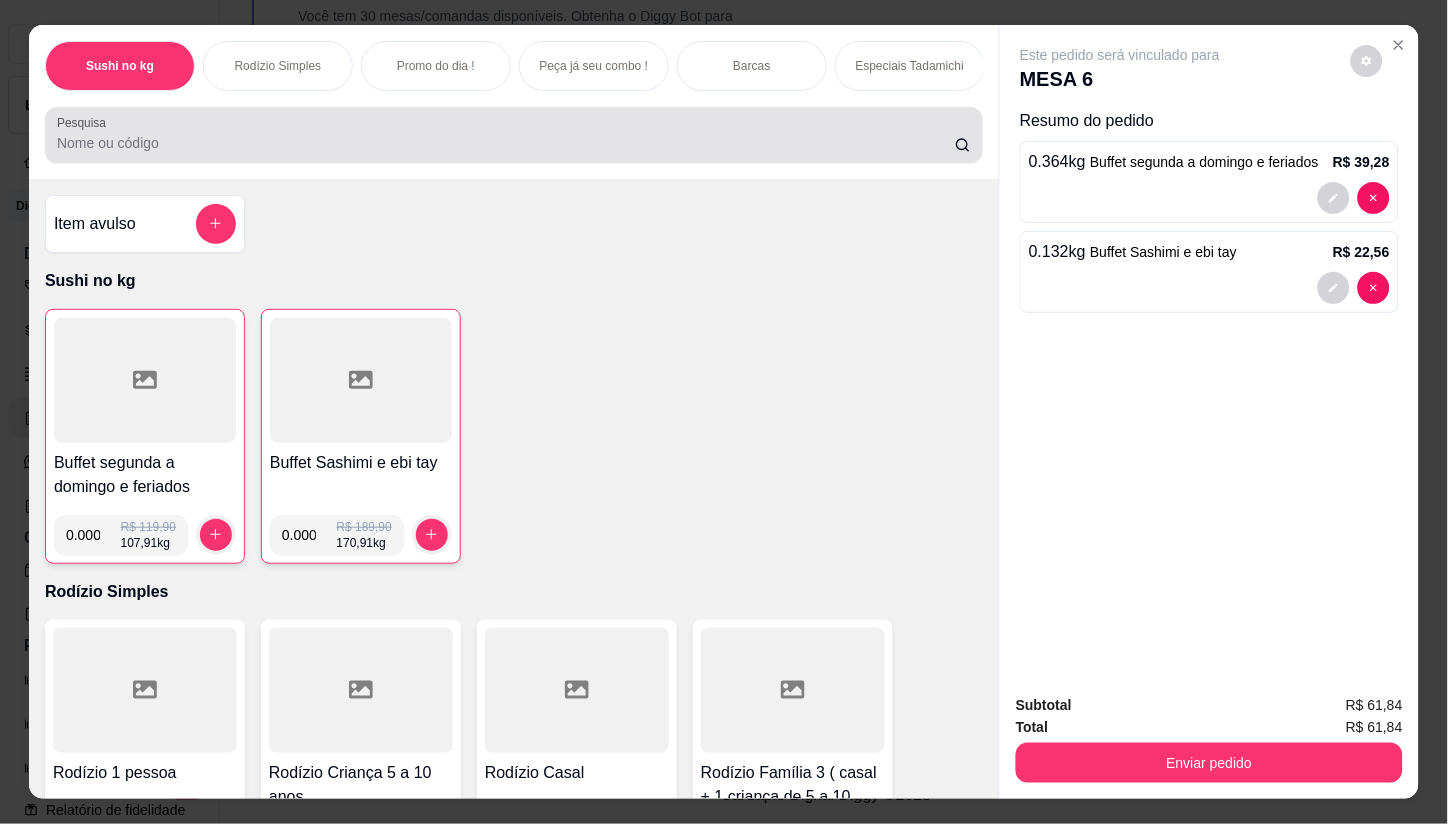 click on "Pesquisa" at bounding box center (506, 143) 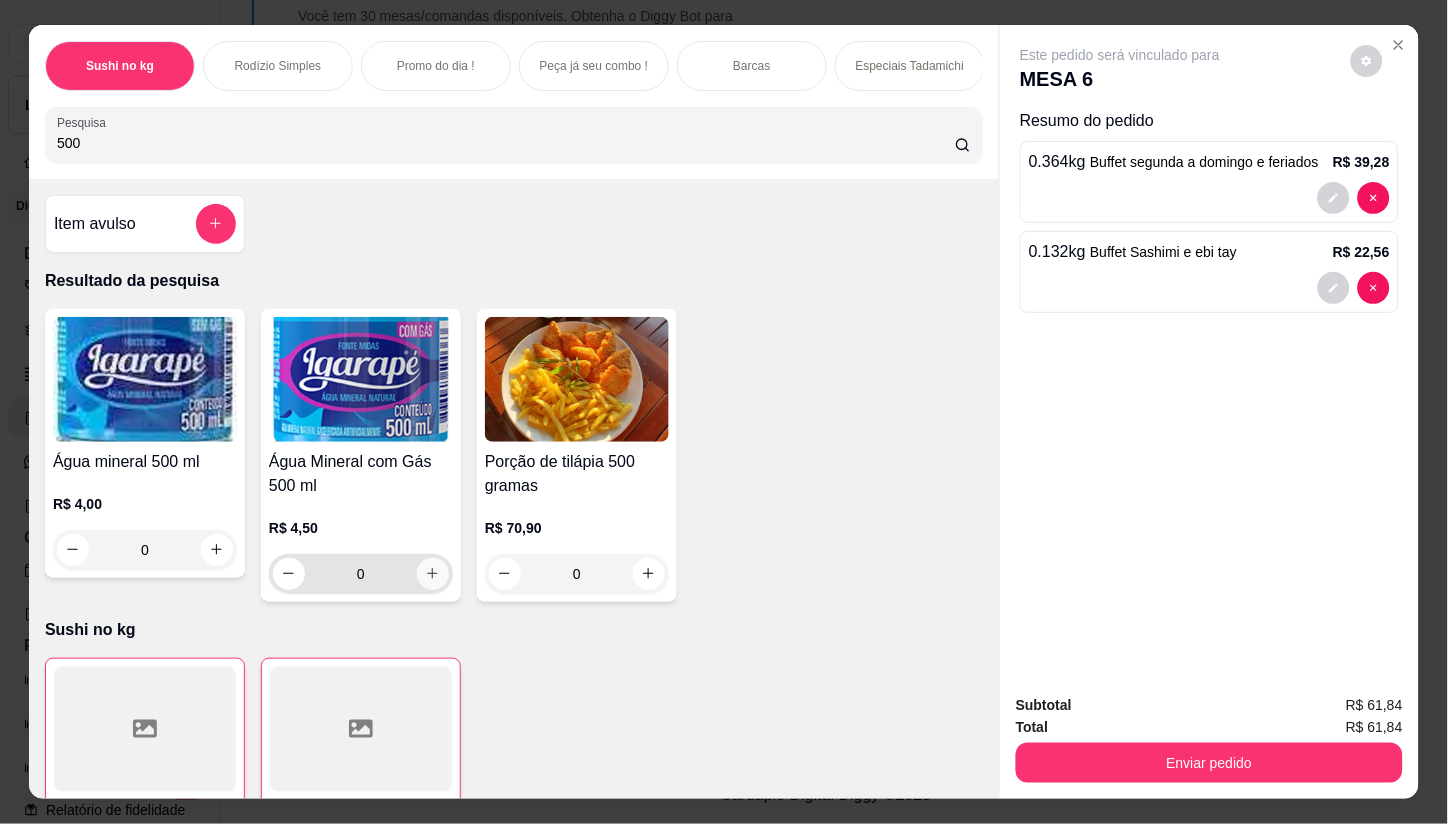 type on "500" 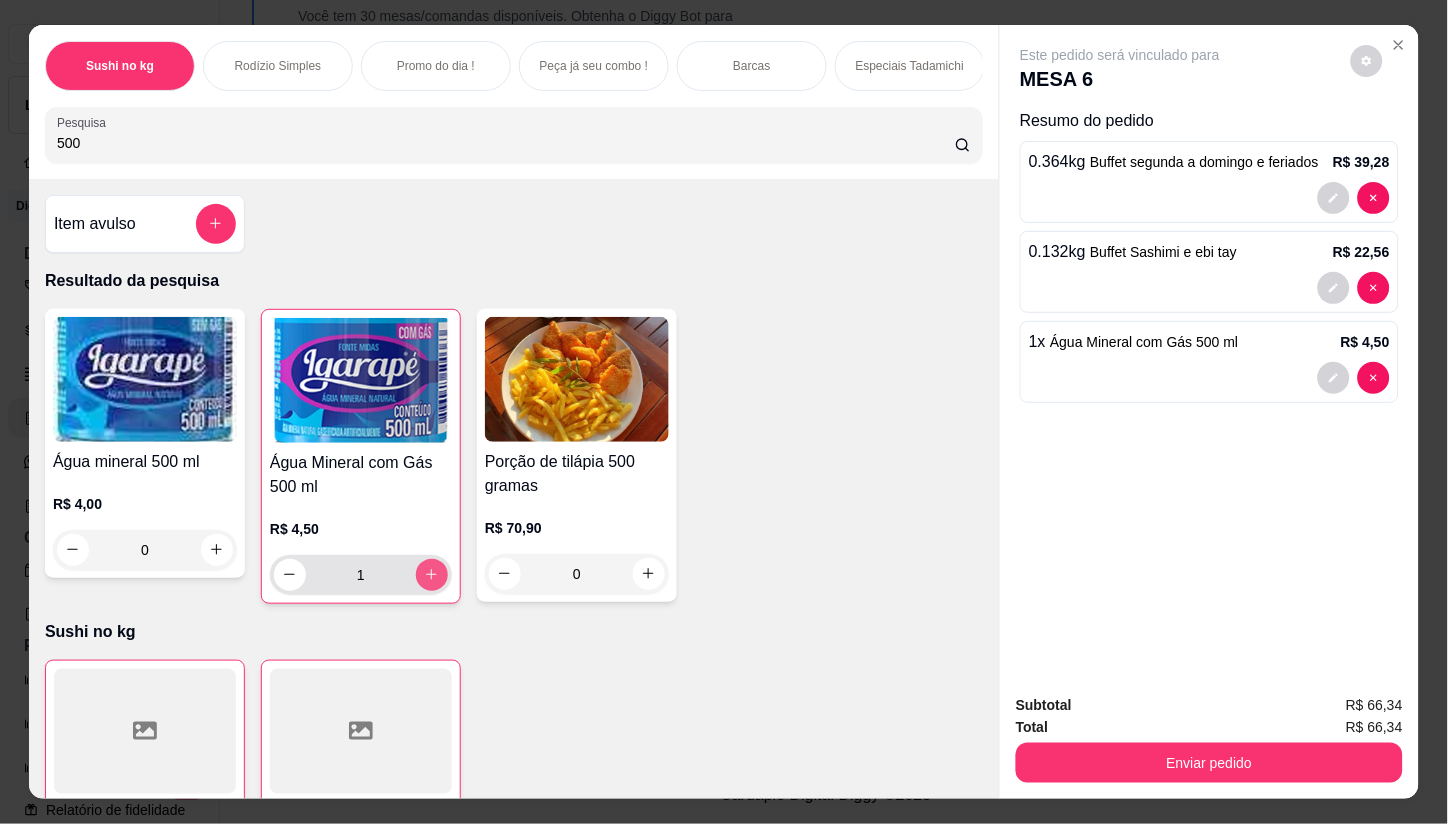 type on "1" 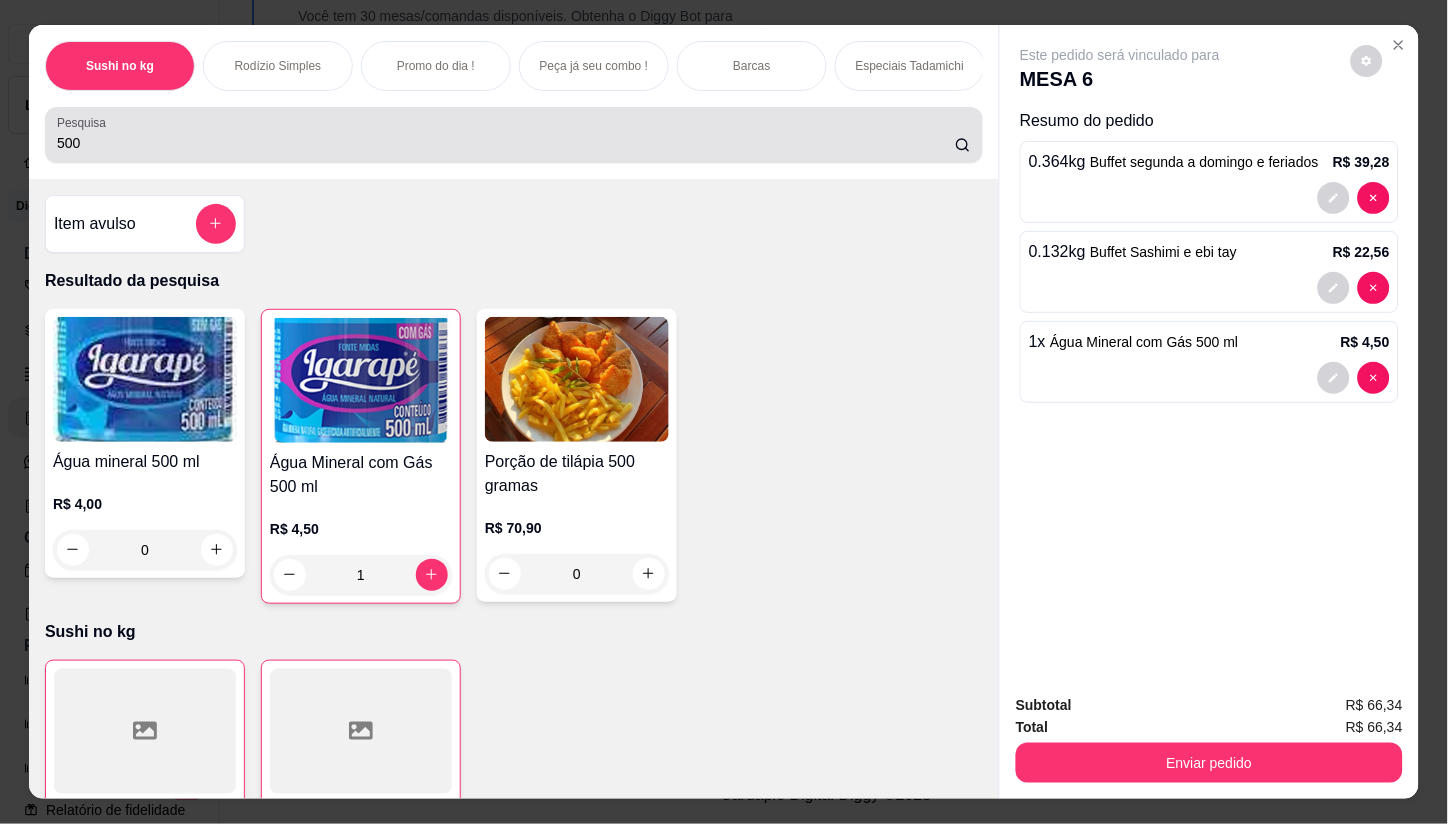 click on "500" at bounding box center [506, 143] 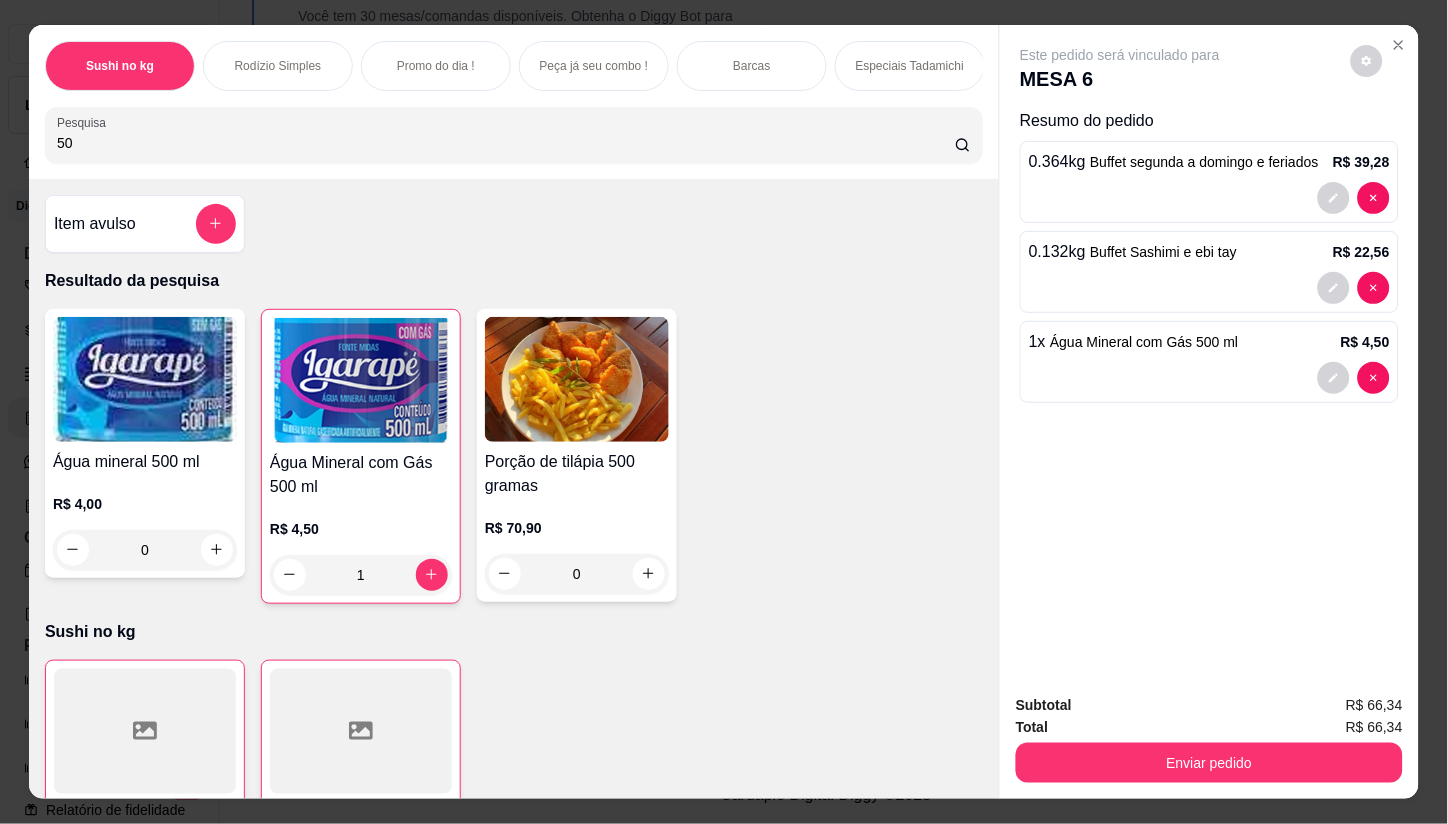 type on "5" 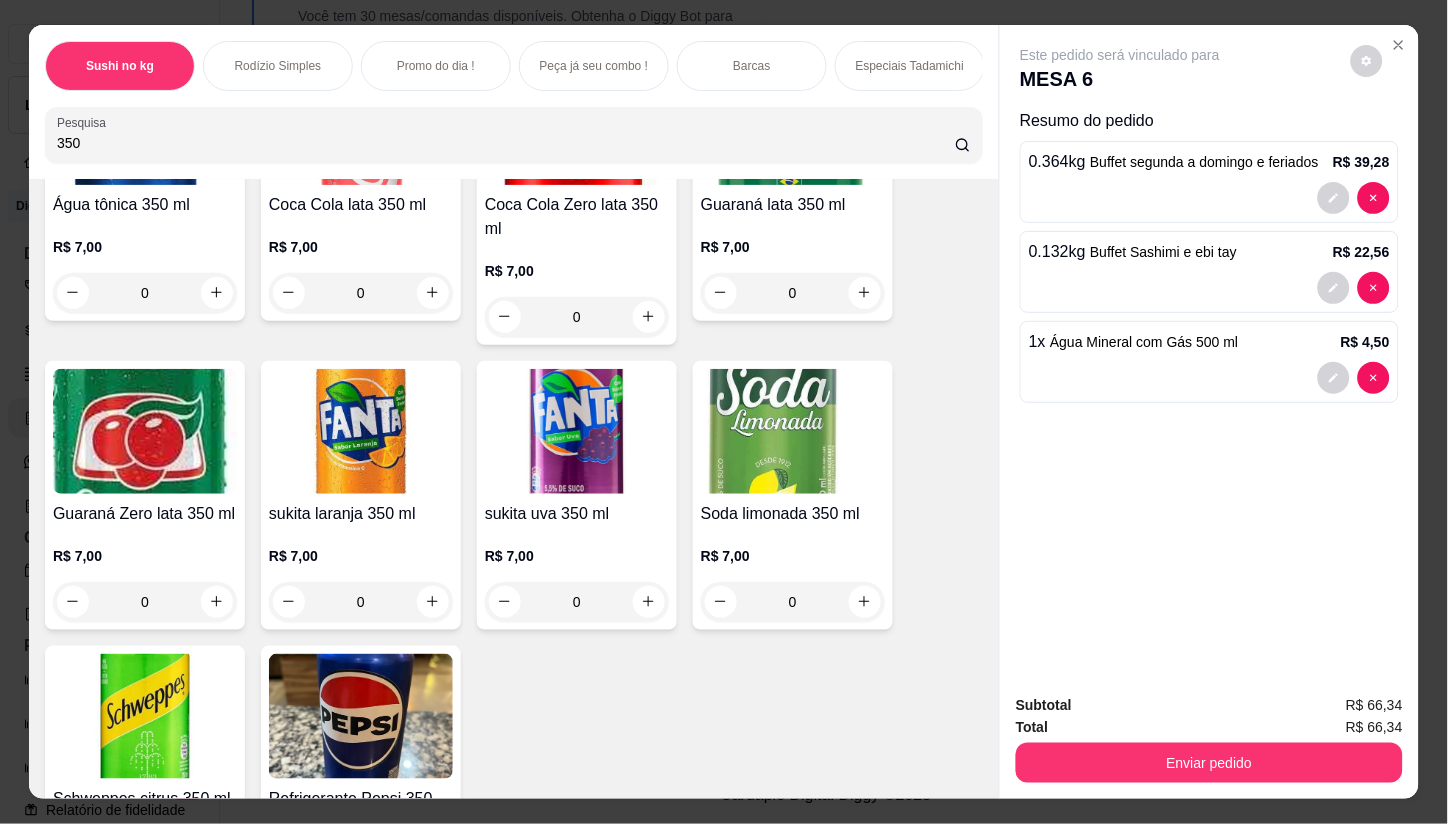 scroll, scrollTop: 333, scrollLeft: 0, axis: vertical 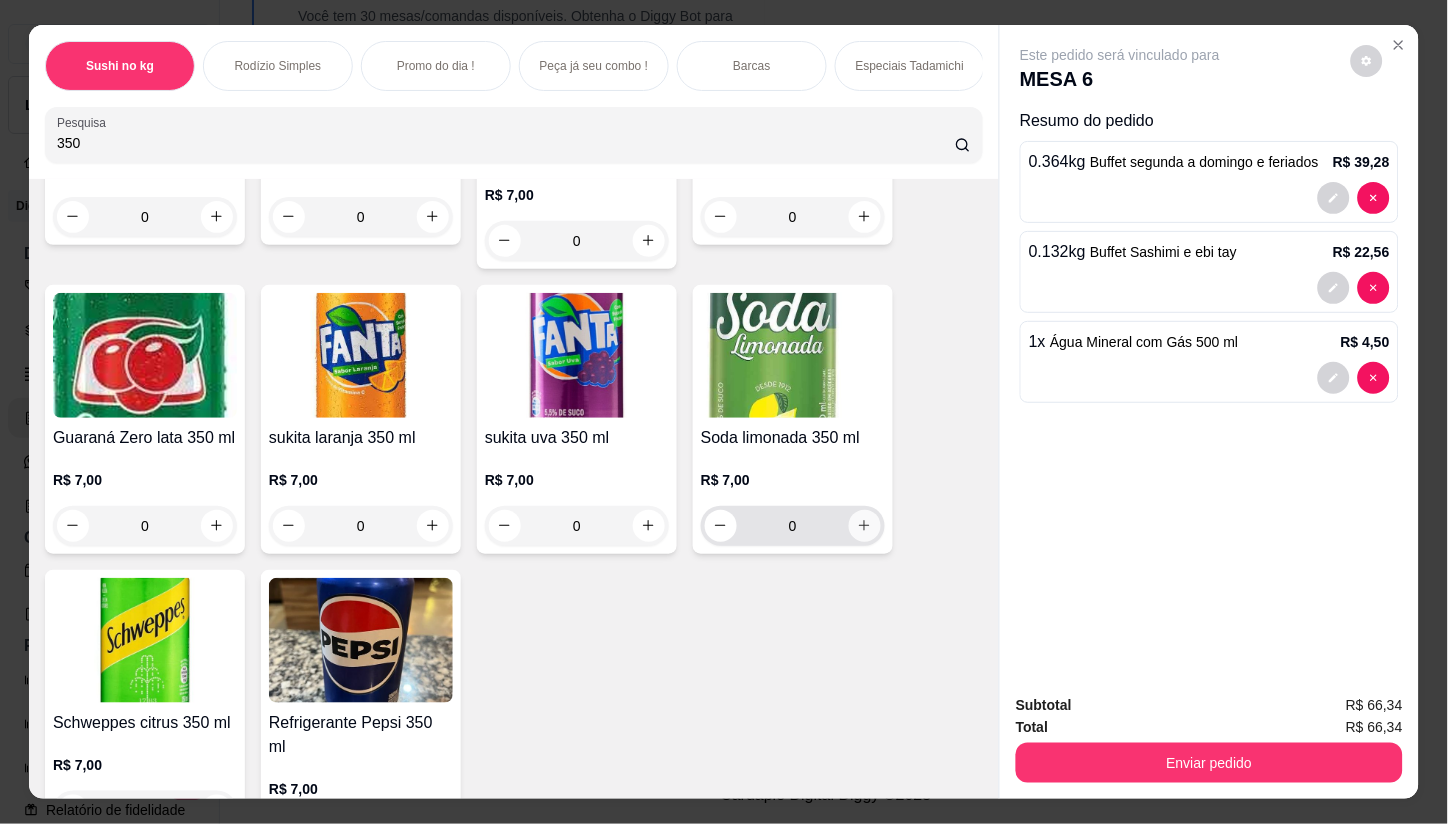 type on "350" 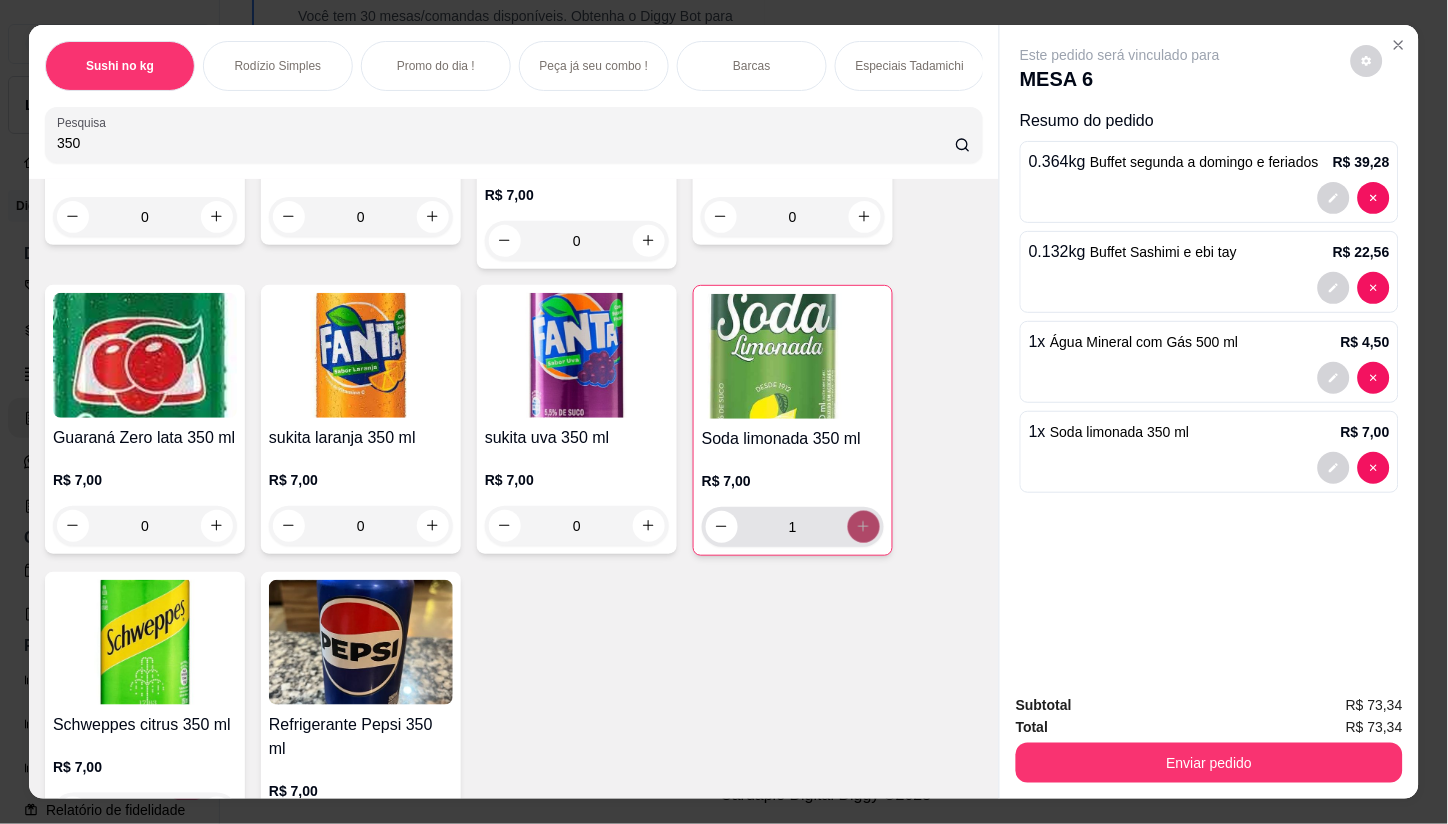type on "1" 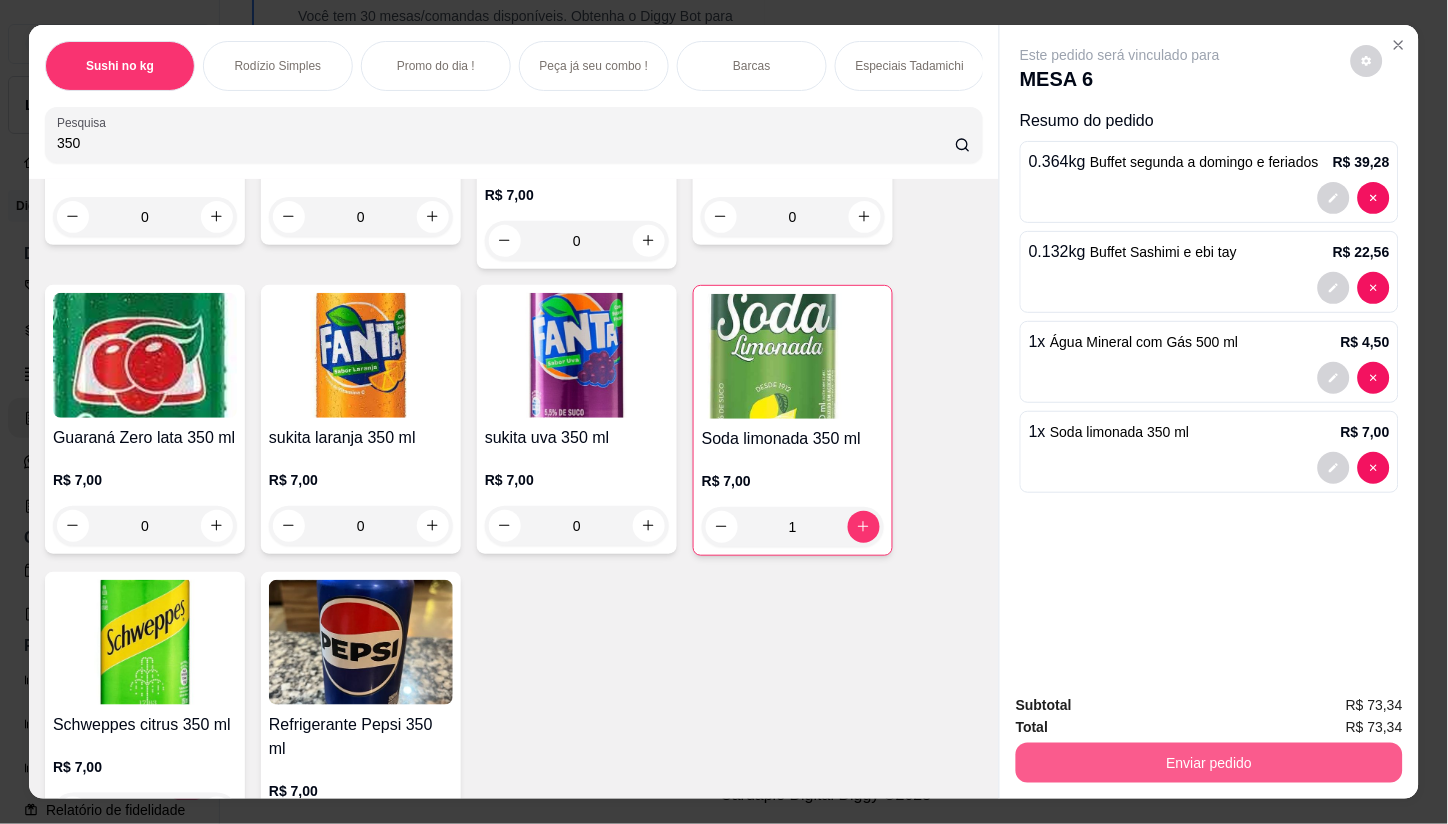 click on "Enviar pedido" at bounding box center [1209, 763] 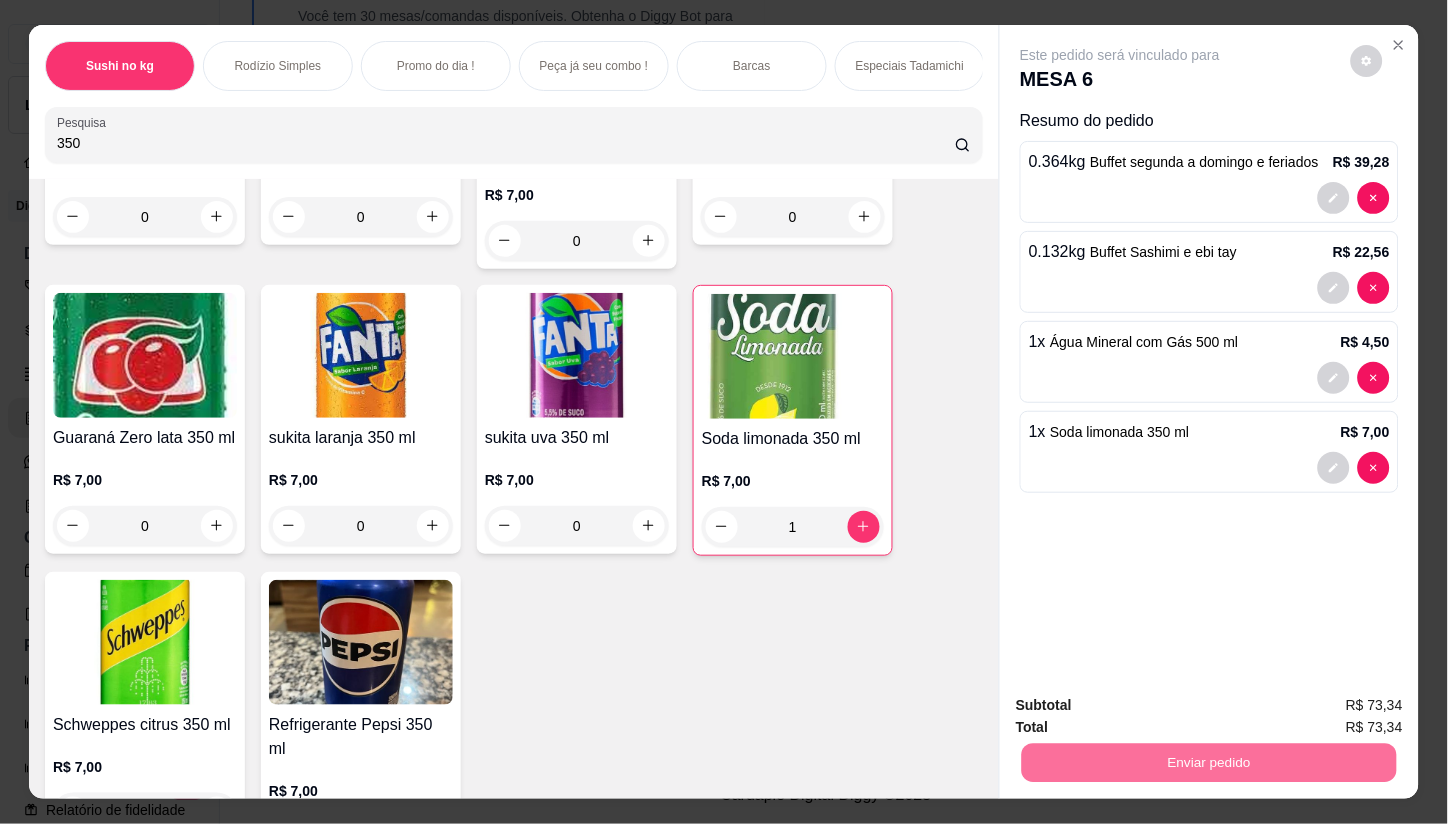 click on "Não registrar e enviar pedido" at bounding box center (1144, 705) 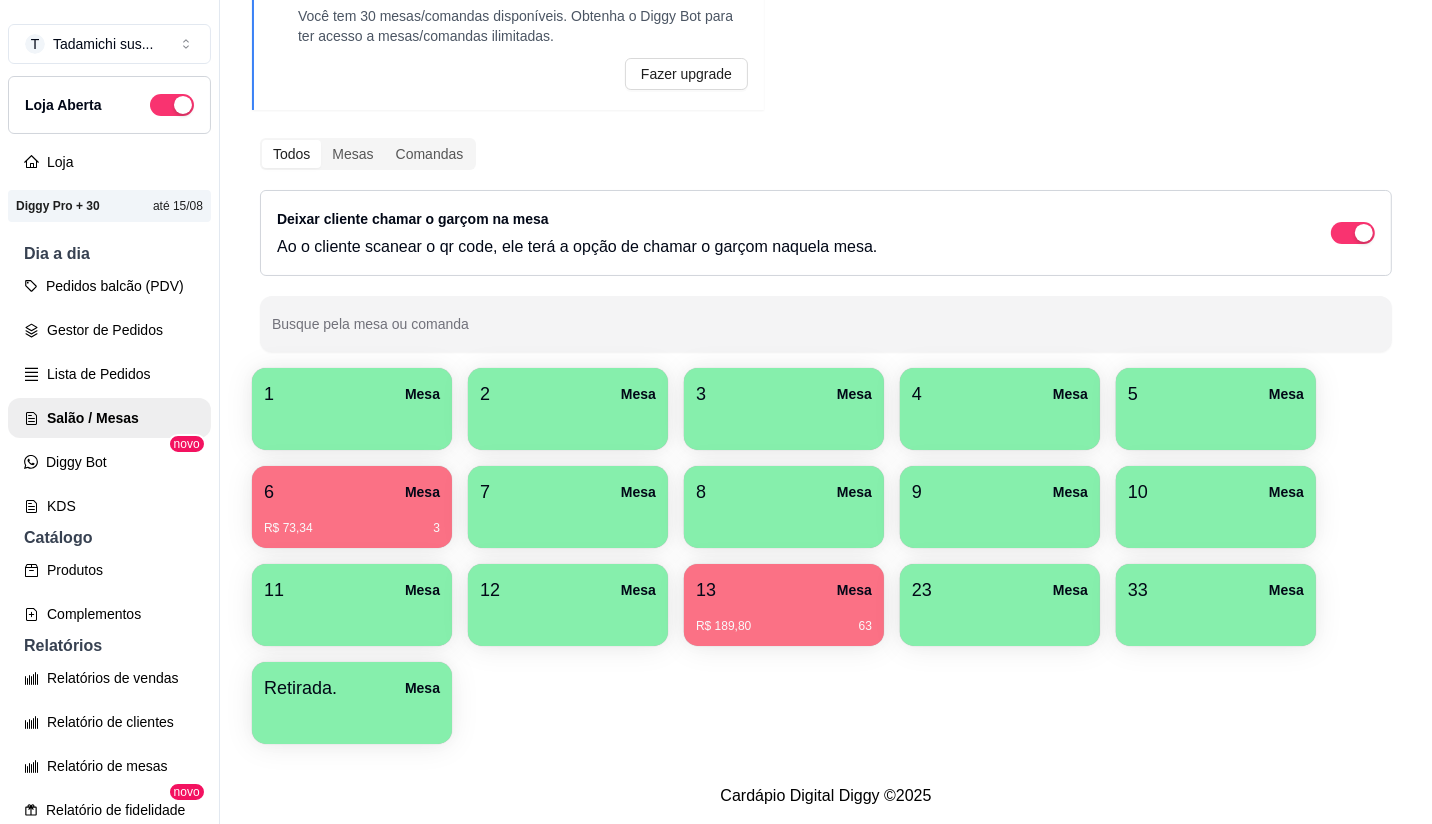 click on "R$ 189,80 63" at bounding box center (784, 619) 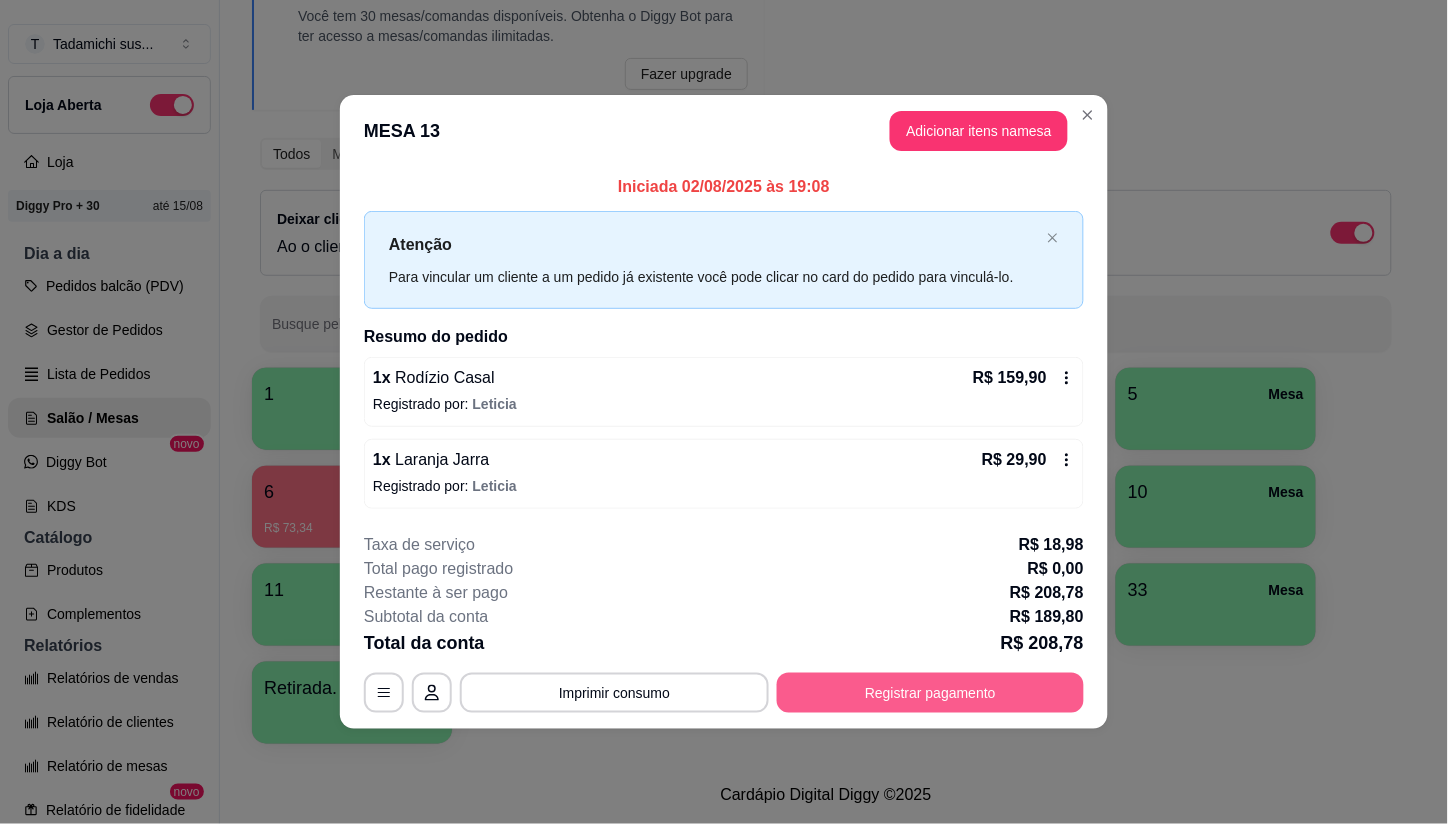 click on "Registrar pagamento" at bounding box center [930, 693] 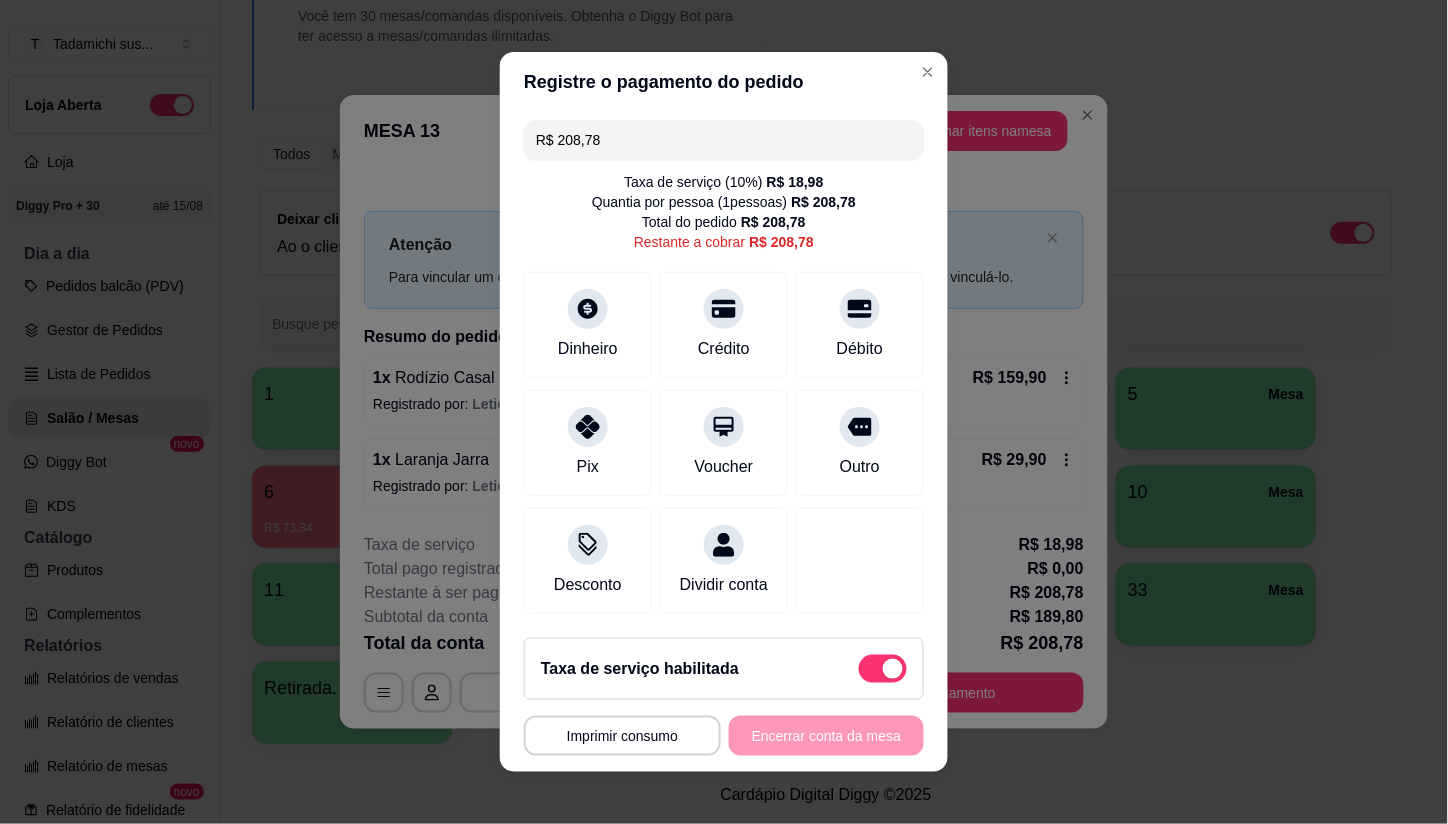 click at bounding box center [883, 669] 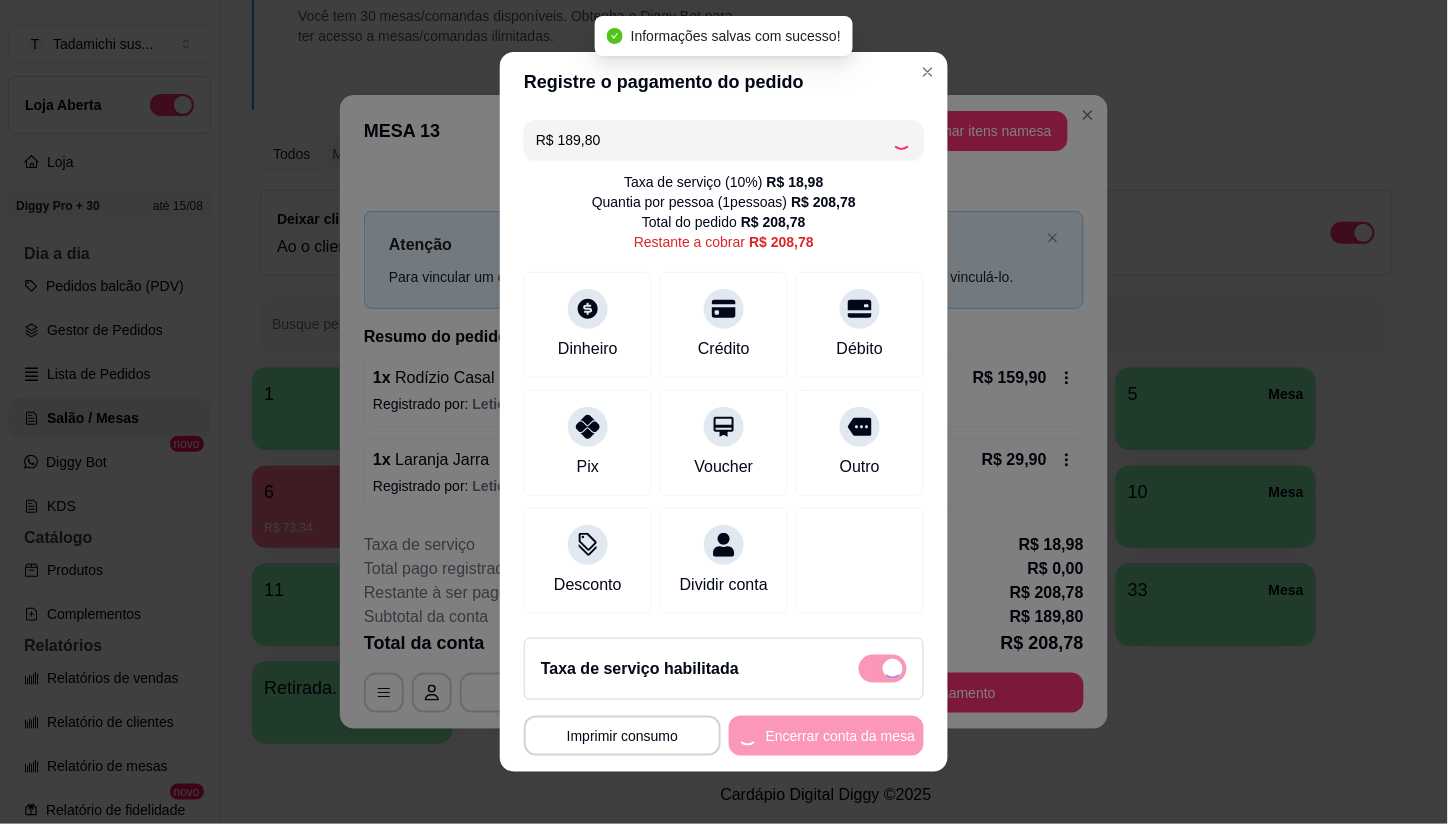 checkbox on "false" 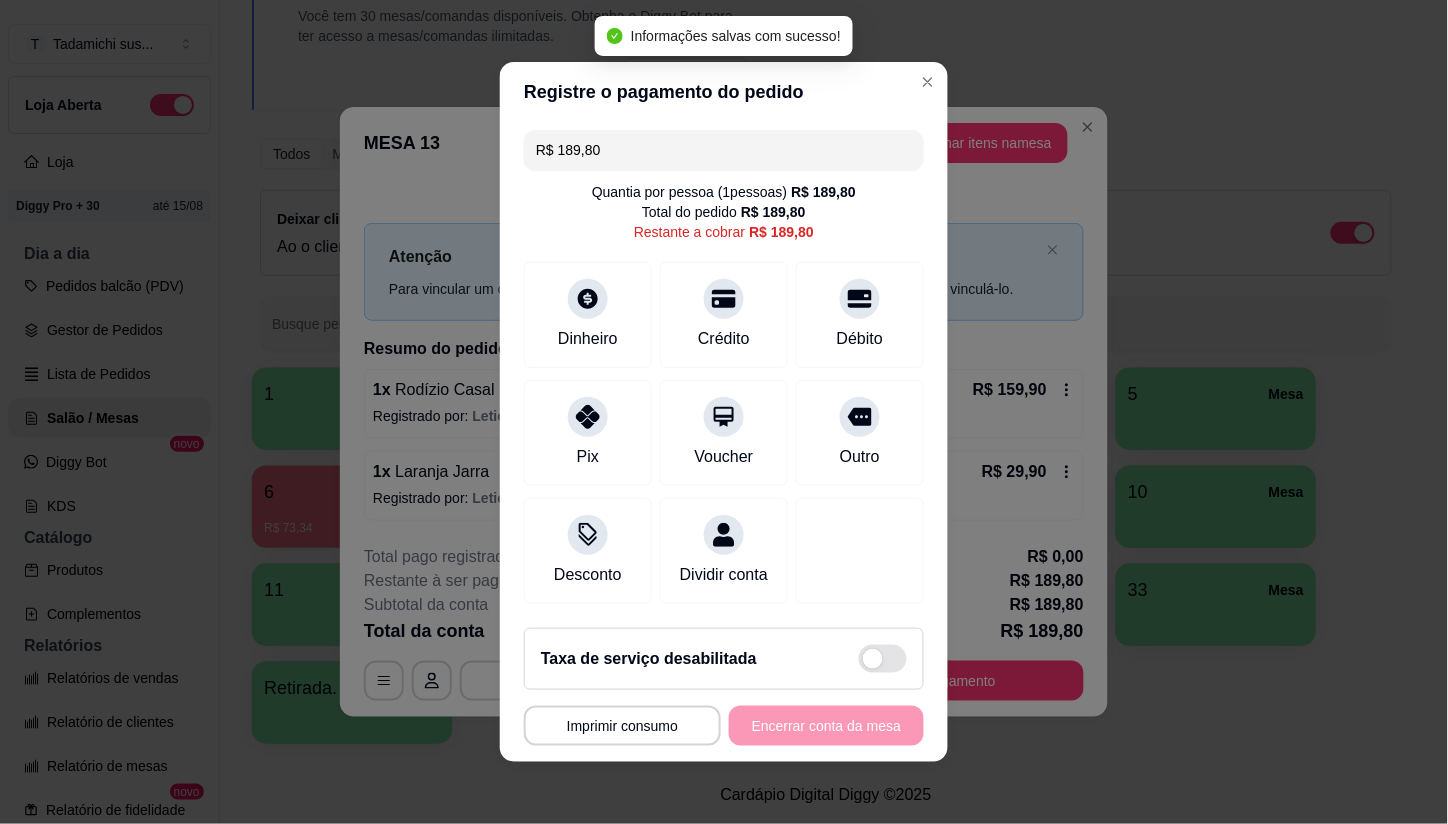 scroll, scrollTop: 14, scrollLeft: 0, axis: vertical 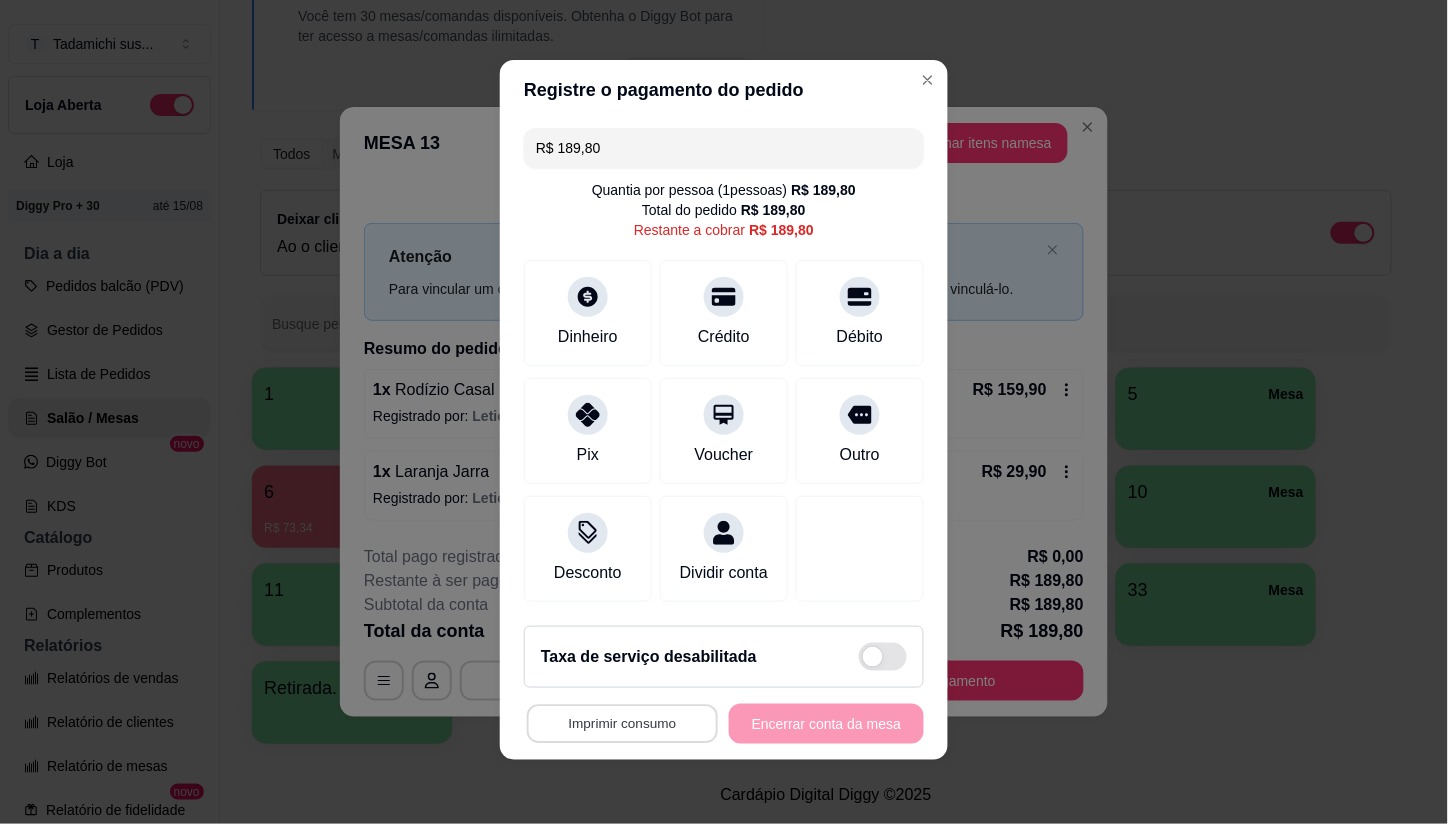 click on "Imprimir consumo" at bounding box center (622, 724) 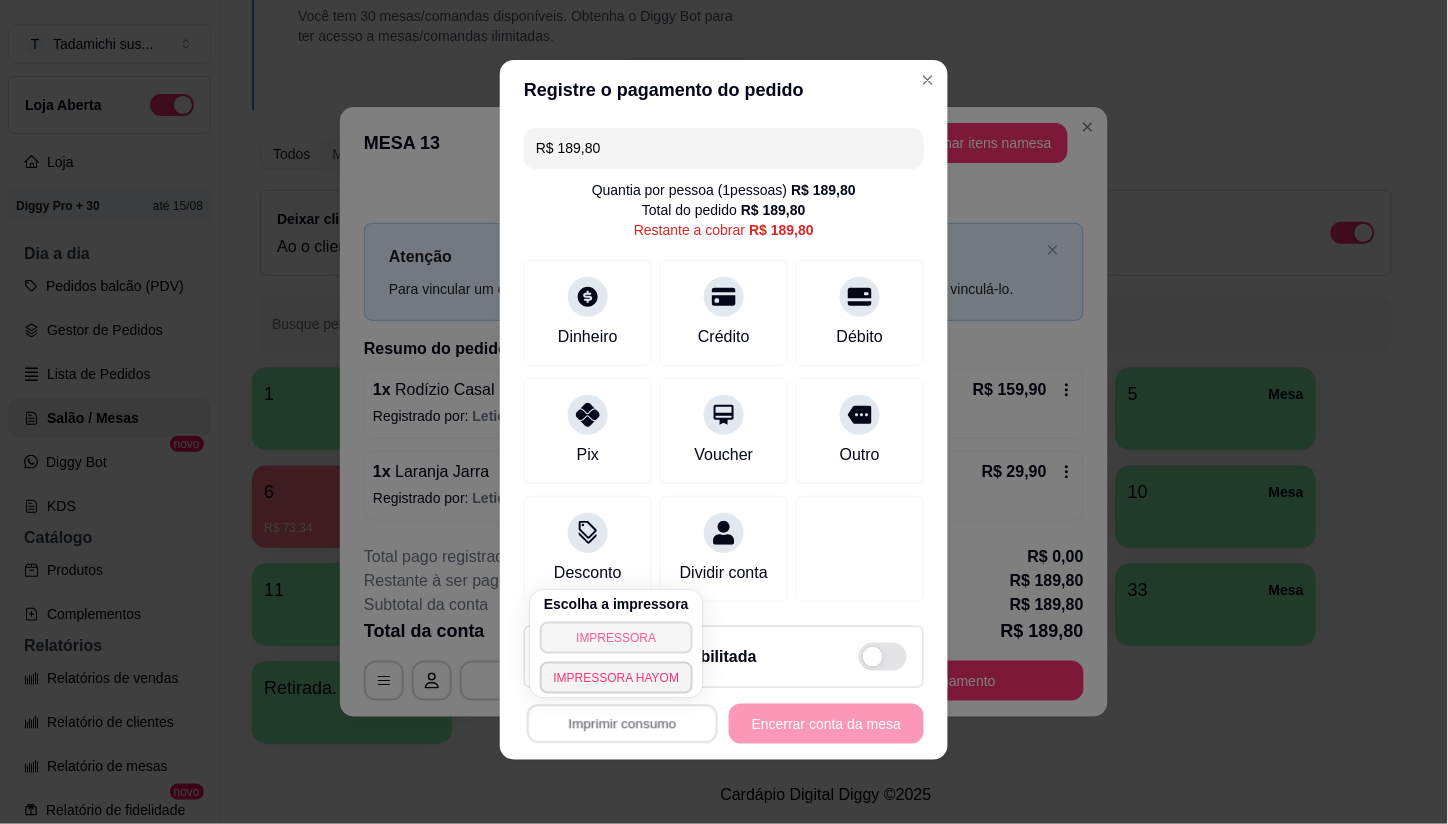 click on "IMPRESSORA" at bounding box center (617, 638) 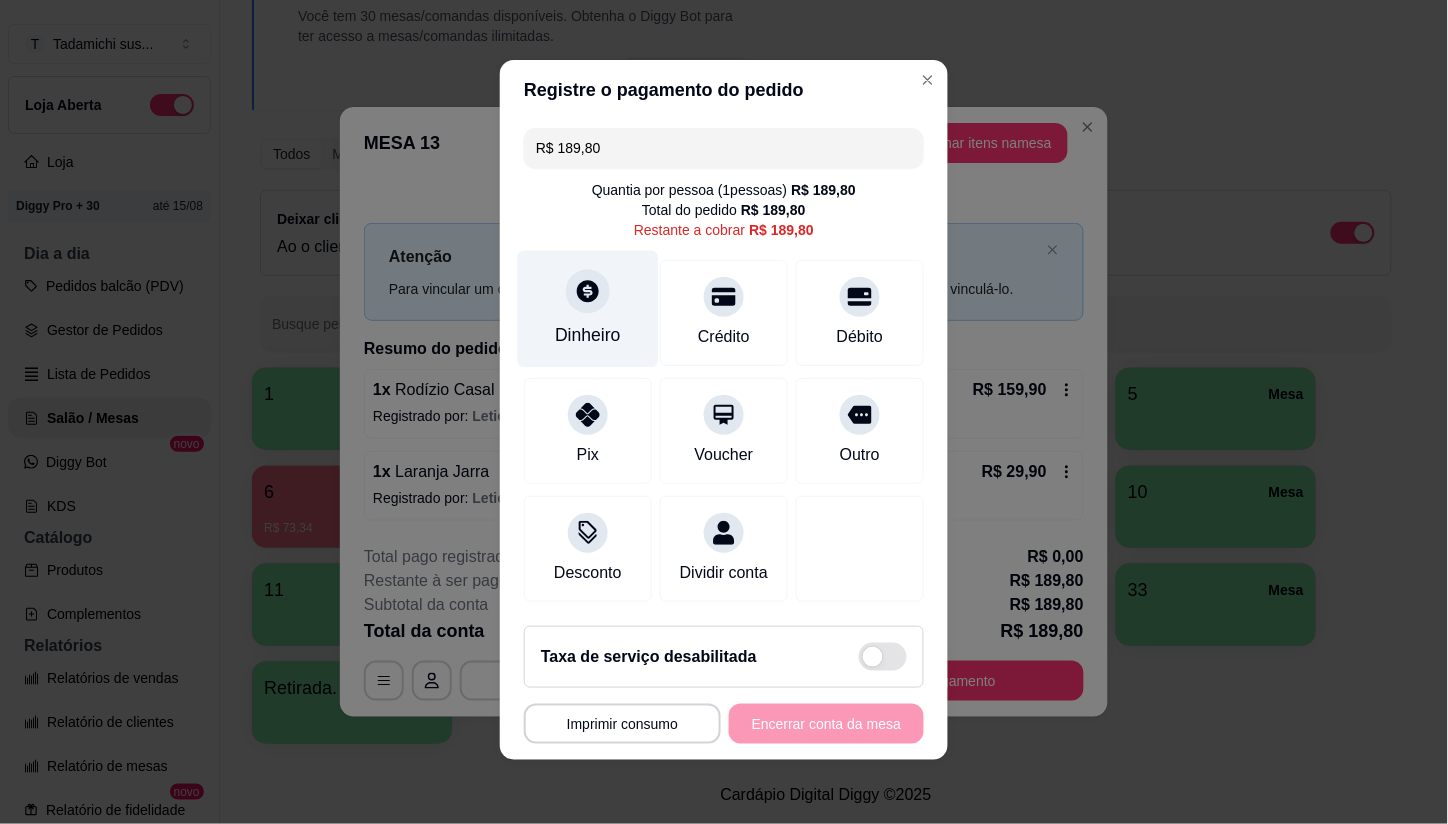 click on "Dinheiro" at bounding box center [588, 309] 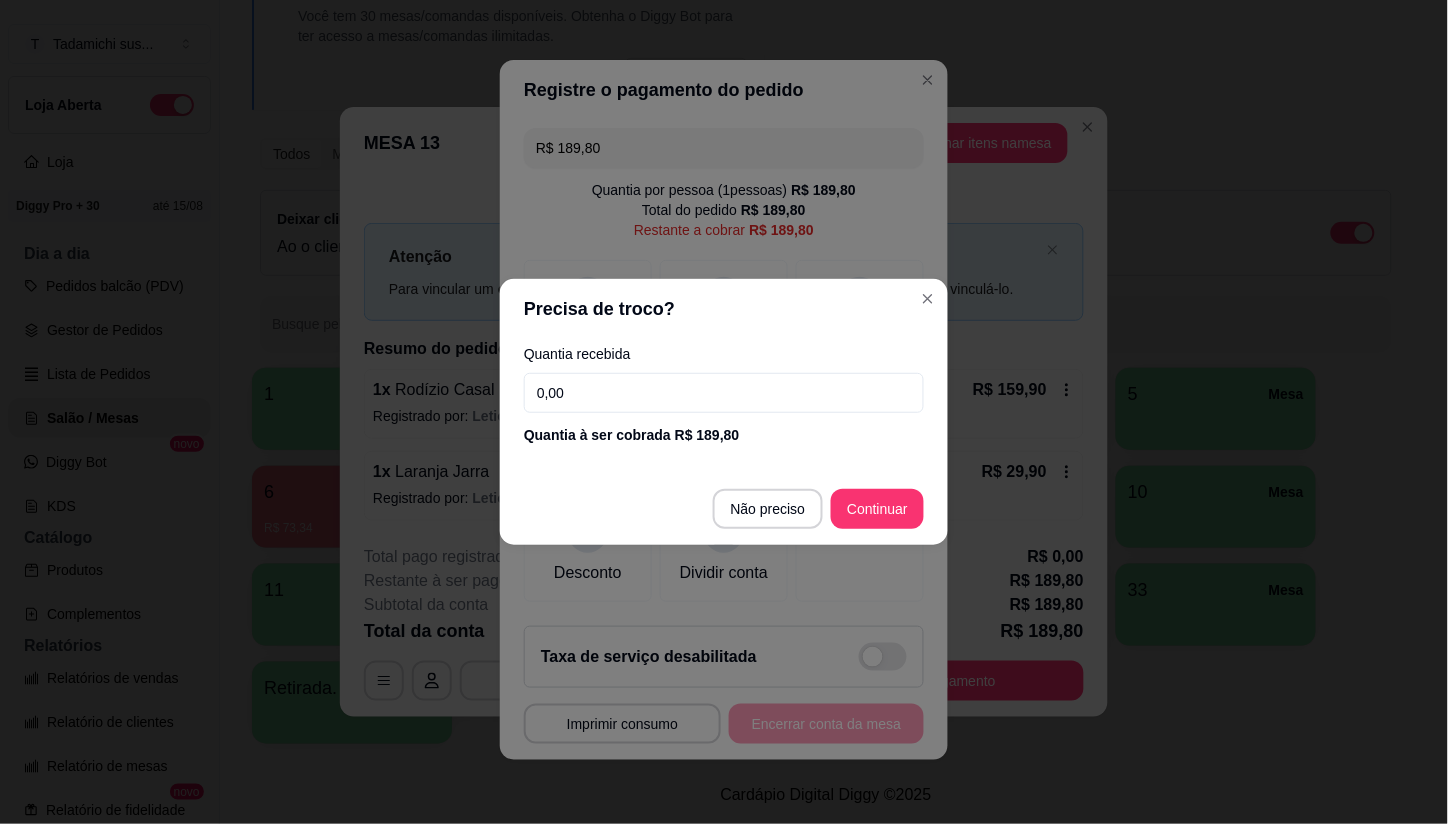 click on "Quantia recebida 0,00 Quantia à ser cobrada   R$ 189,80" at bounding box center [724, 396] 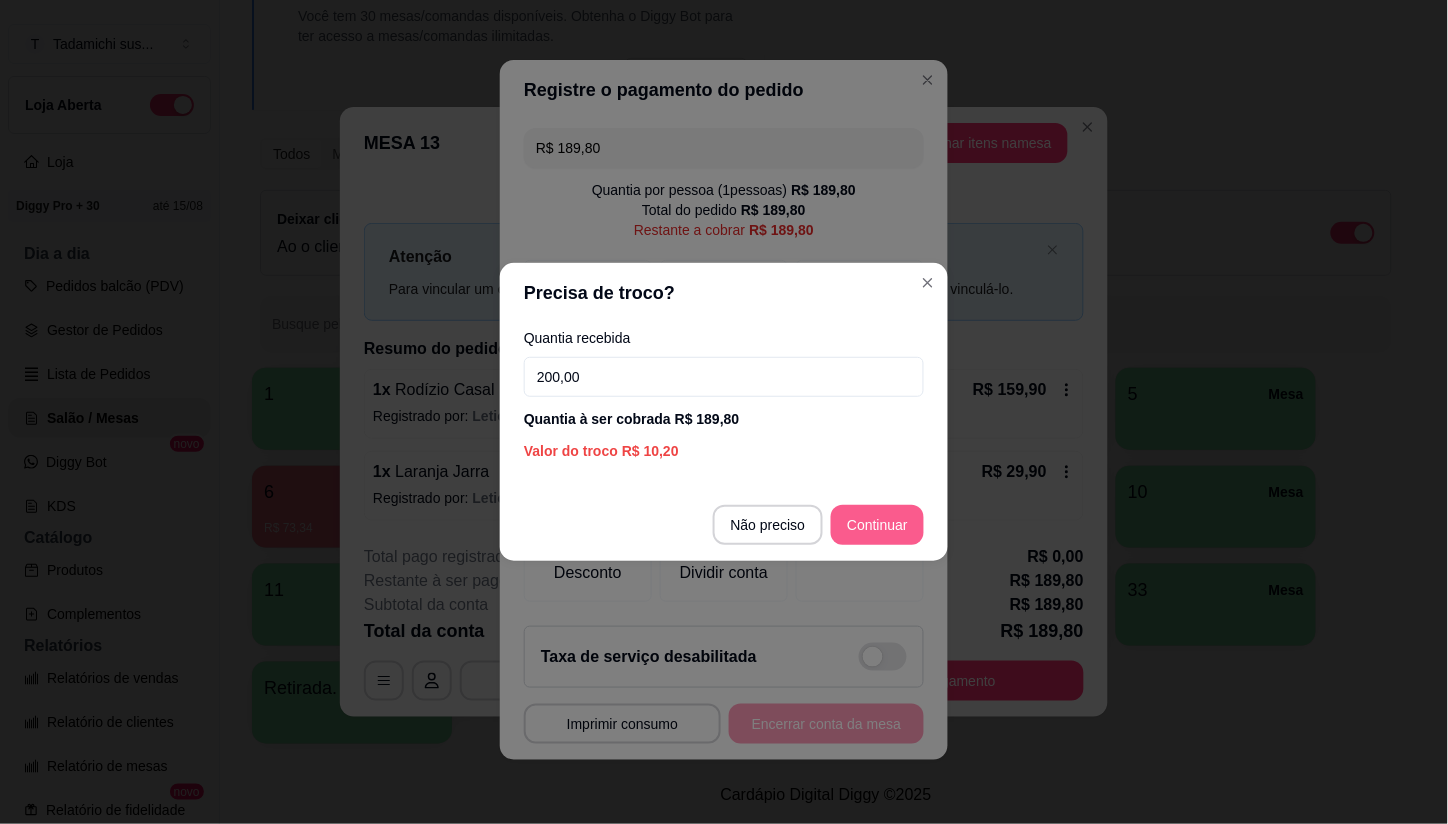 type on "200,00" 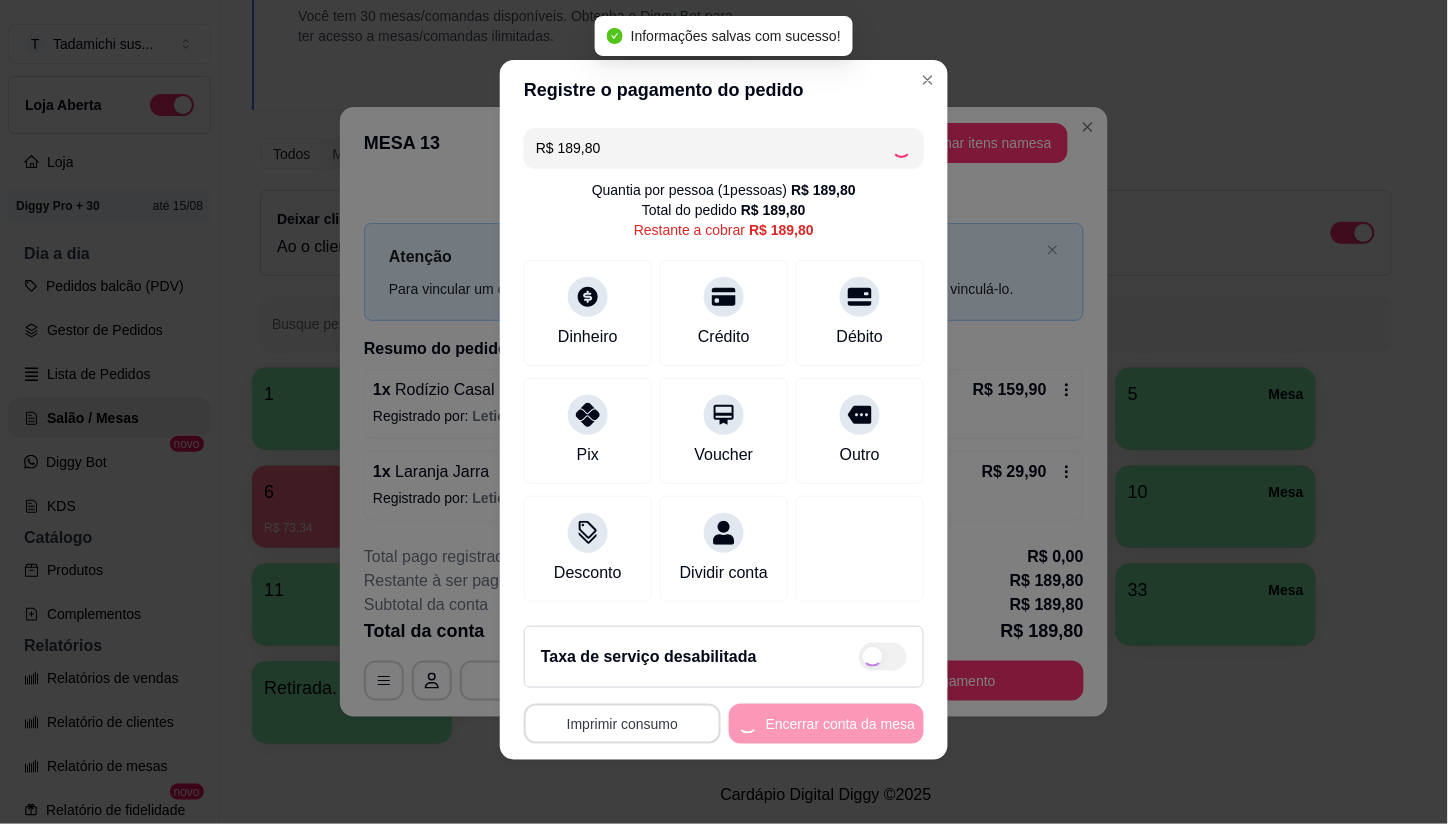click on "Imprimir consumo" at bounding box center [622, 724] 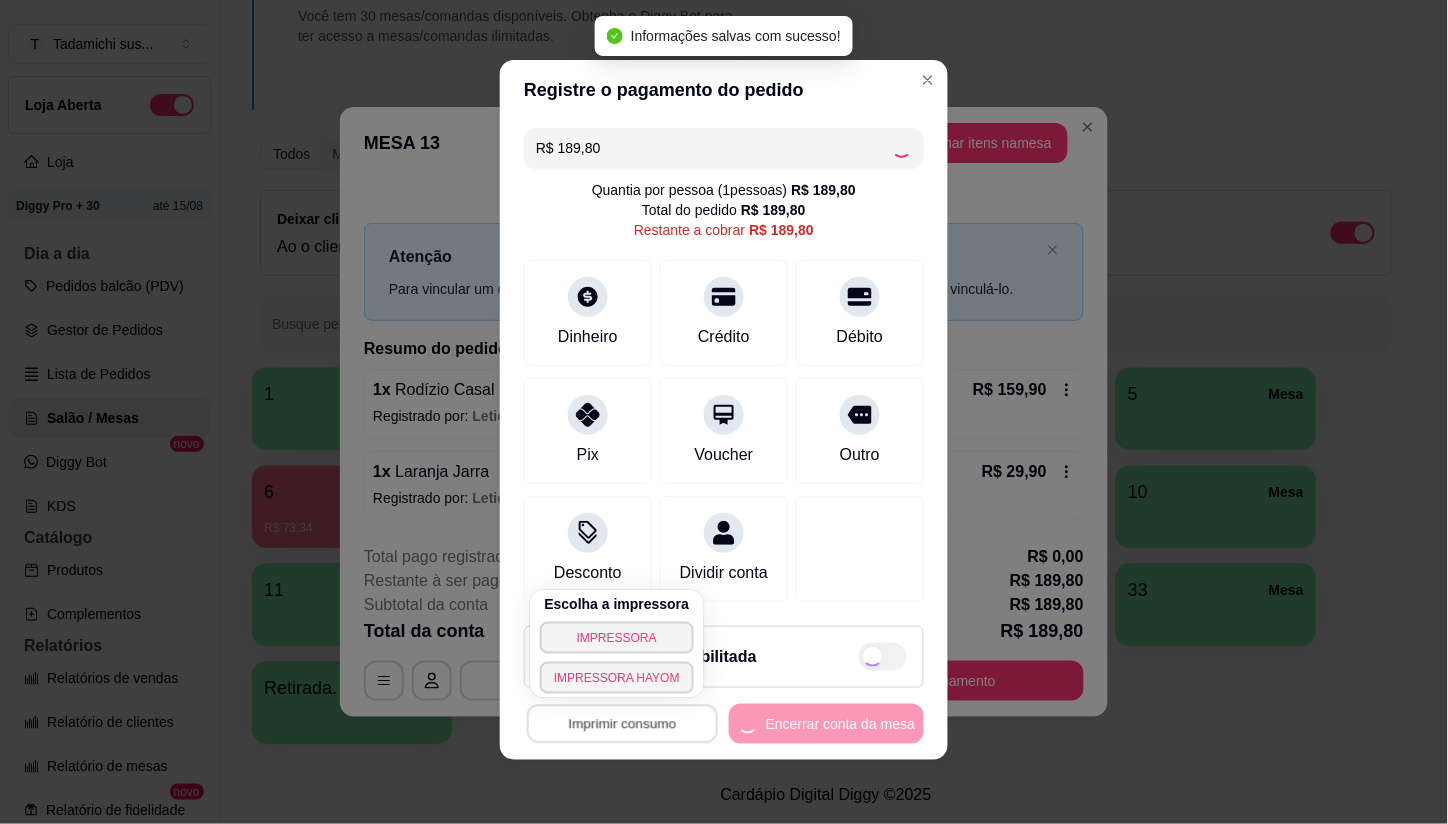 type on "R$ 0,00" 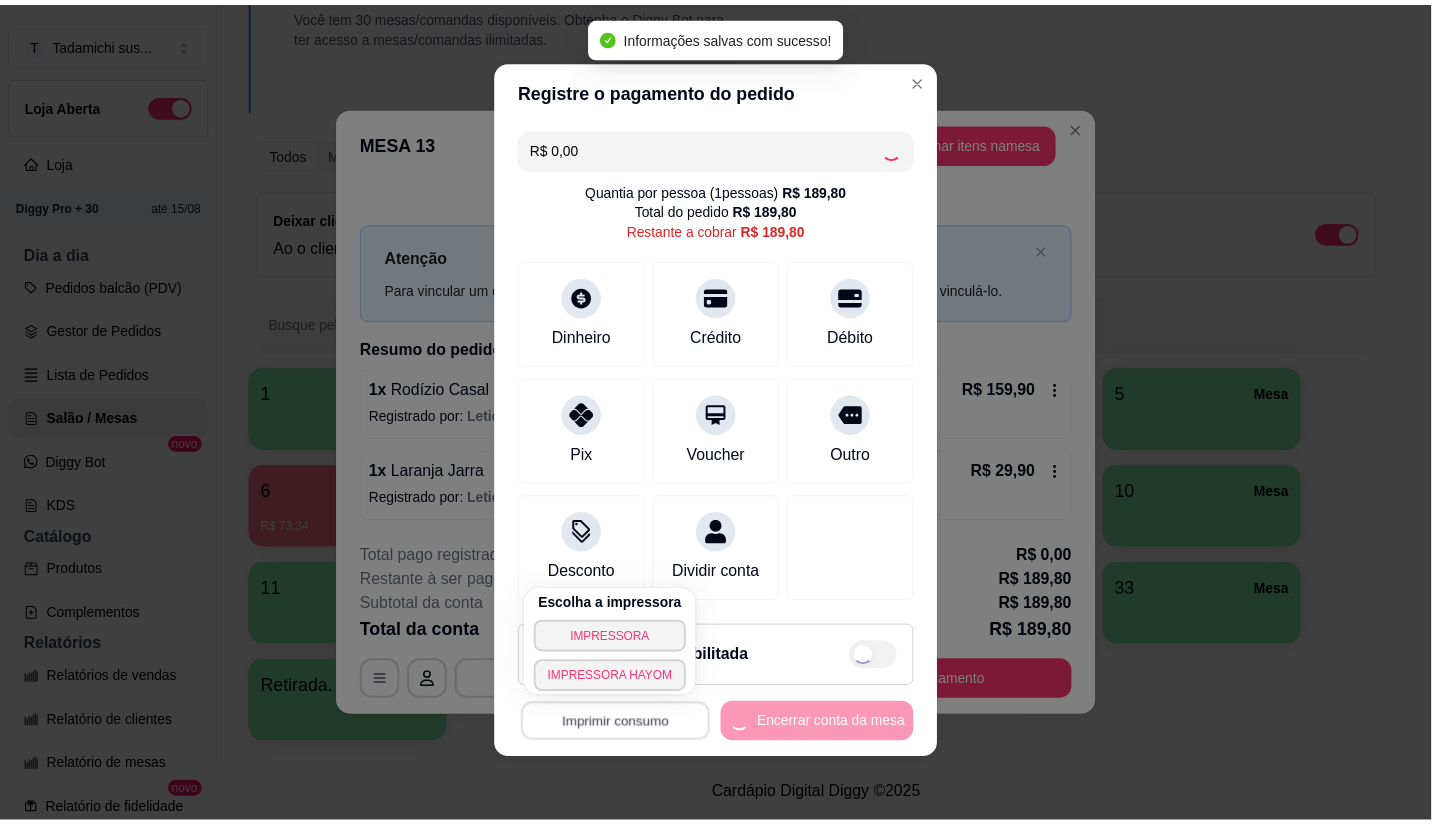 scroll, scrollTop: 5, scrollLeft: 0, axis: vertical 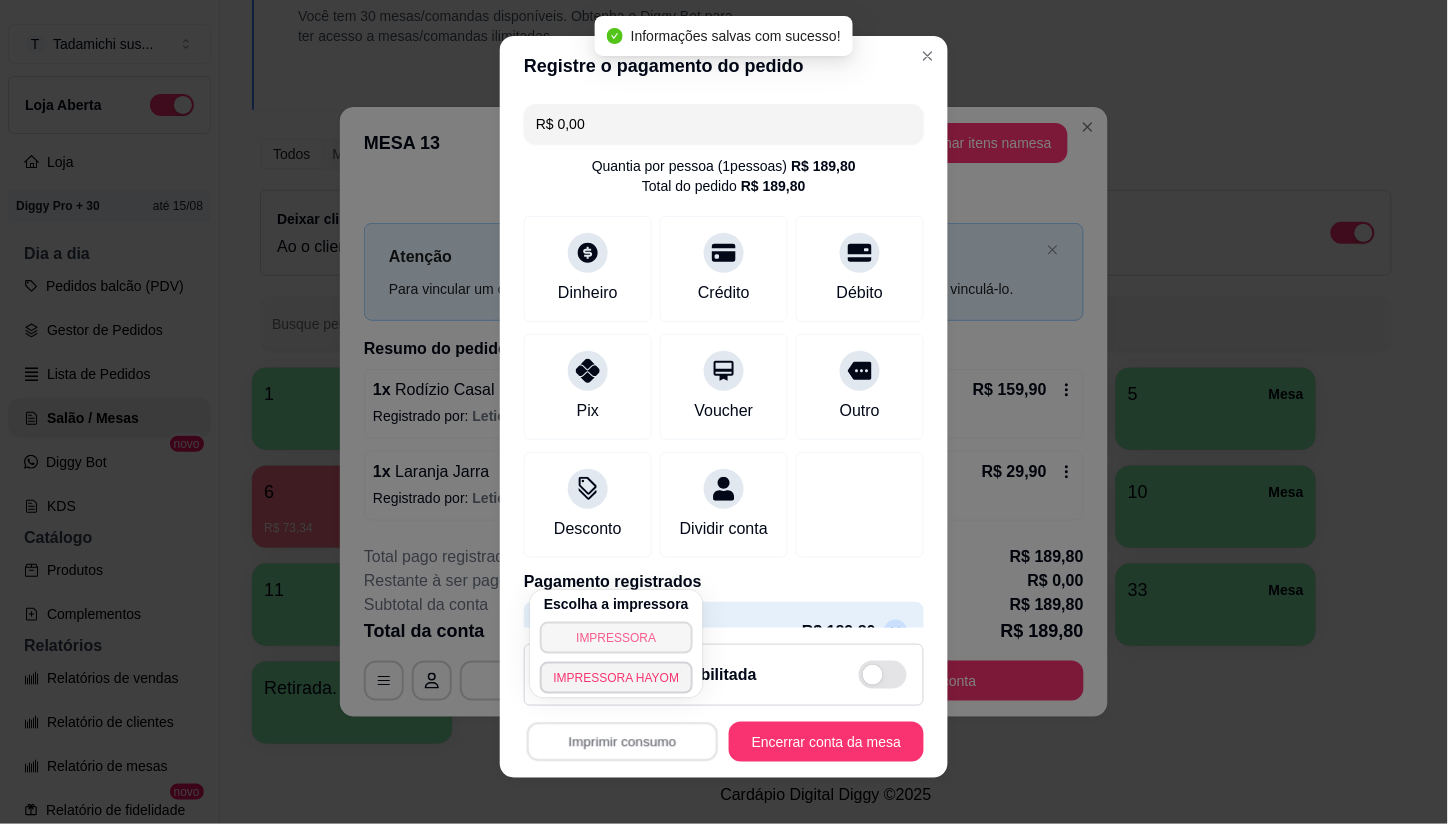 click on "IMPRESSORA" at bounding box center [617, 638] 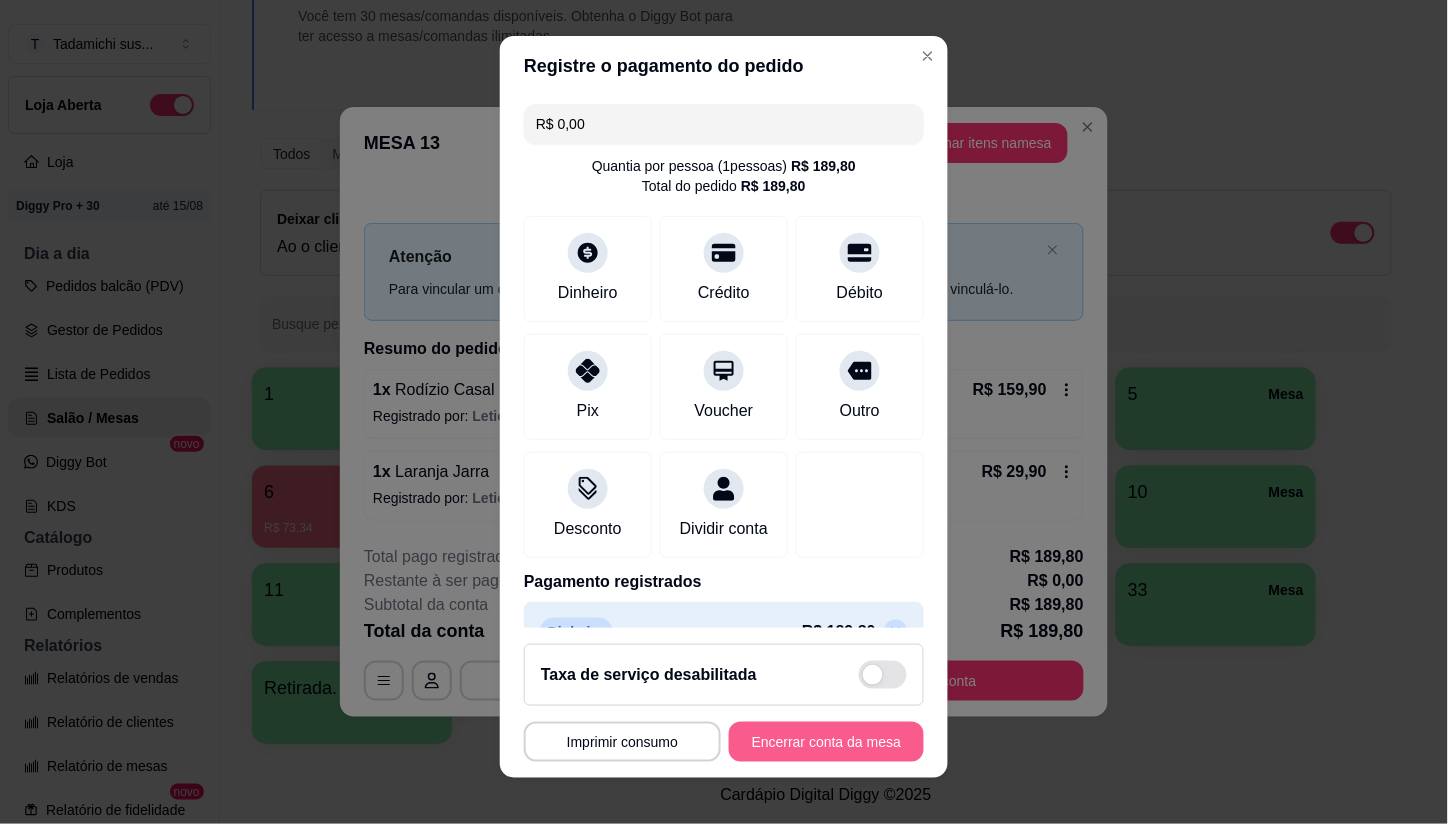 click on "Encerrar conta da mesa" at bounding box center [826, 742] 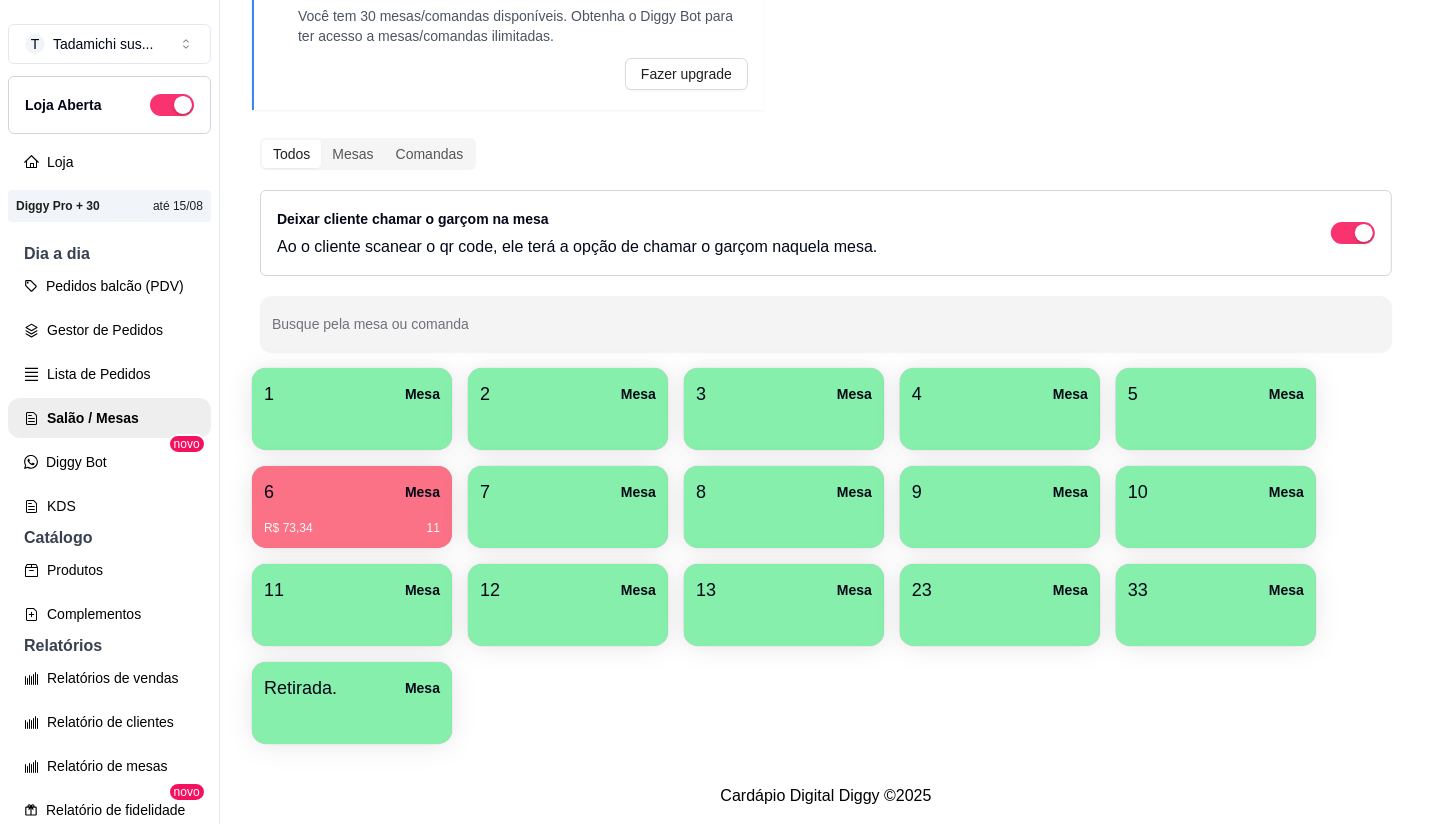 click on "R$ 73,34 11" at bounding box center [352, 521] 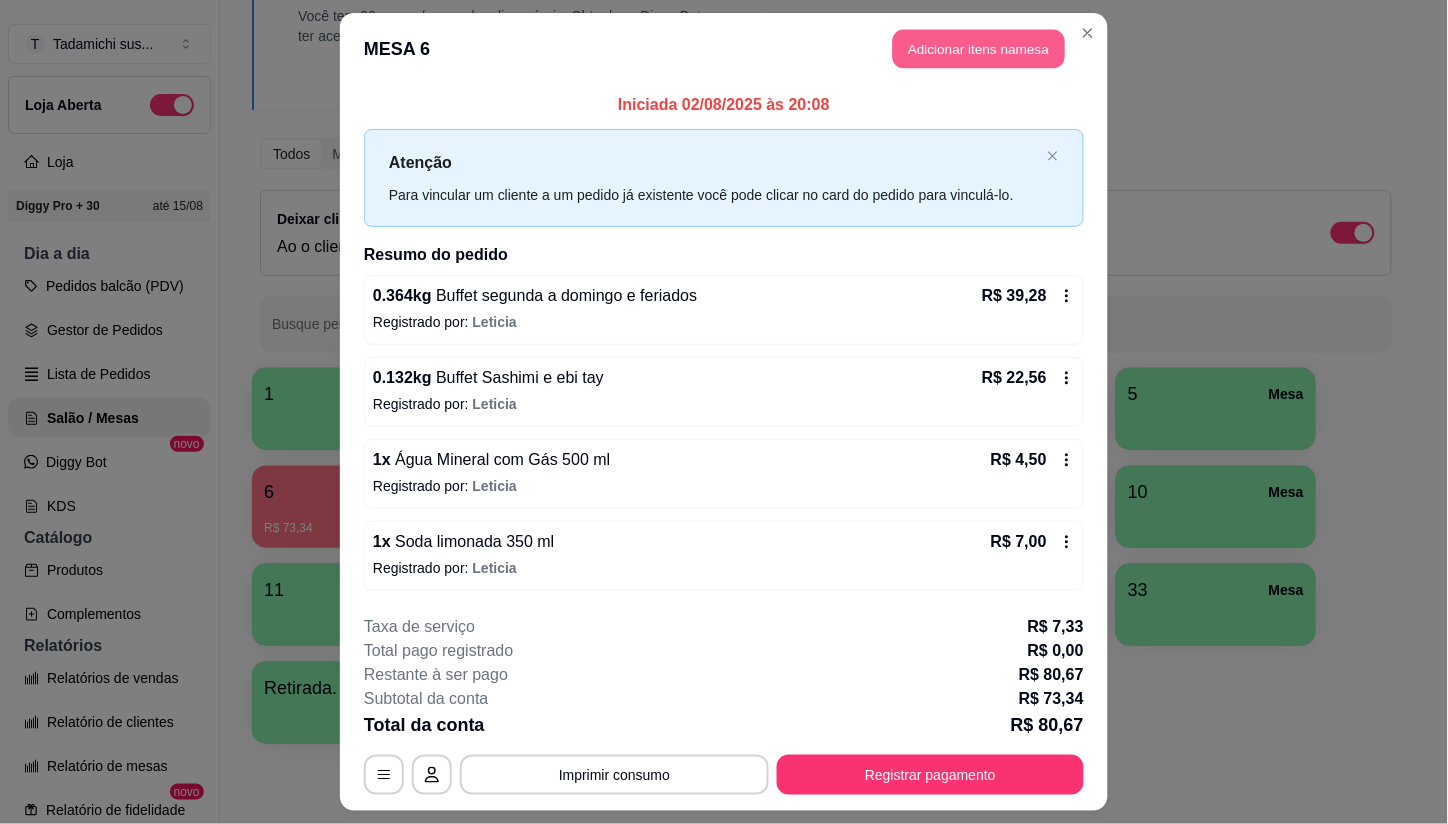 click on "Adicionar itens na  mesa" at bounding box center [979, 49] 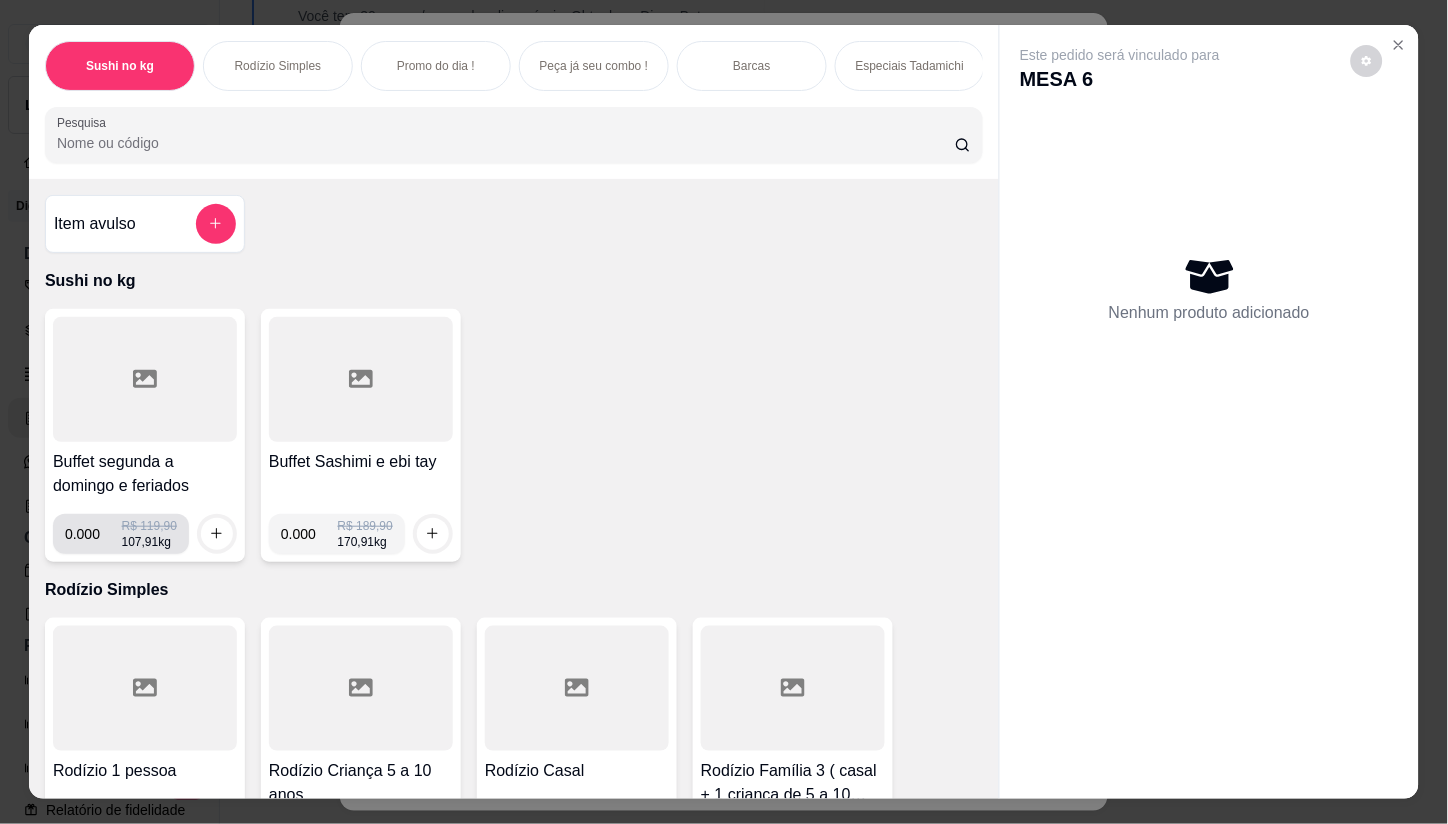 click on "0.000" at bounding box center (93, 534) 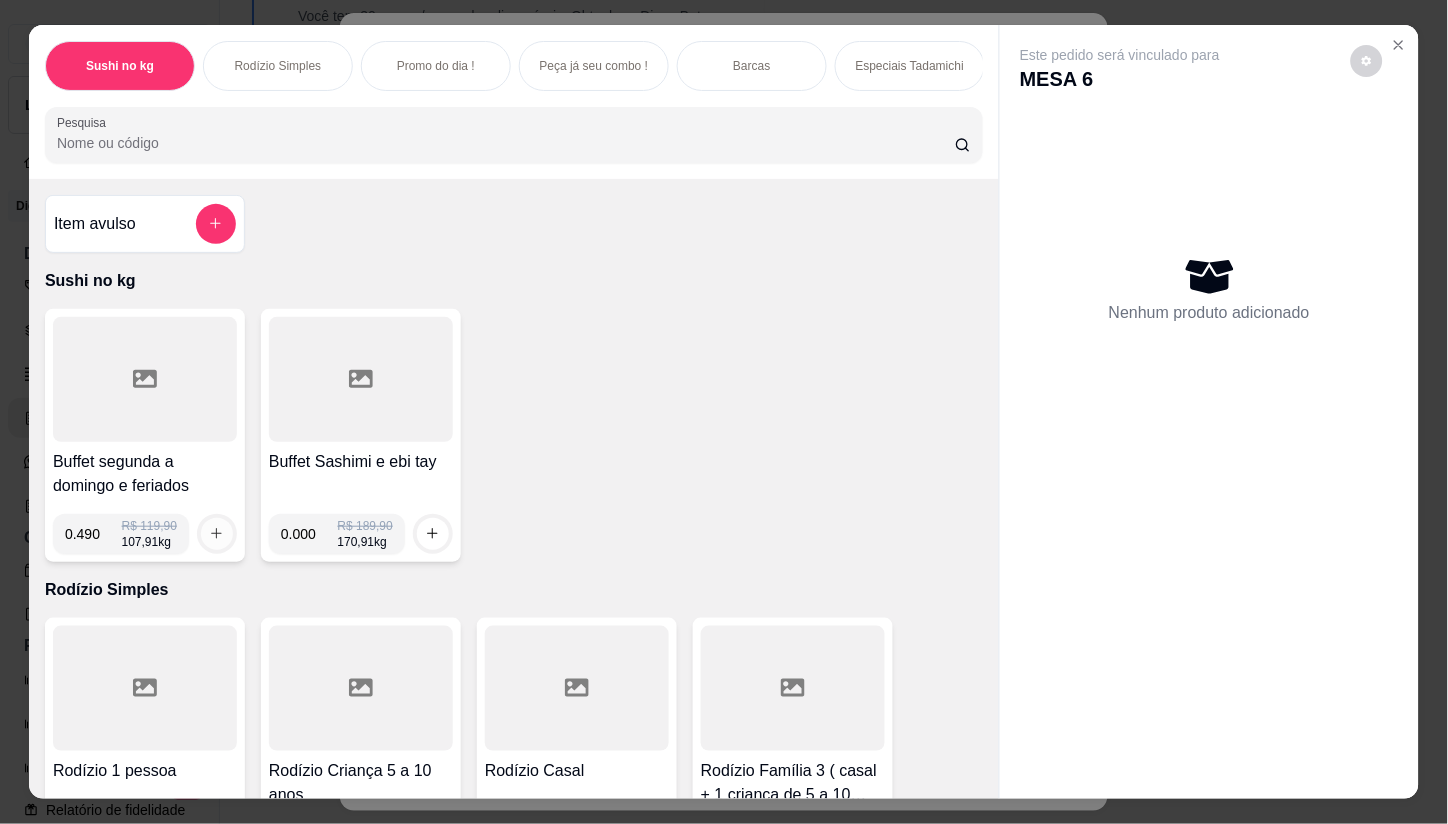 type on "0.490" 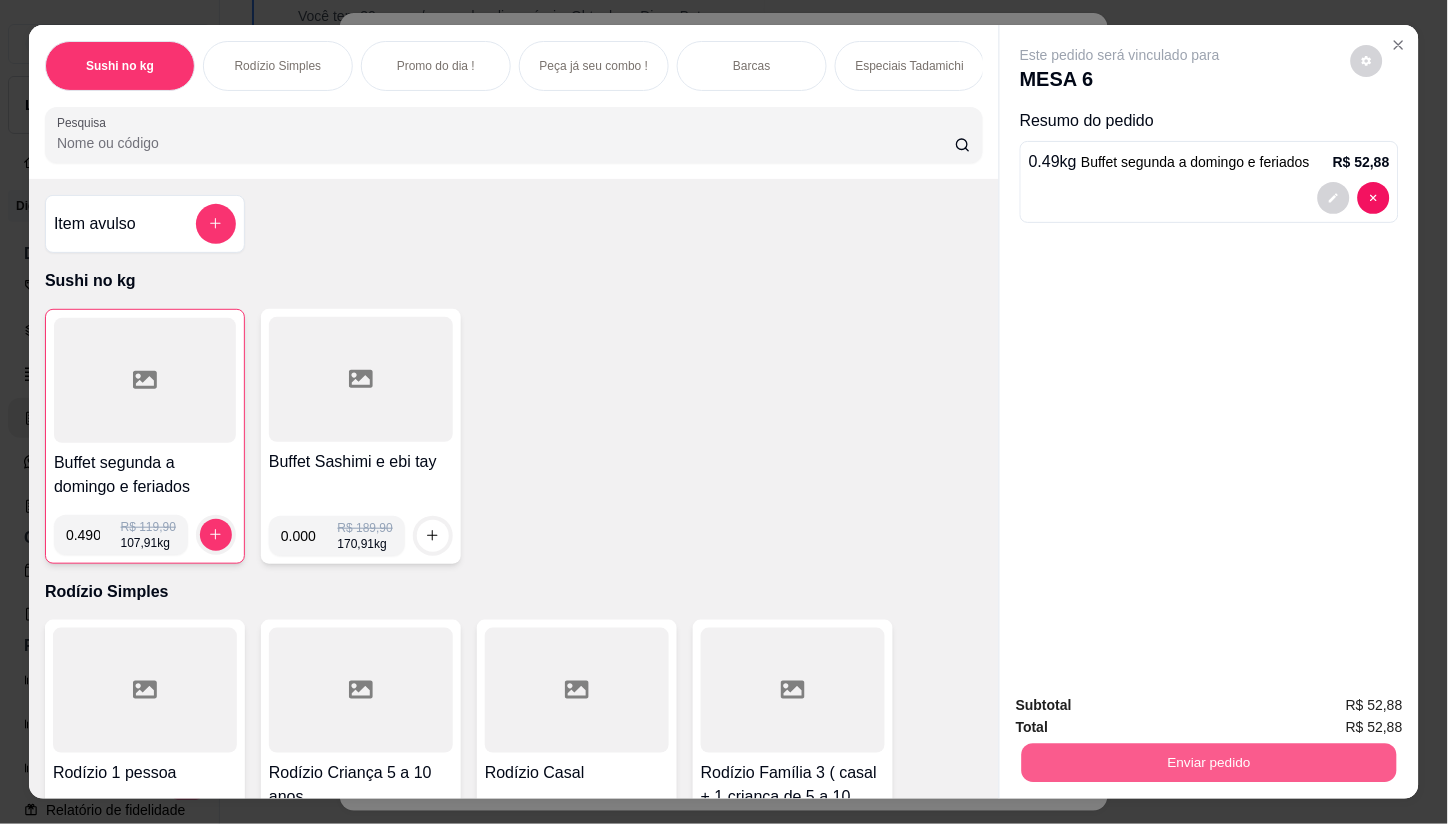click on "Enviar pedido" at bounding box center (1209, 763) 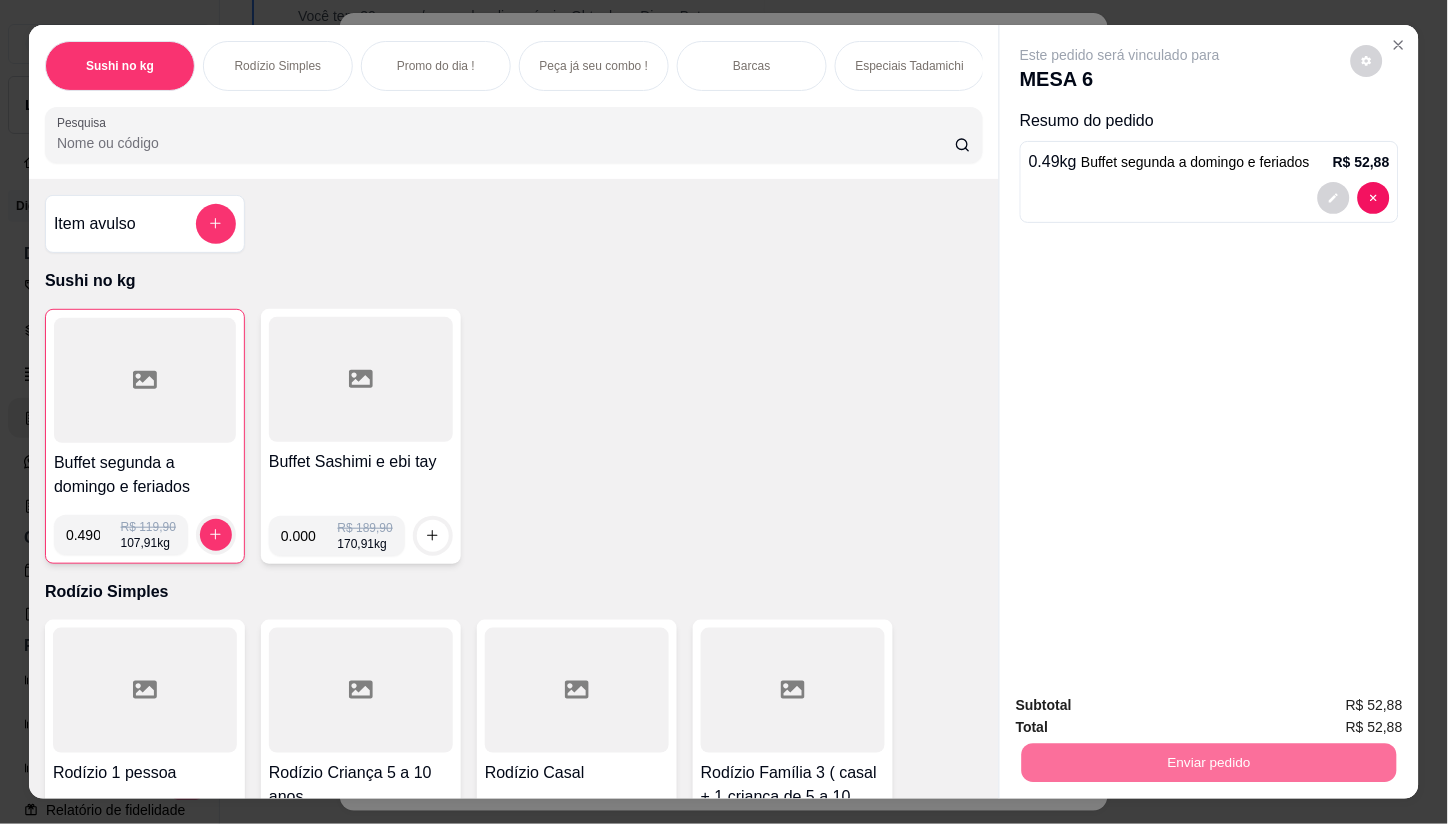 click on "Não registrar e enviar pedido" at bounding box center [1143, 706] 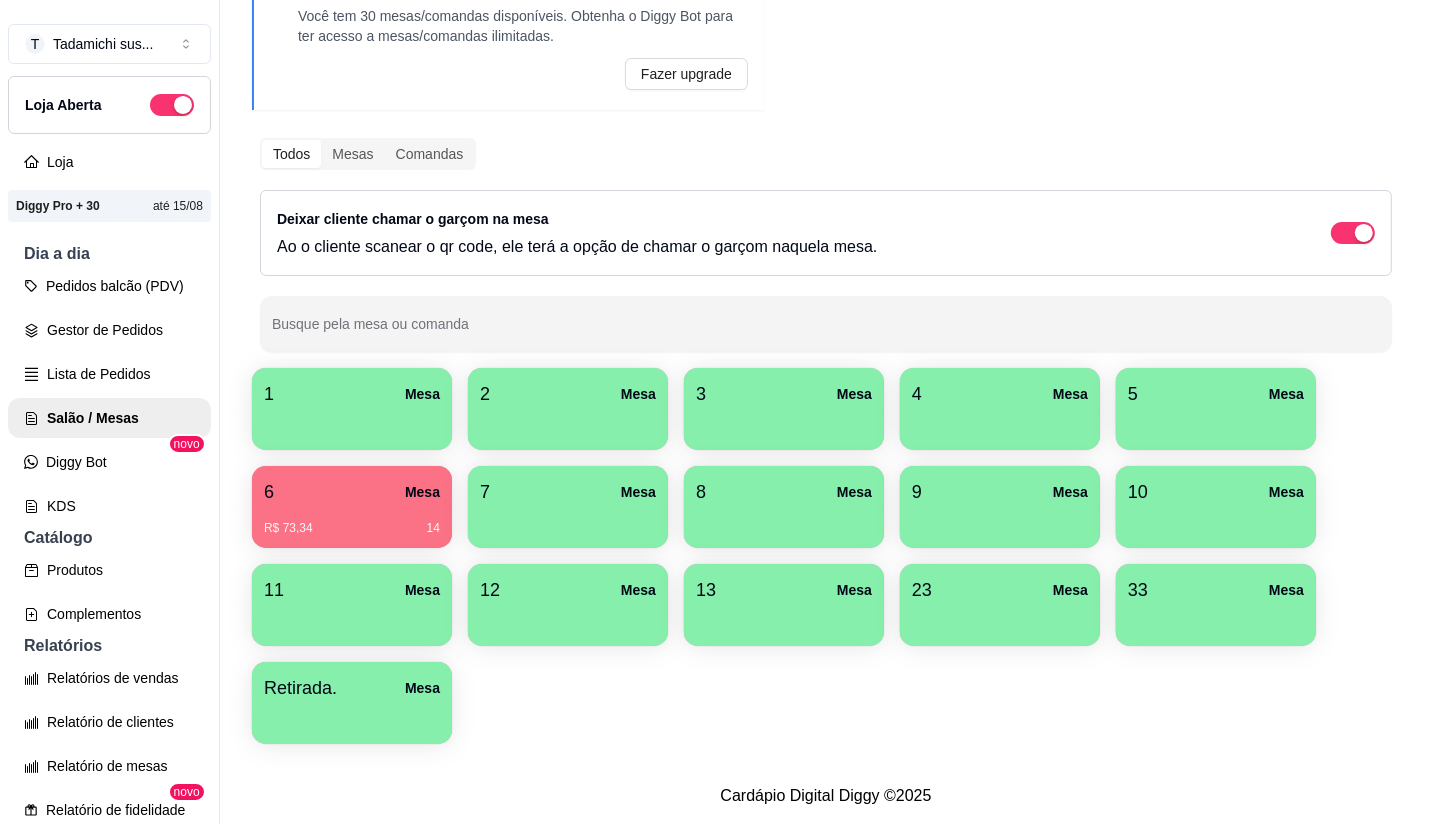 click on "2 Mesa" at bounding box center (568, 394) 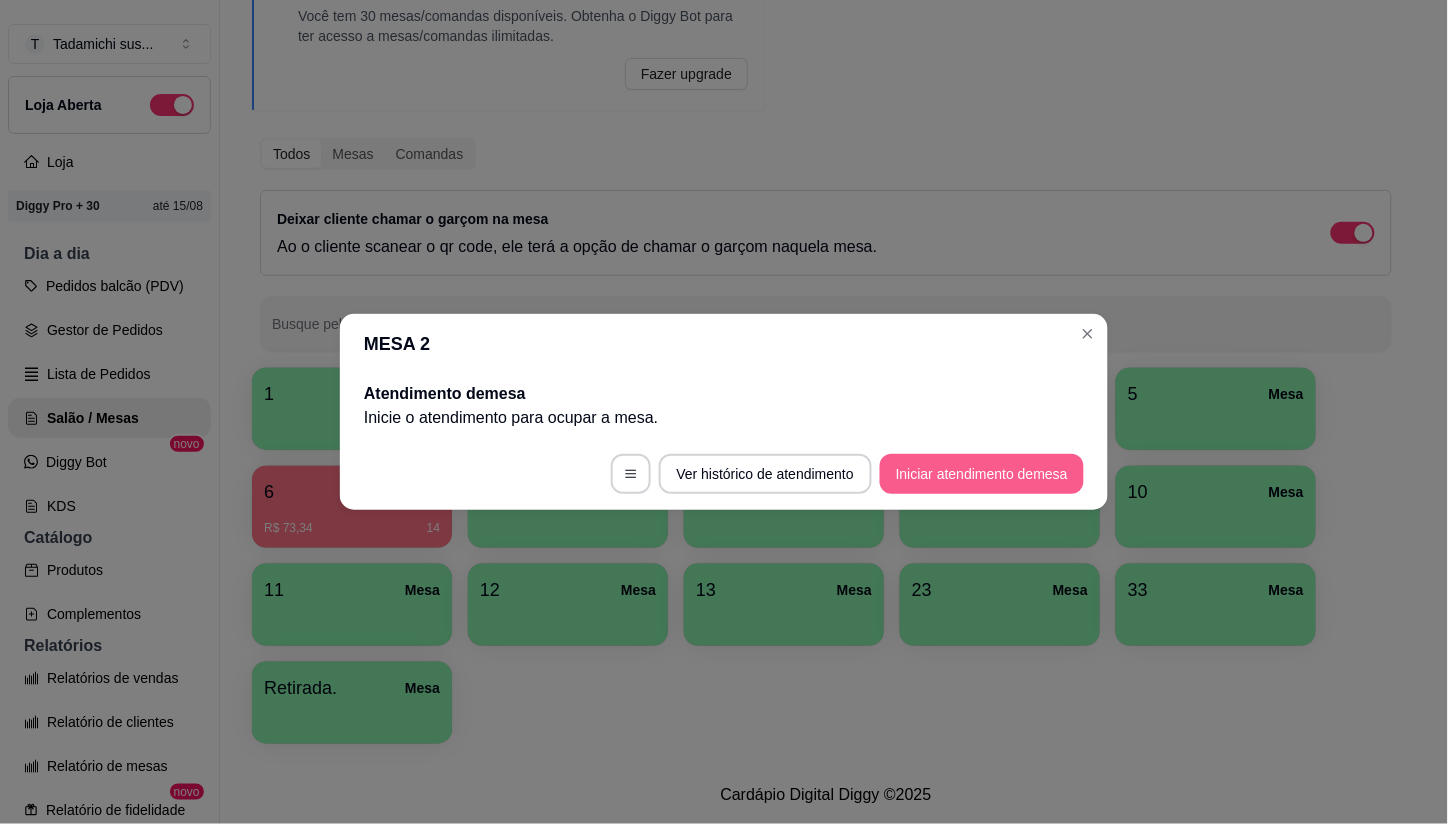 click on "Iniciar atendimento de  mesa" at bounding box center (982, 474) 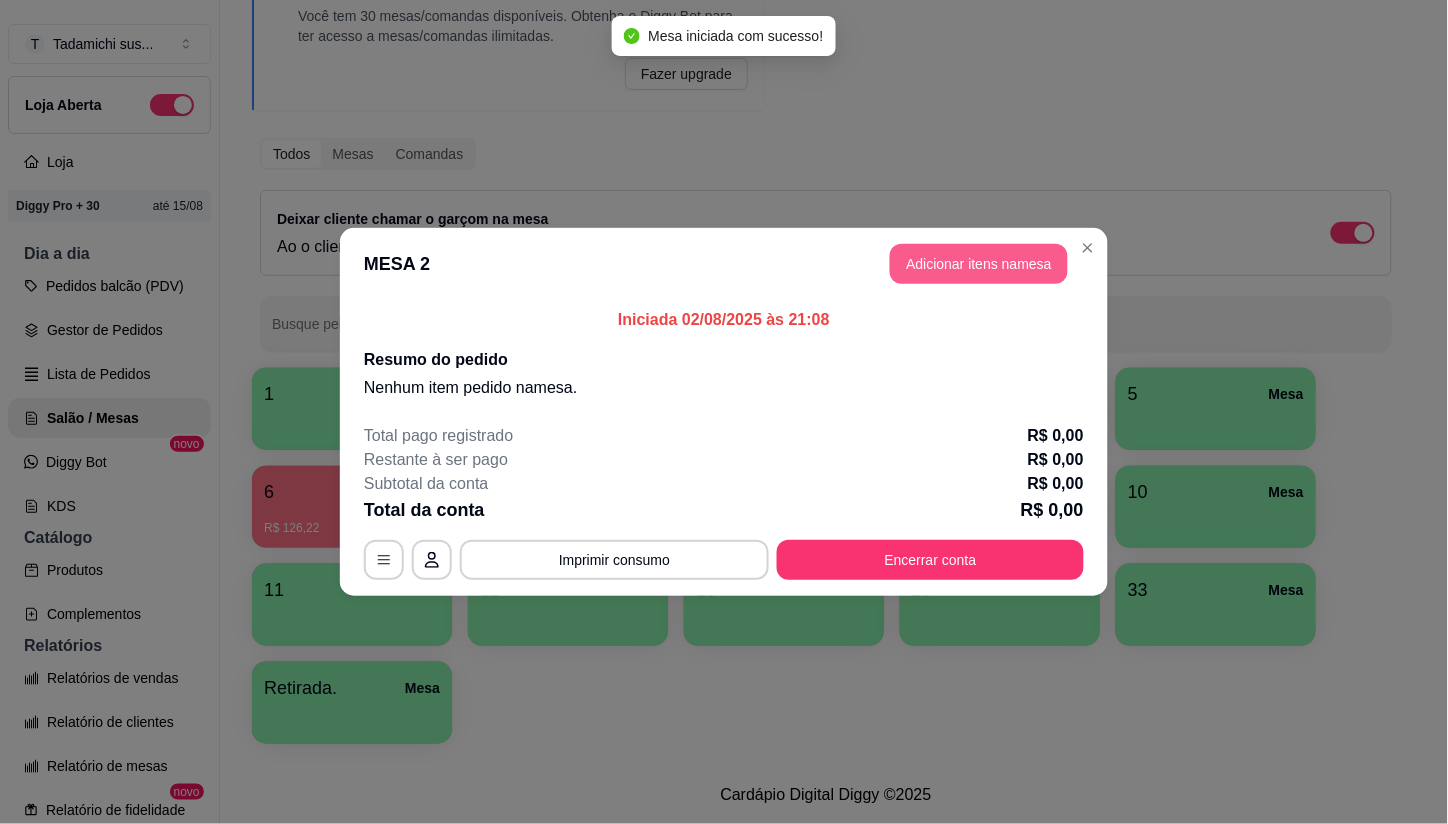 click on "Adicionar itens na  mesa" at bounding box center [979, 264] 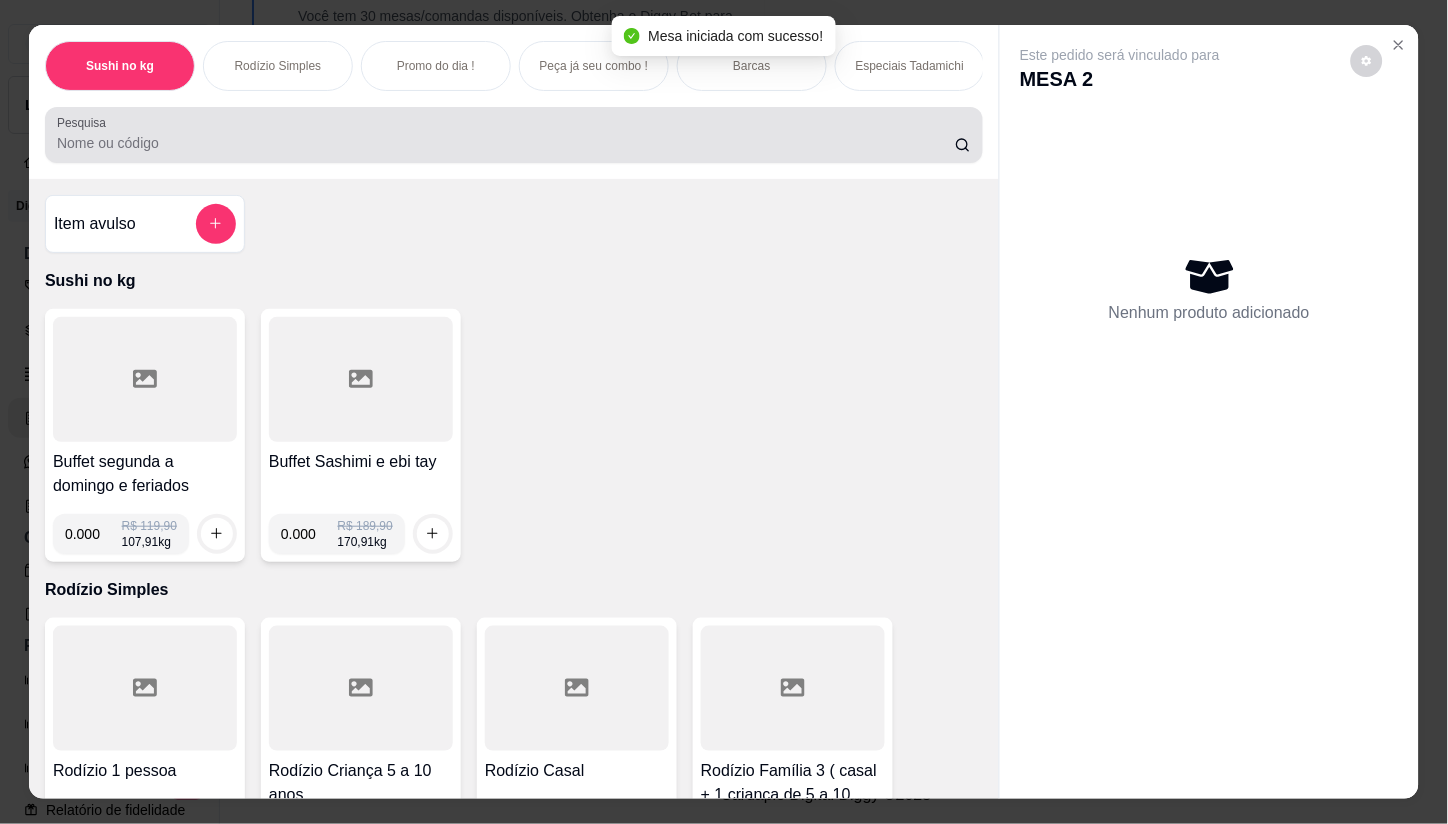 click on "Pesquisa" at bounding box center [506, 143] 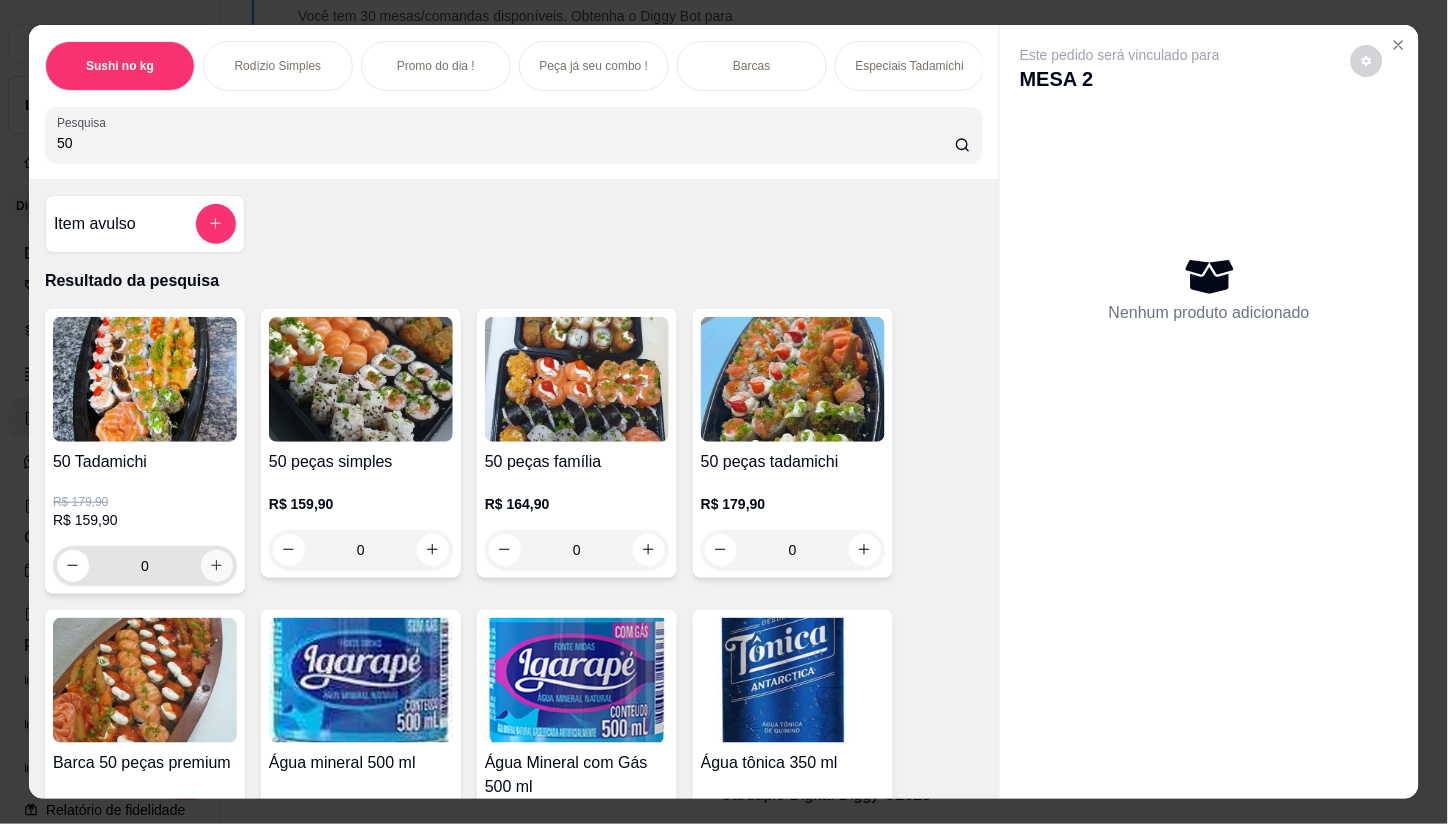 type on "50" 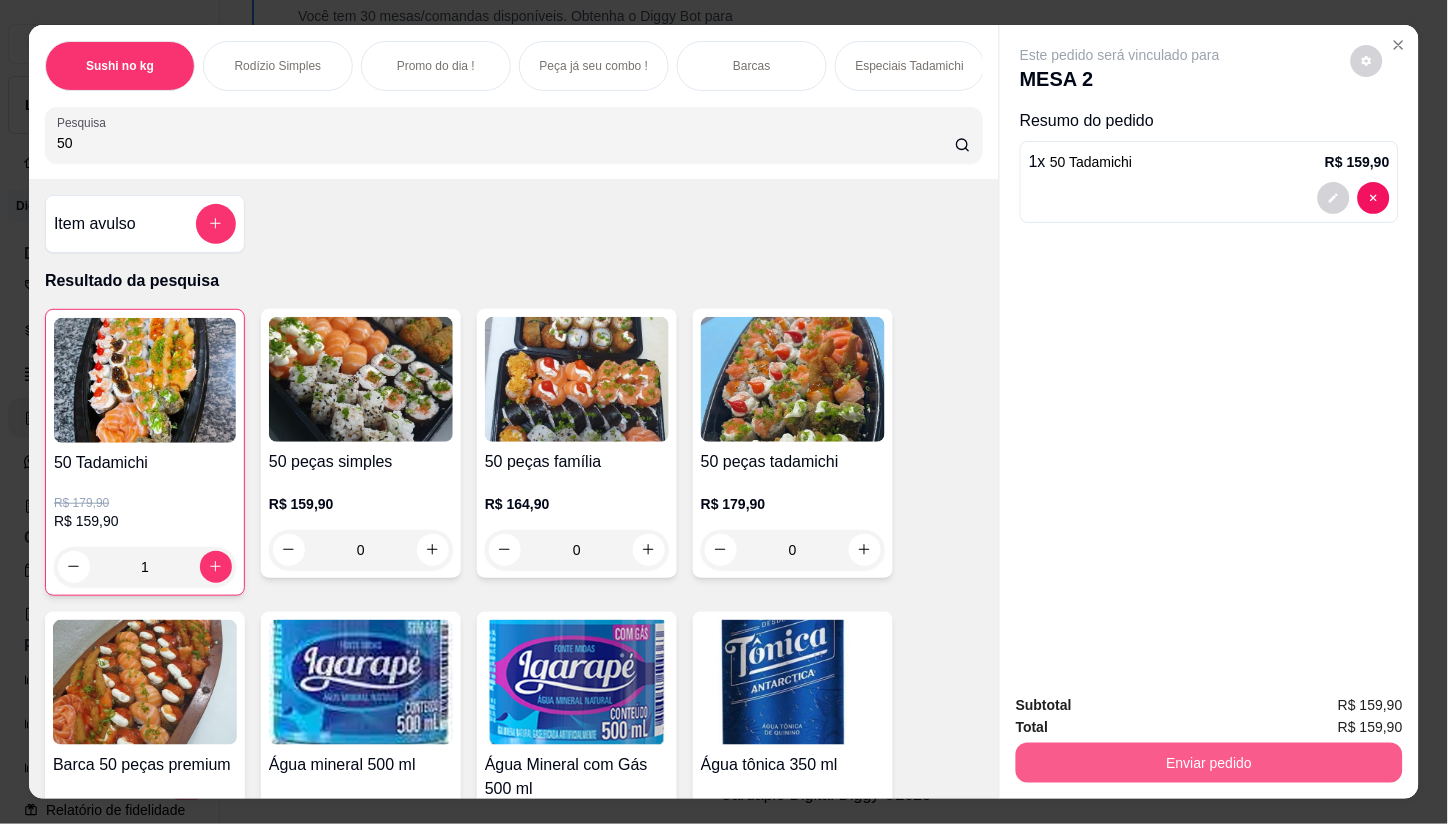 click on "Enviar pedido" at bounding box center [1209, 763] 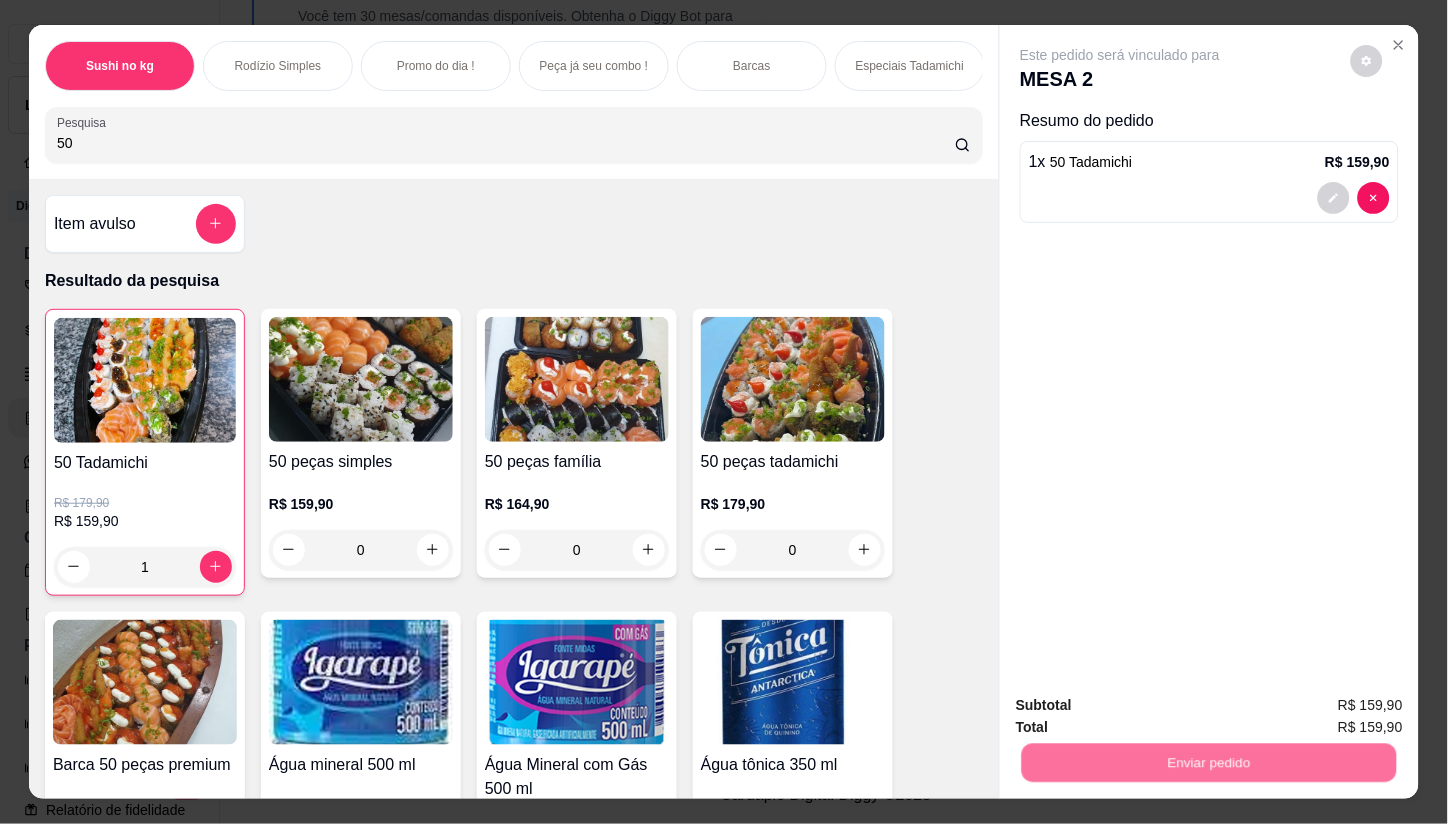 click on "Não registrar e enviar pedido" at bounding box center (1143, 706) 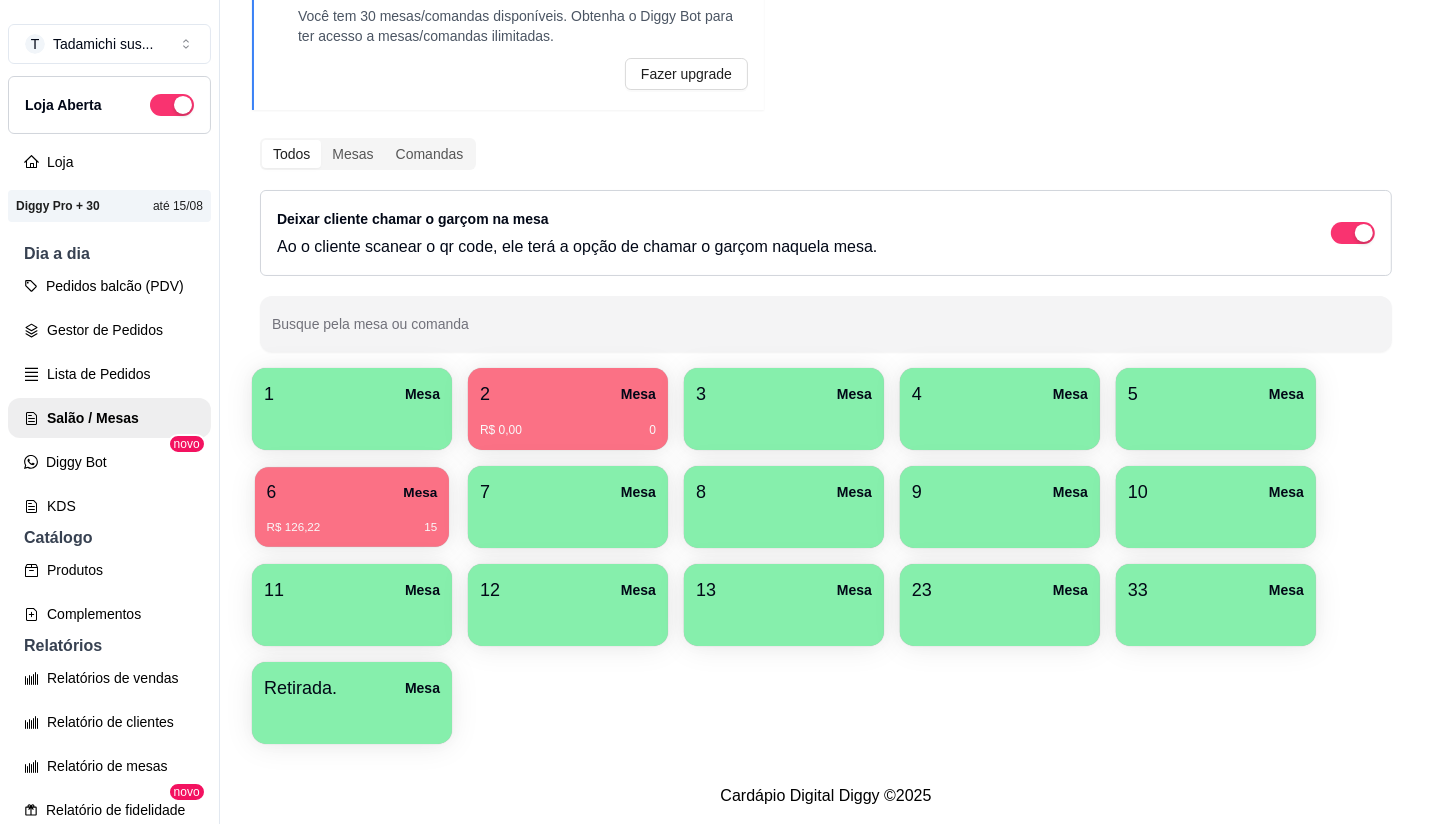 click on "6 Mesa R$ 126,22 15" at bounding box center [352, 507] 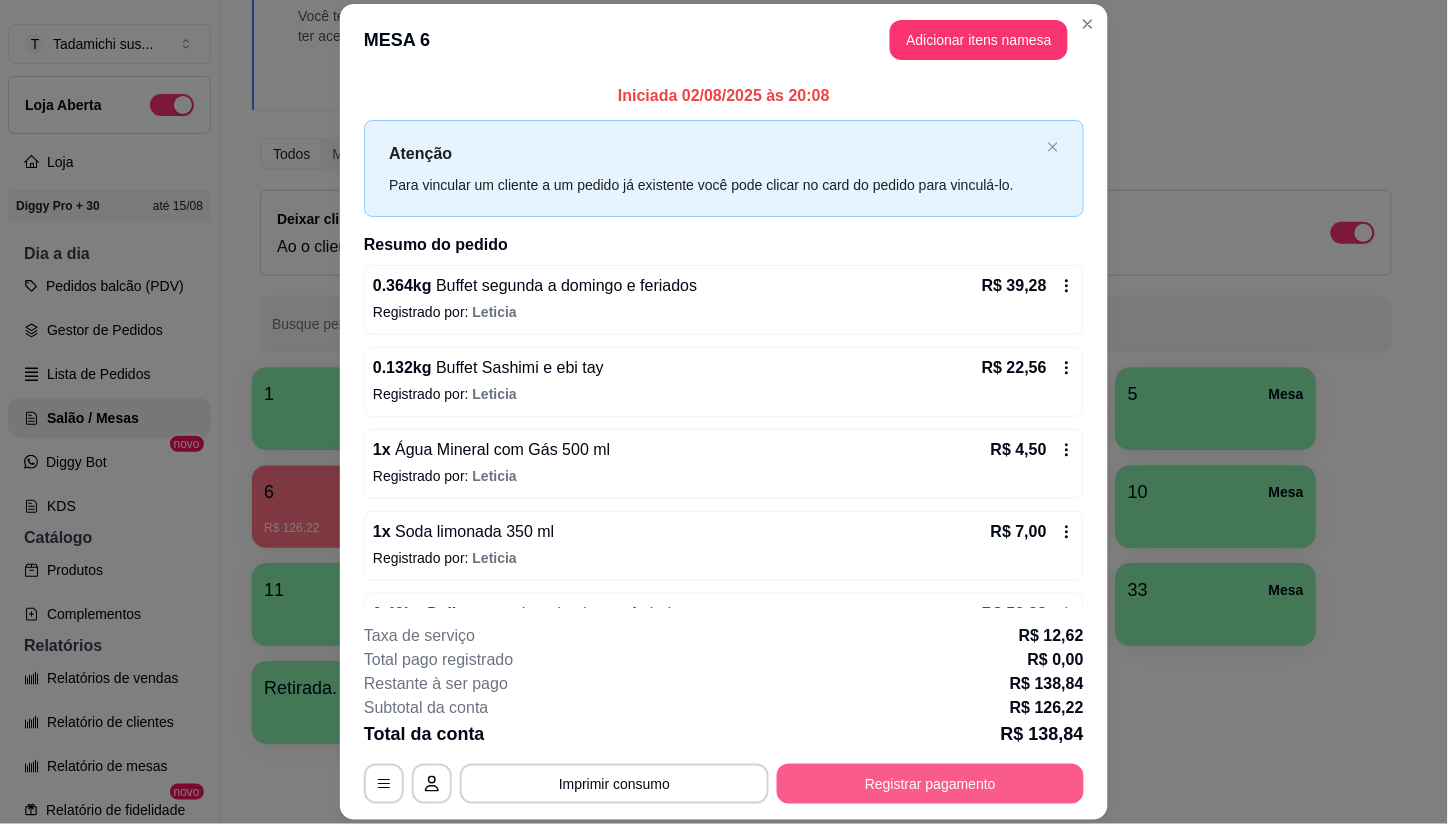 click on "Registrar pagamento" at bounding box center (930, 784) 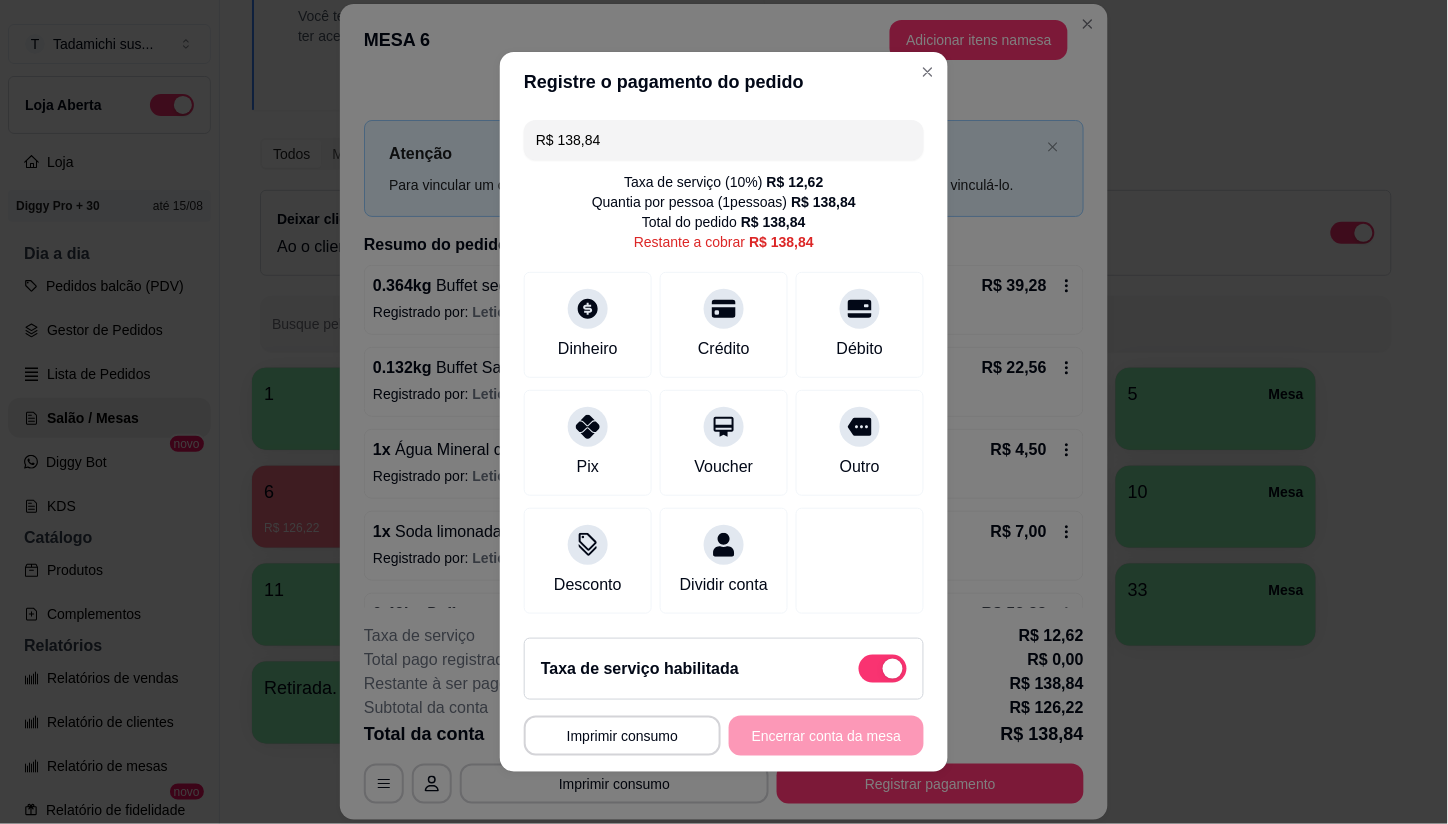 click at bounding box center [883, 669] 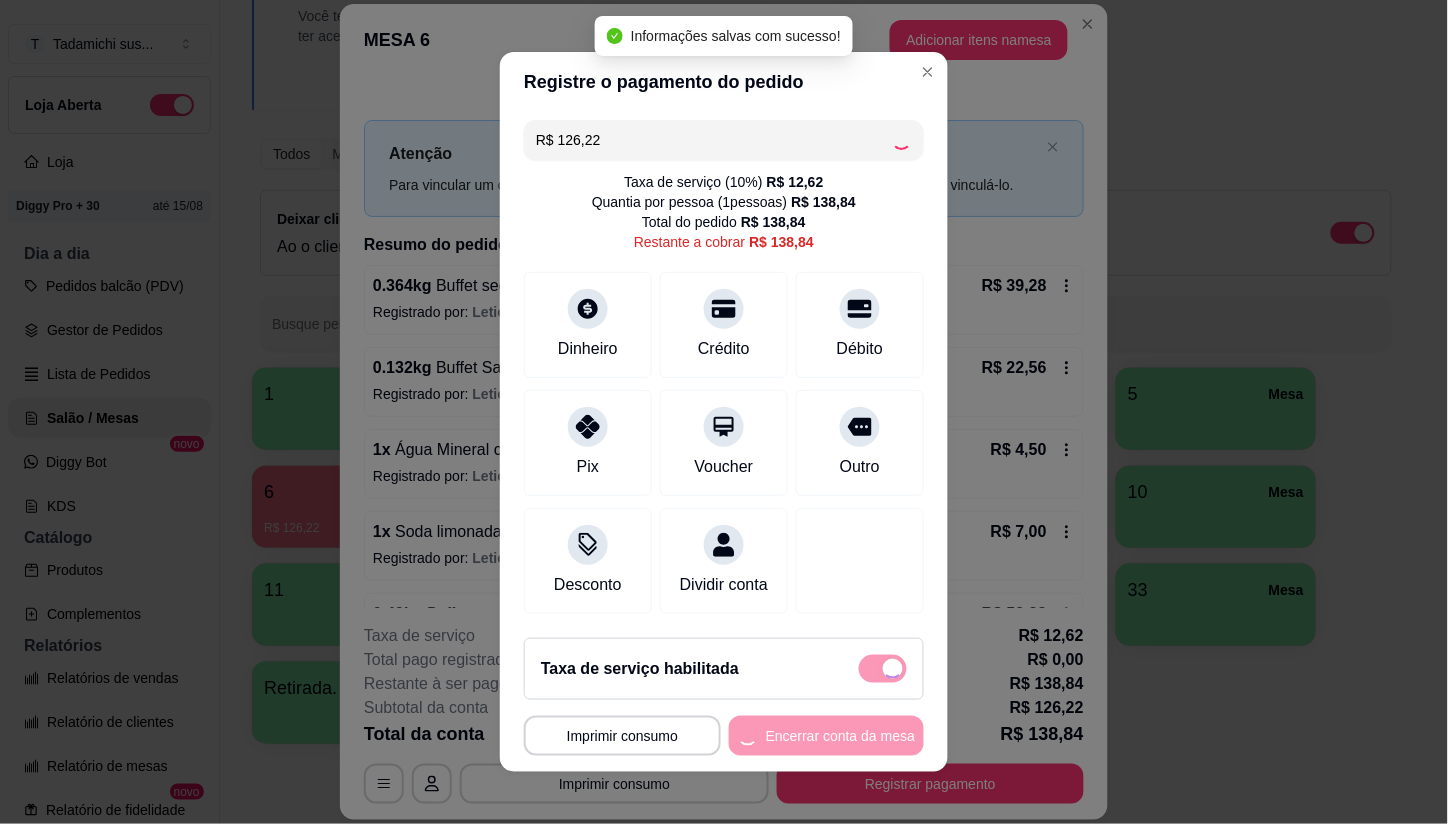 checkbox on "false" 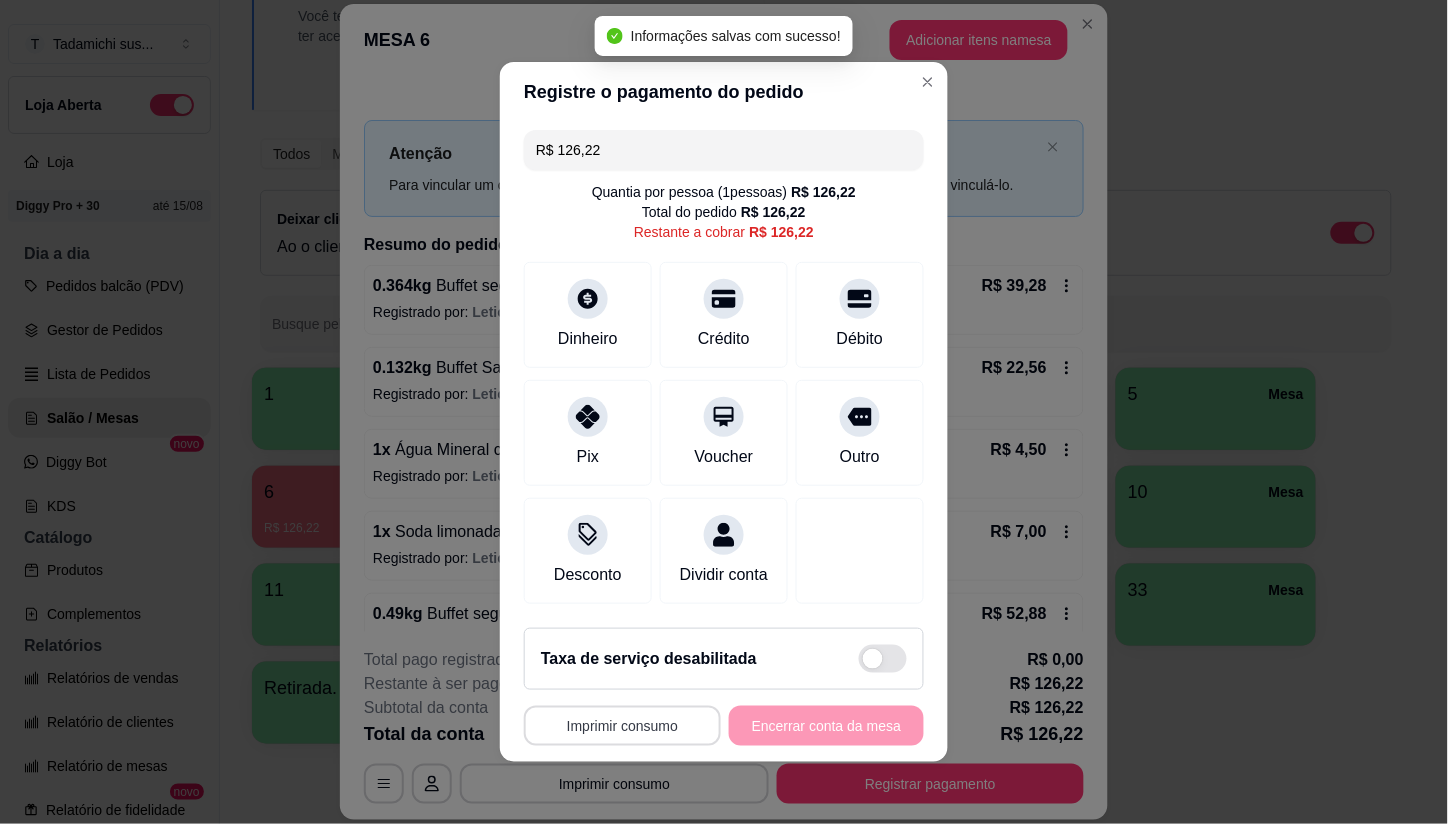 click on "Imprimir consumo" at bounding box center [622, 726] 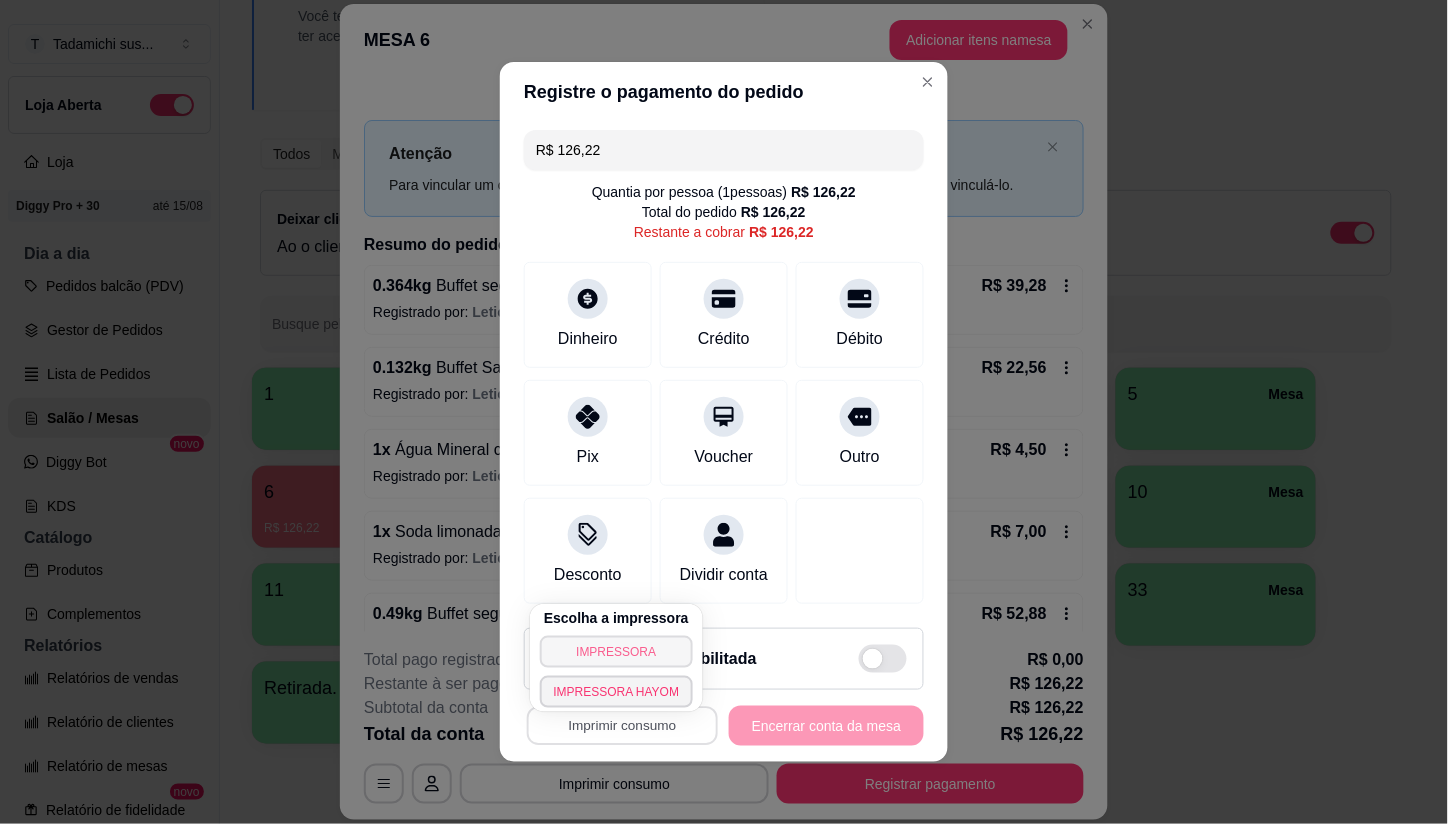 click on "IMPRESSORA" at bounding box center [617, 652] 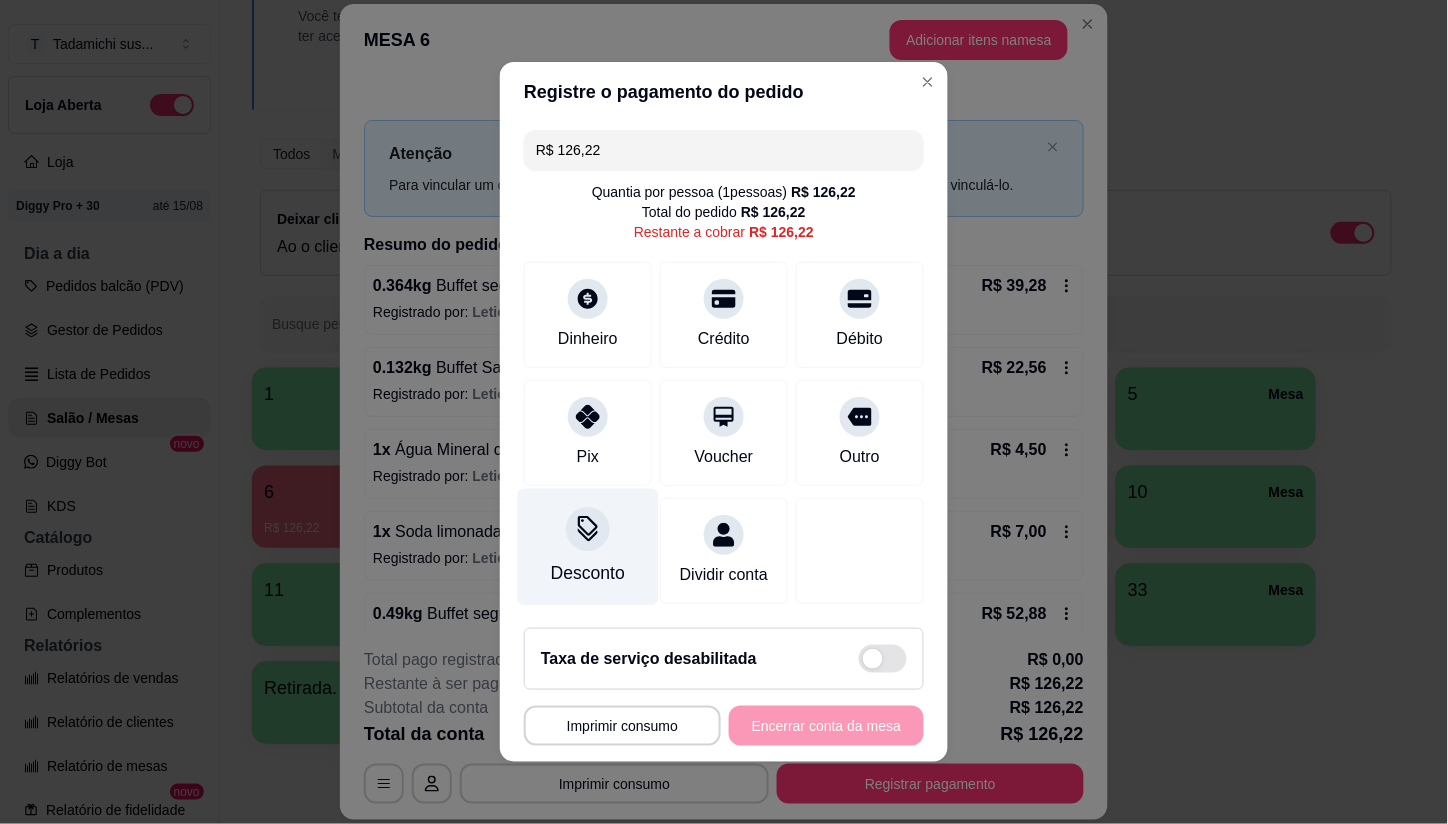 click 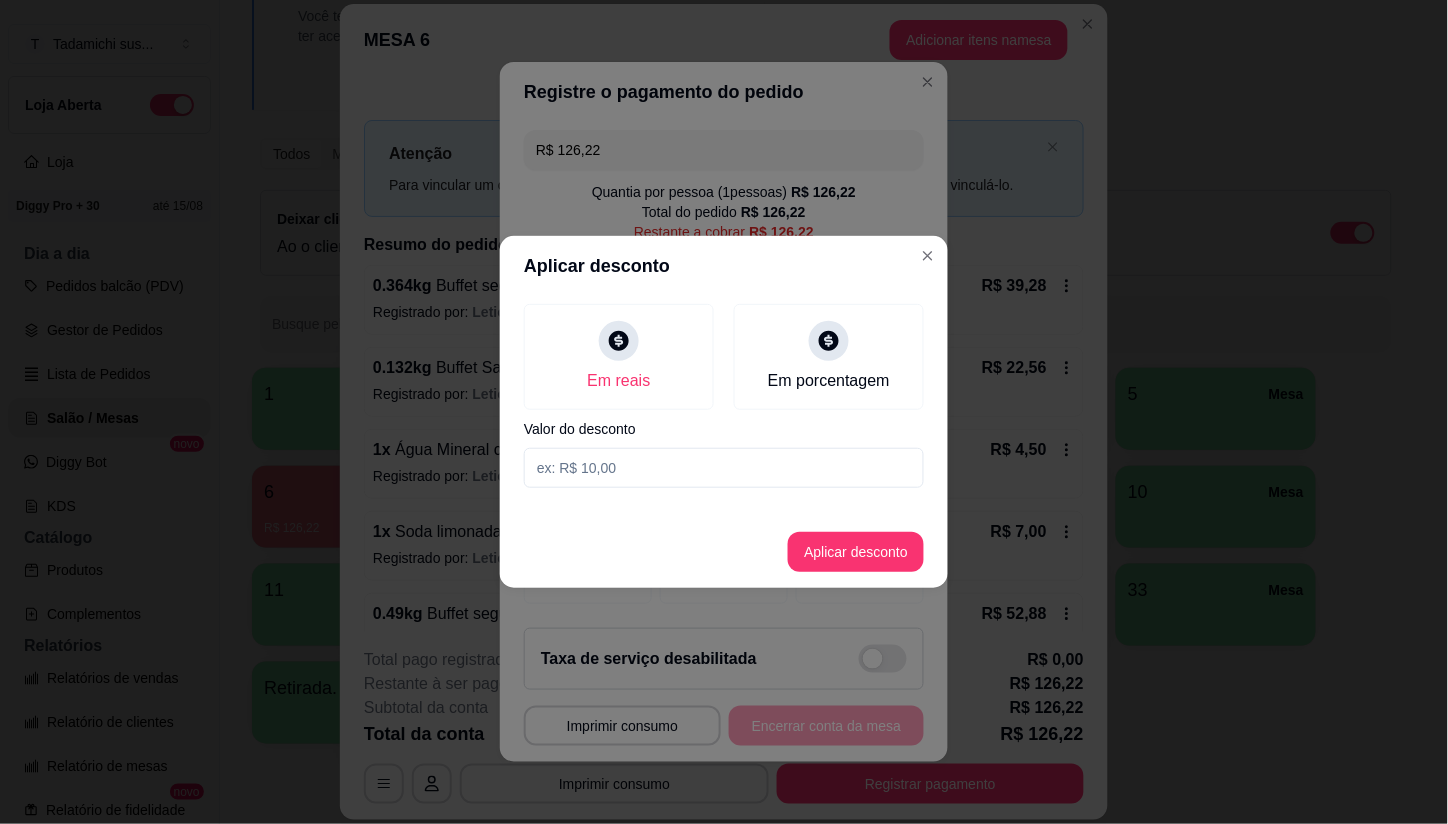 click at bounding box center [724, 468] 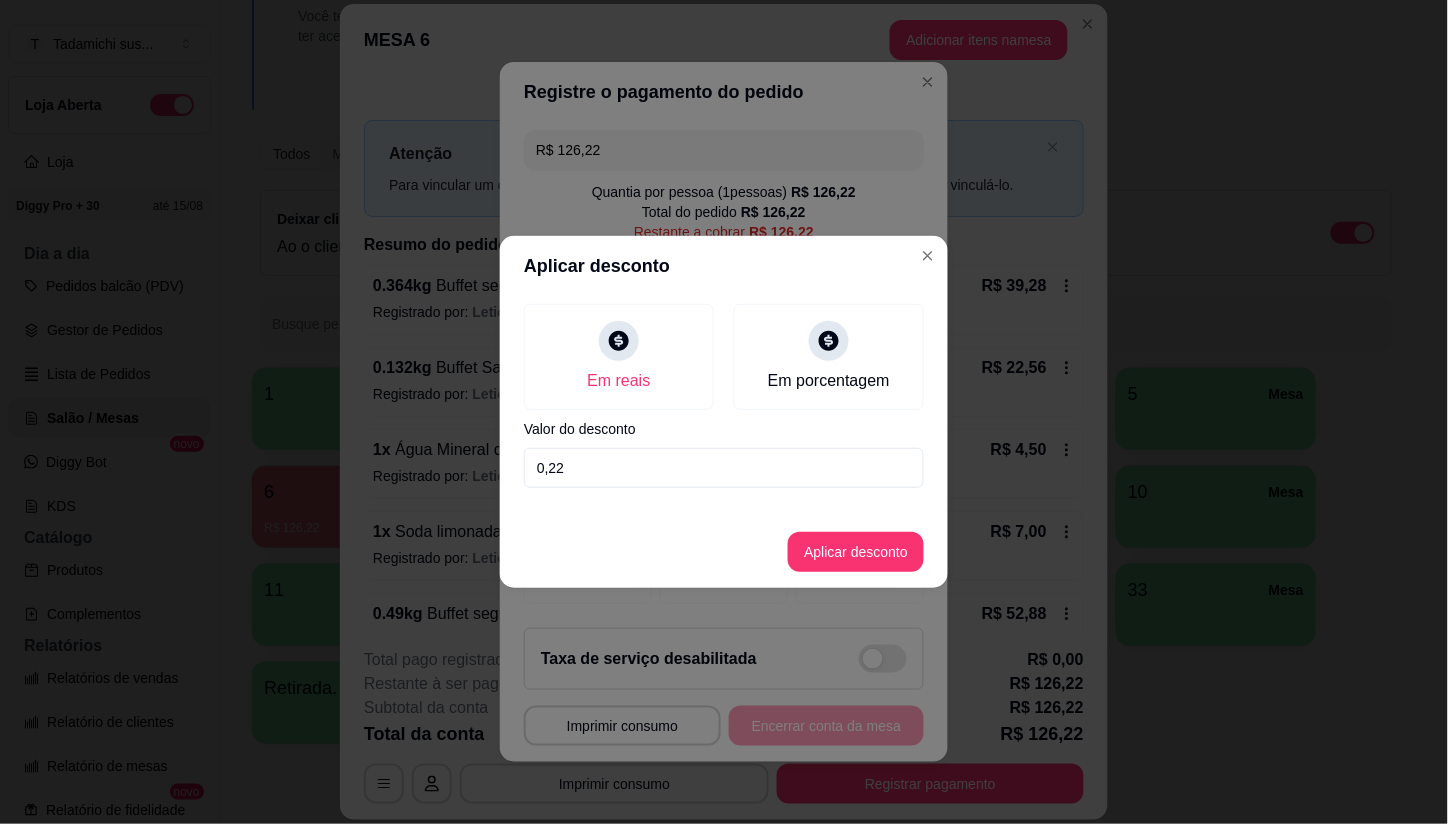 type on "0,22" 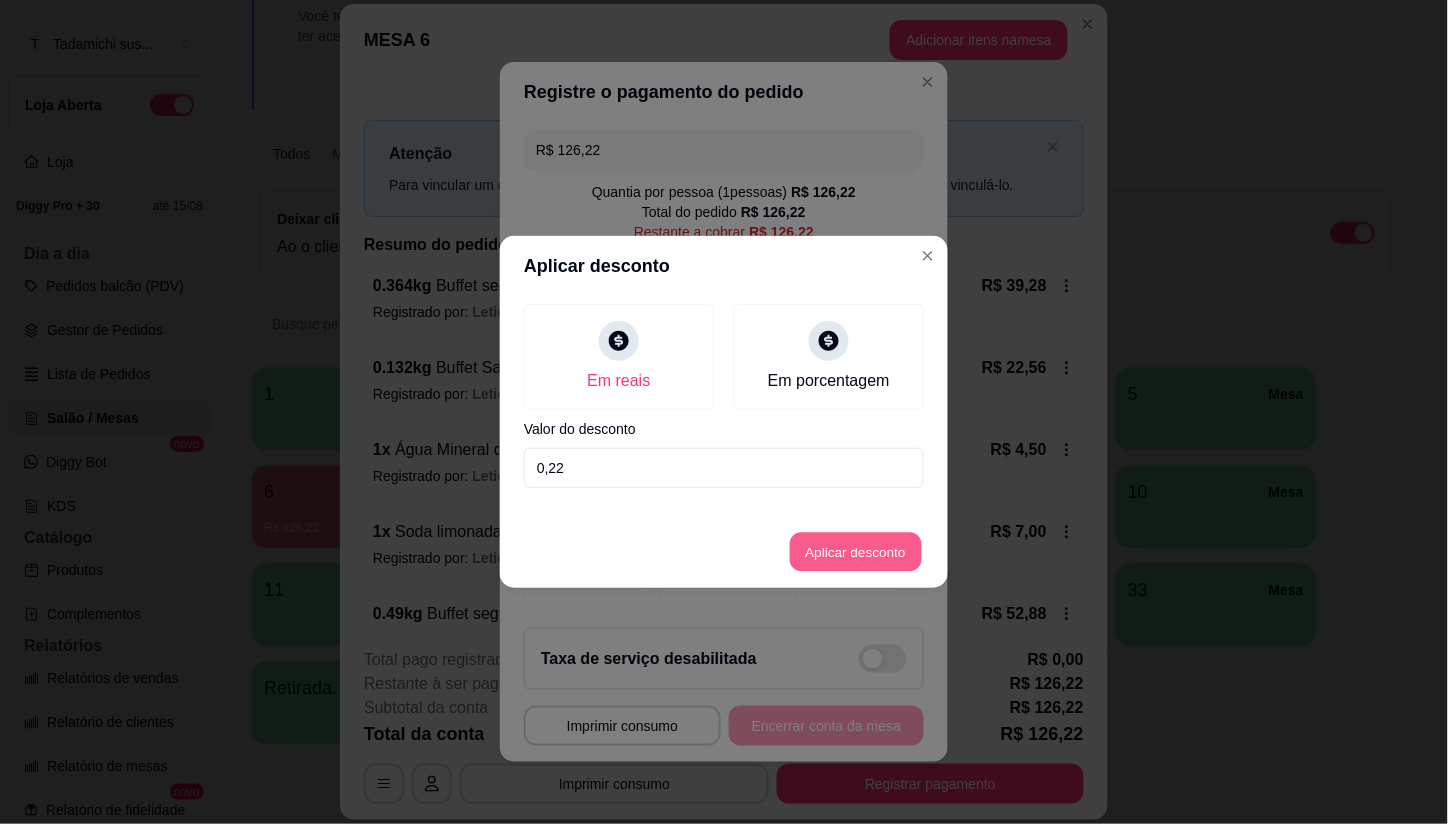 click on "Aplicar desconto" at bounding box center [856, 552] 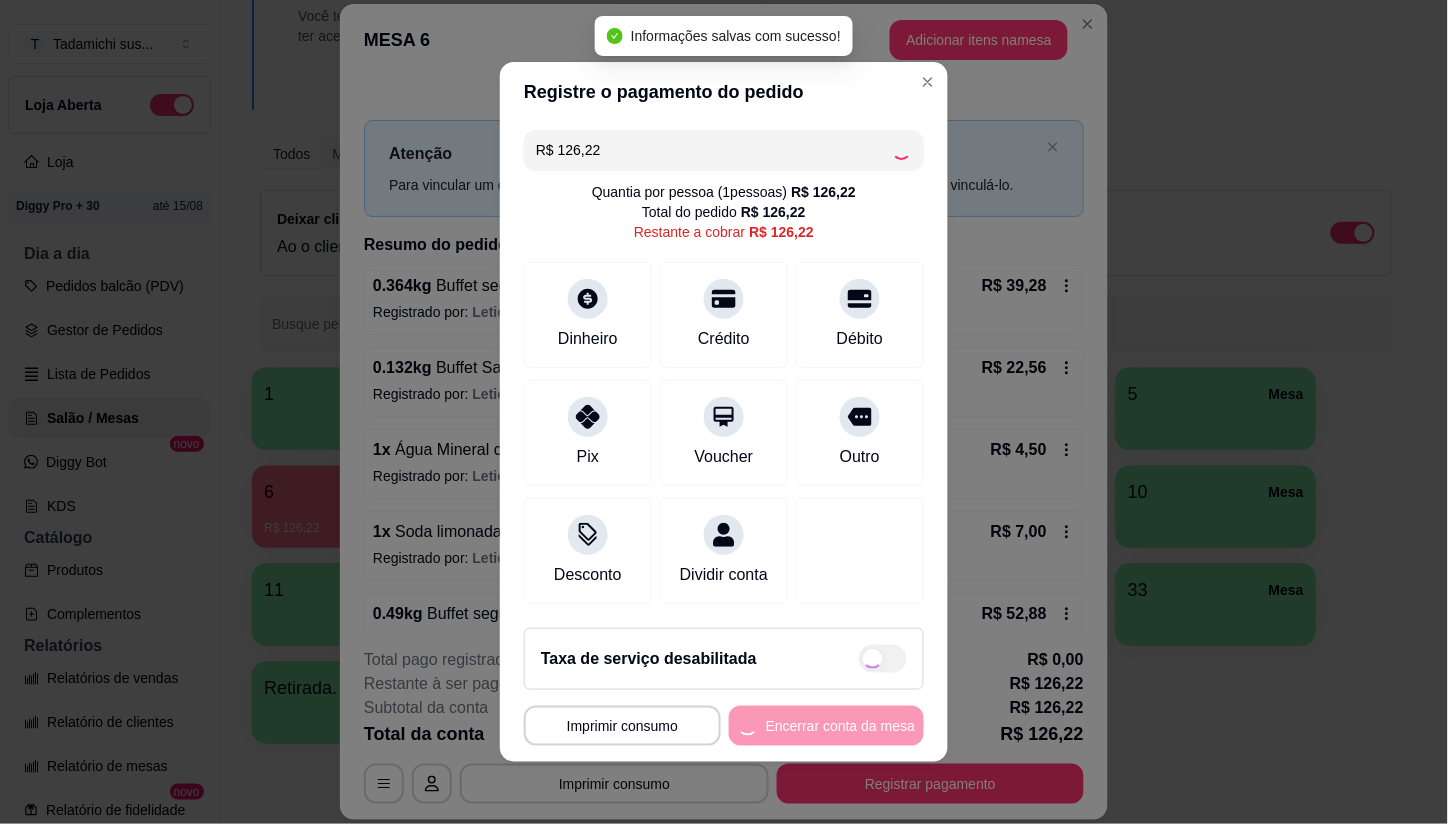 type on "R$ 126,00" 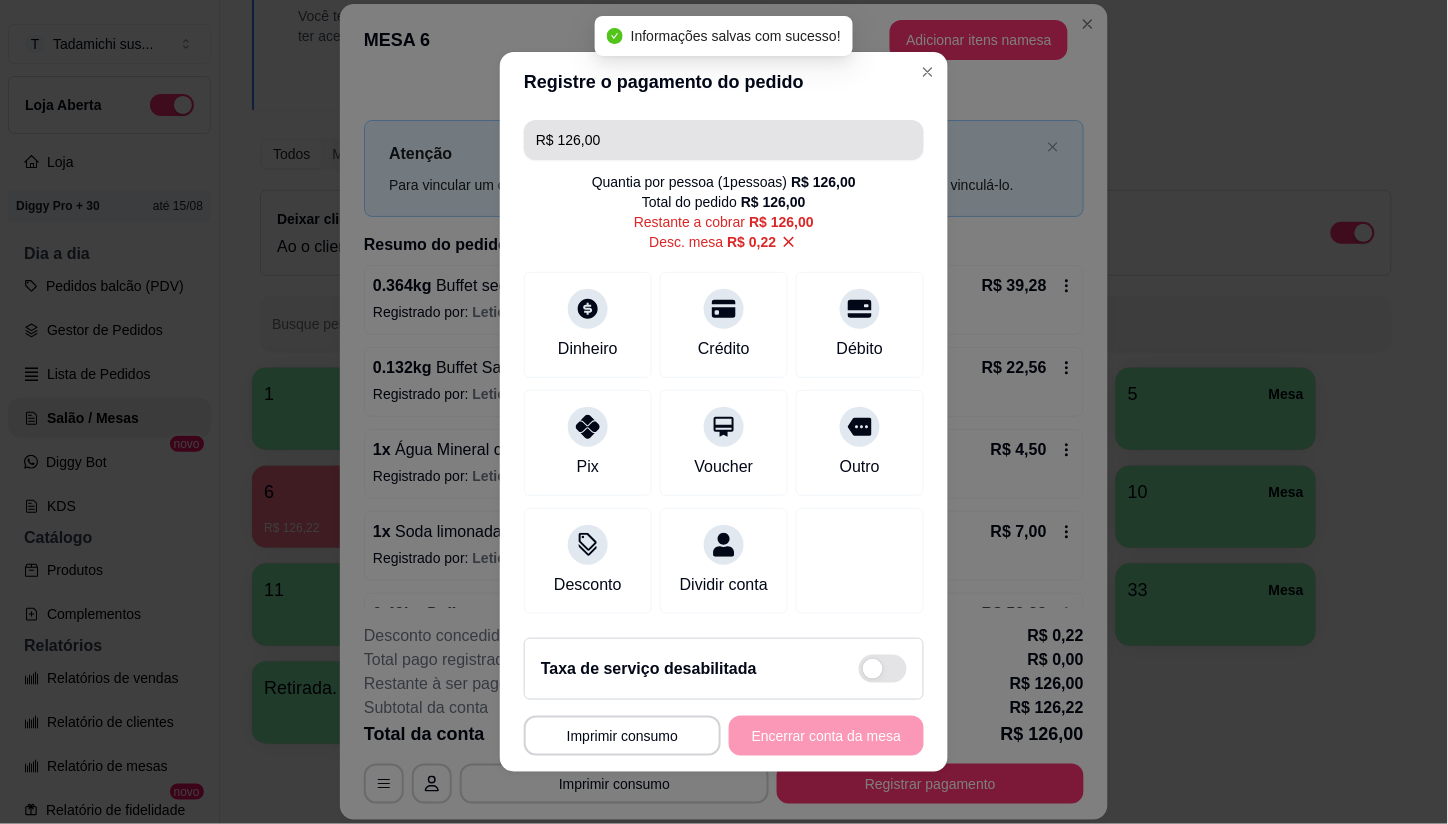 click on "R$ 126,00" at bounding box center (724, 140) 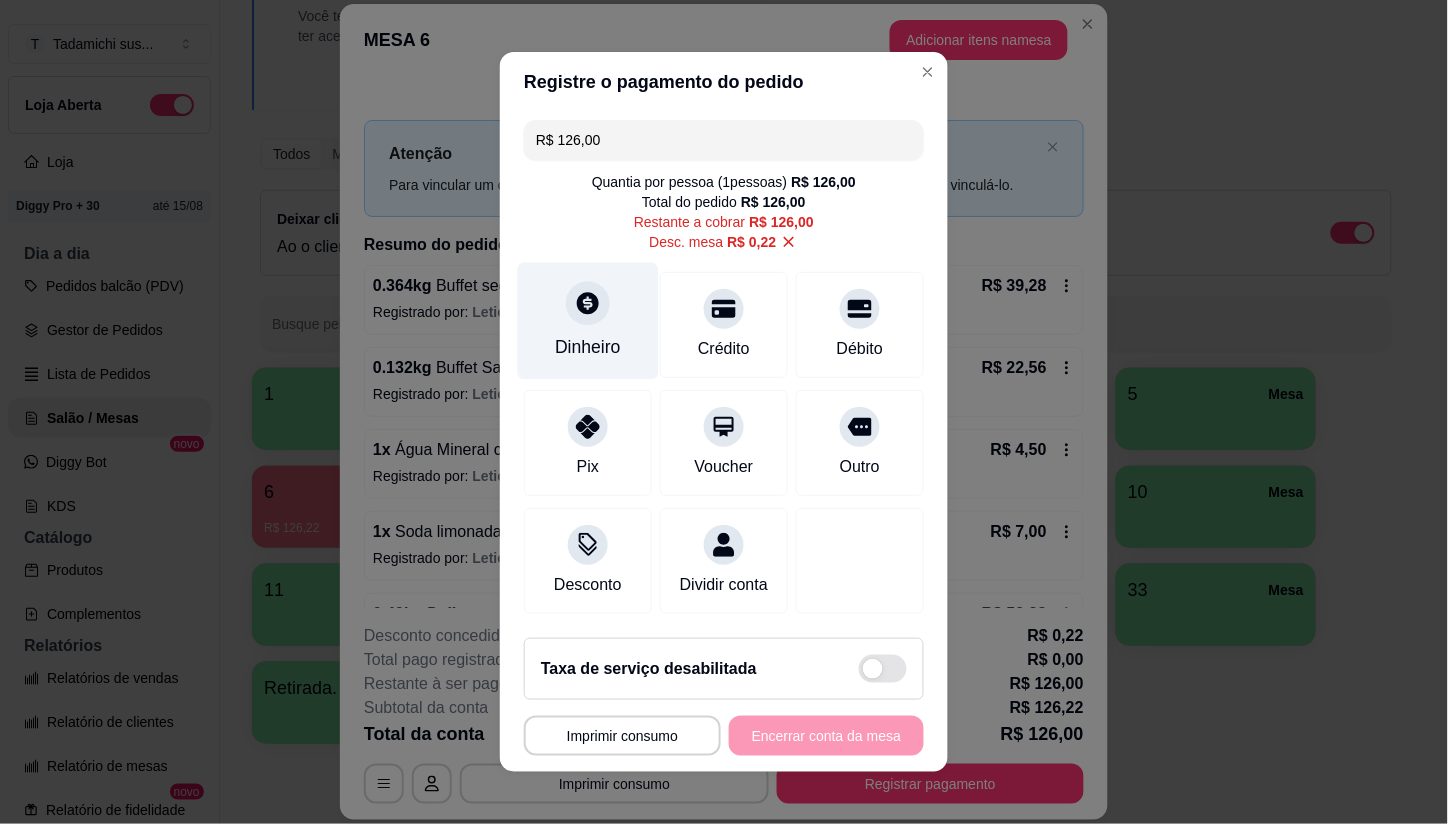 click at bounding box center (588, 303) 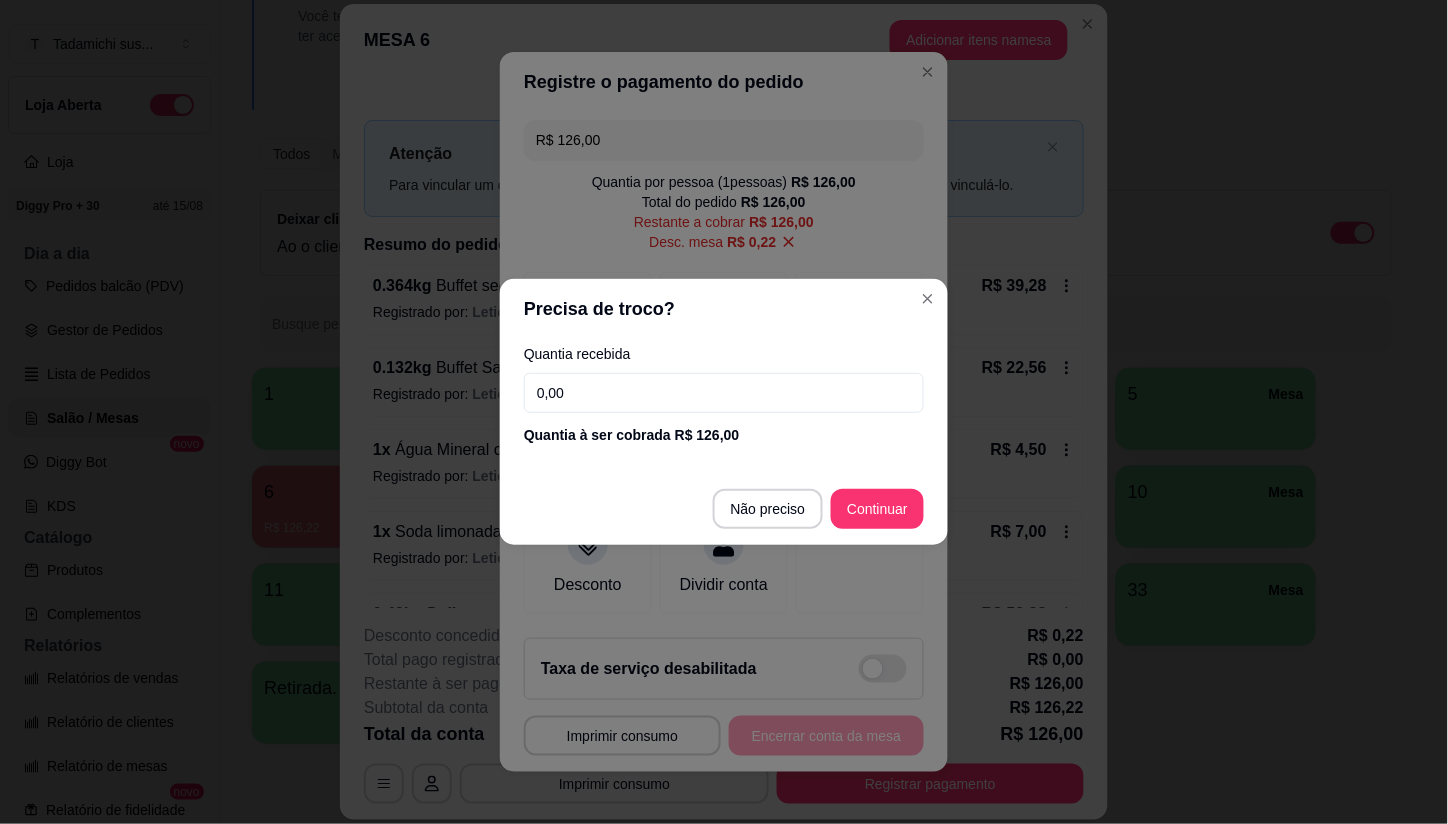 click on "0,00" at bounding box center [724, 393] 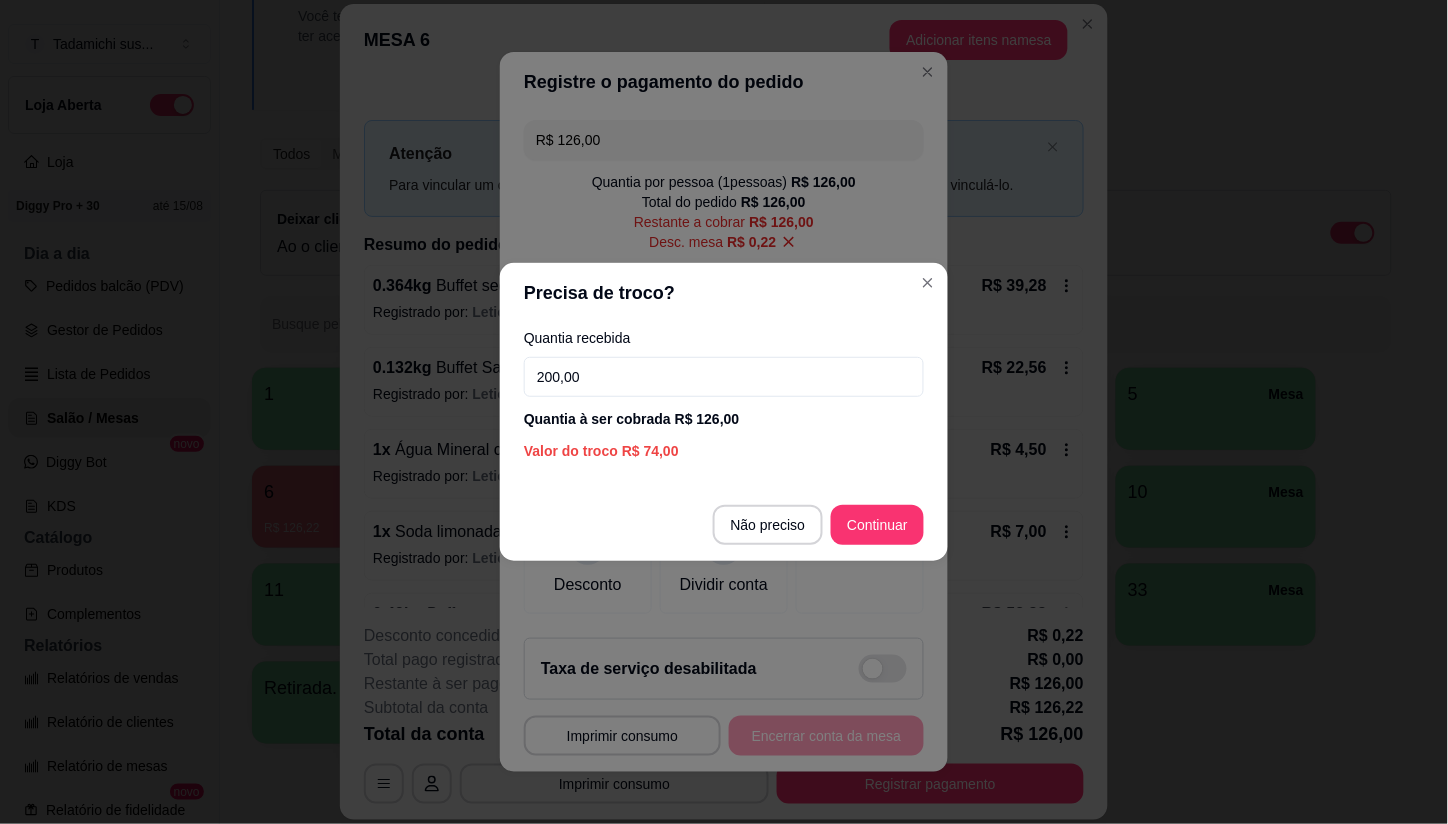 type on "200,00" 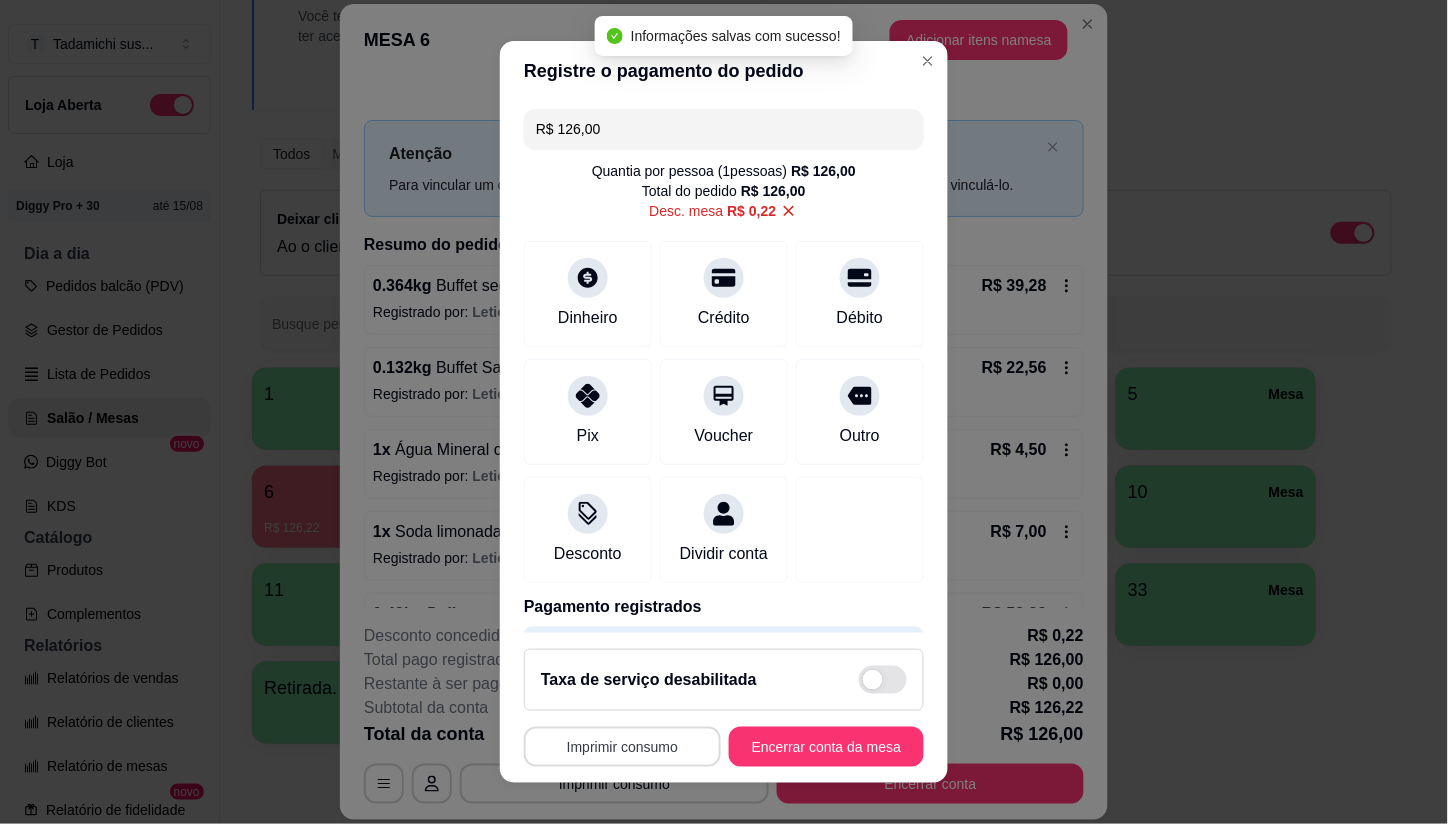 type on "R$ 0,00" 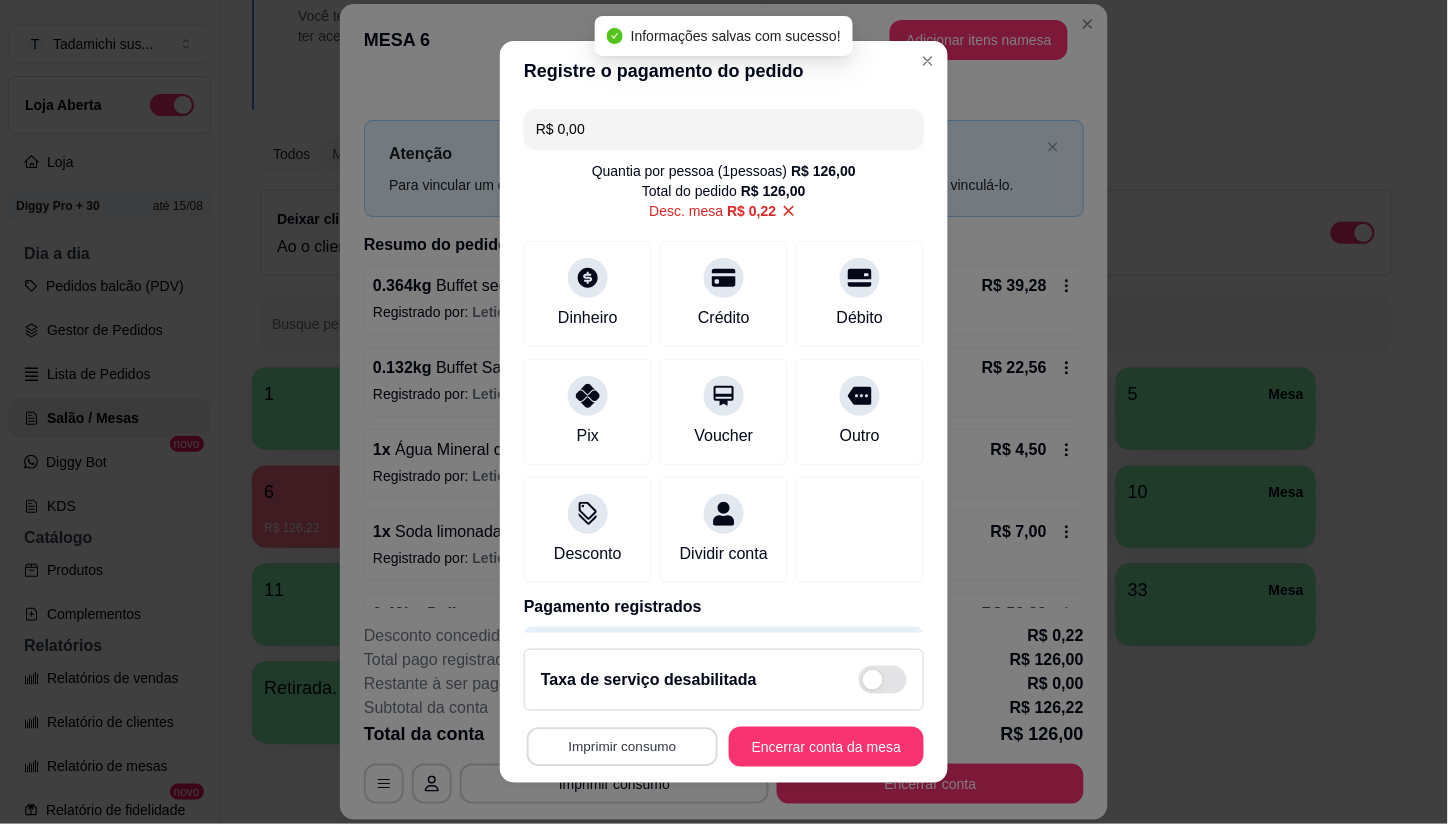 click on "Imprimir consumo" at bounding box center [622, 746] 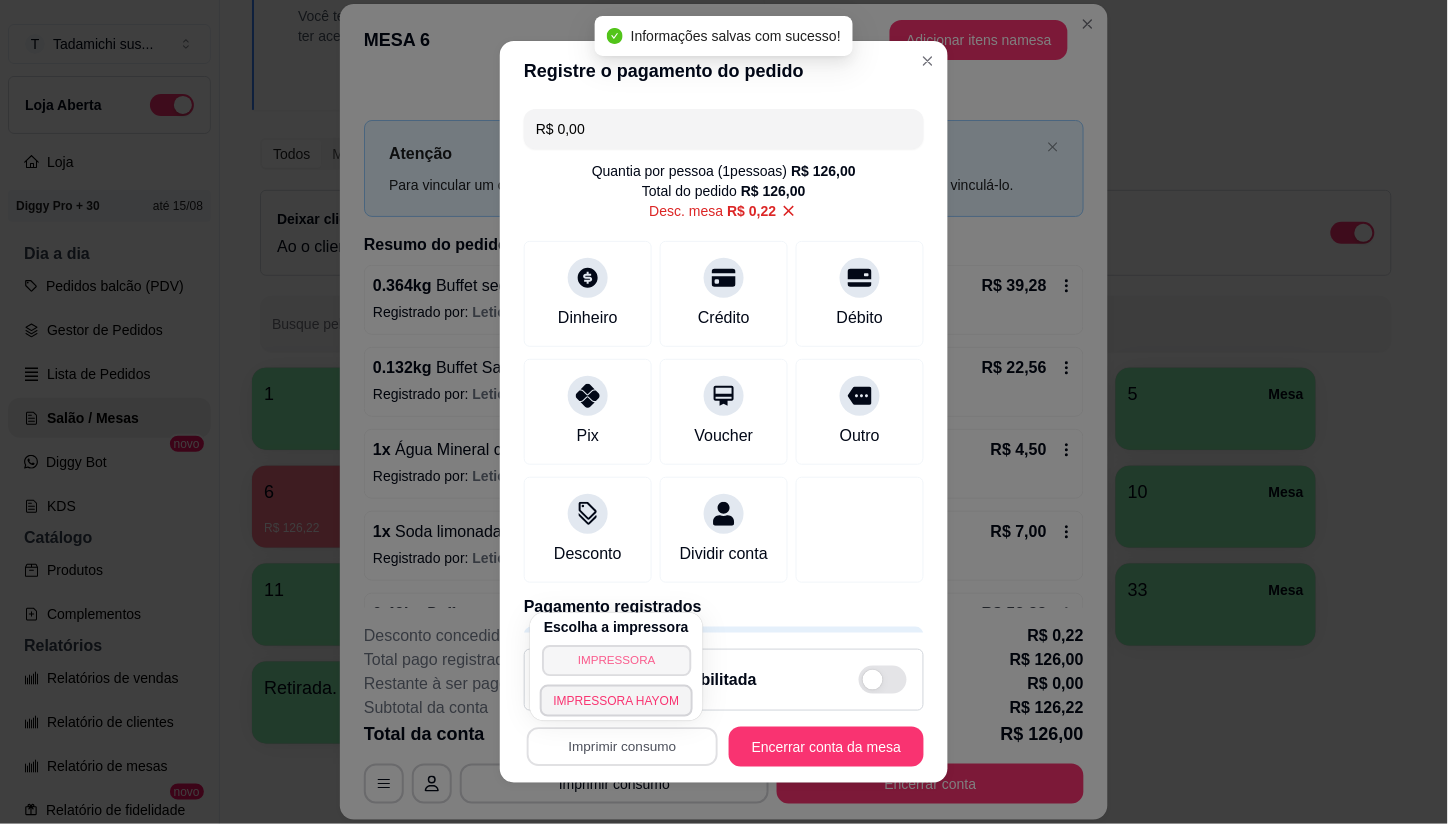 click on "IMPRESSORA" at bounding box center (616, 660) 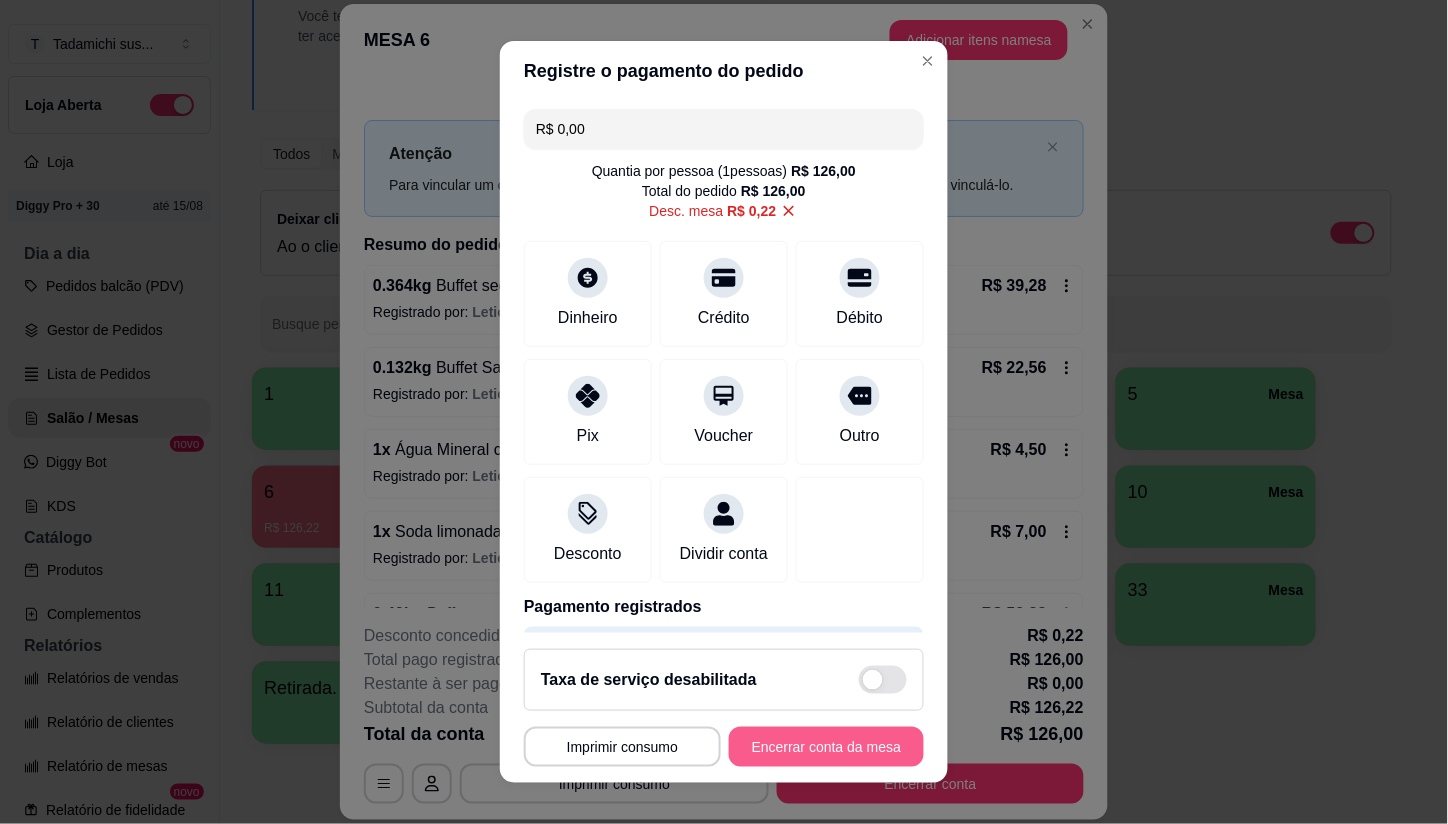 click on "Encerrar conta da mesa" at bounding box center (826, 747) 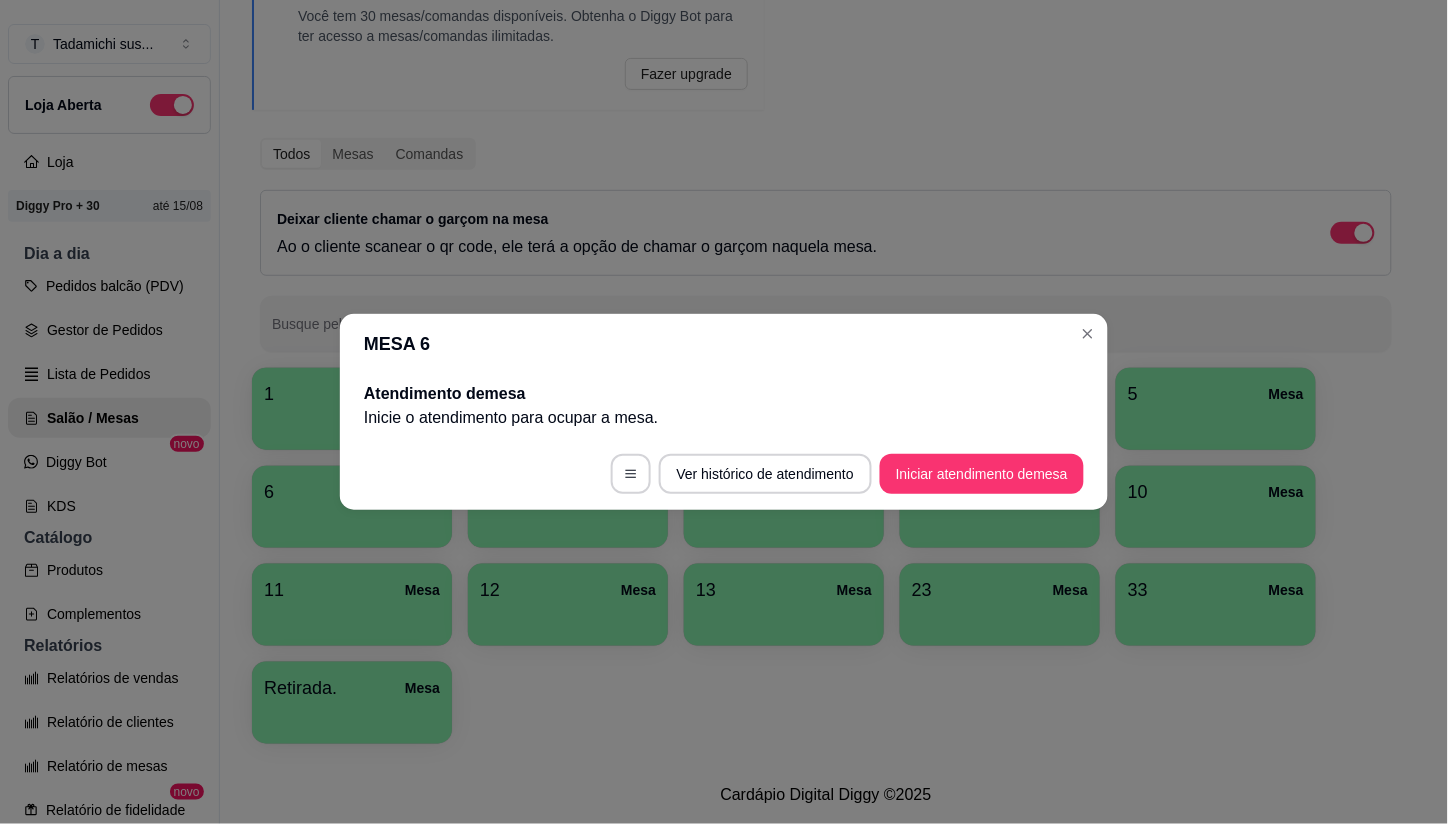 type 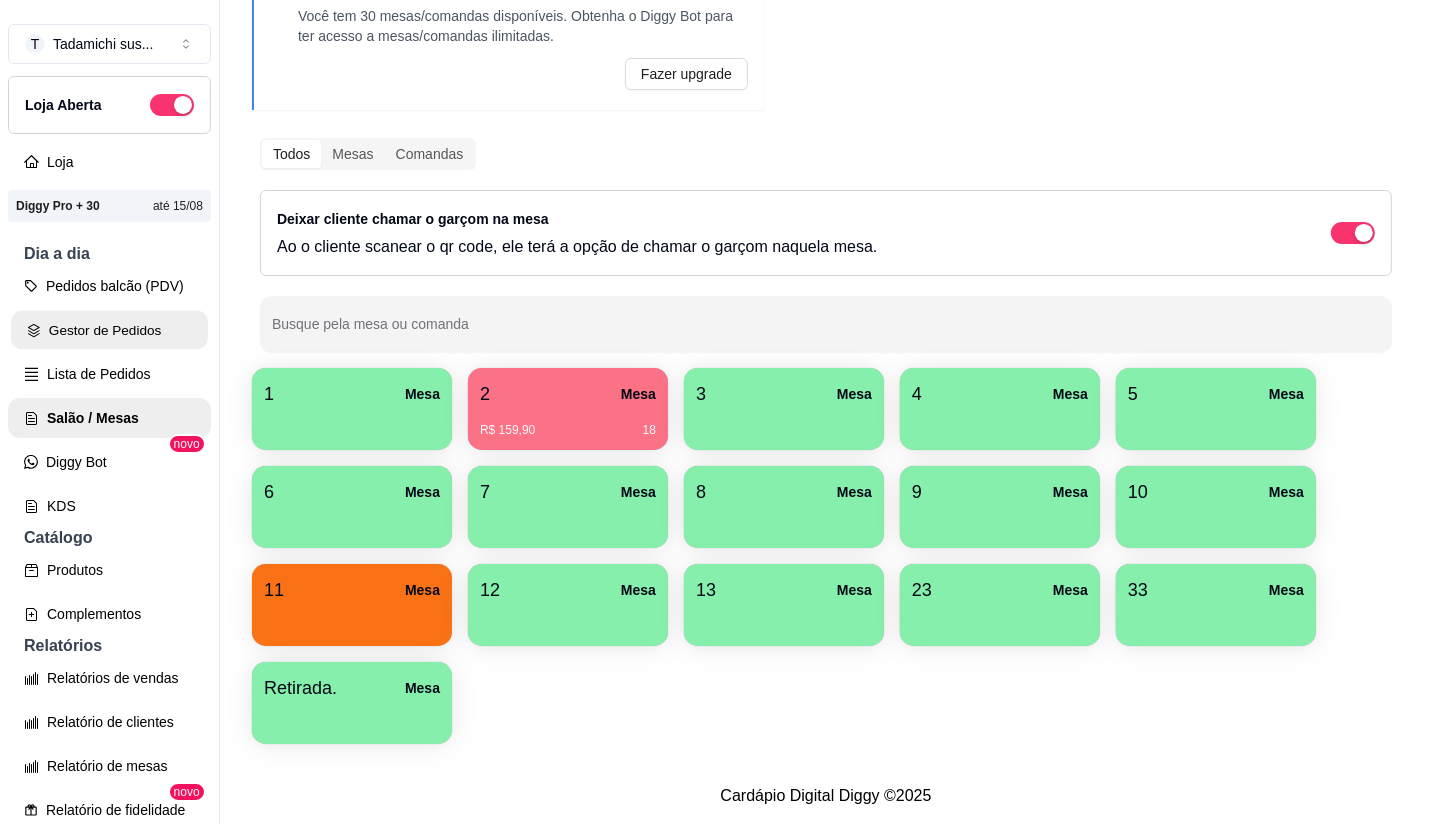 click on "Gestor de Pedidos" at bounding box center (109, 330) 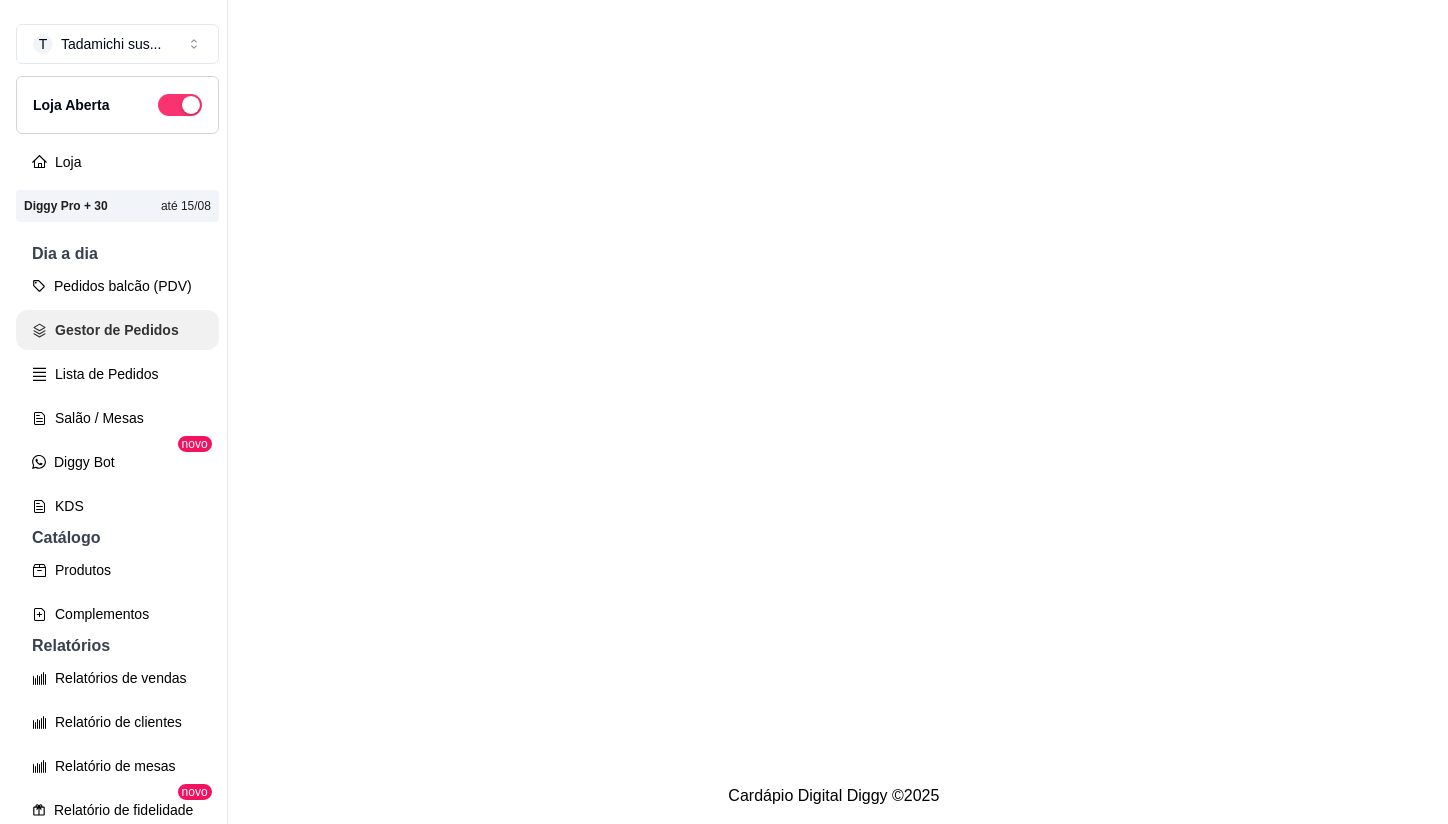 scroll, scrollTop: 0, scrollLeft: 0, axis: both 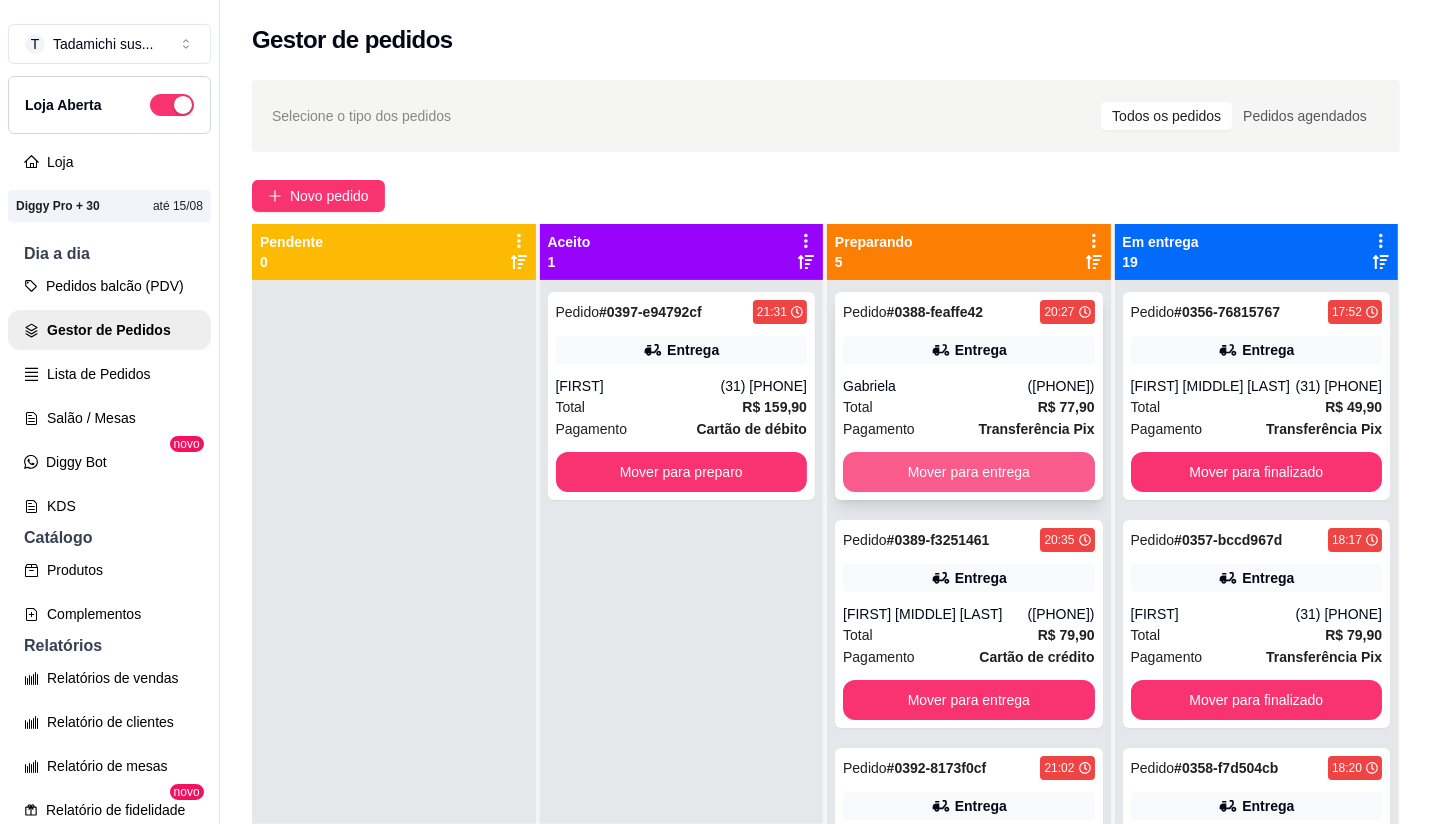 click on "Mover para entrega" at bounding box center [969, 472] 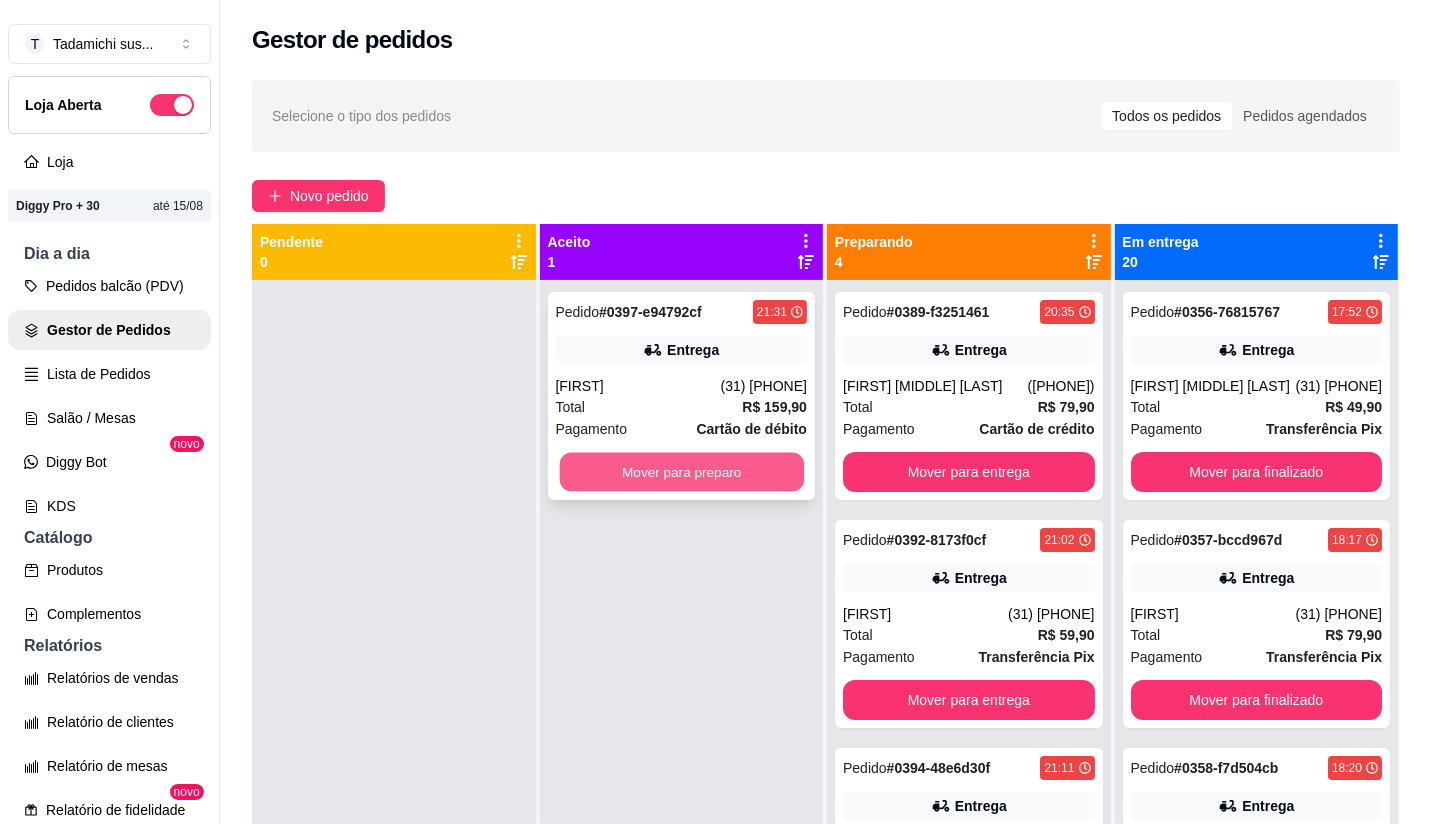 click on "Mover para preparo" at bounding box center [681, 472] 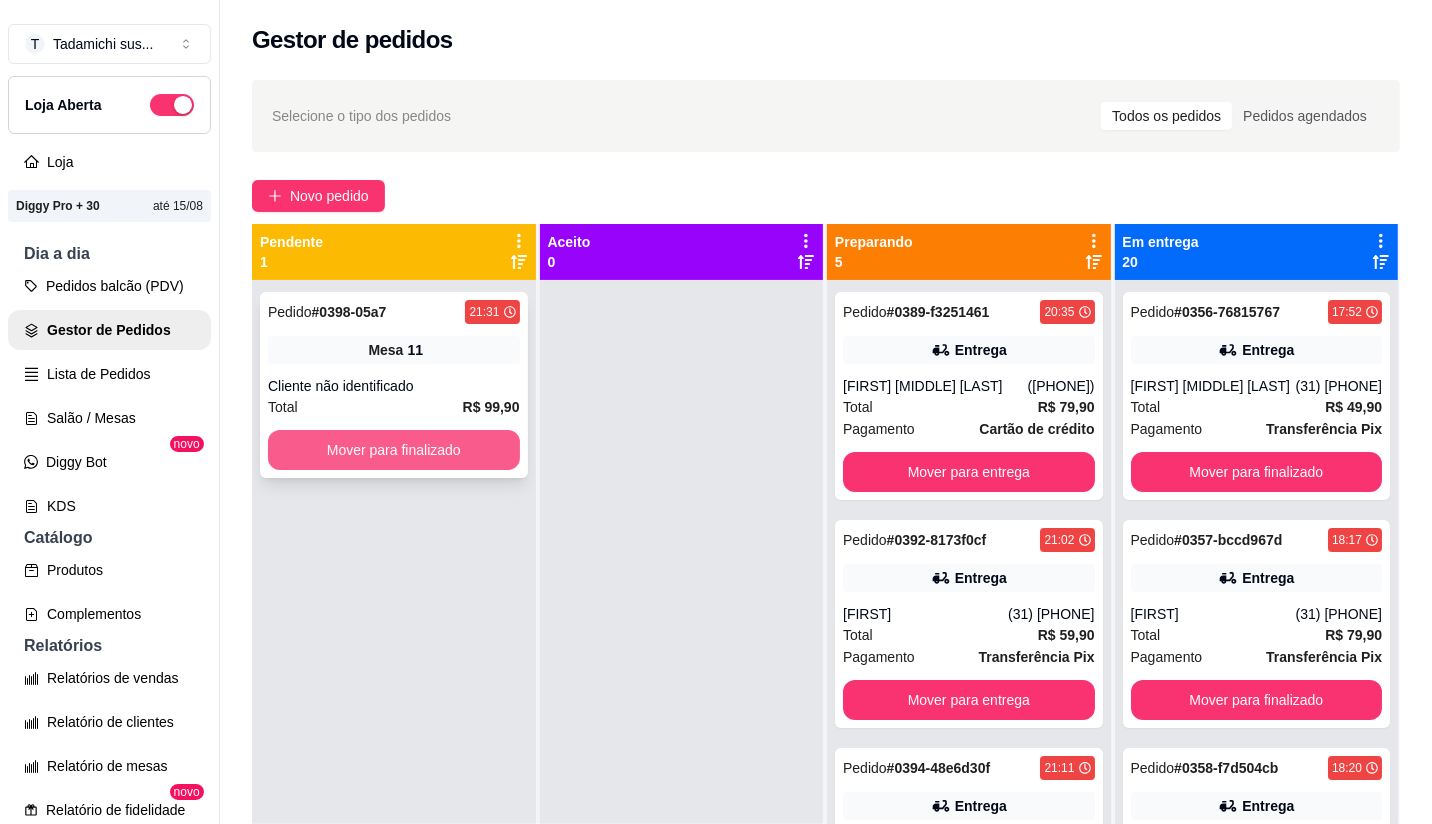 click on "Mover para finalizado" at bounding box center [394, 450] 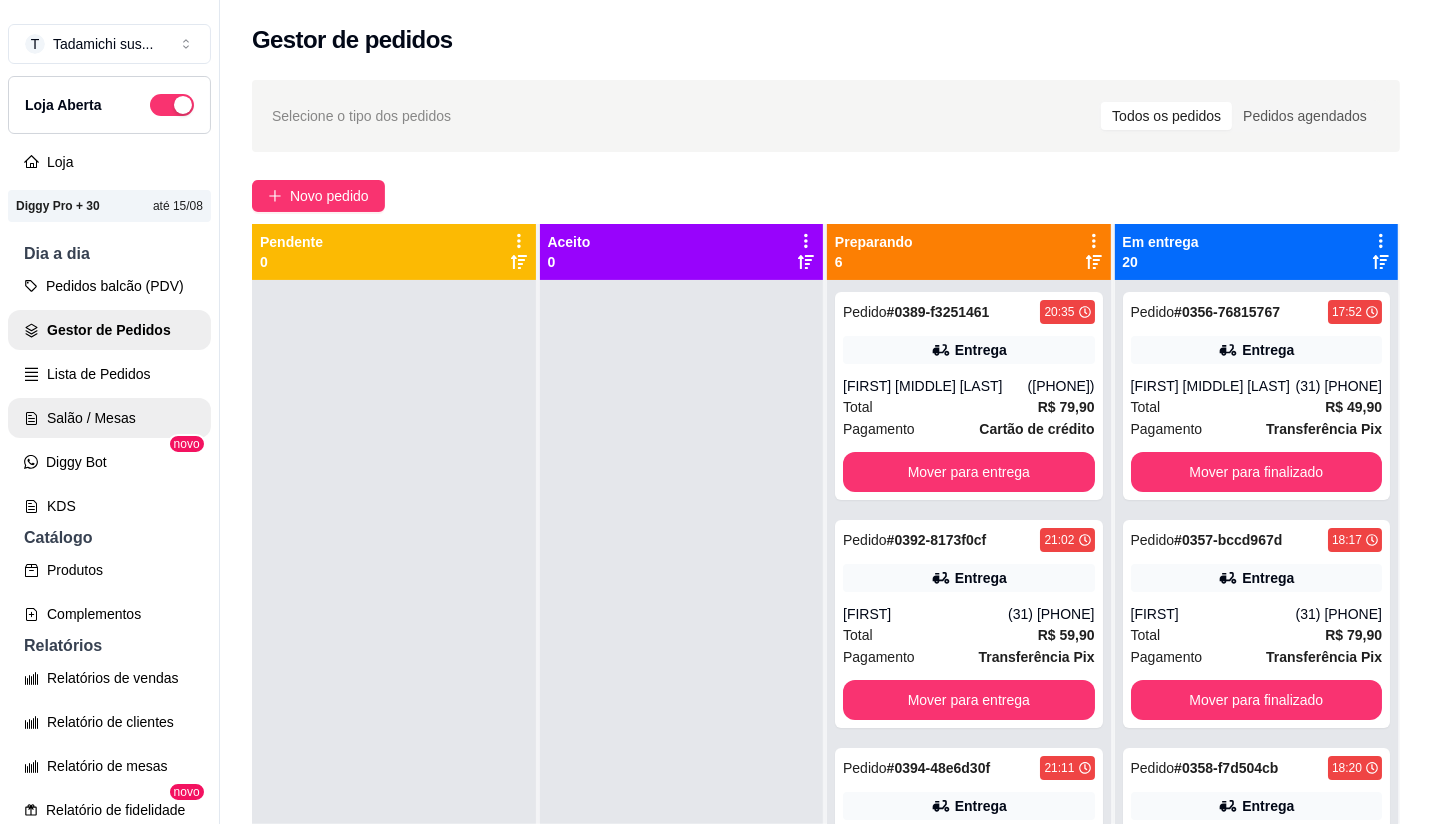 click on "Salão / Mesas" at bounding box center (109, 418) 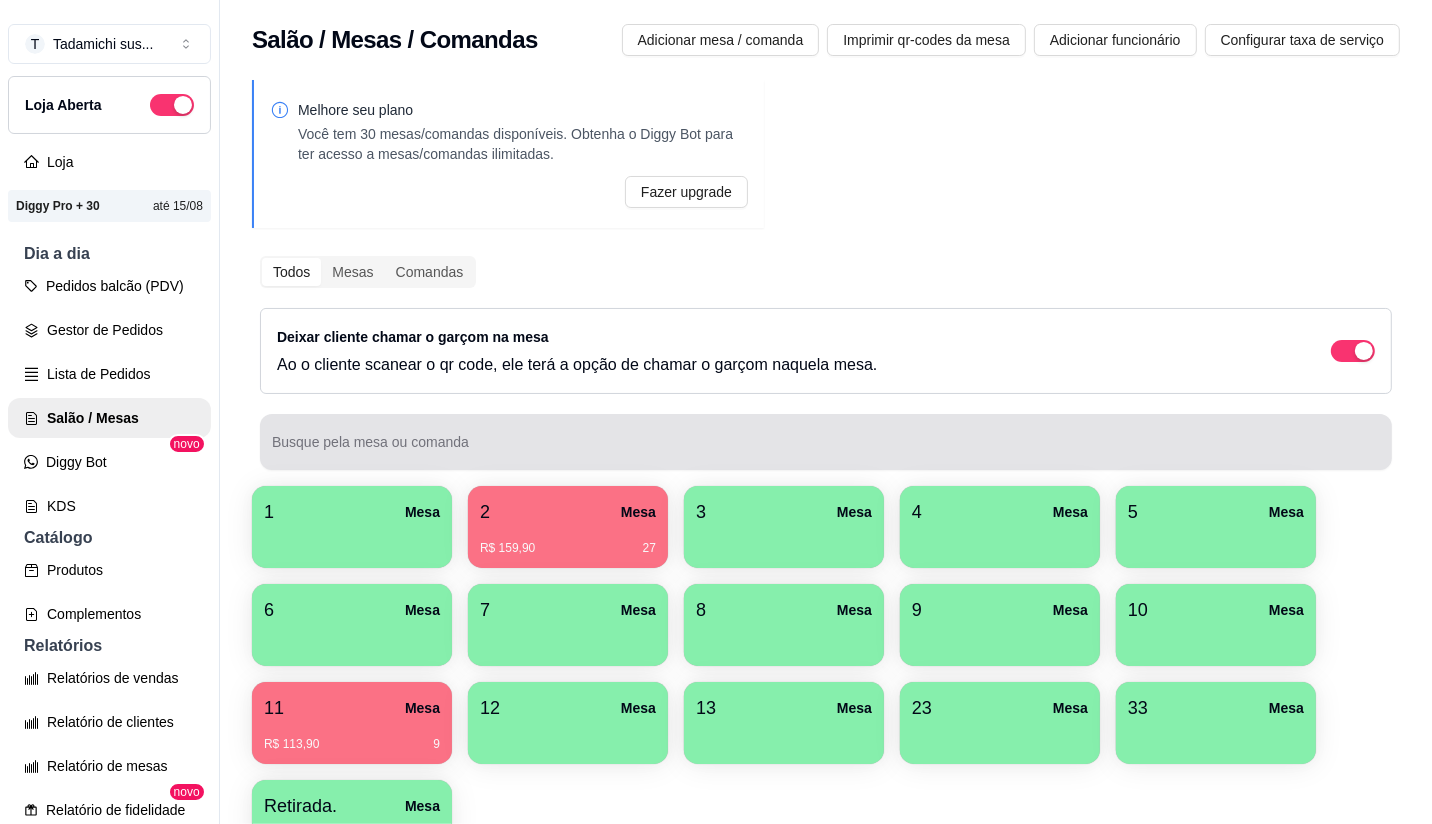 click at bounding box center [826, 442] 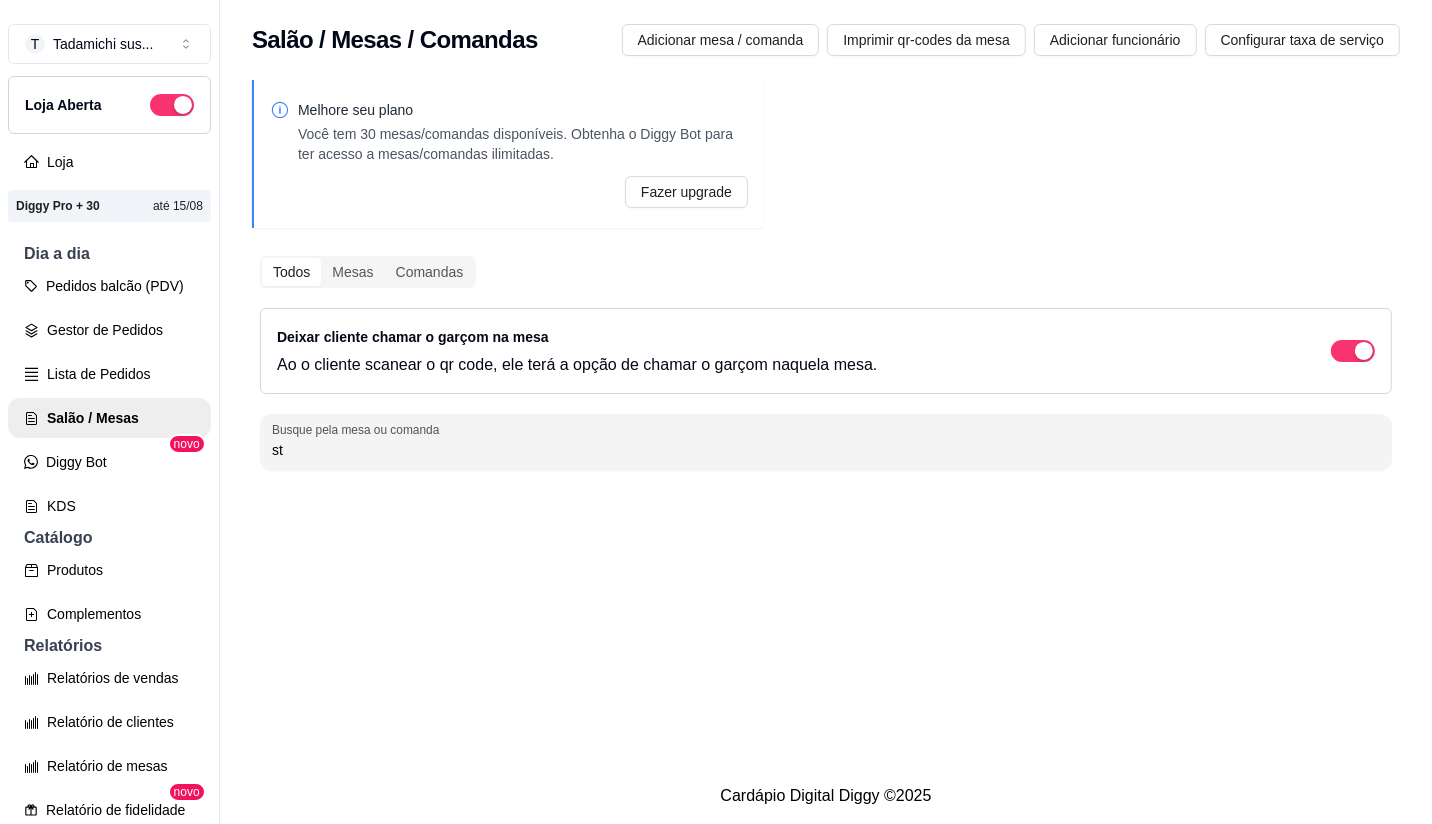 type on "s" 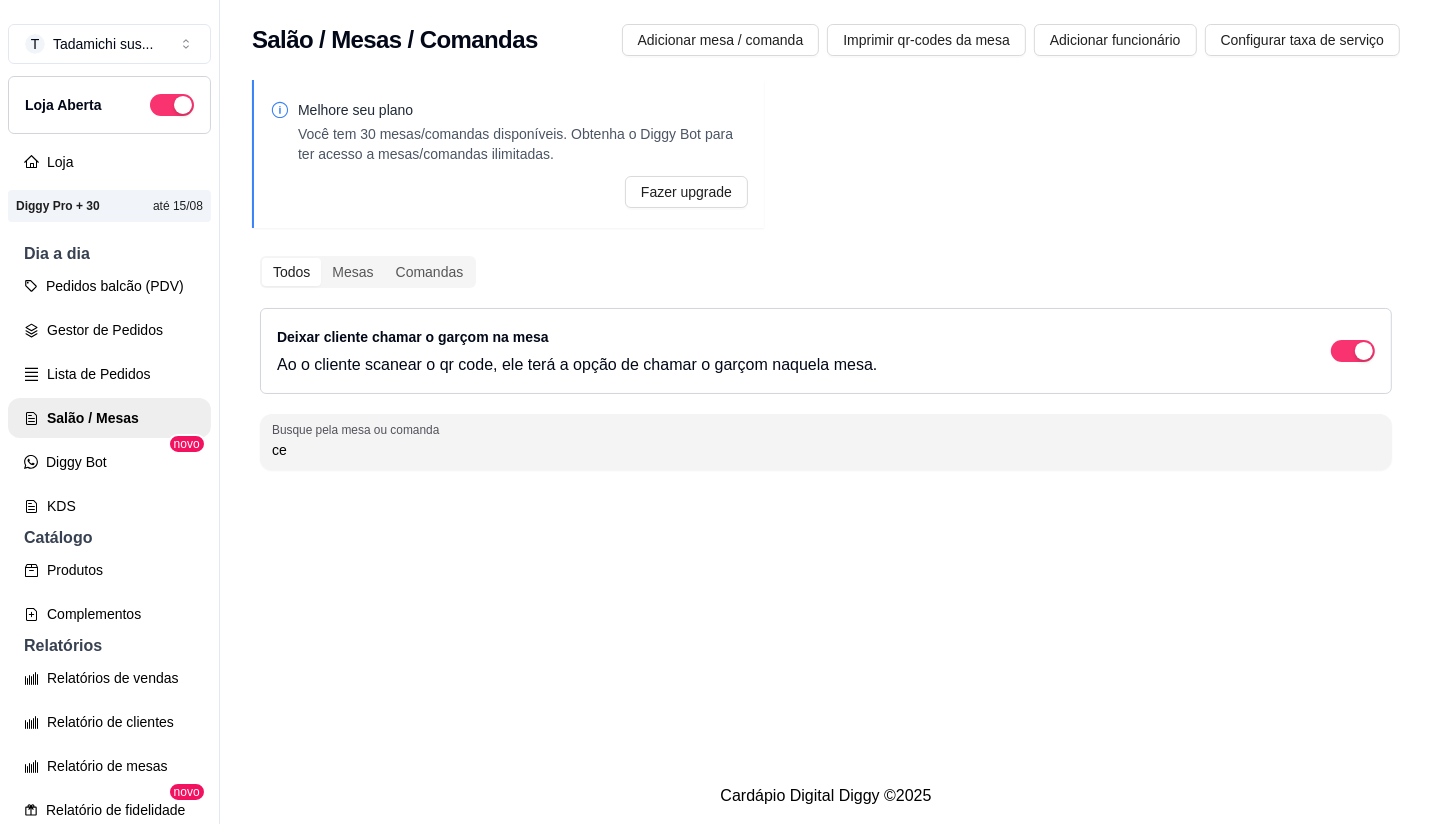 type on "c" 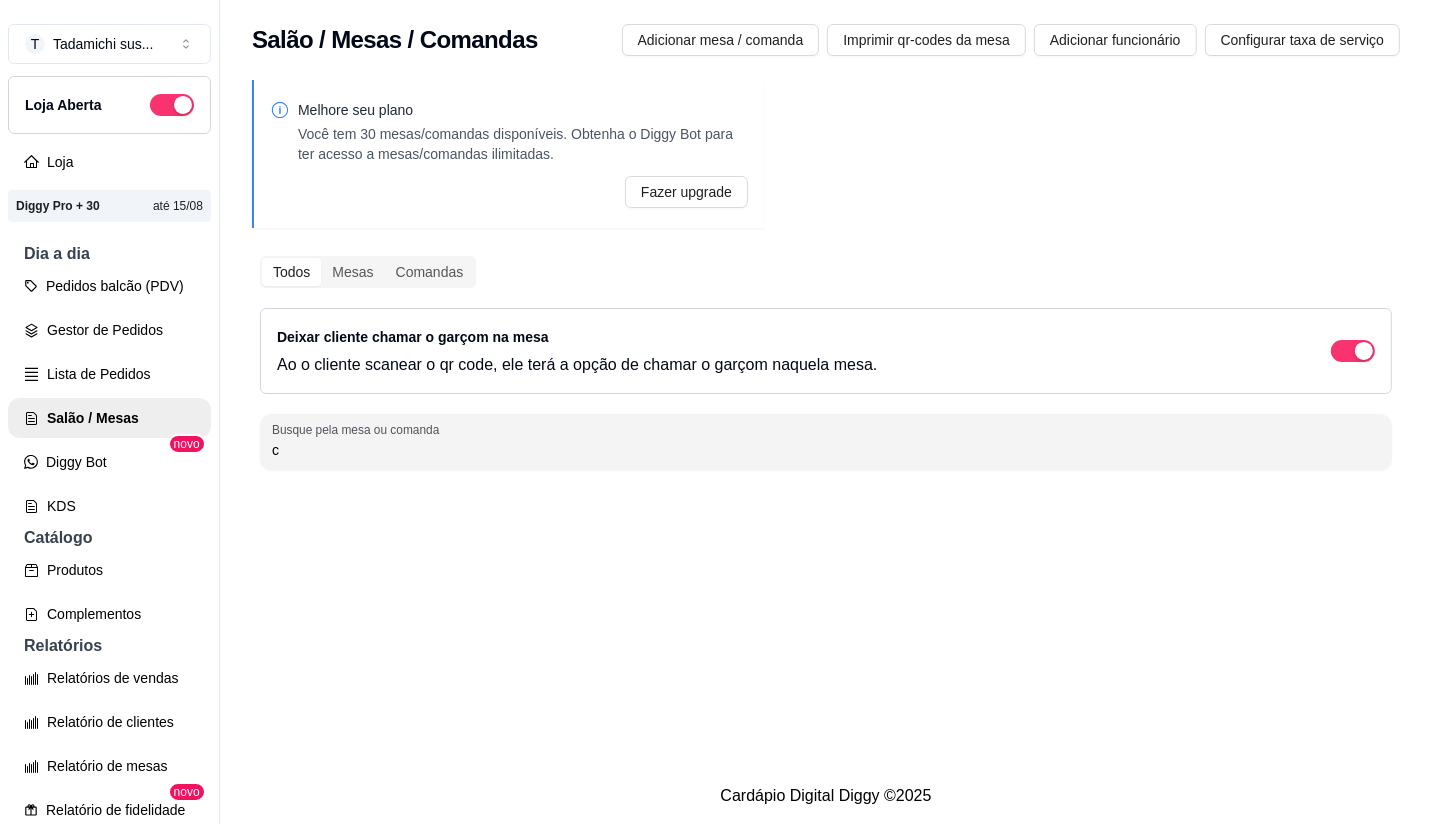 type 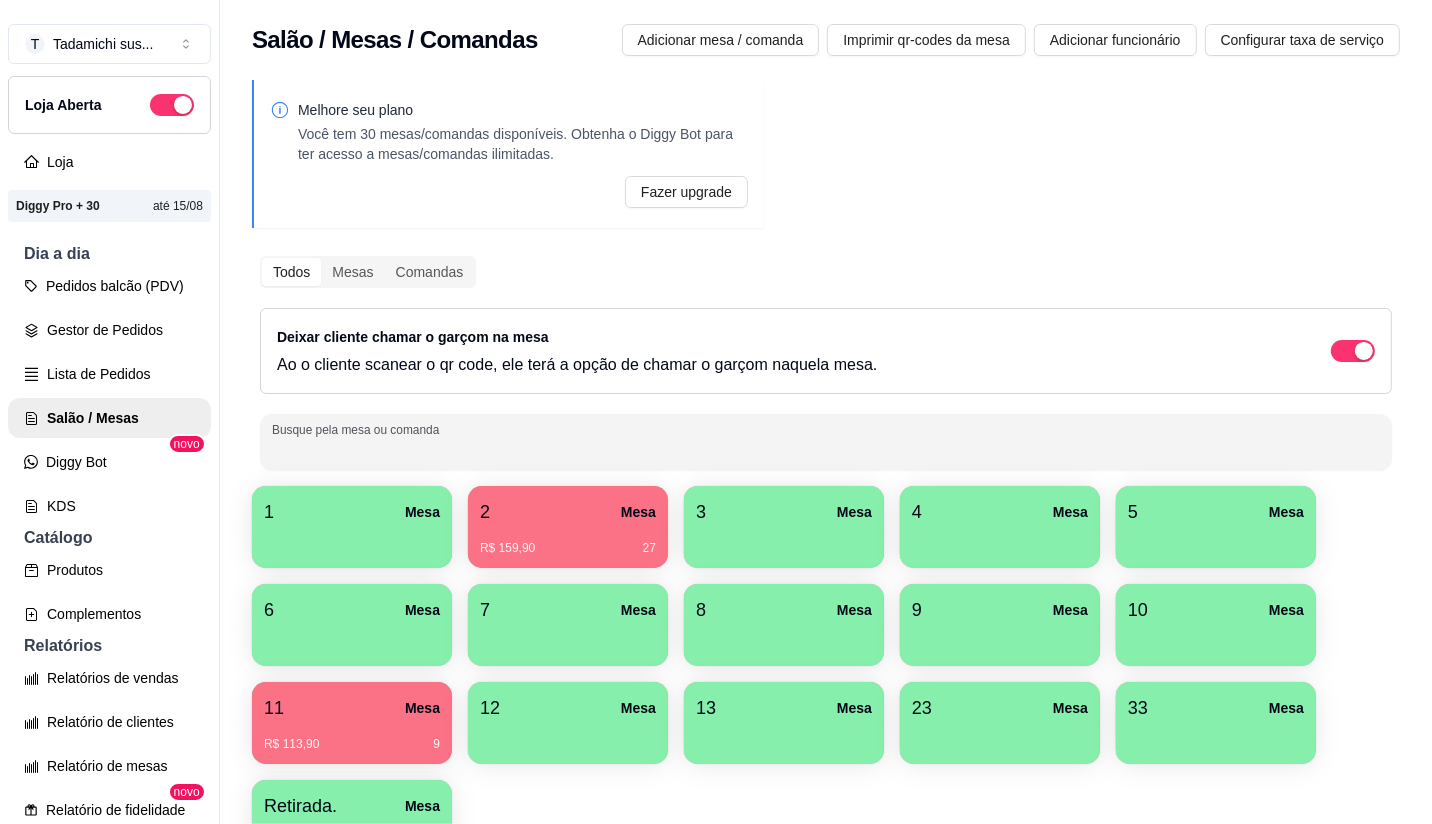 click at bounding box center (568, 737) 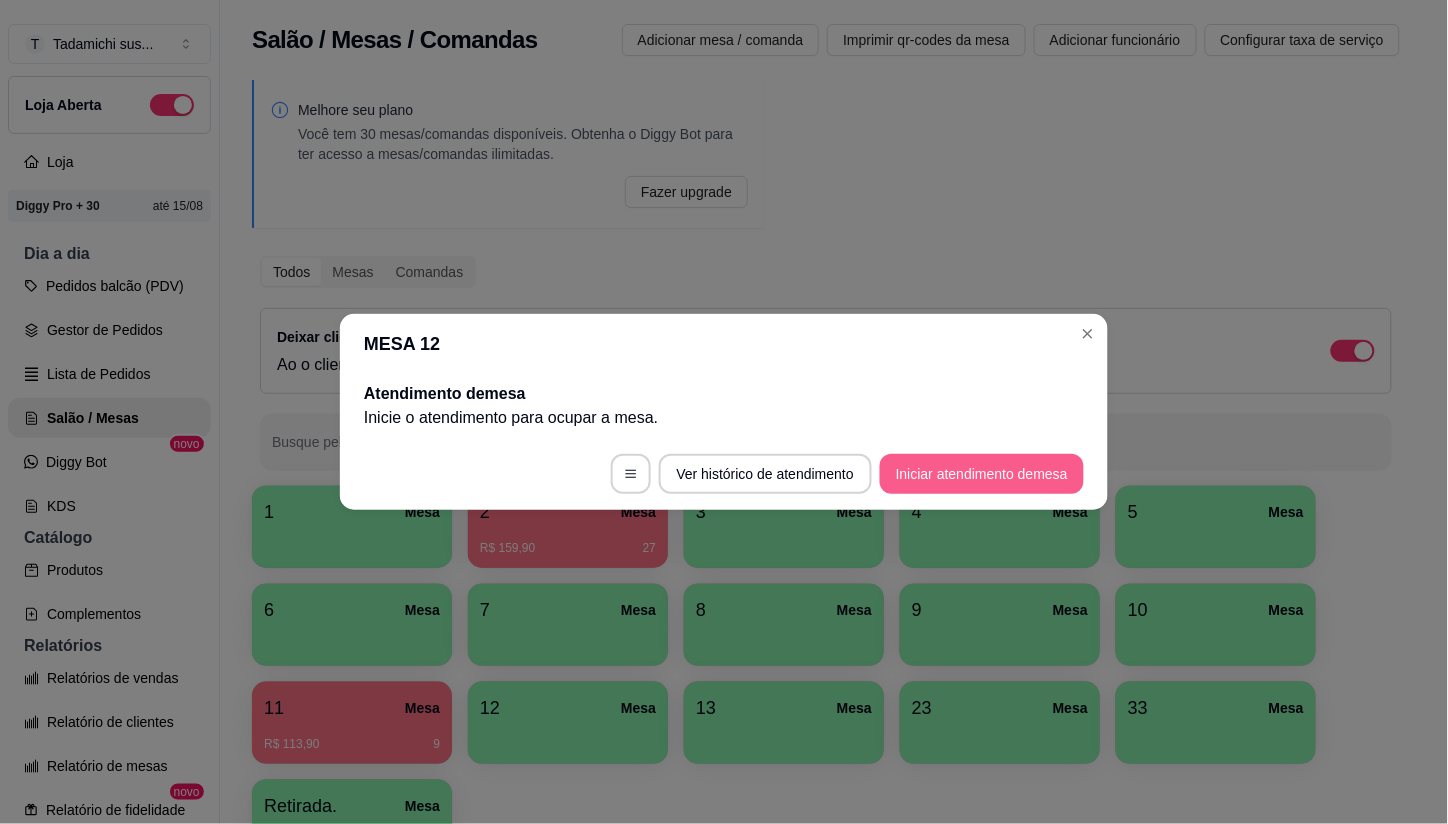 click on "Iniciar atendimento de  mesa" at bounding box center [982, 474] 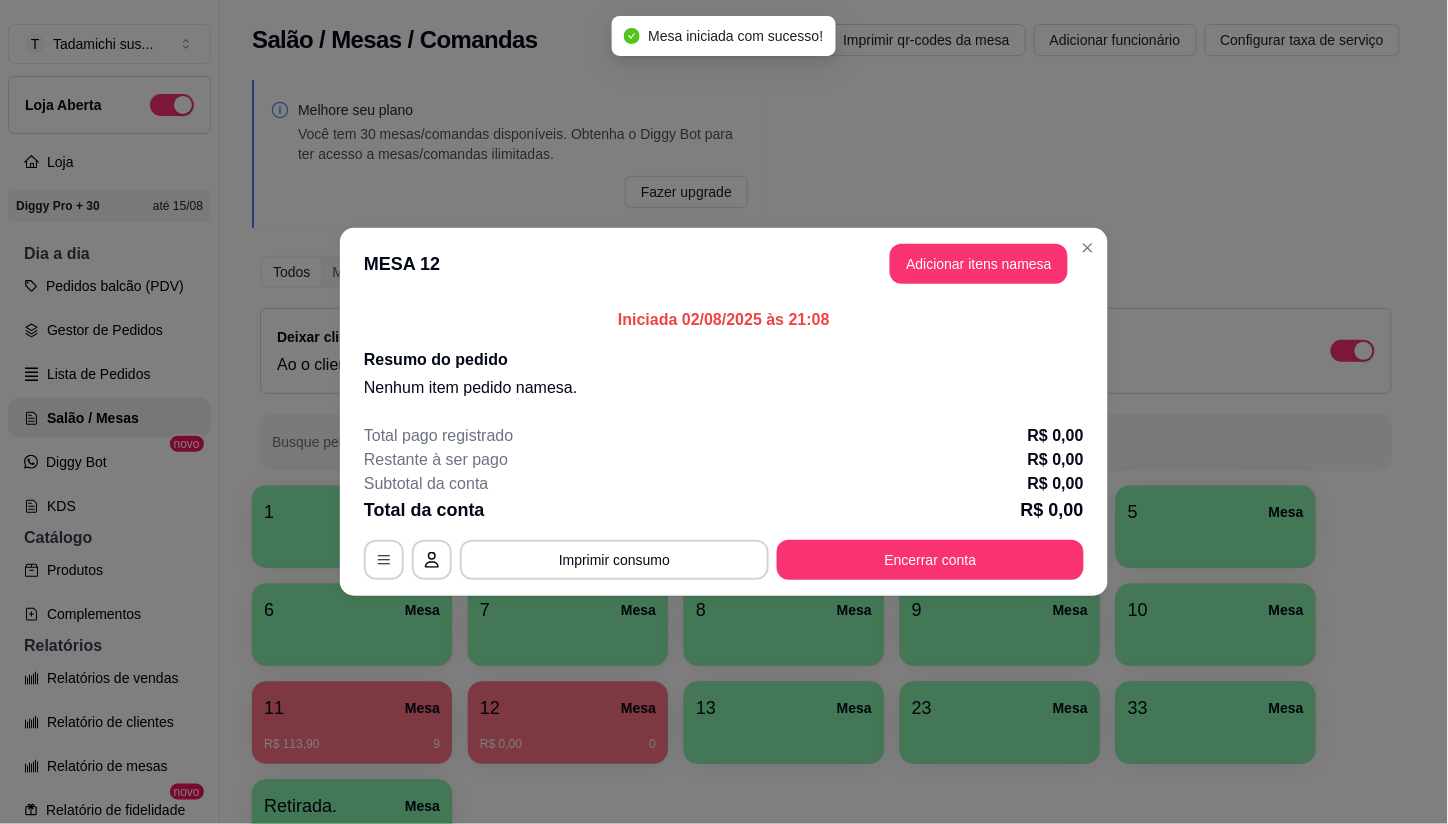 click on "Adicionar itens na  mesa" at bounding box center [979, 264] 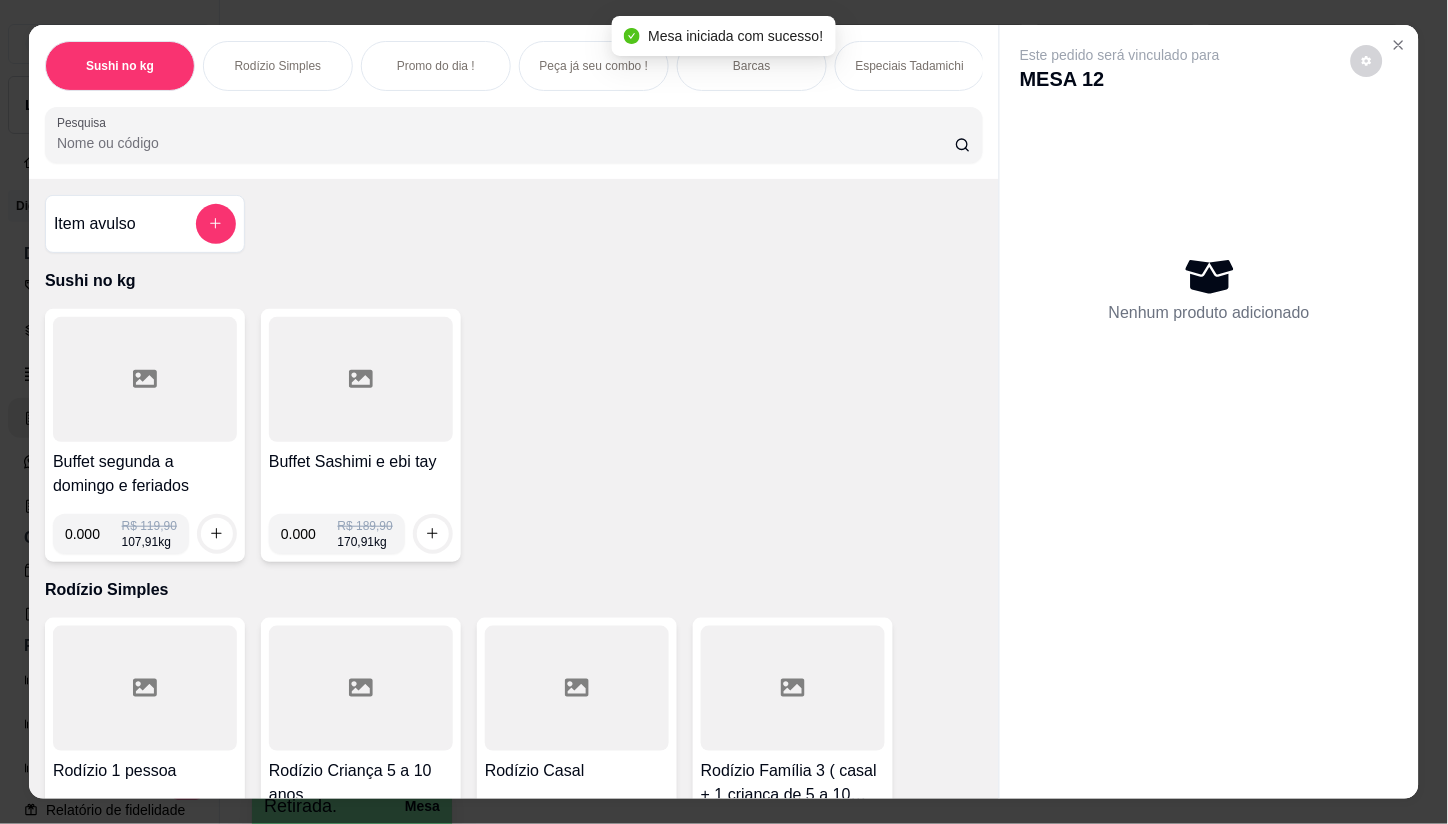click on "Pesquisa" at bounding box center [506, 143] 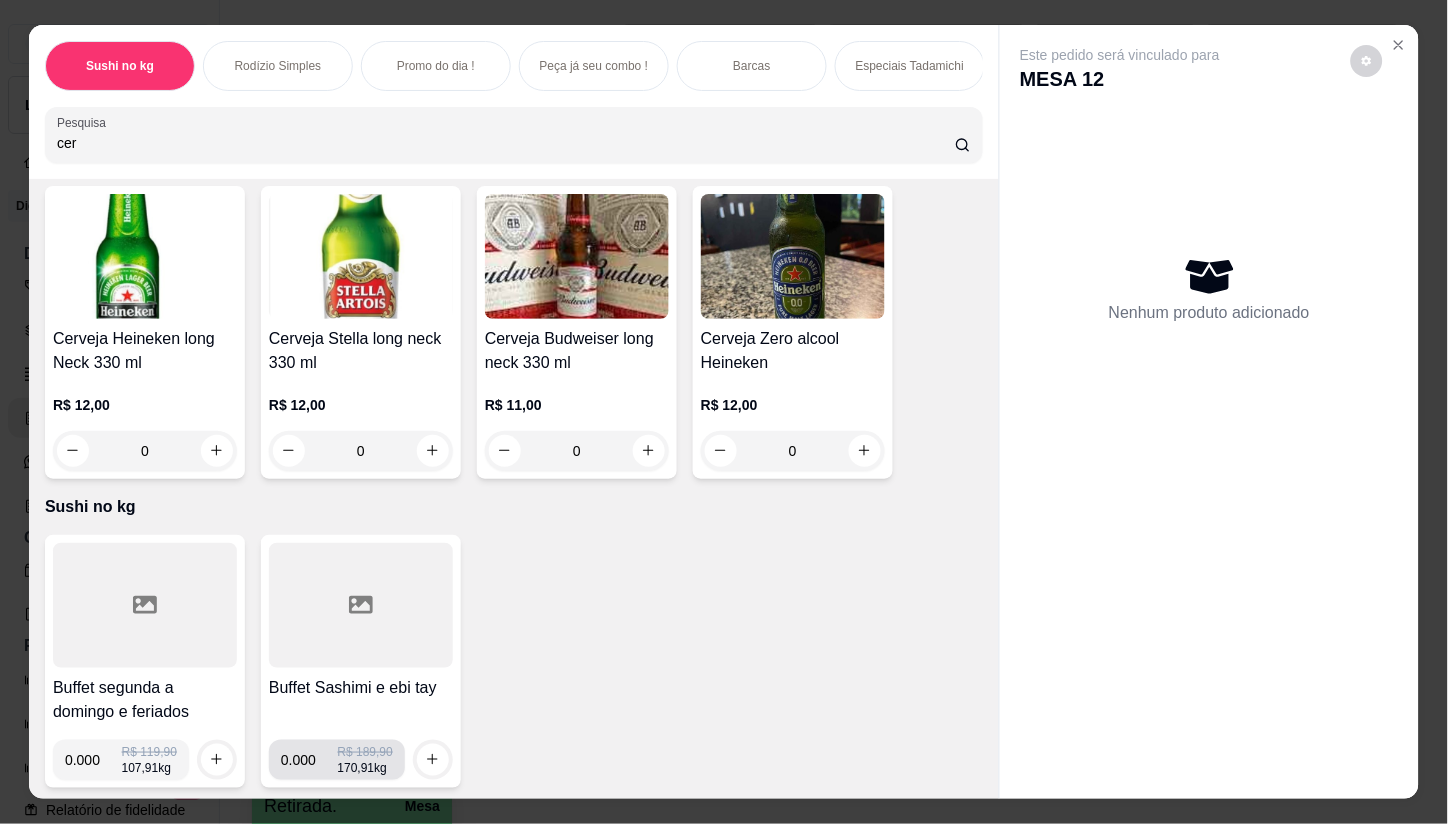 scroll, scrollTop: 0, scrollLeft: 0, axis: both 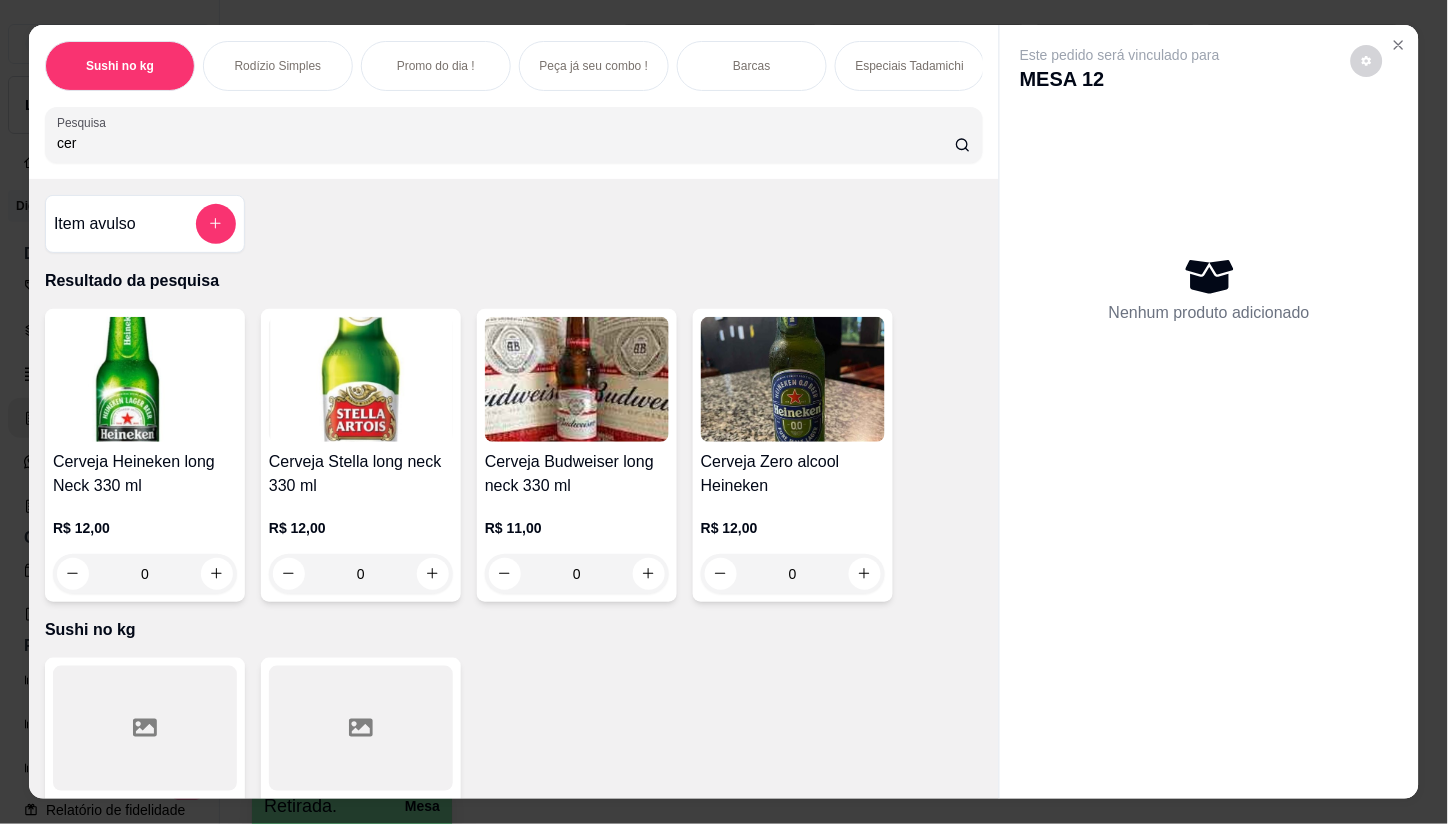 type on "cer" 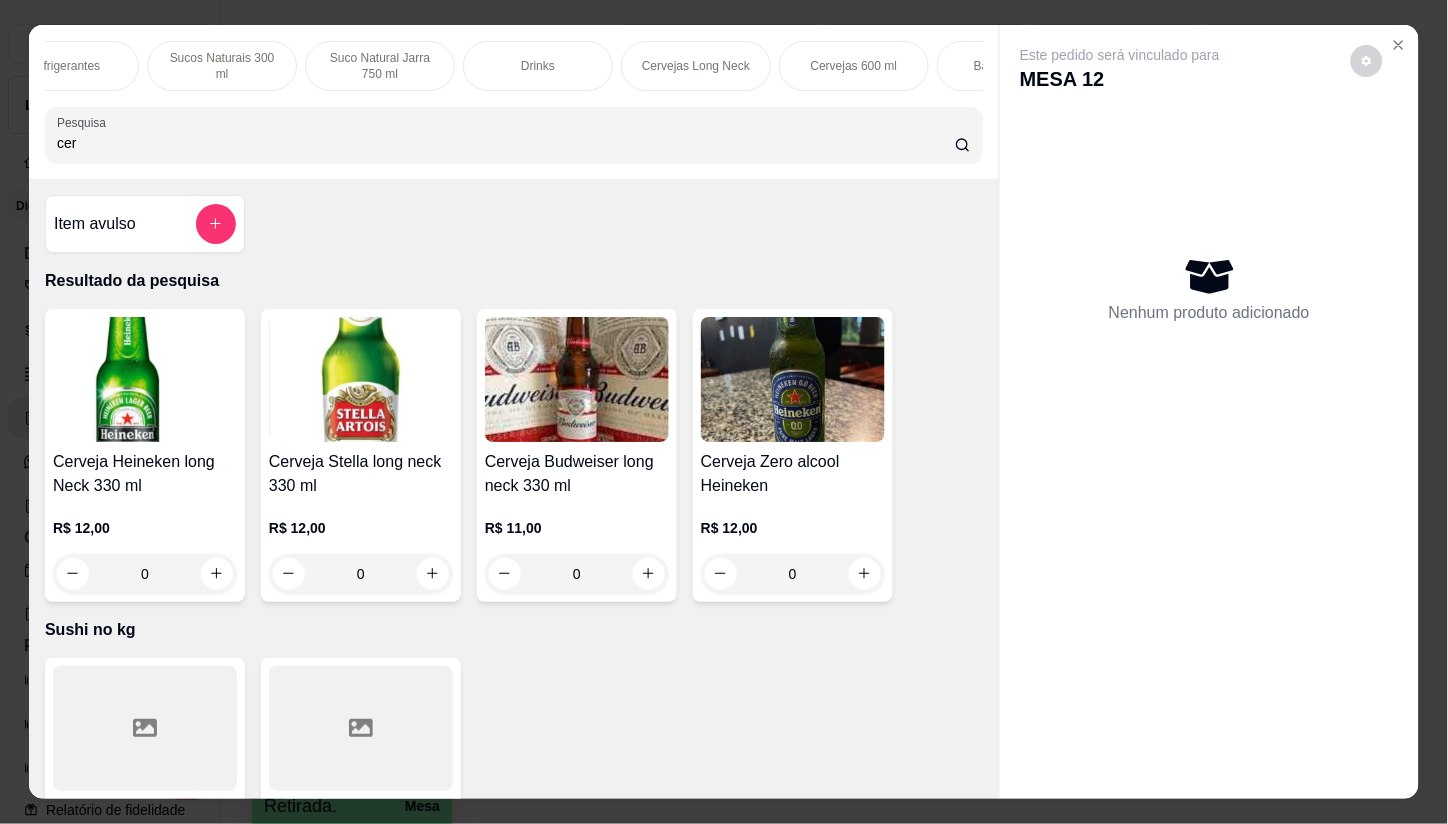 scroll, scrollTop: 0, scrollLeft: 3066, axis: horizontal 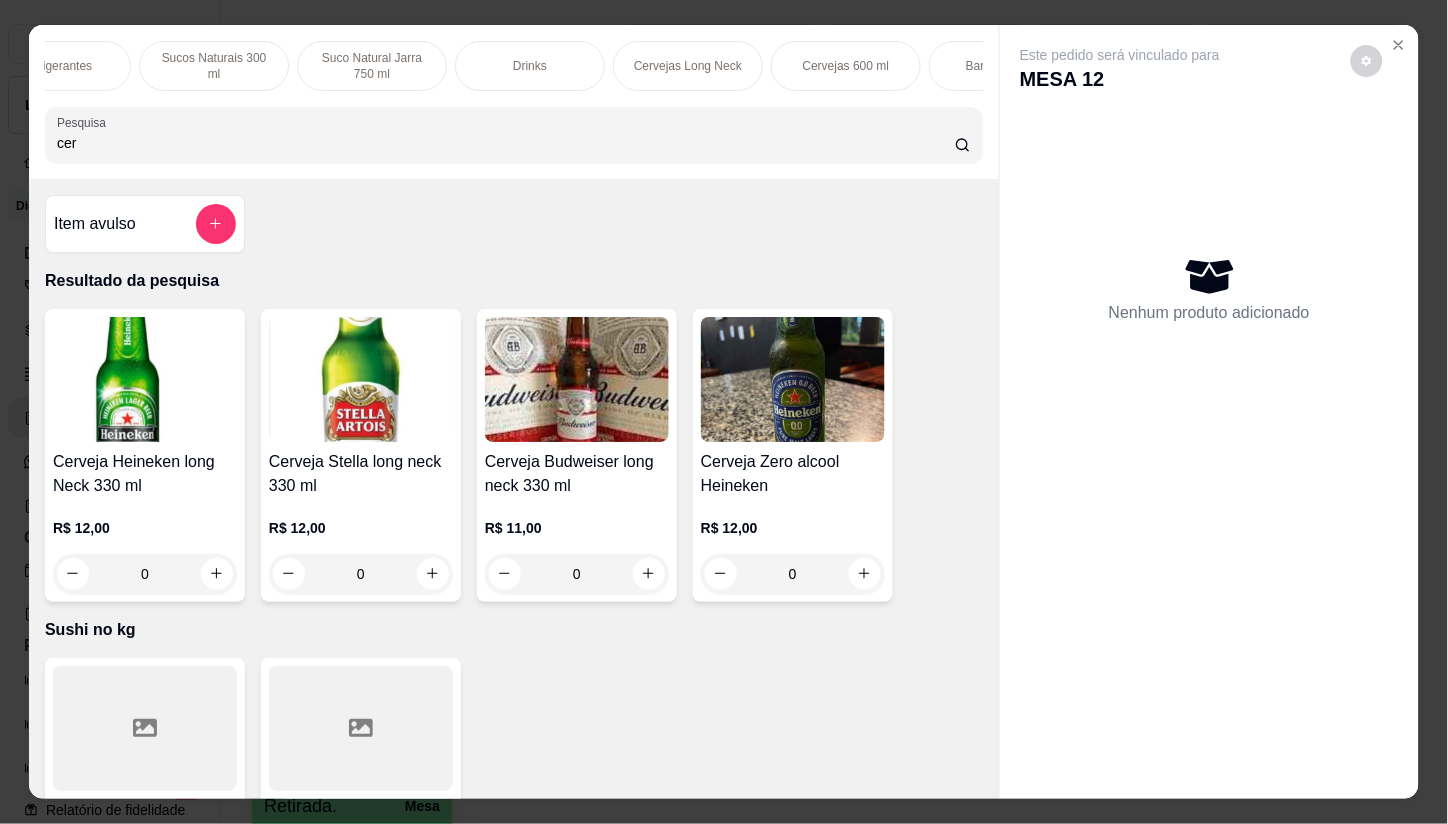 click on "Cervejas 600 ml" at bounding box center (846, 66) 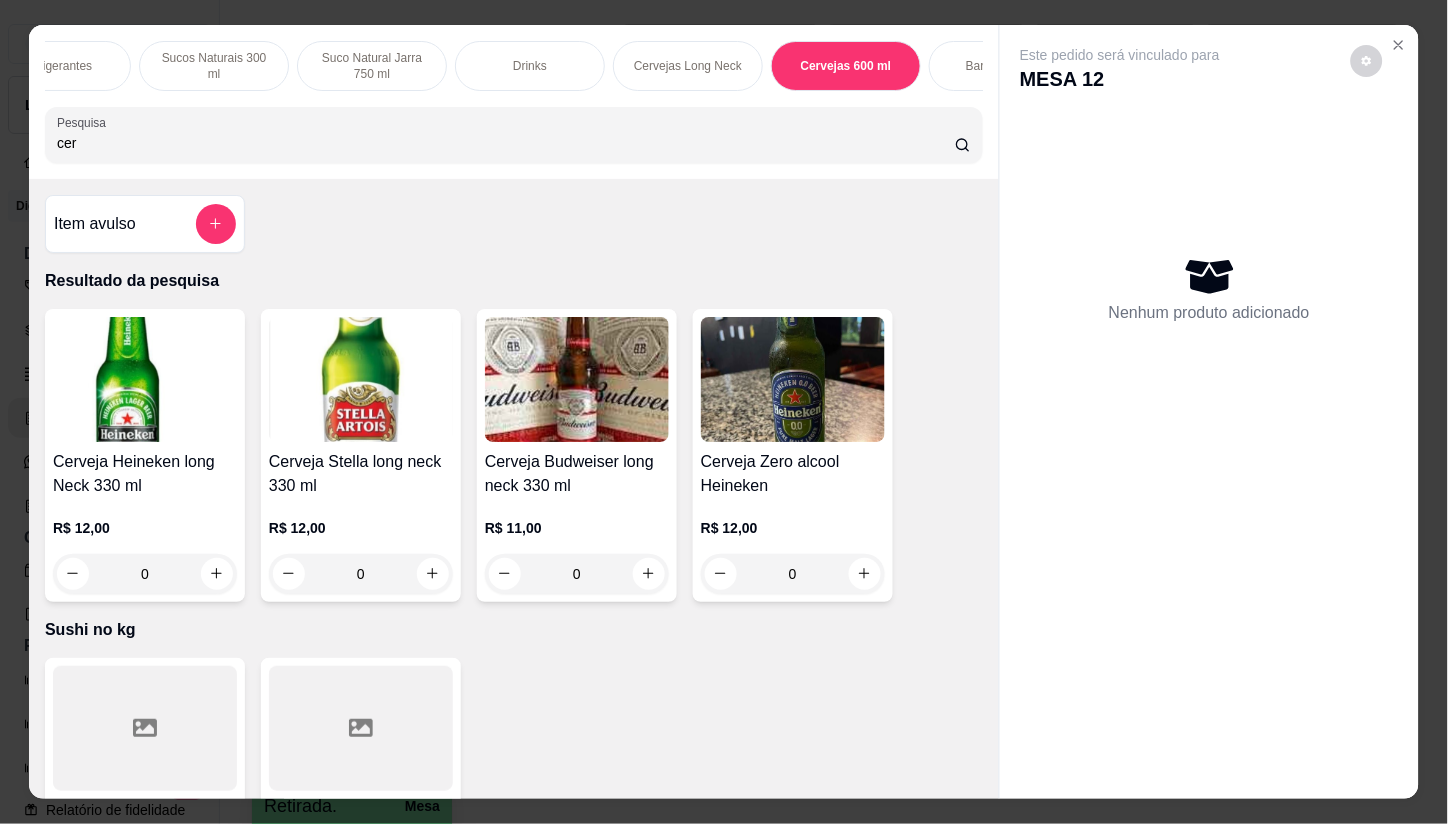 scroll, scrollTop: 24834, scrollLeft: 0, axis: vertical 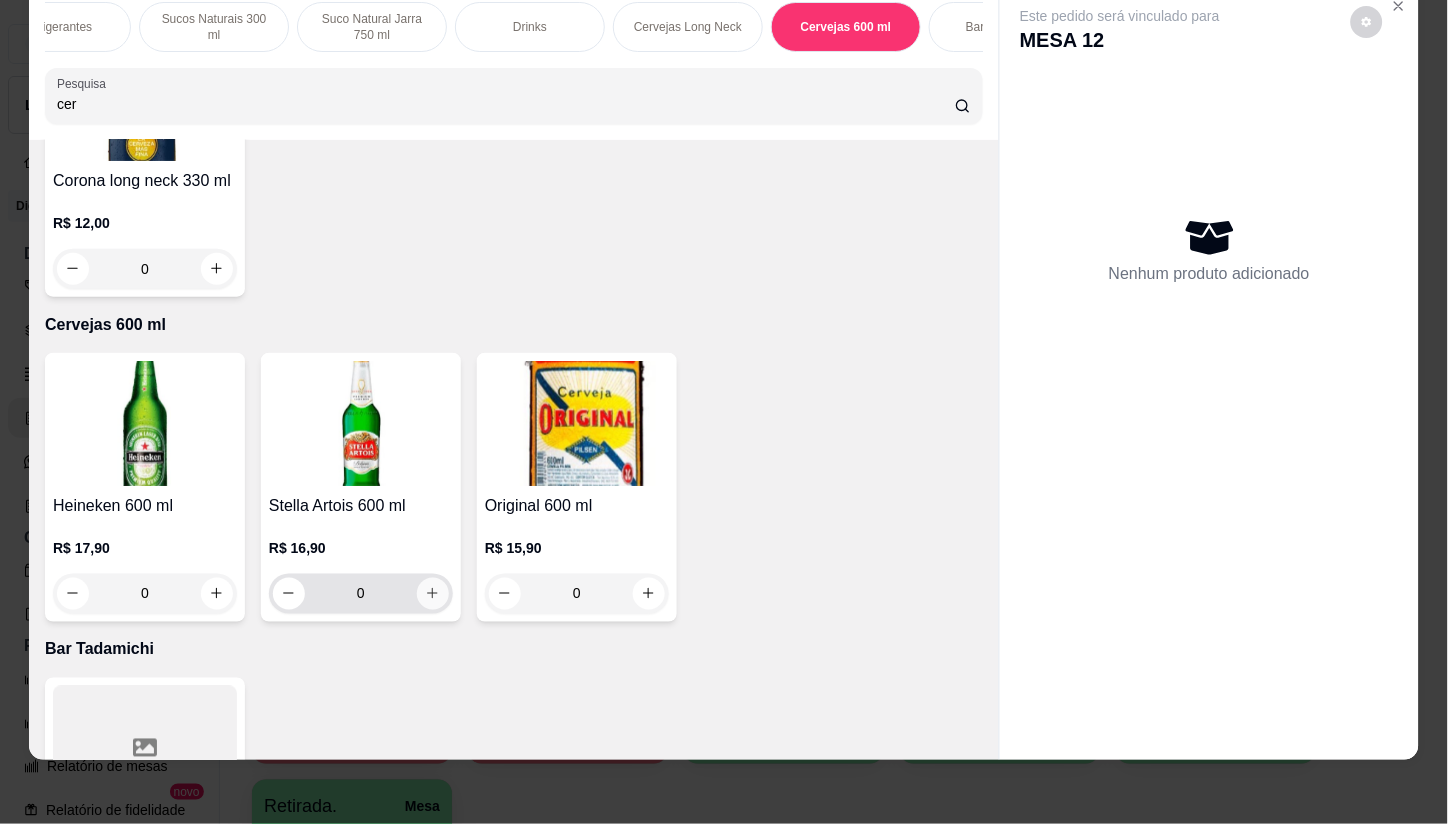 click 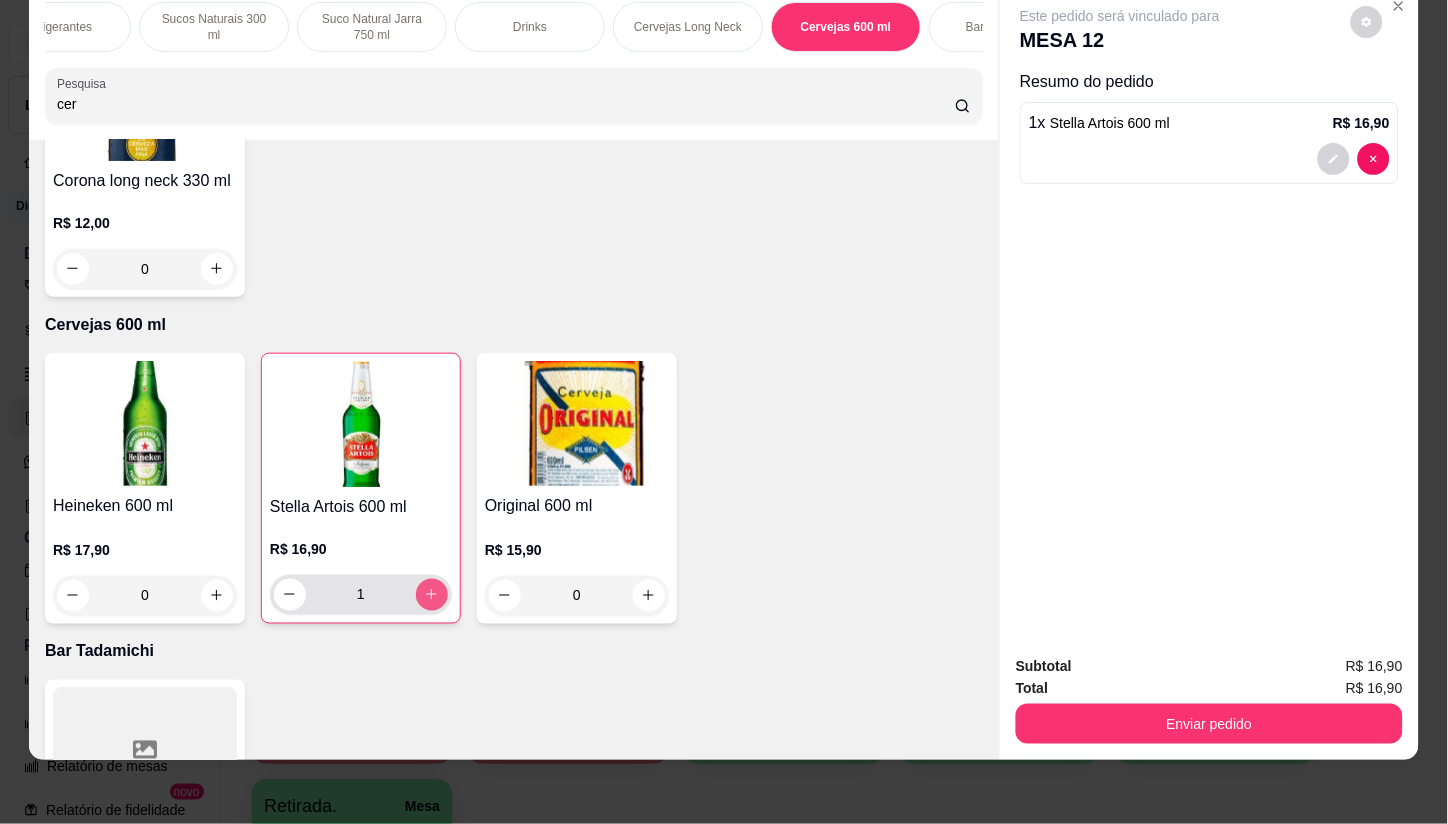 type on "1" 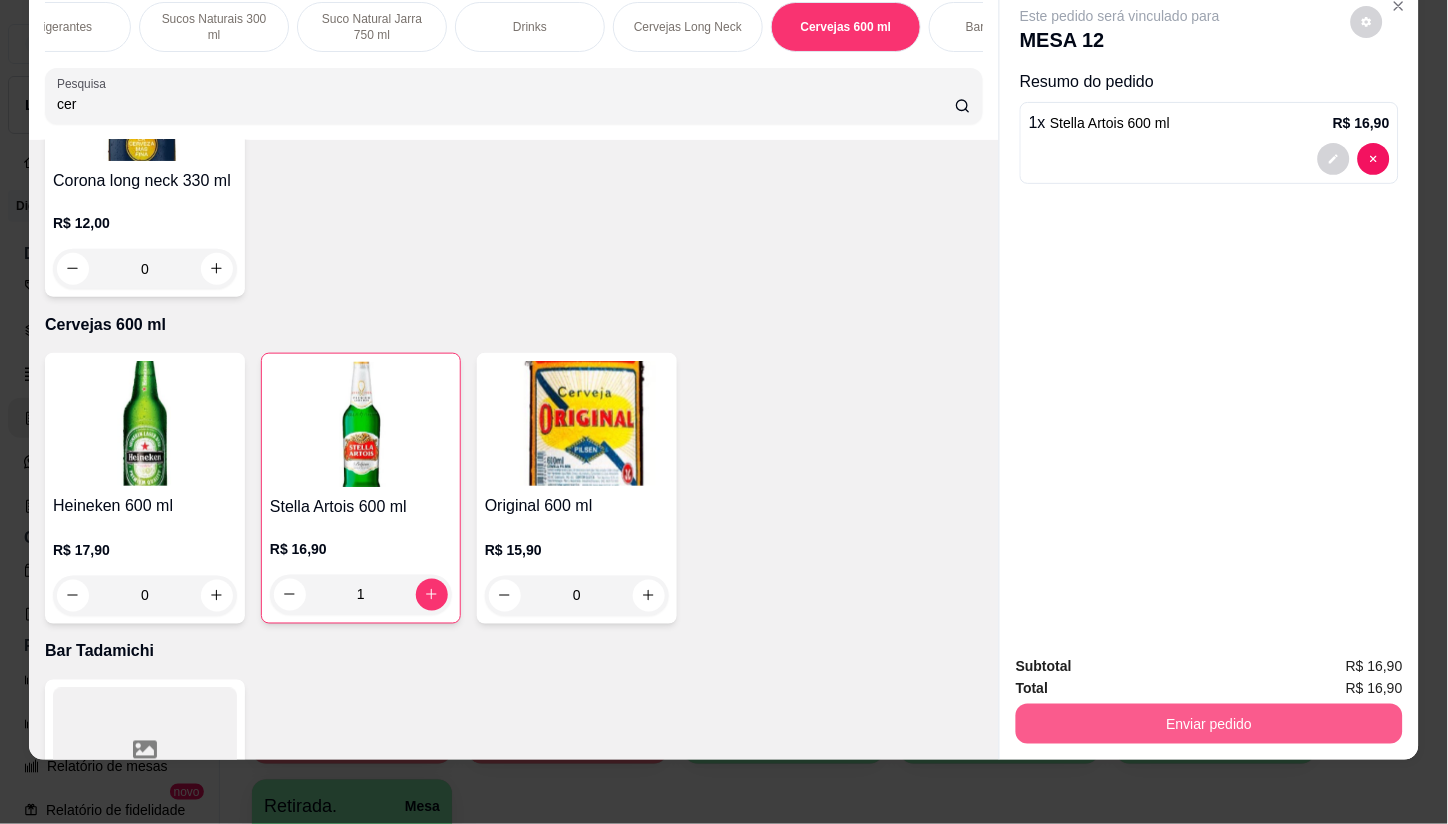 click on "Enviar pedido" at bounding box center (1209, 724) 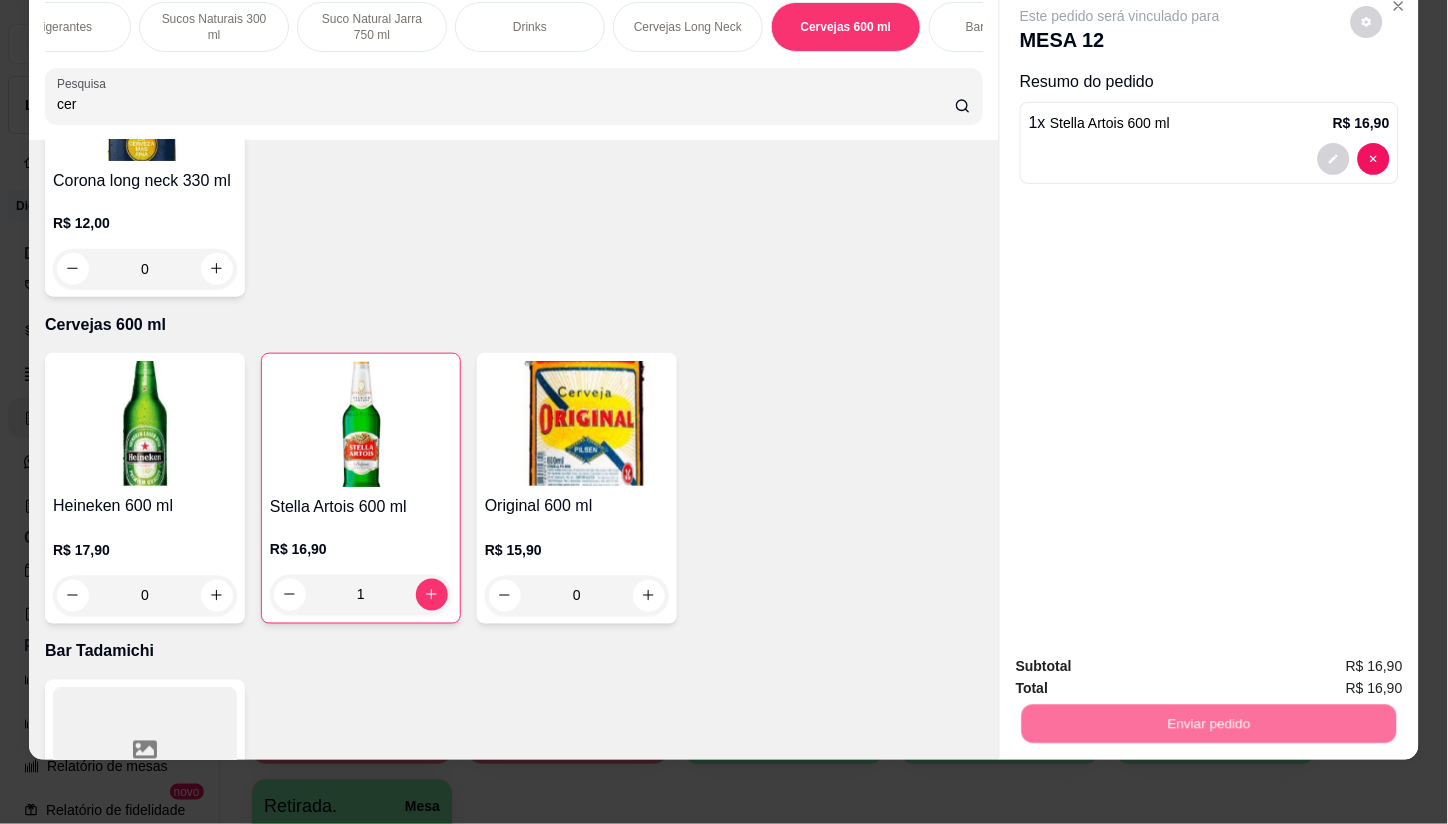 click on "Não registrar e enviar pedido" at bounding box center (1143, 659) 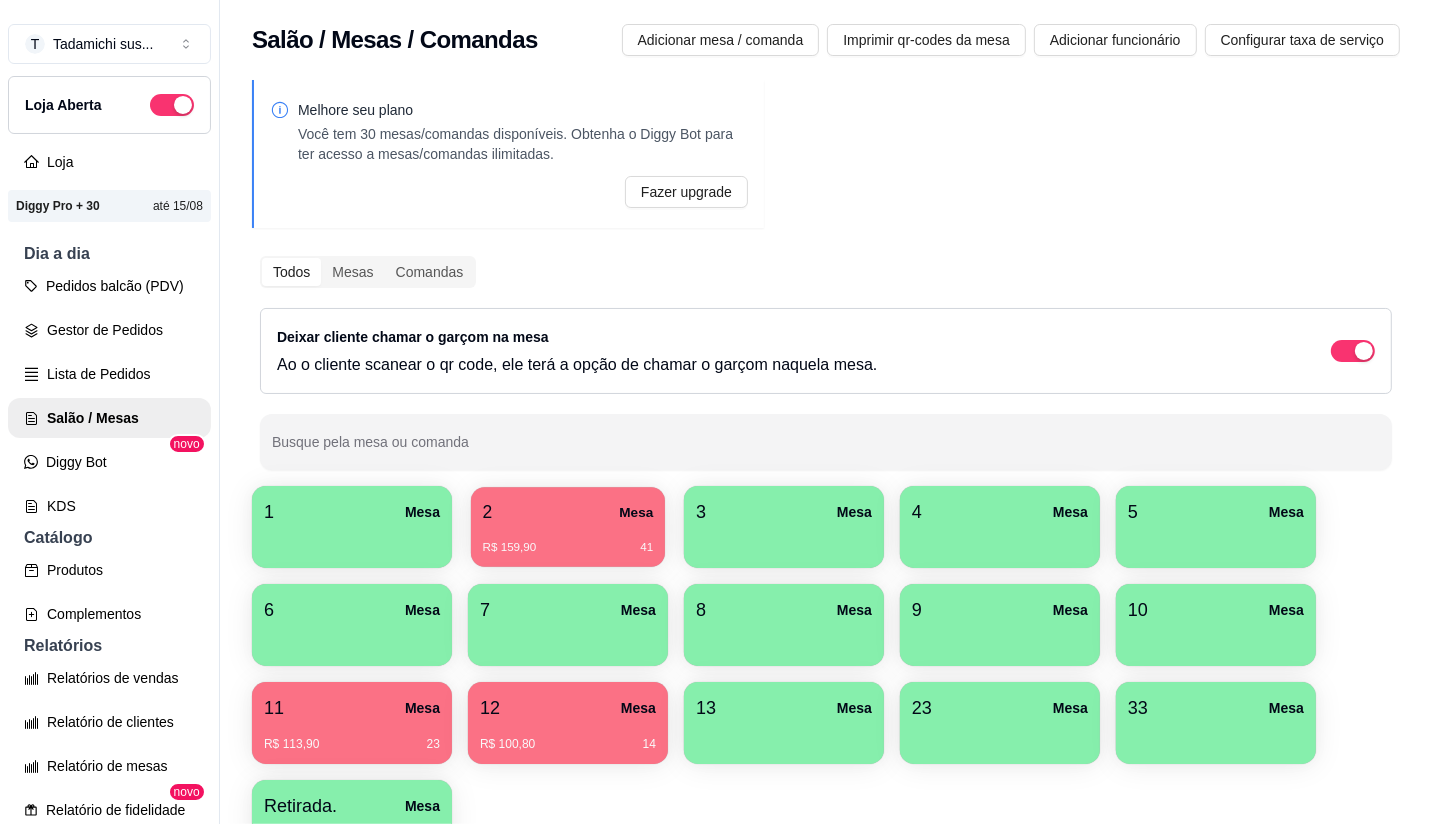click on "R$ 159,90 41" at bounding box center [568, 540] 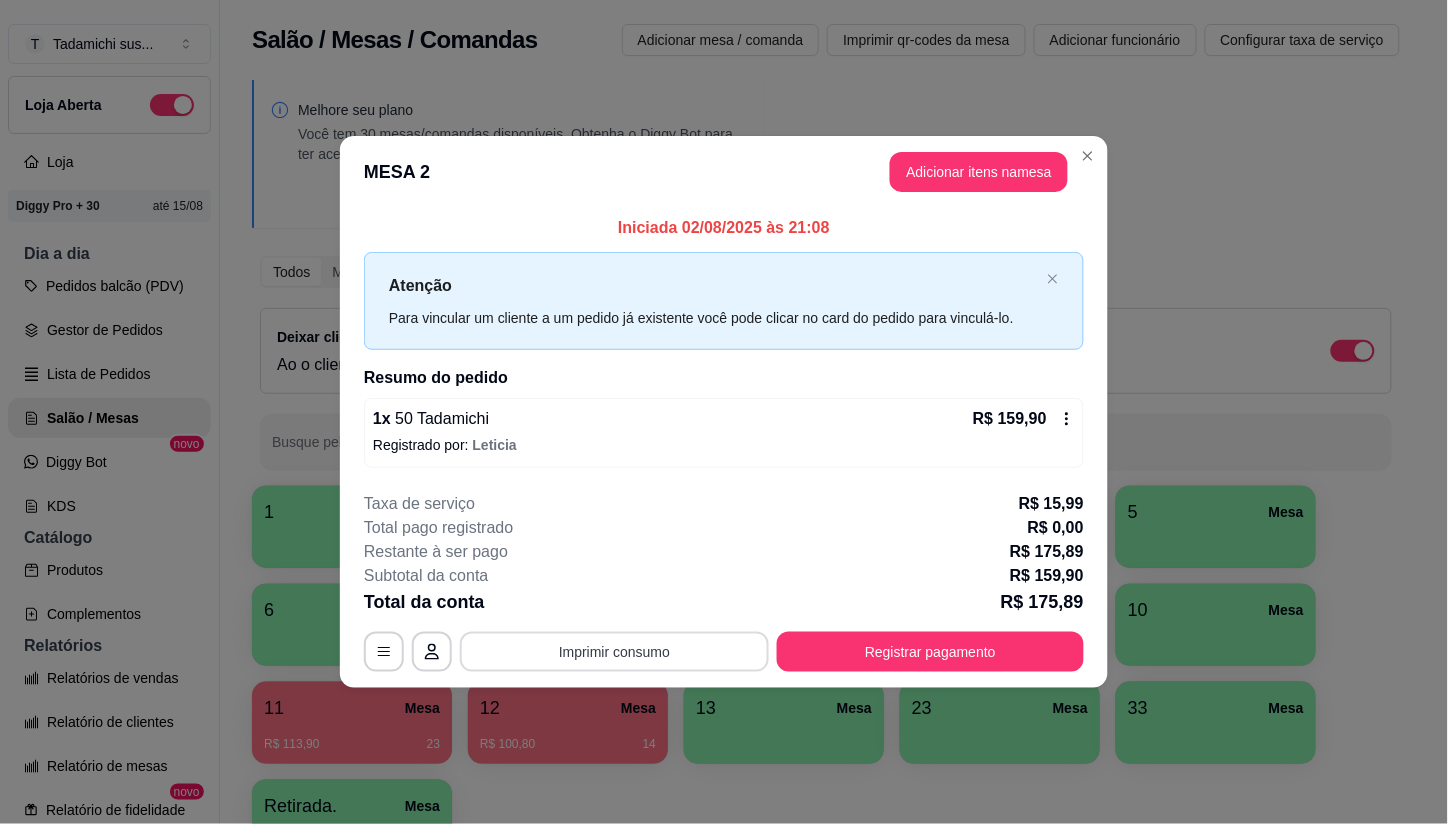 click on "Imprimir consumo" at bounding box center (614, 652) 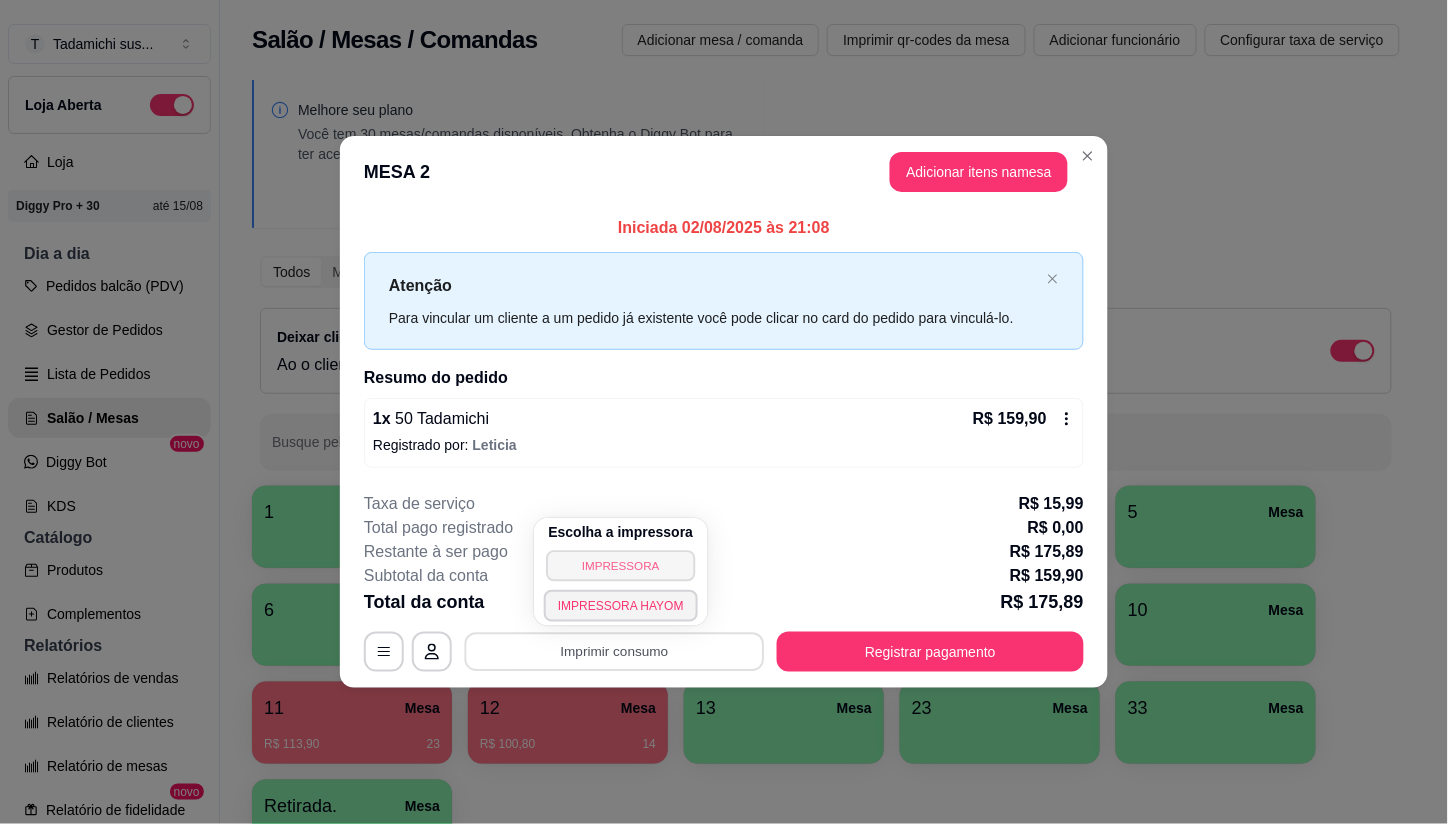 click on "IMPRESSORA" at bounding box center [620, 565] 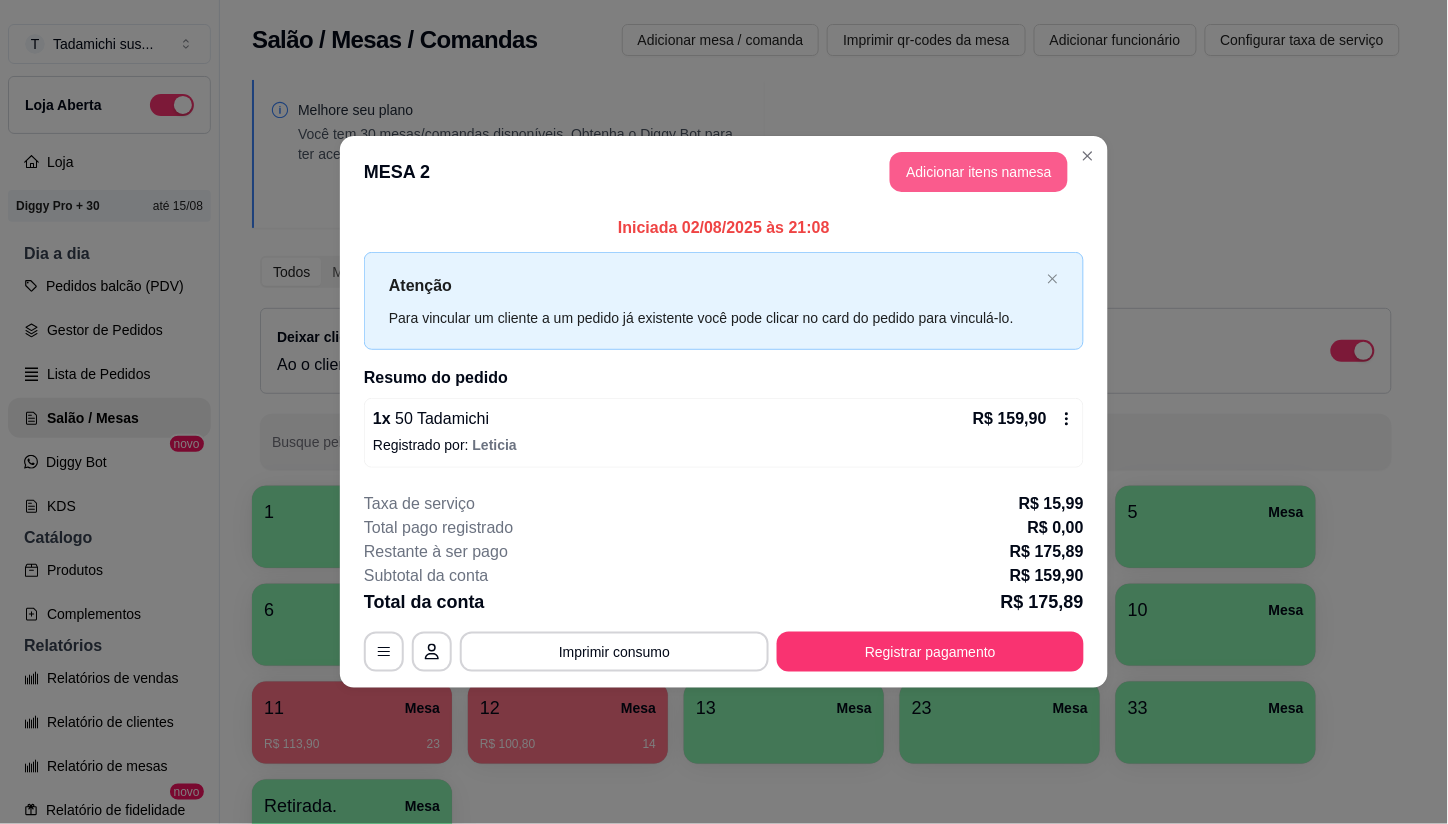 click on "Adicionar itens na  mesa" at bounding box center (979, 172) 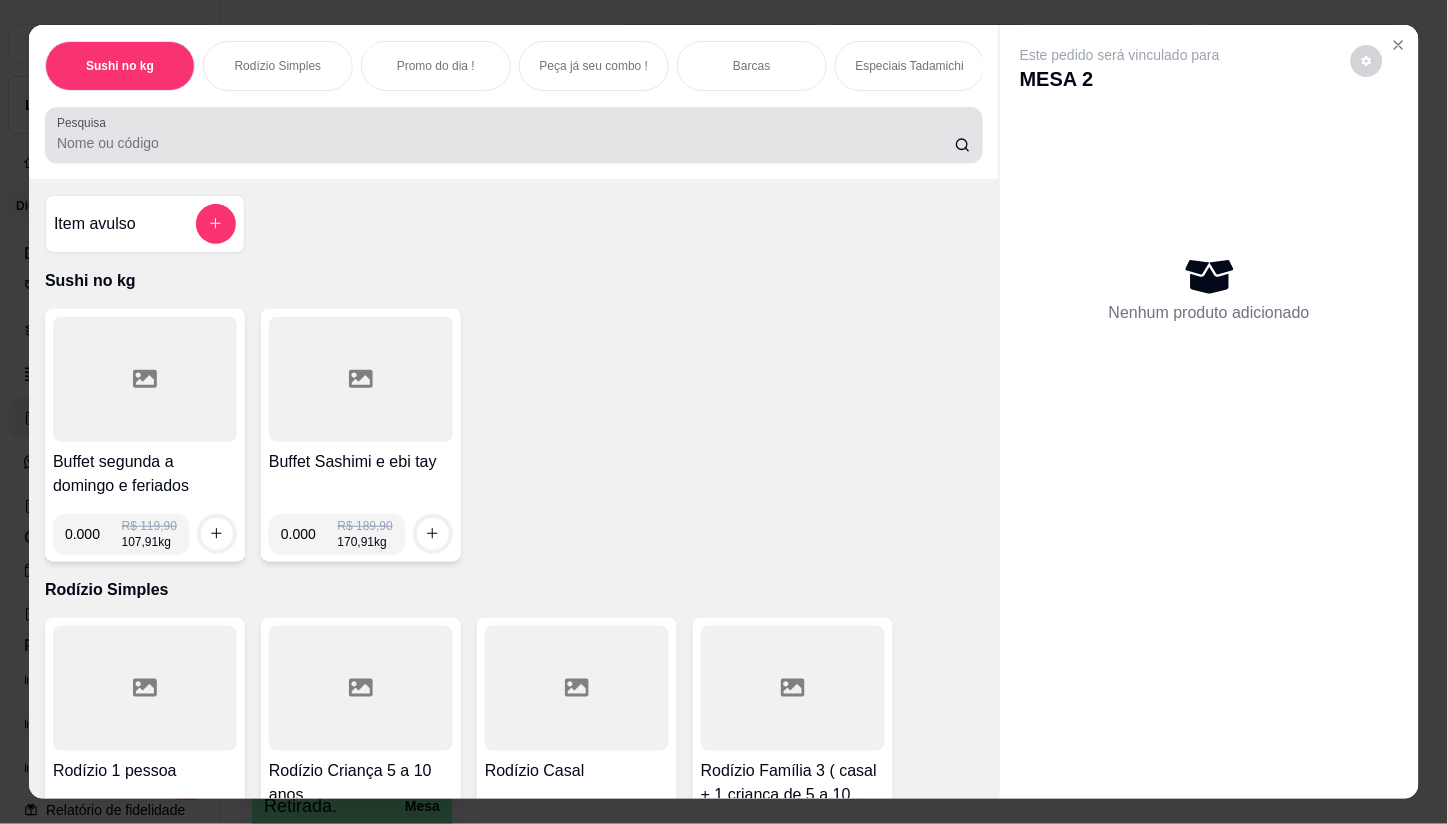 click on "Pesquisa" at bounding box center (514, 135) 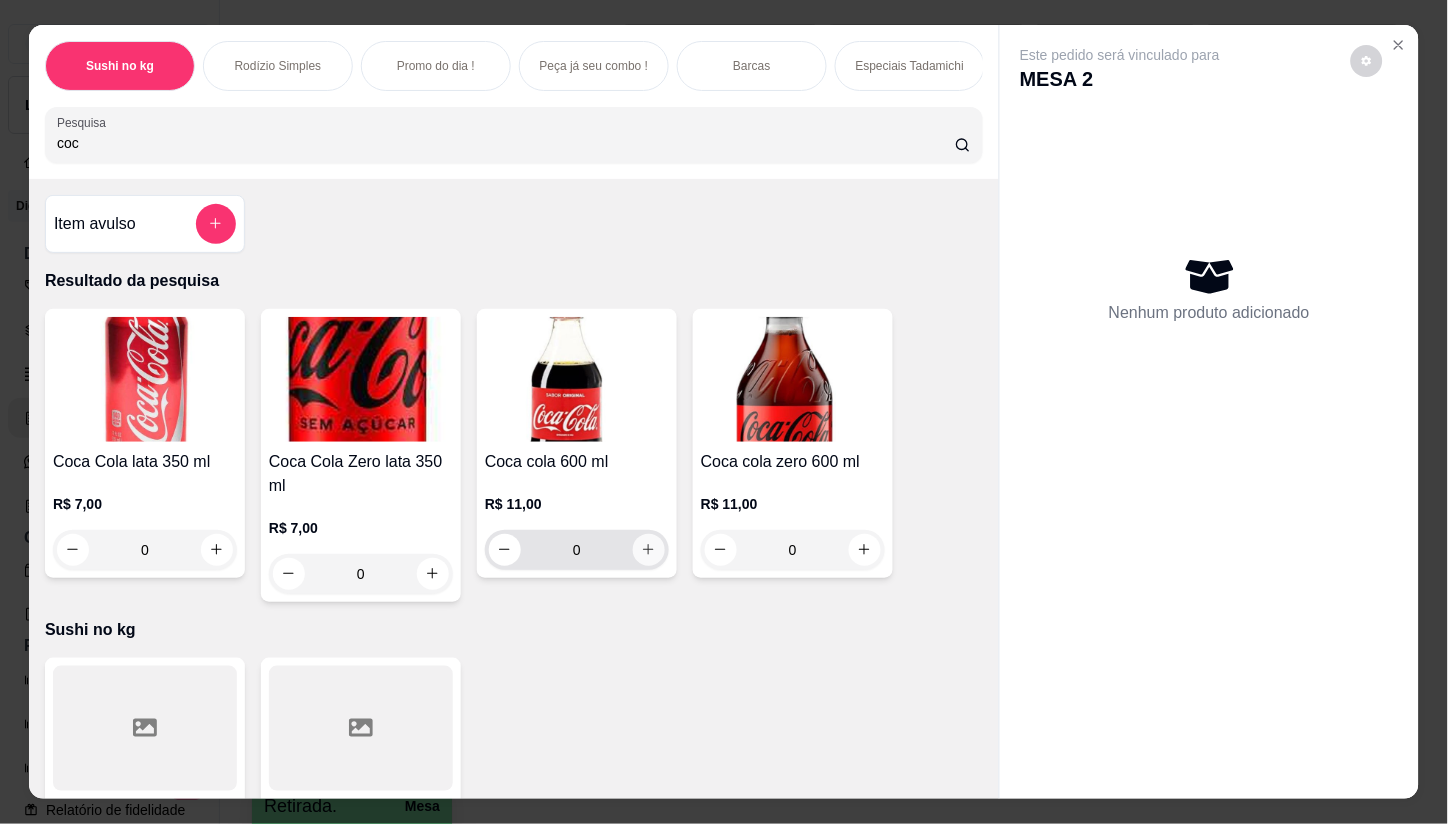 type on "coc" 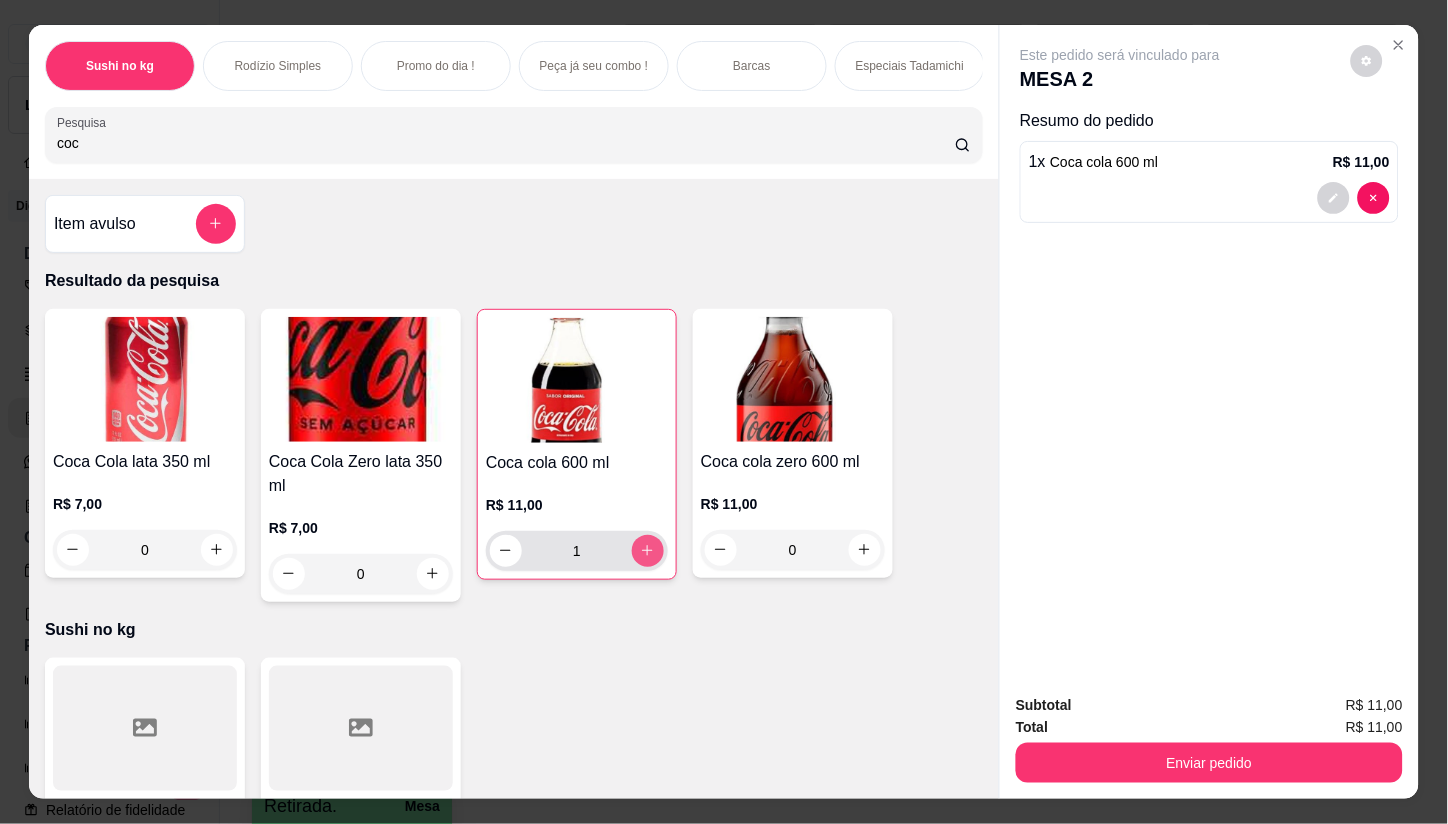 click 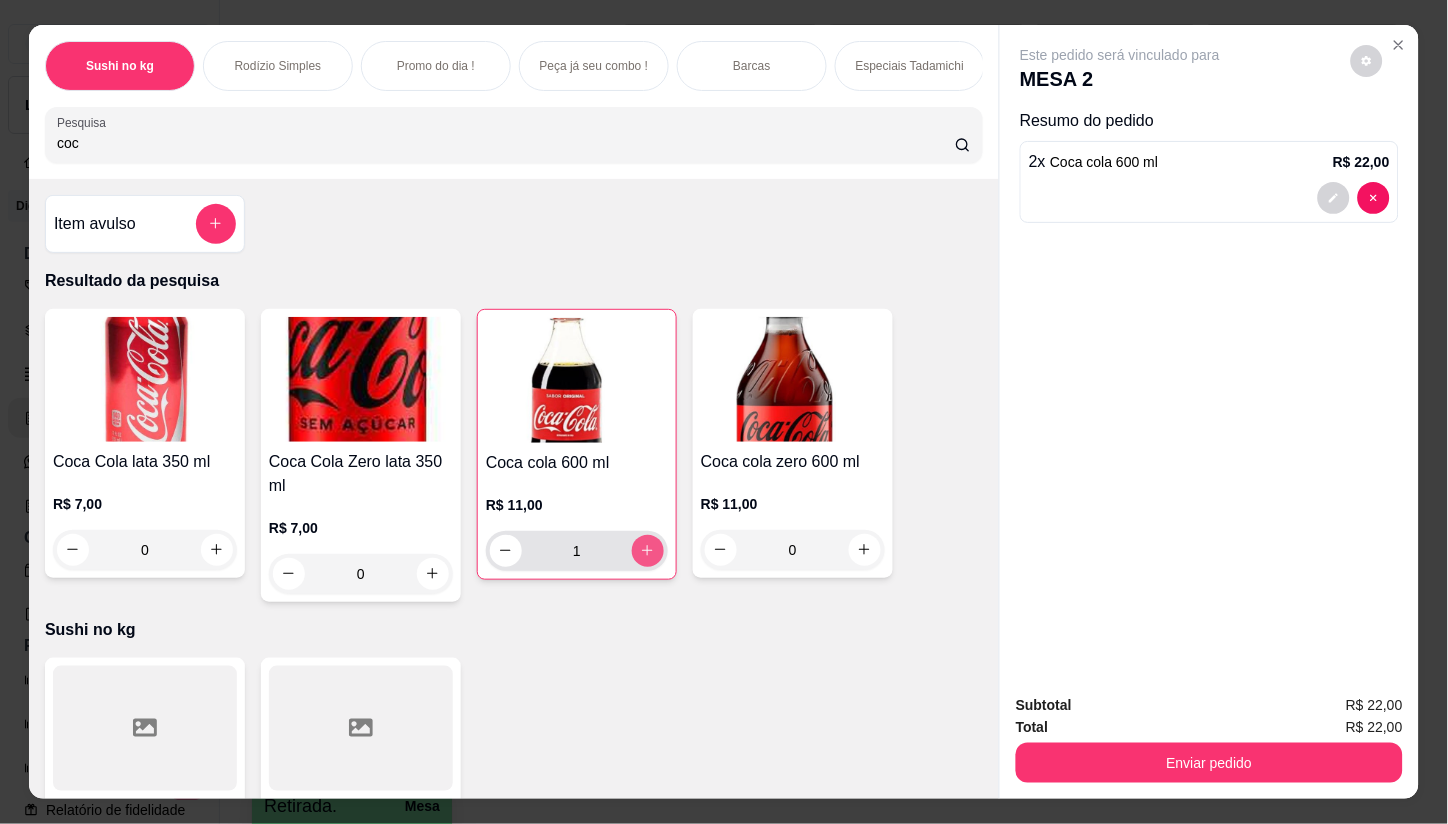 type on "2" 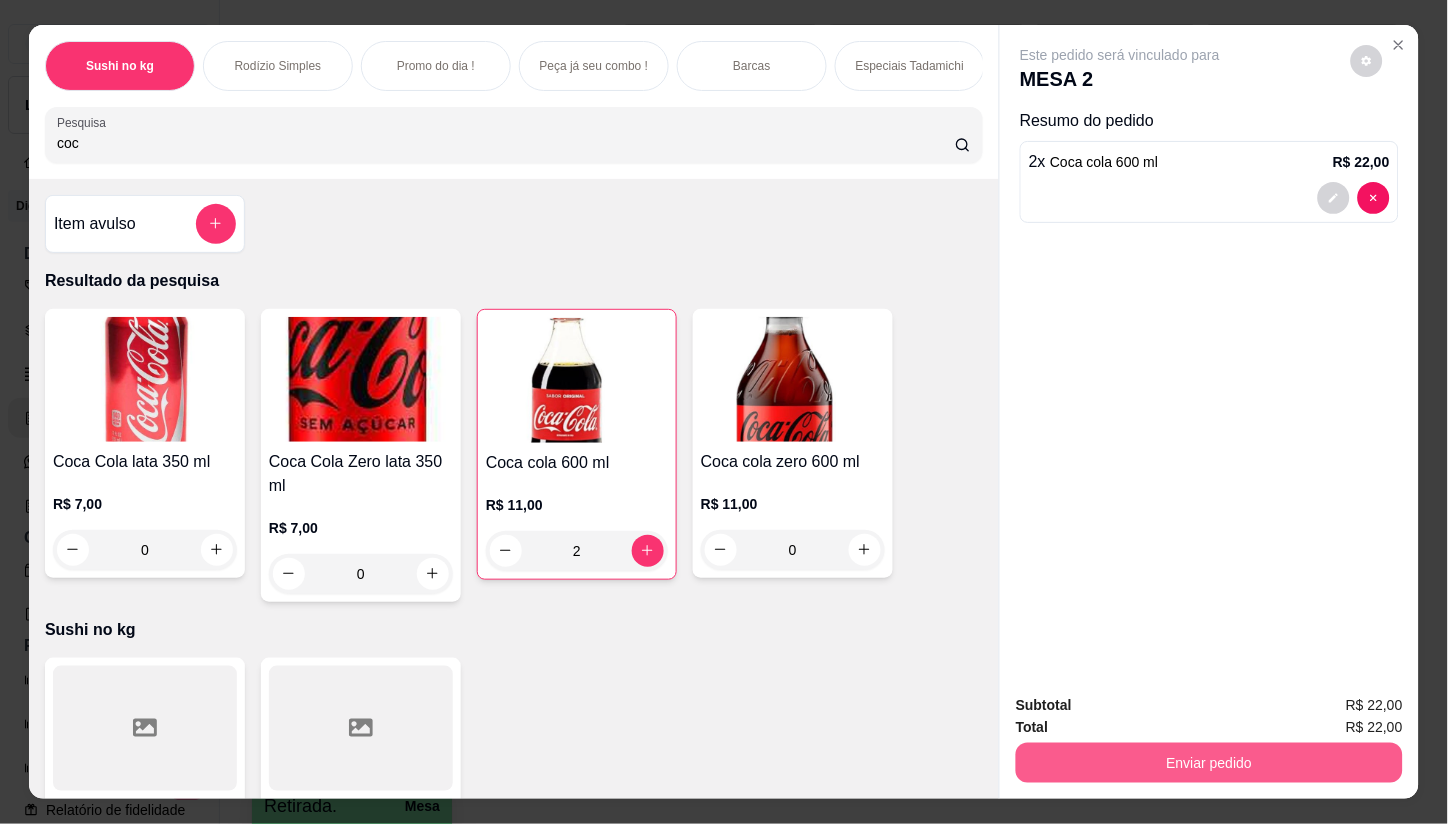 click on "Enviar pedido" at bounding box center (1209, 763) 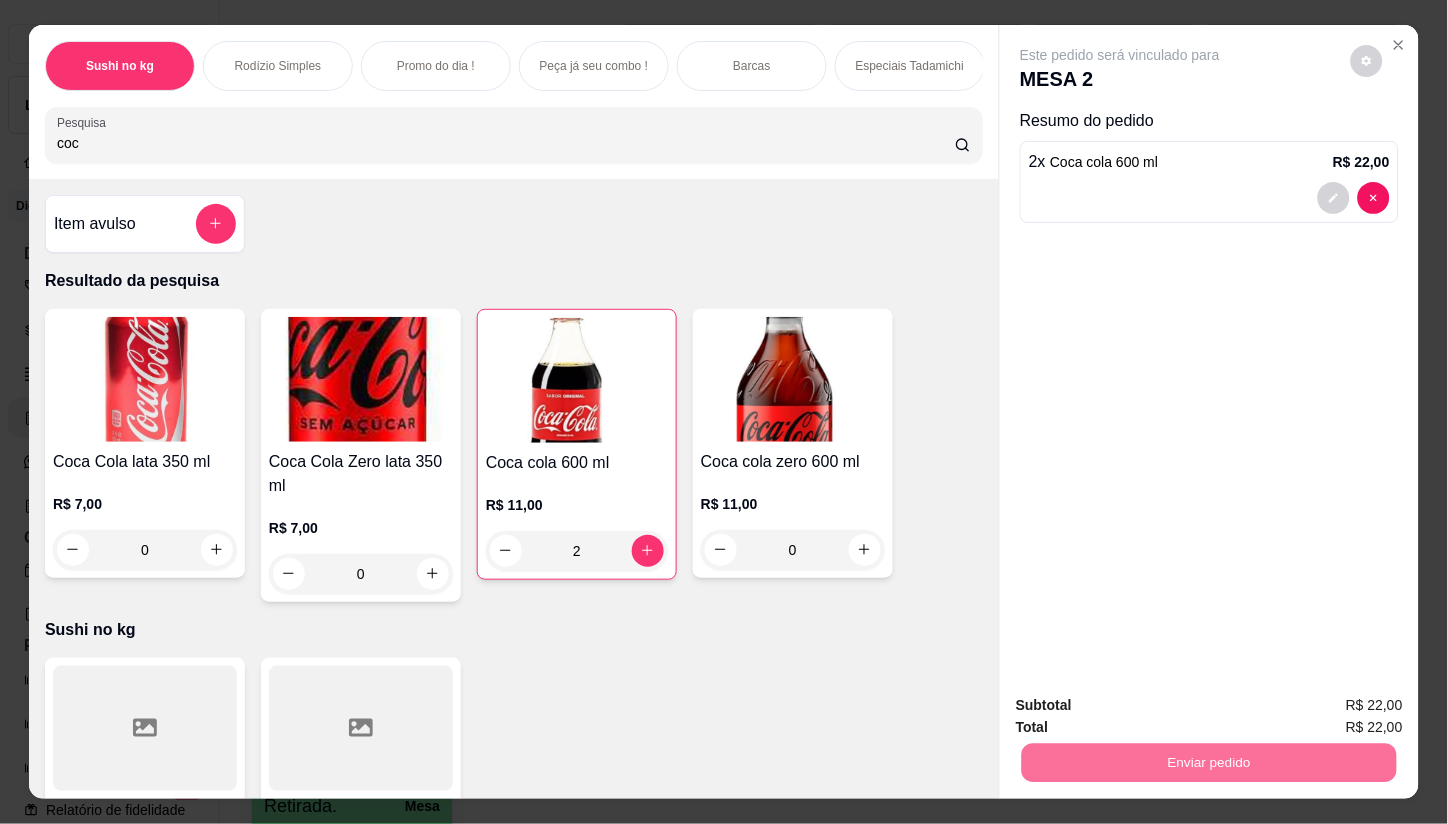 click on "Não registrar e enviar pedido" at bounding box center [1144, 705] 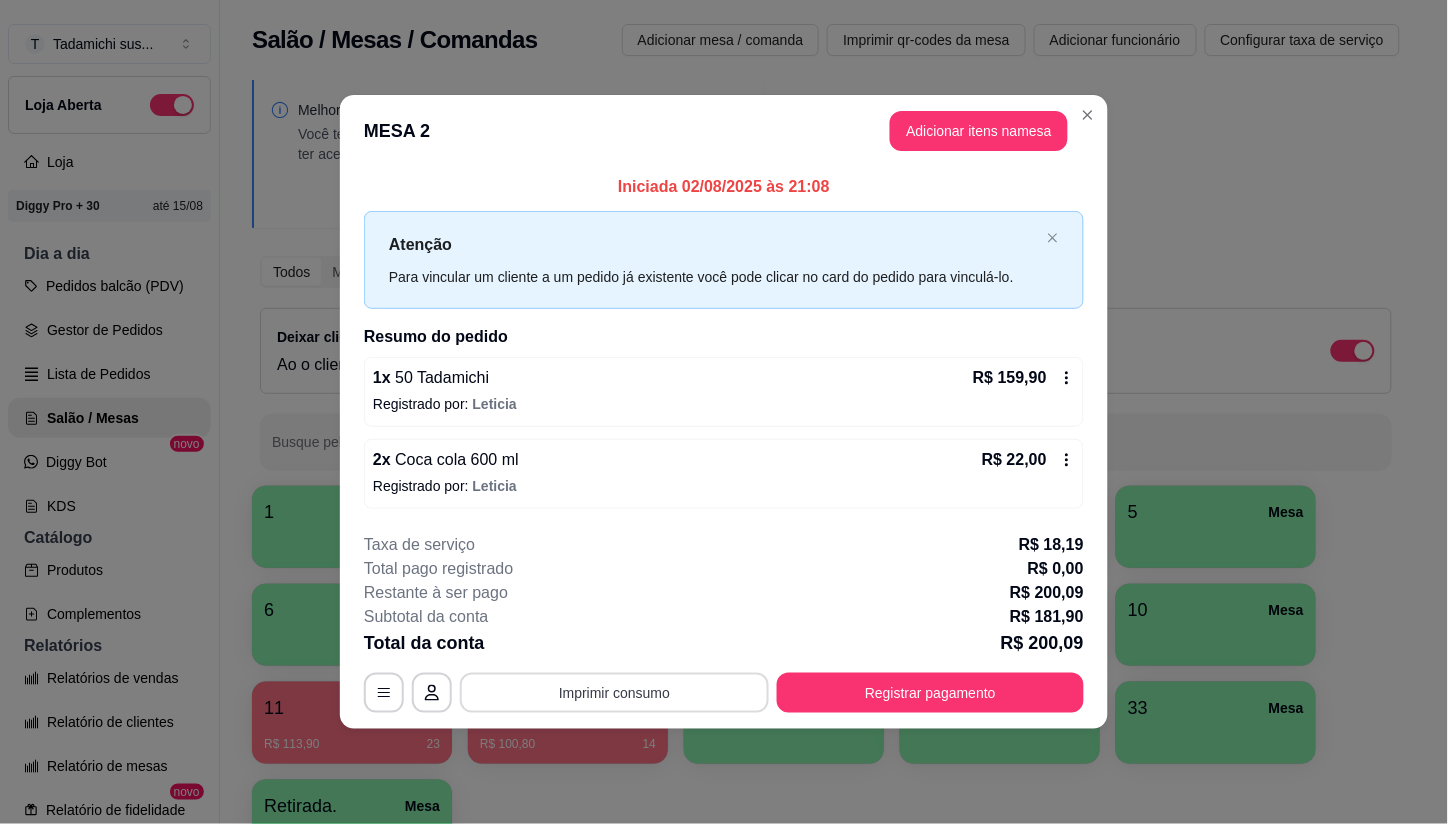click on "Imprimir consumo" at bounding box center [614, 693] 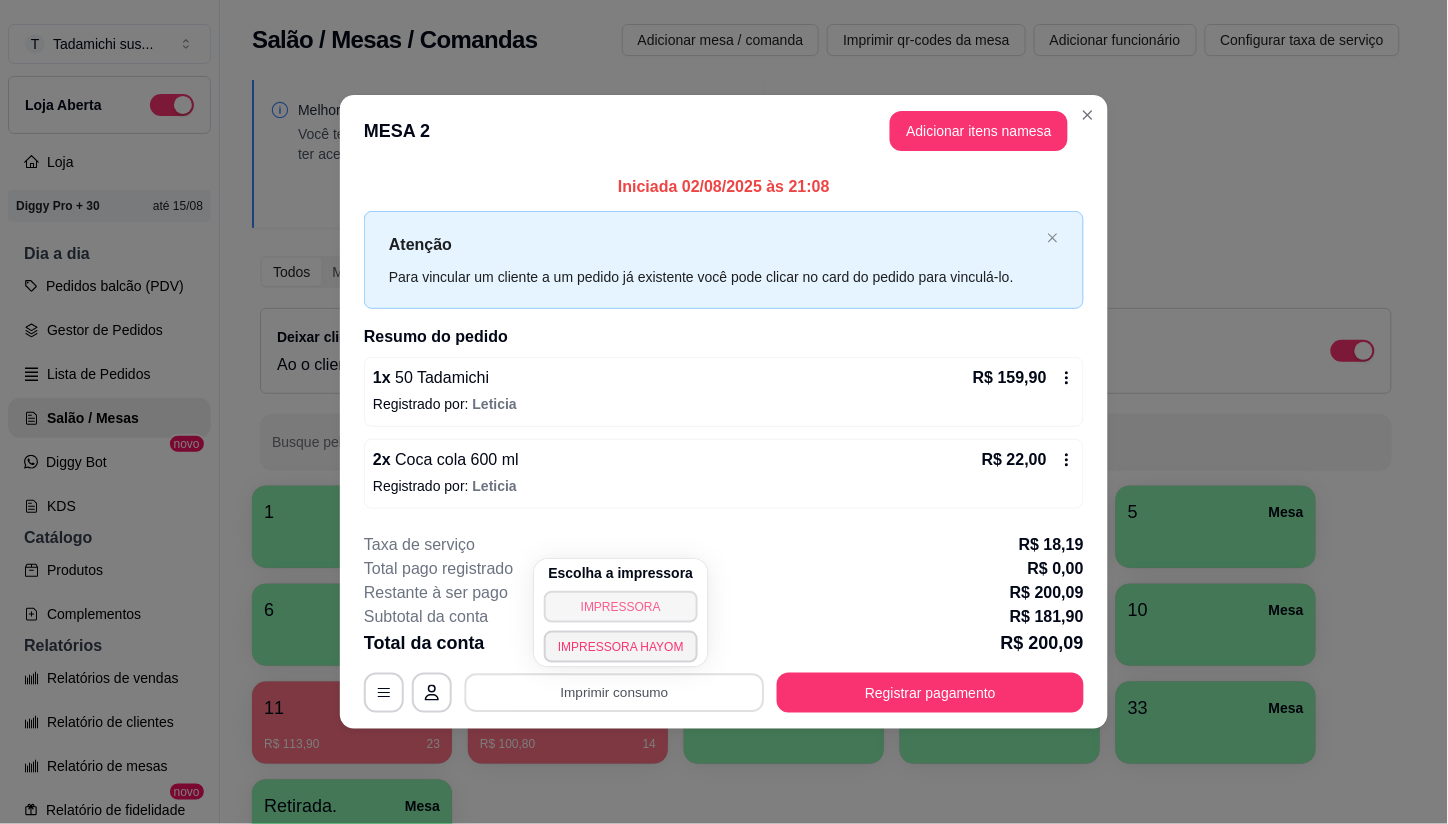 click on "IMPRESSORA" at bounding box center [621, 607] 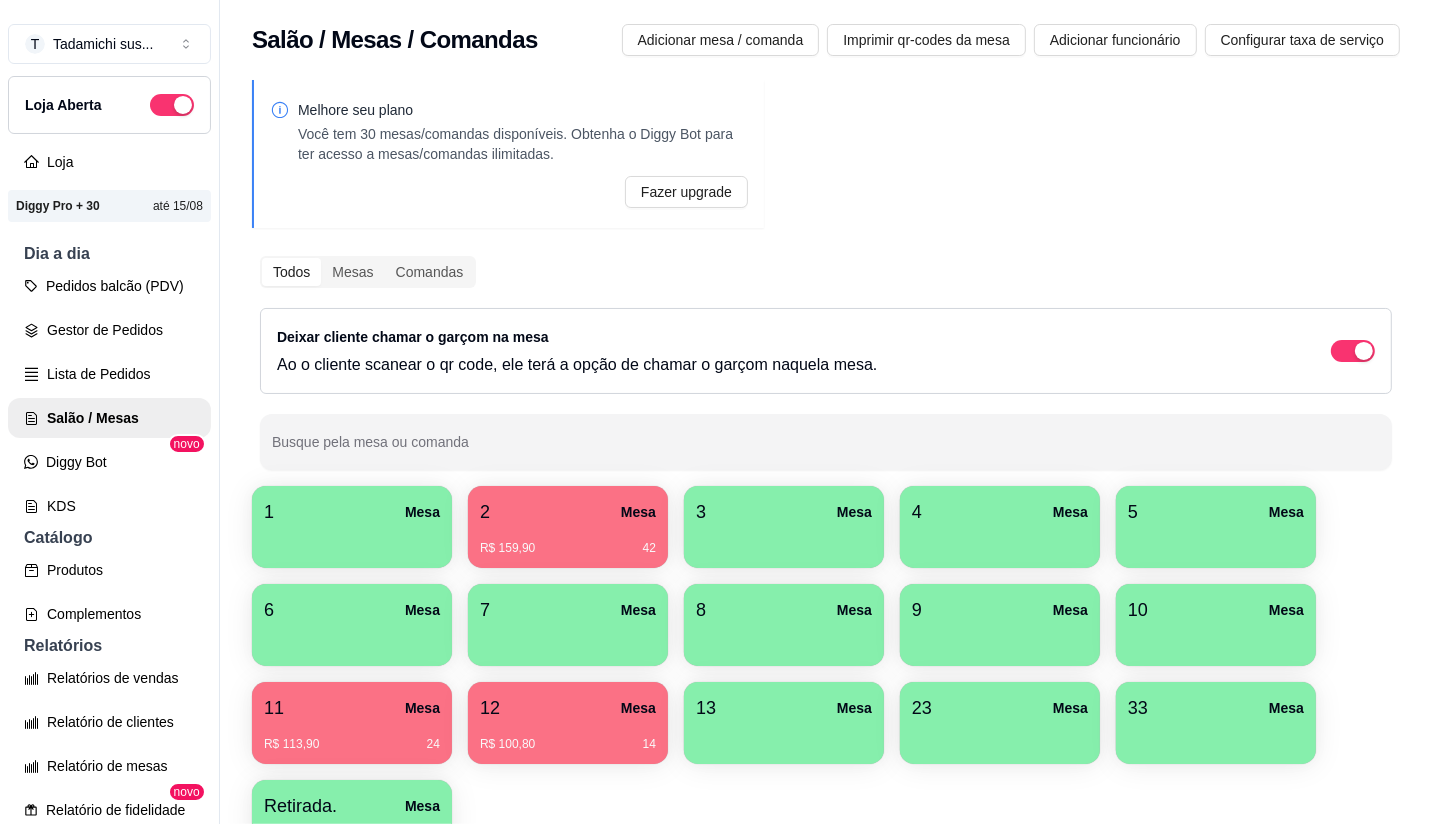 type 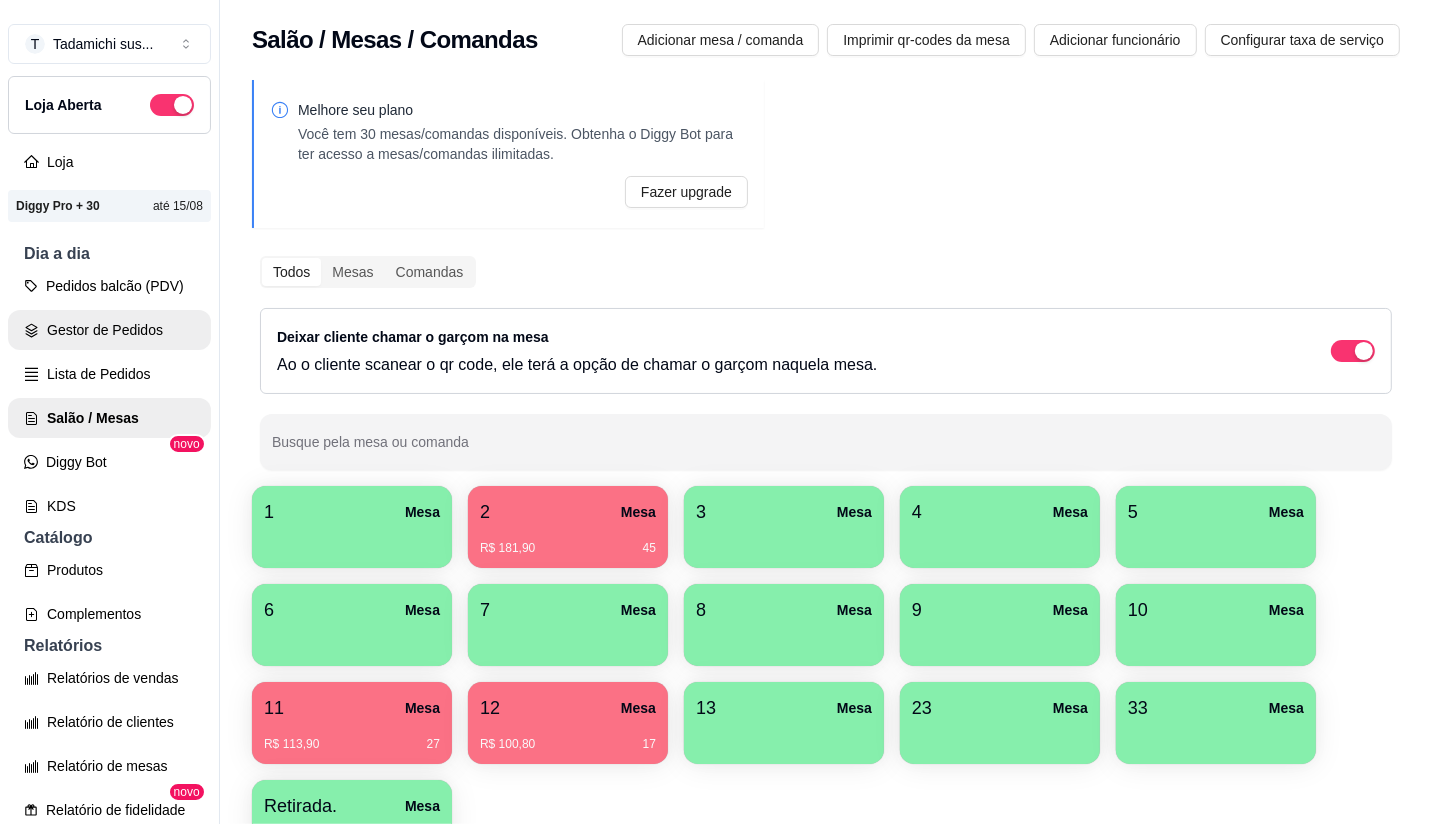 click on "Gestor de Pedidos" at bounding box center (109, 330) 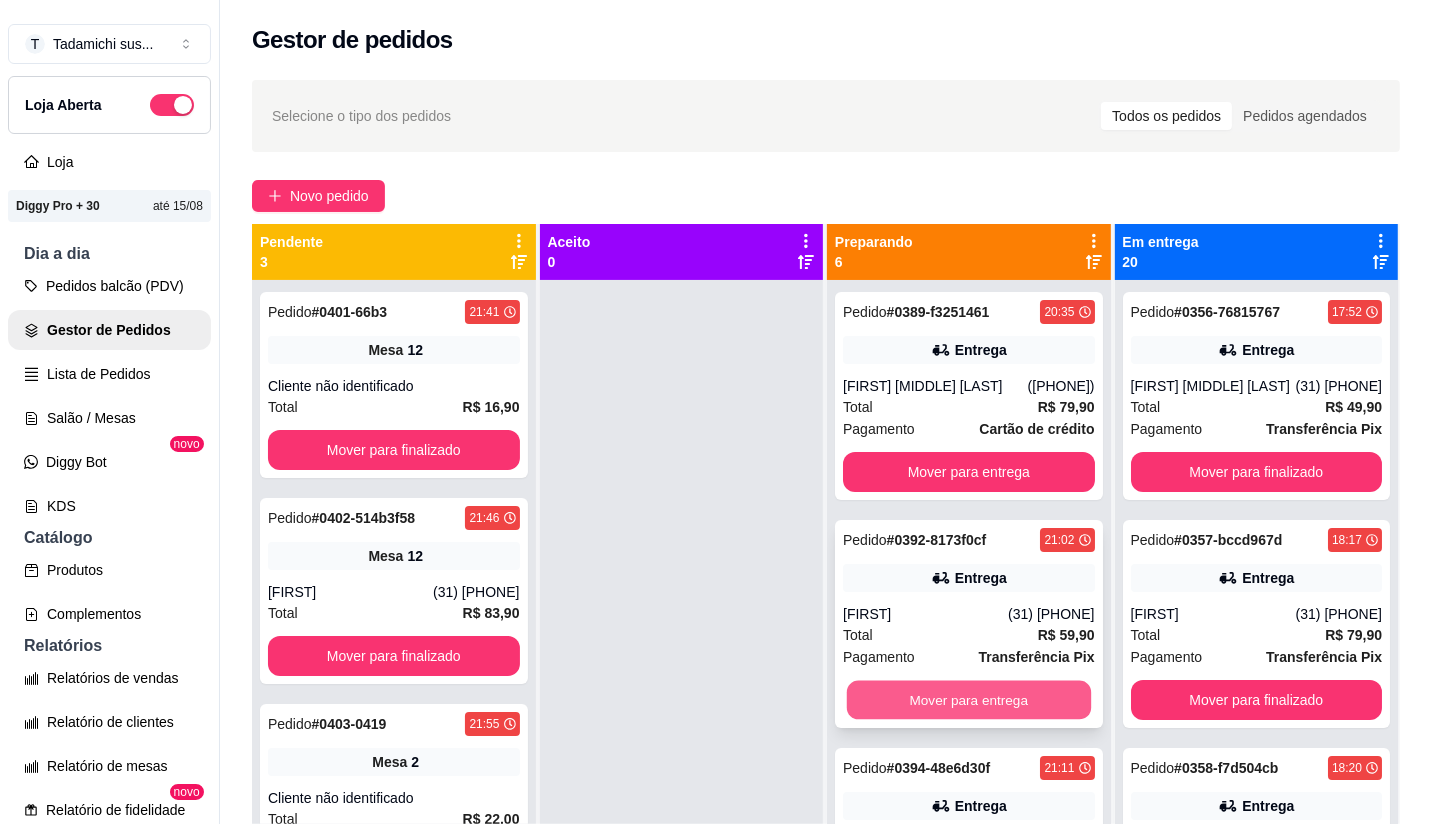 click on "Mover para entrega" at bounding box center (969, 700) 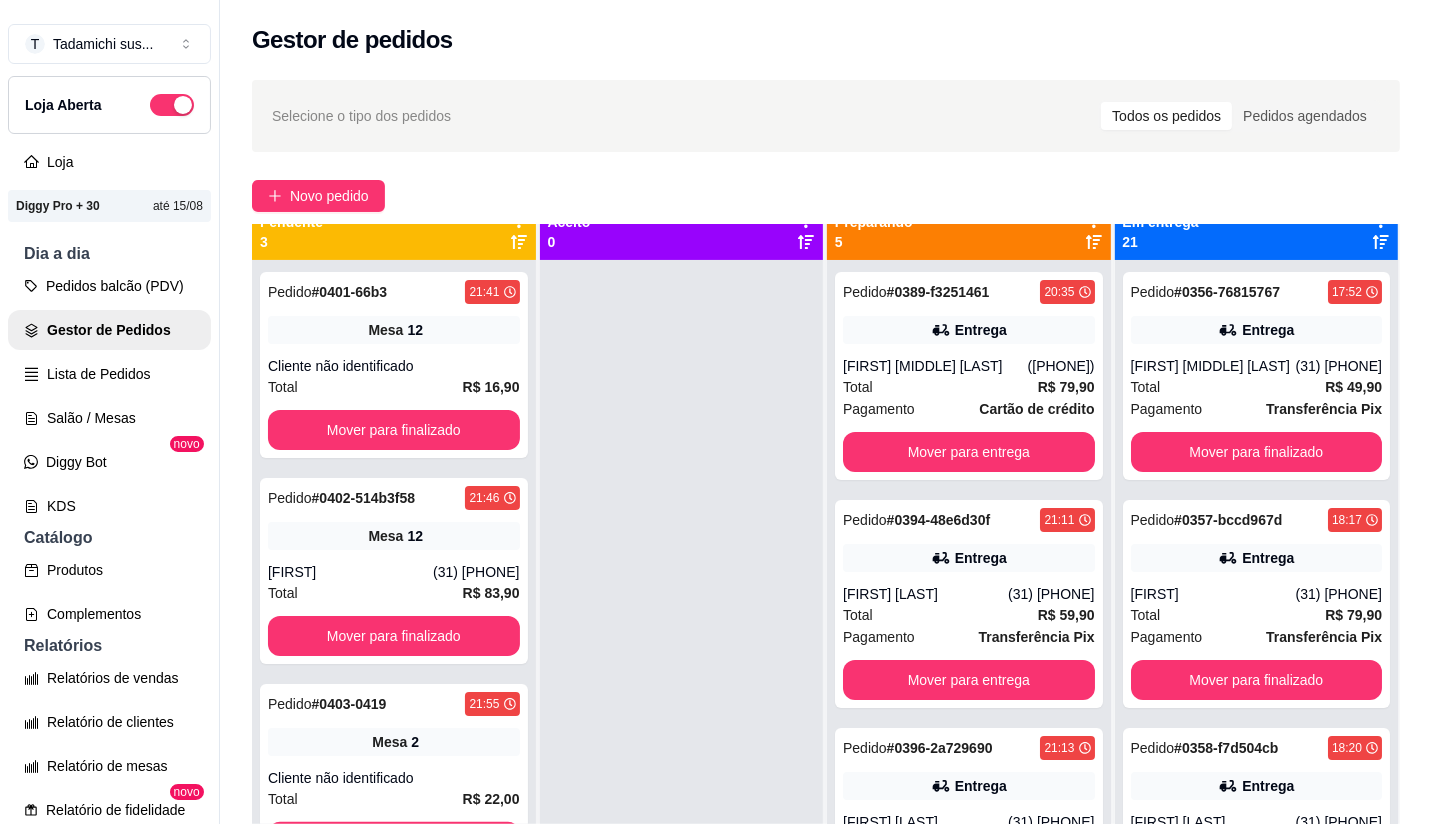scroll, scrollTop: 55, scrollLeft: 0, axis: vertical 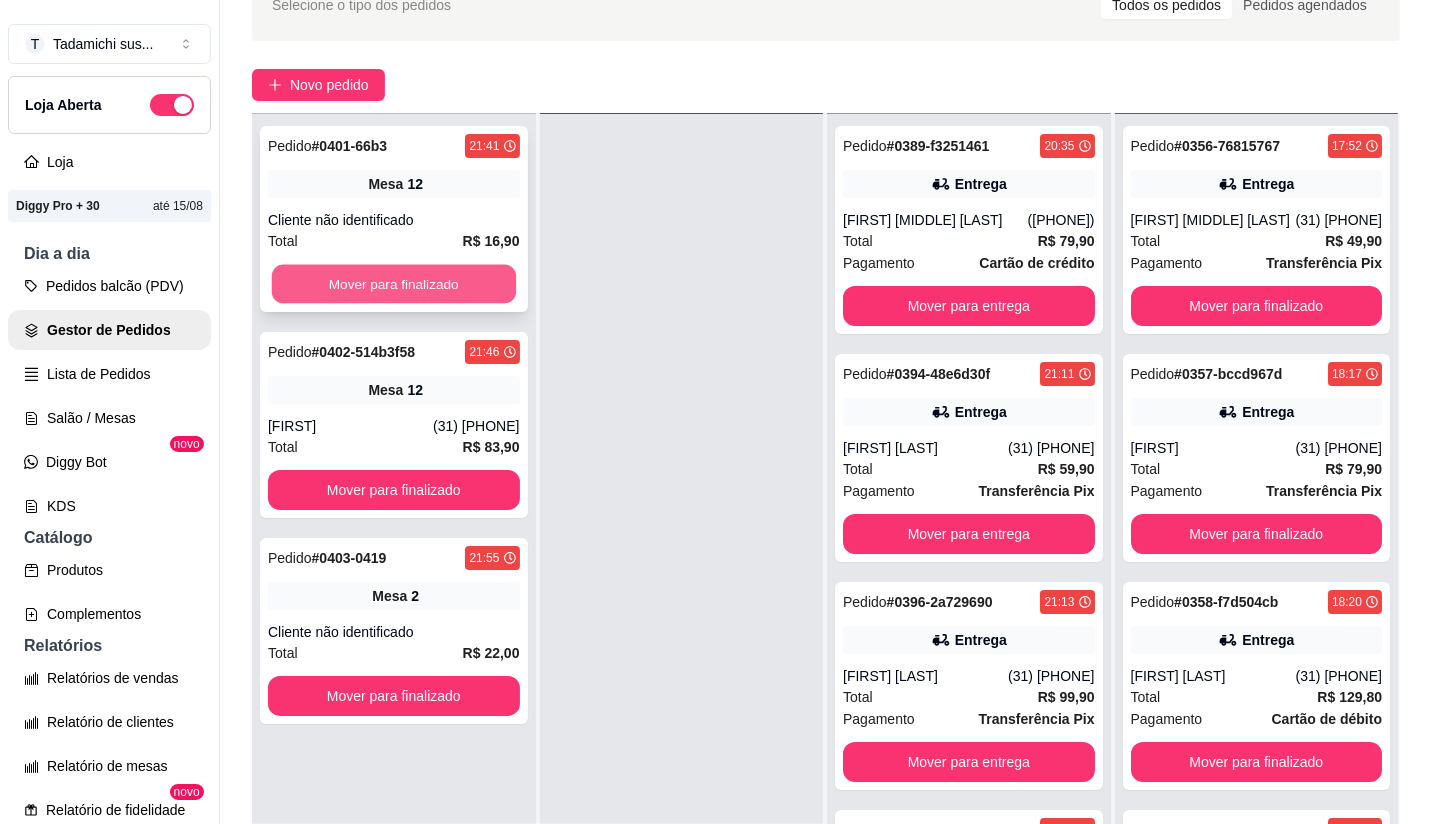 click on "Mover para finalizado" at bounding box center (394, 284) 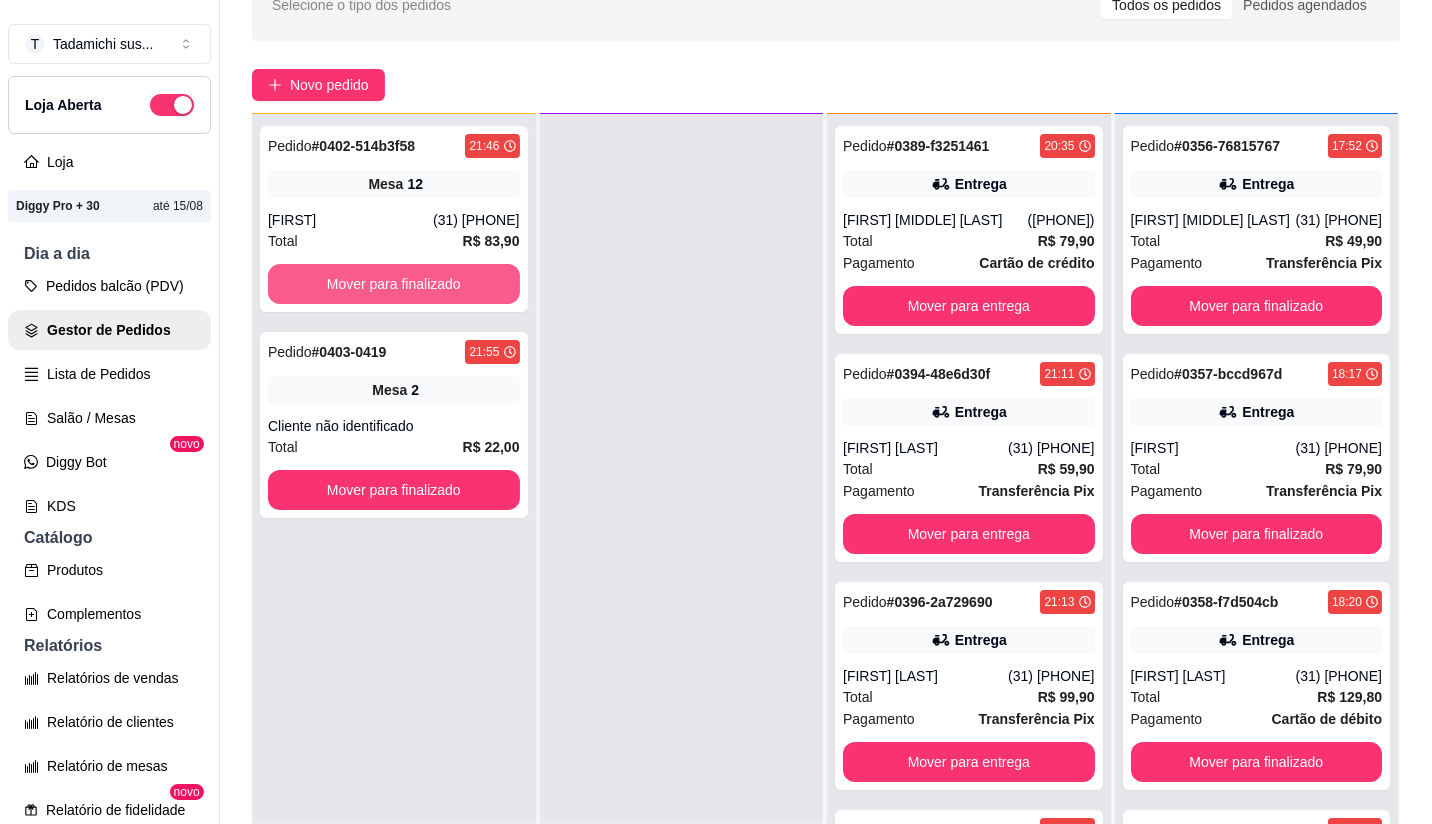 click on "Mover para finalizado" at bounding box center [394, 284] 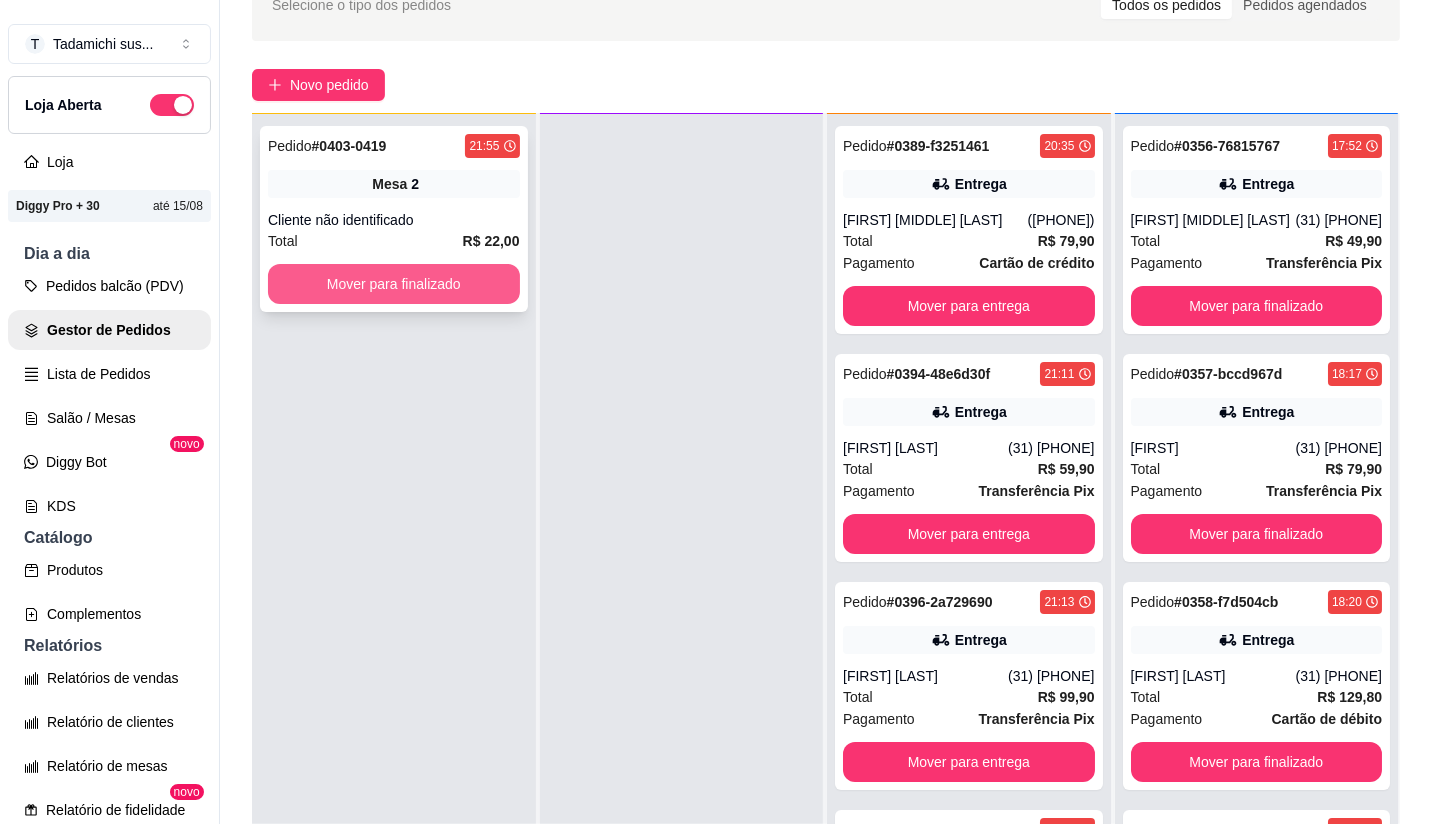 click on "Mover para finalizado" at bounding box center [394, 284] 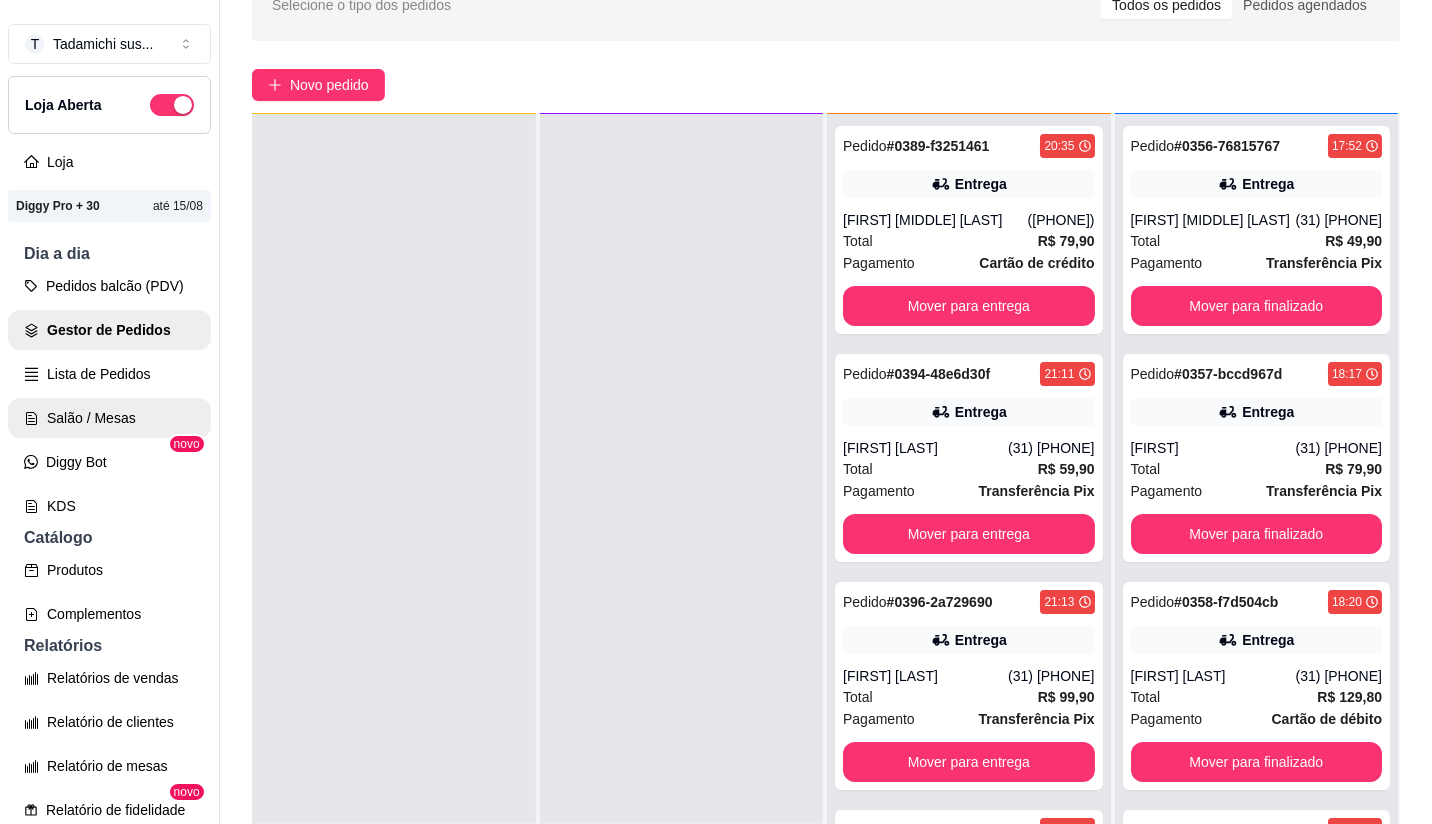 click on "Salão / Mesas" at bounding box center (109, 418) 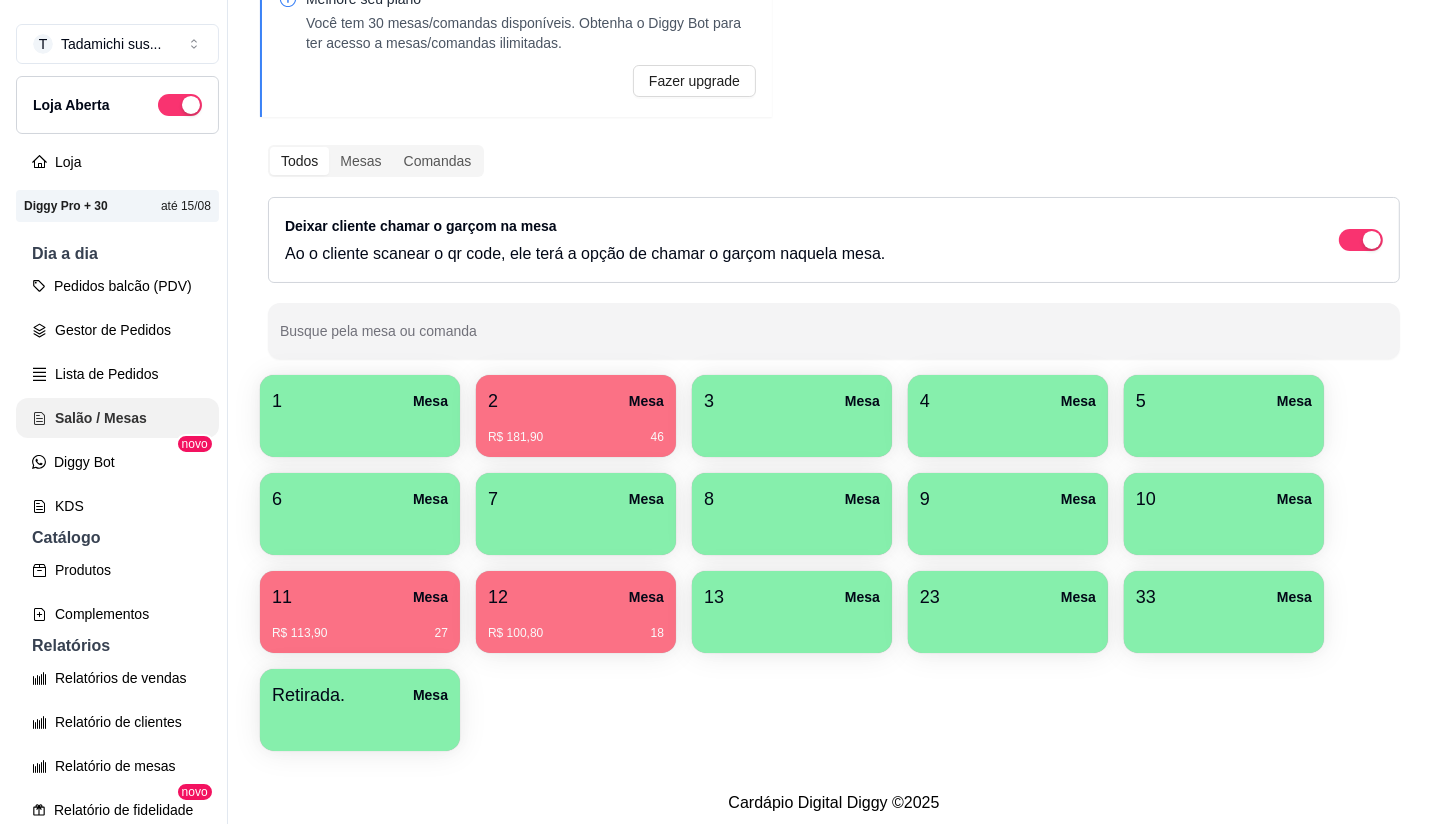 scroll, scrollTop: 0, scrollLeft: 0, axis: both 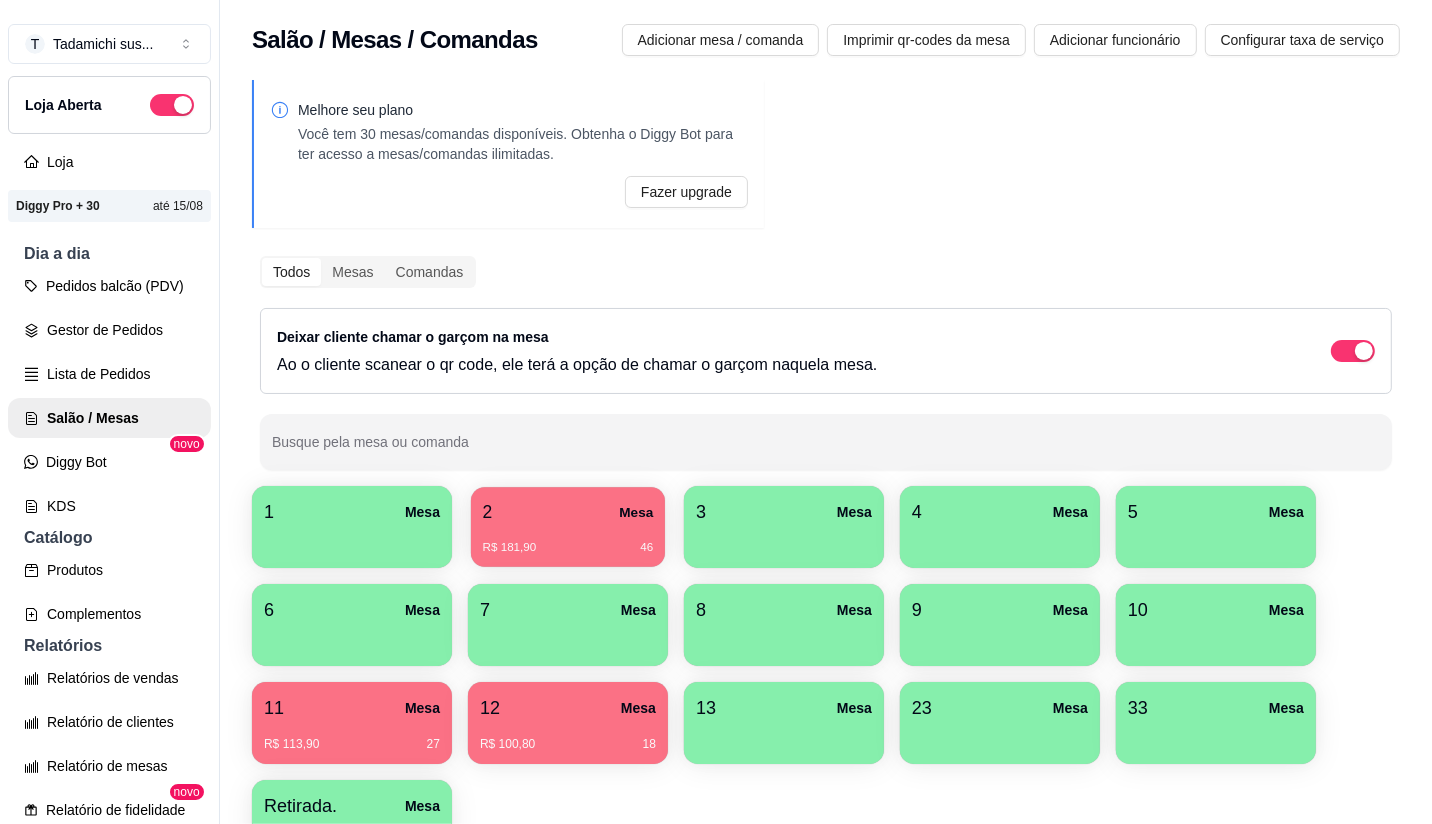 click on "2 Mesa" at bounding box center [568, 512] 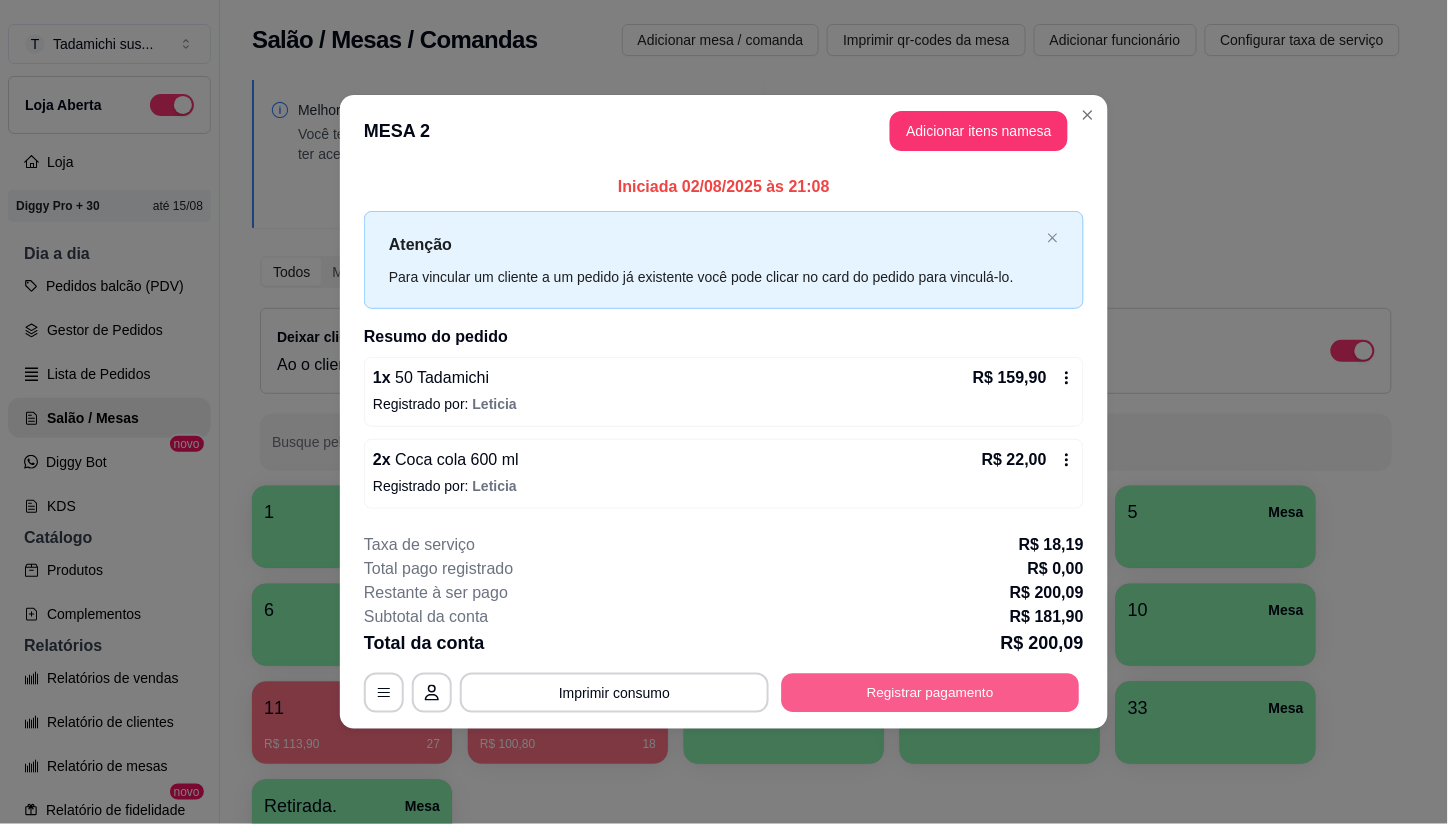 click on "Registrar pagamento" at bounding box center [931, 692] 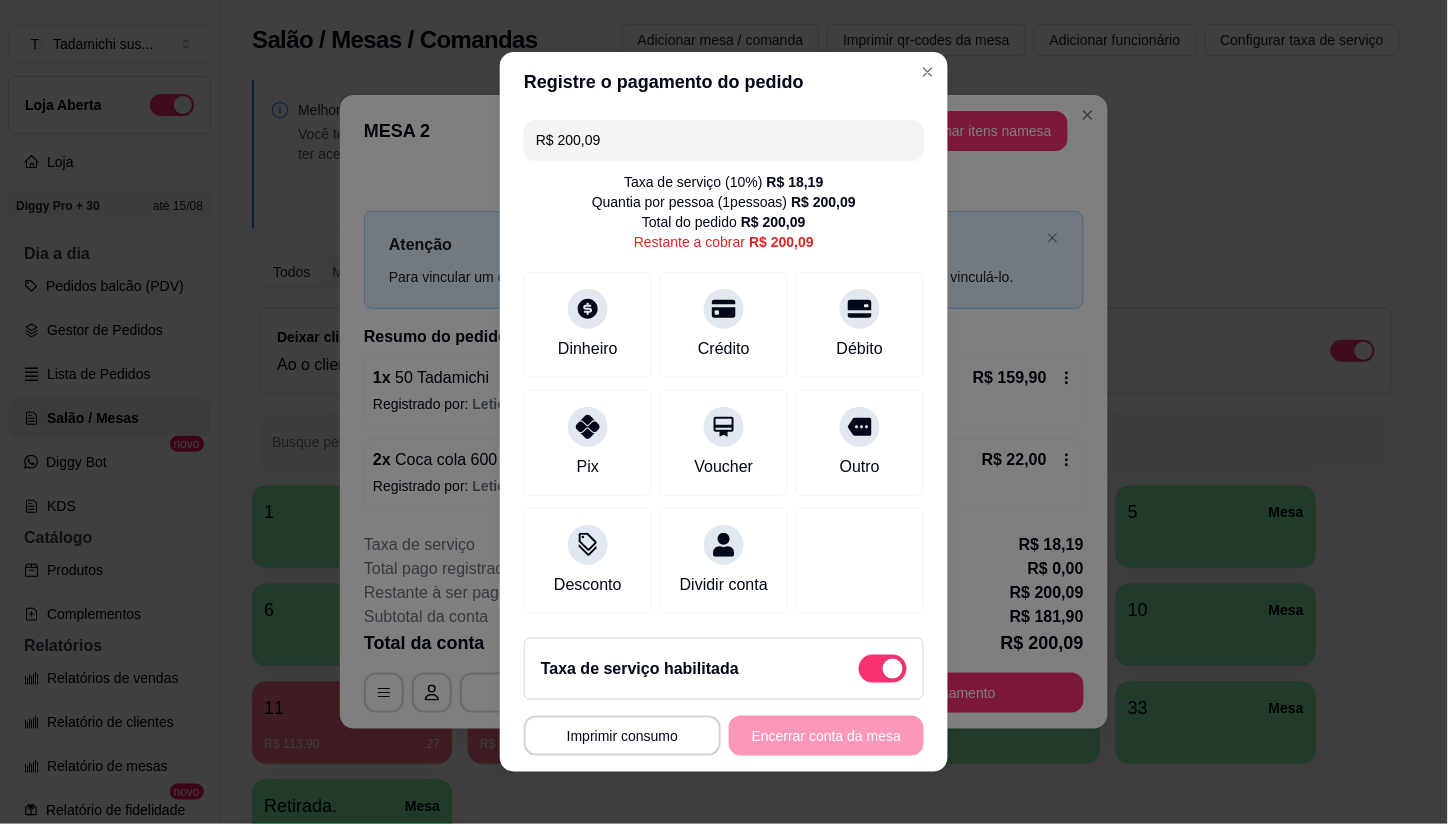 click at bounding box center (883, 669) 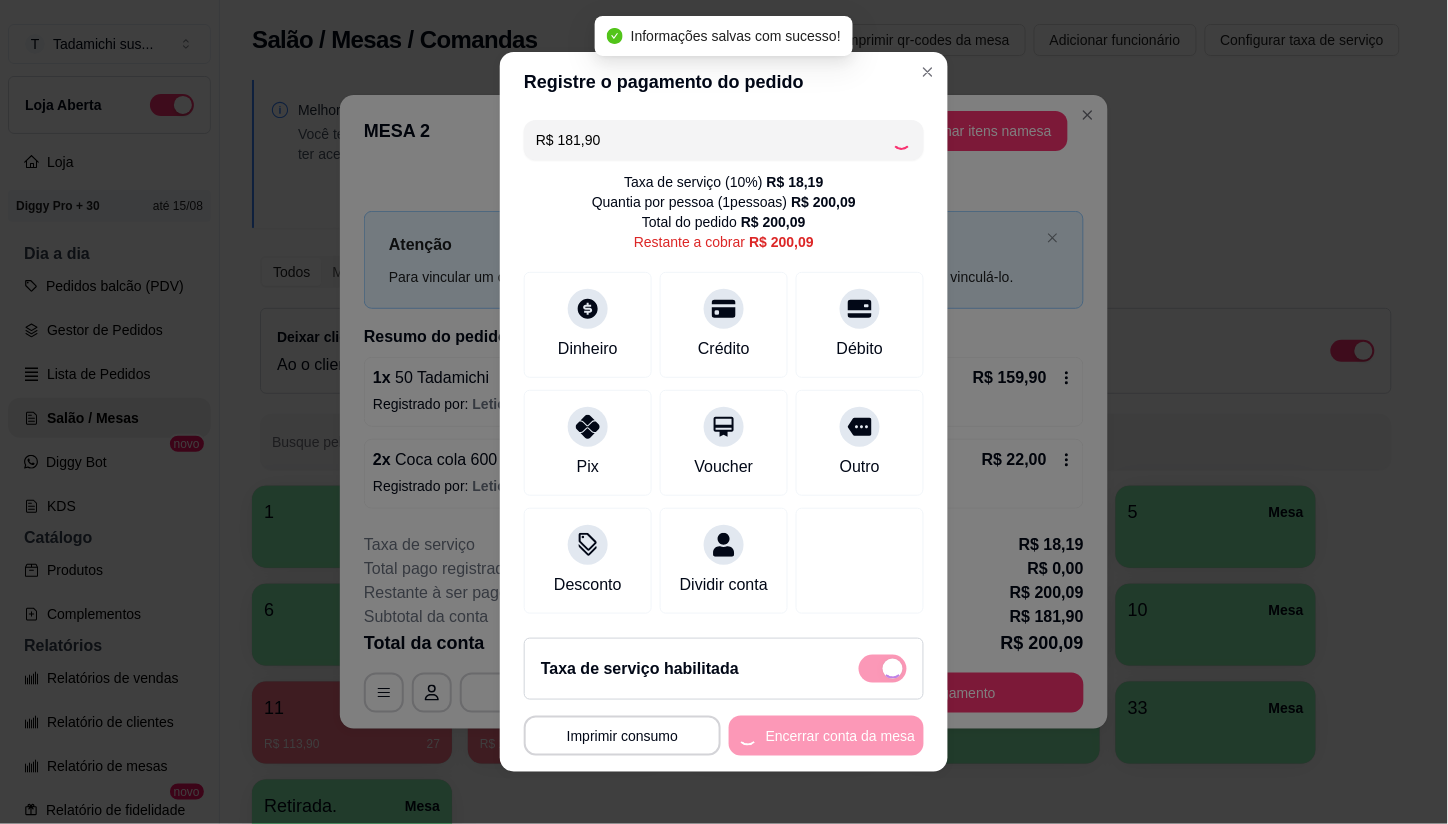 checkbox on "false" 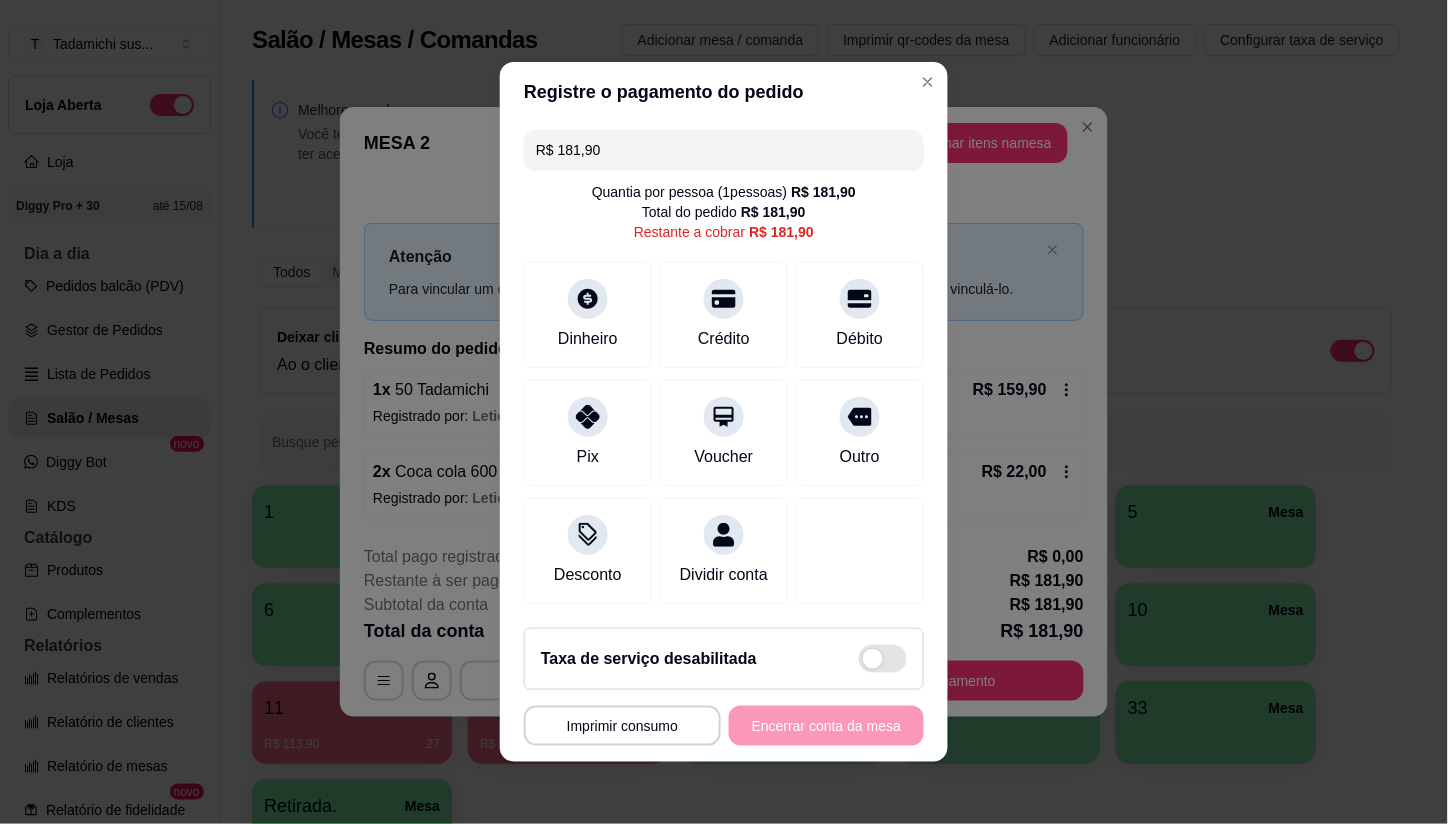click on "R$ 181,90" at bounding box center [724, 150] 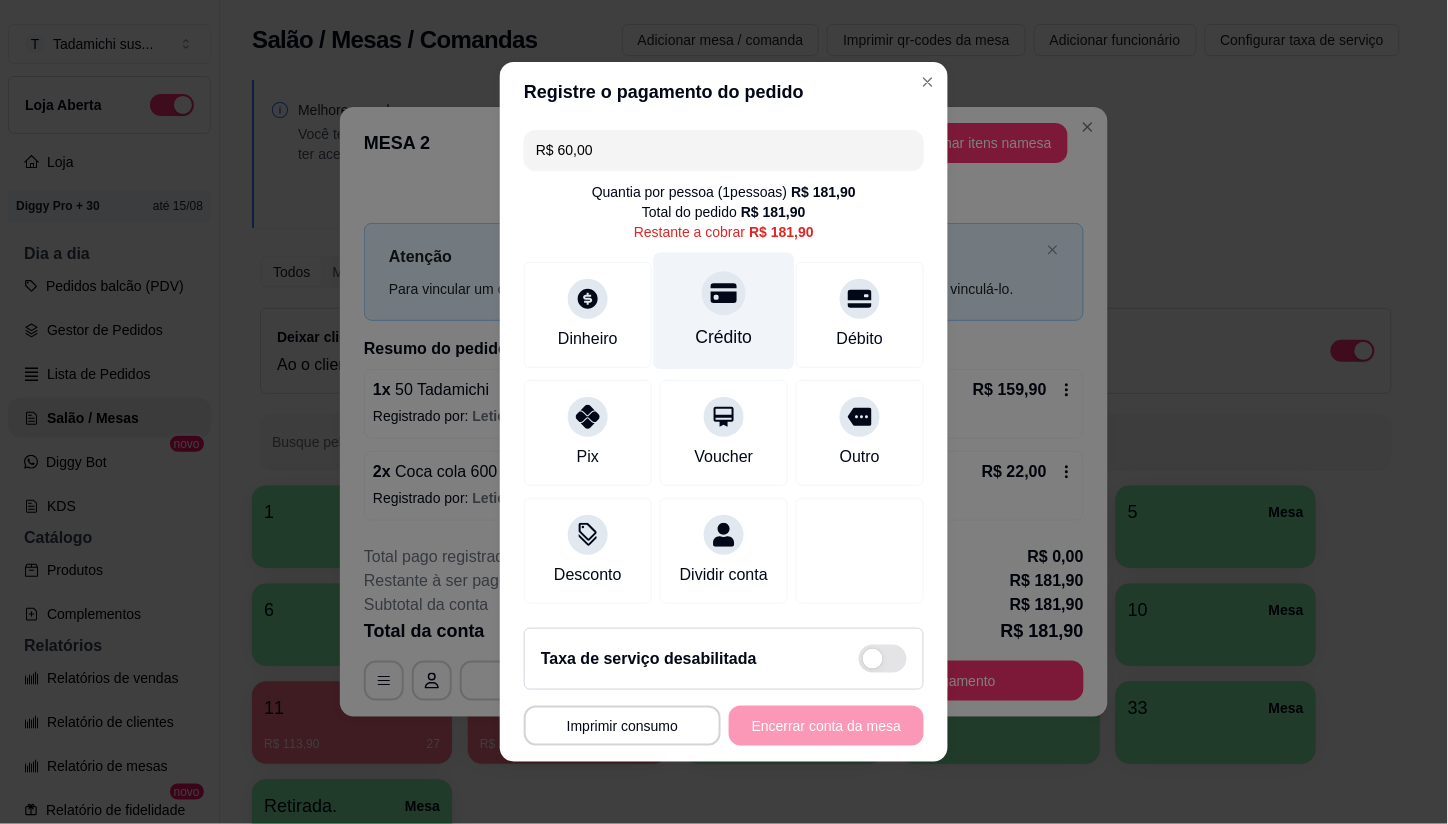 click 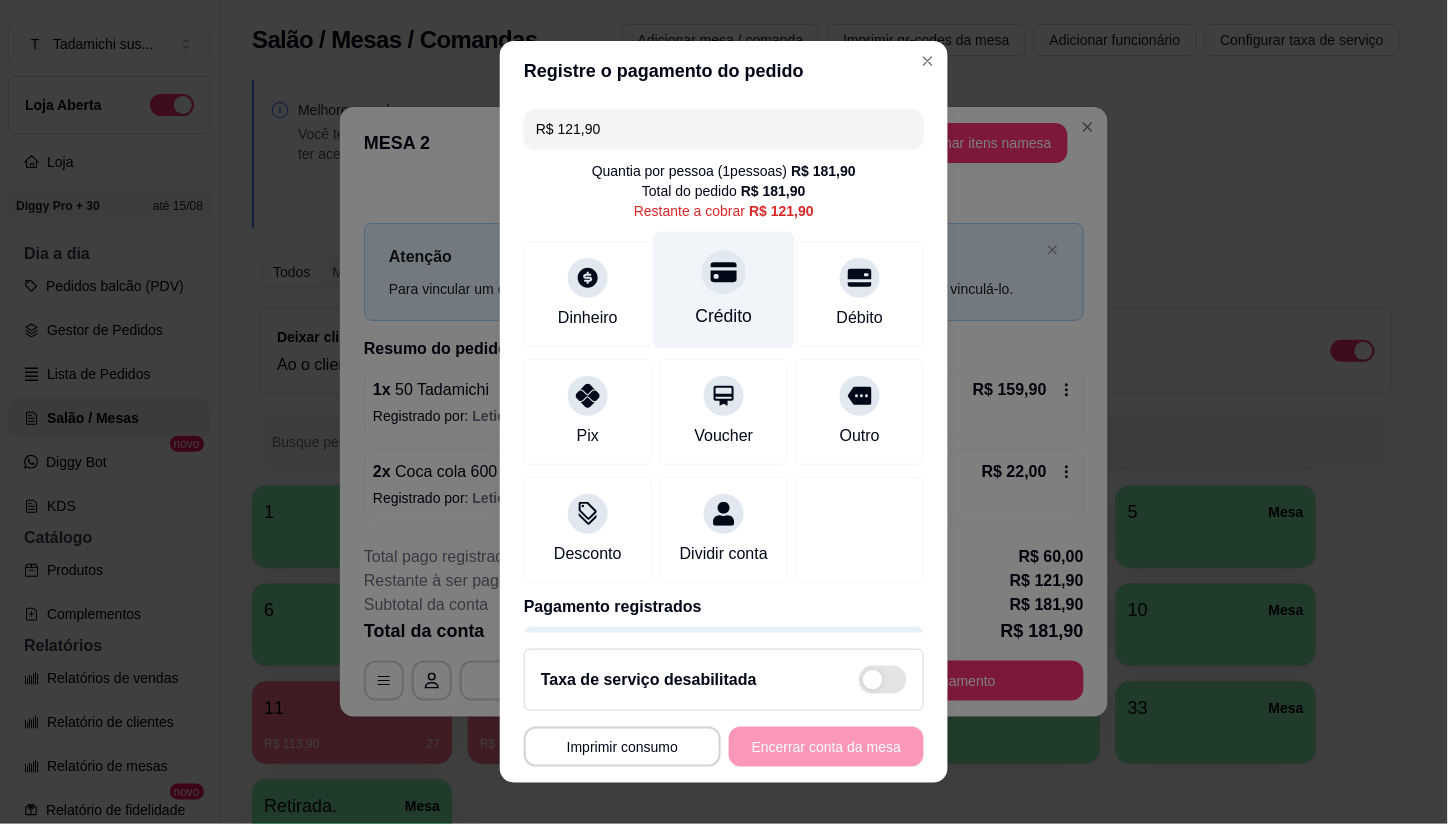 click on "Crédito" at bounding box center [724, 290] 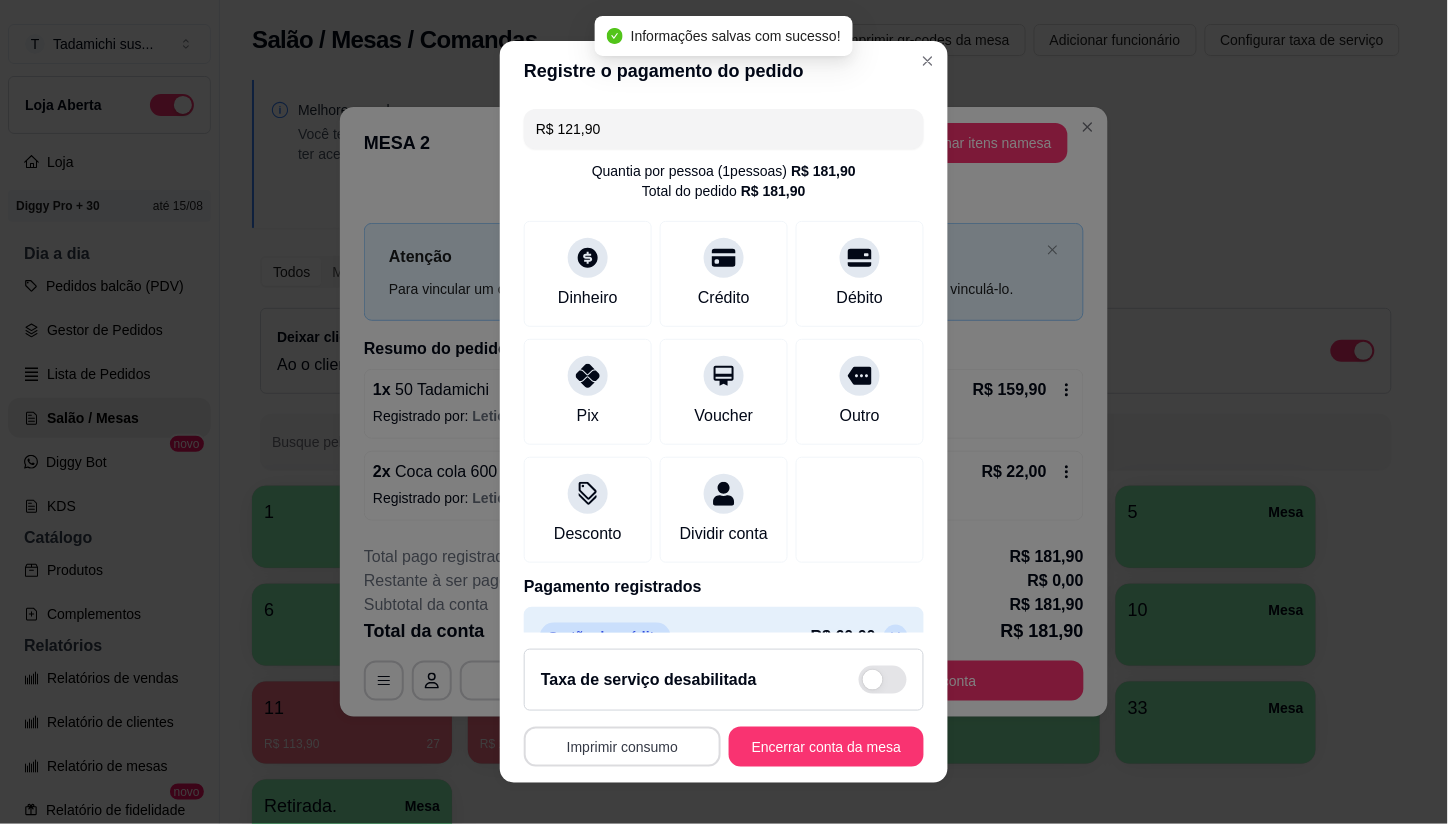 type on "R$ 0,00" 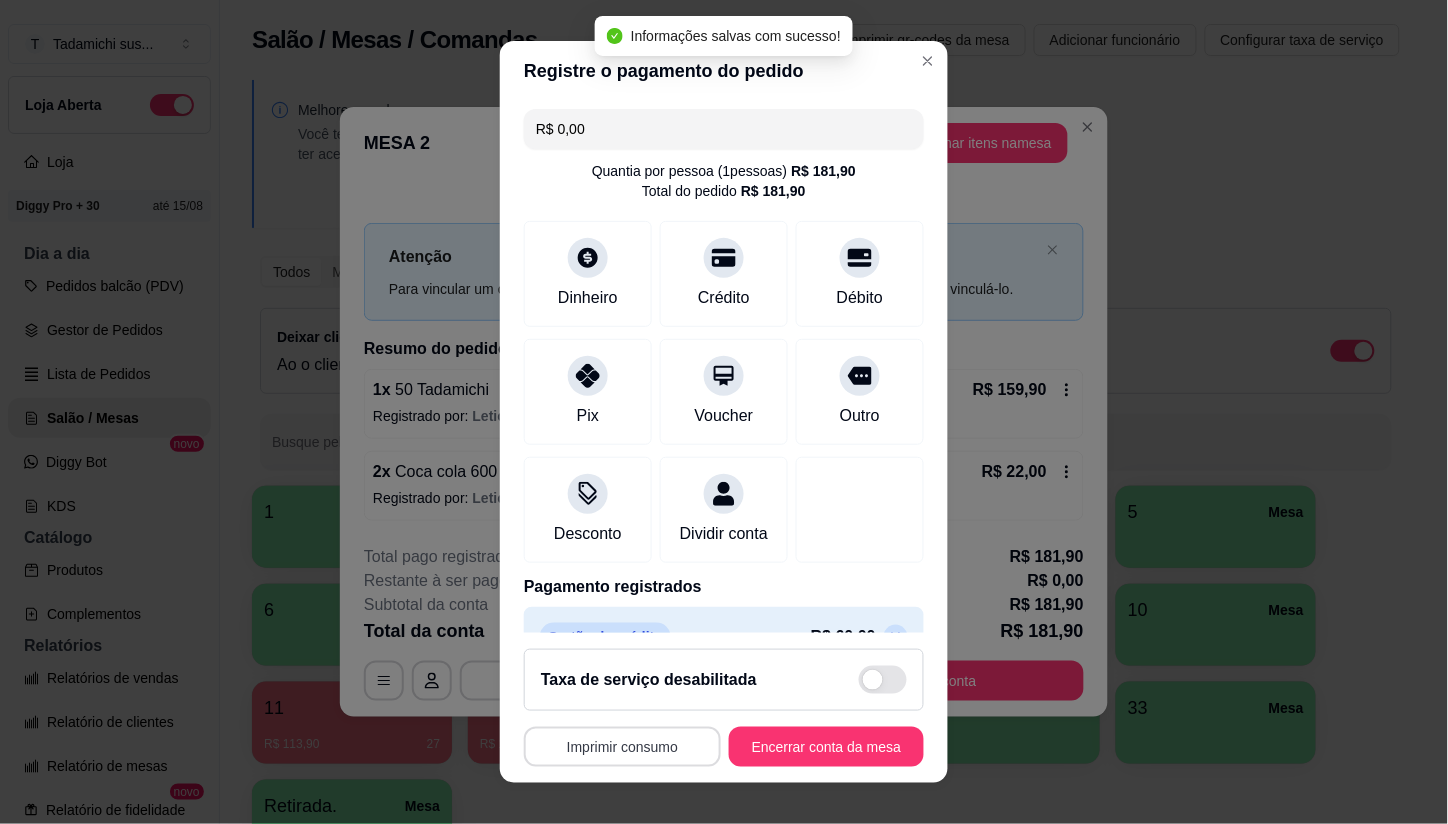 click on "Imprimir consumo" at bounding box center (622, 747) 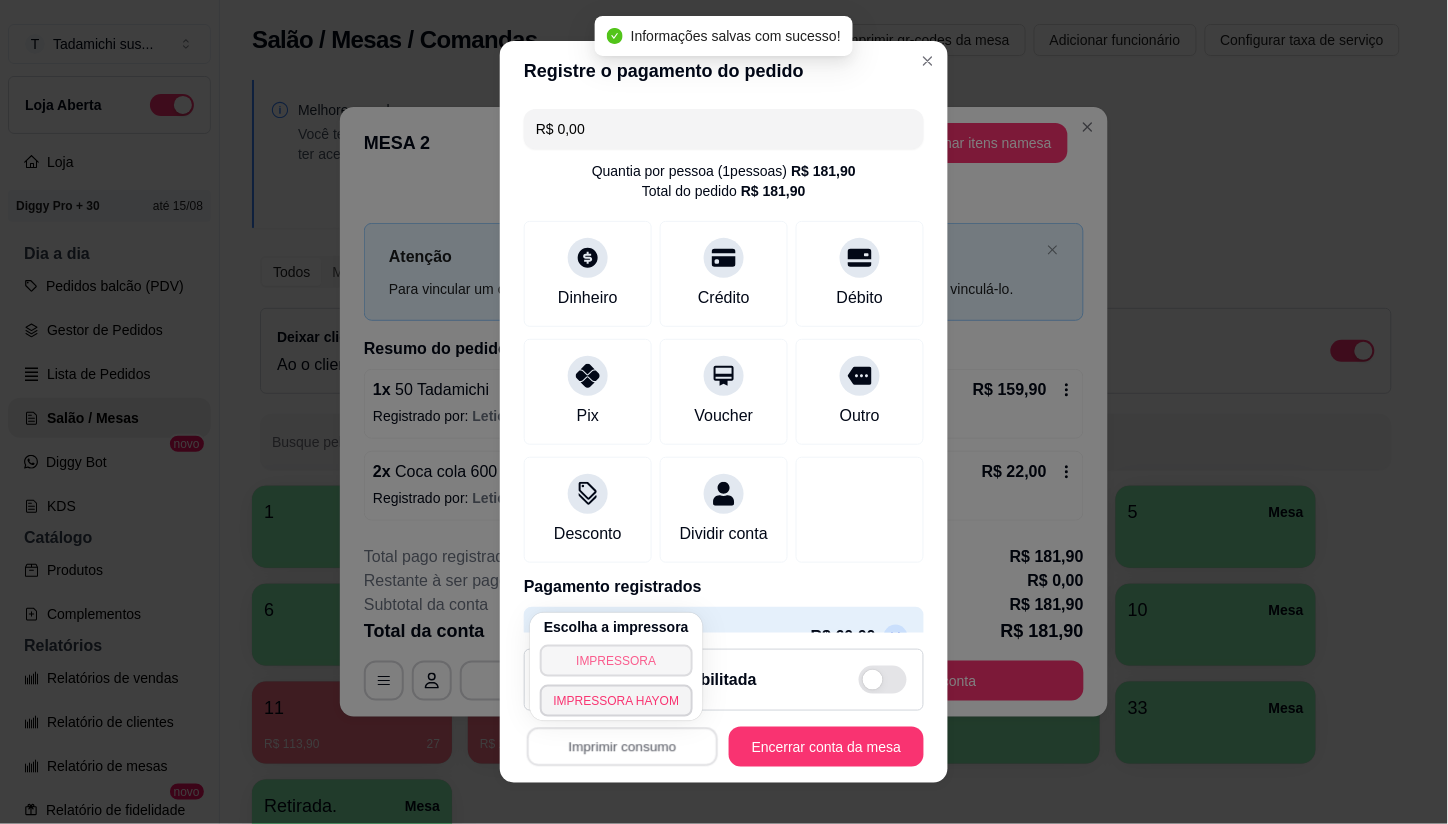click on "IMPRESSORA" at bounding box center (617, 661) 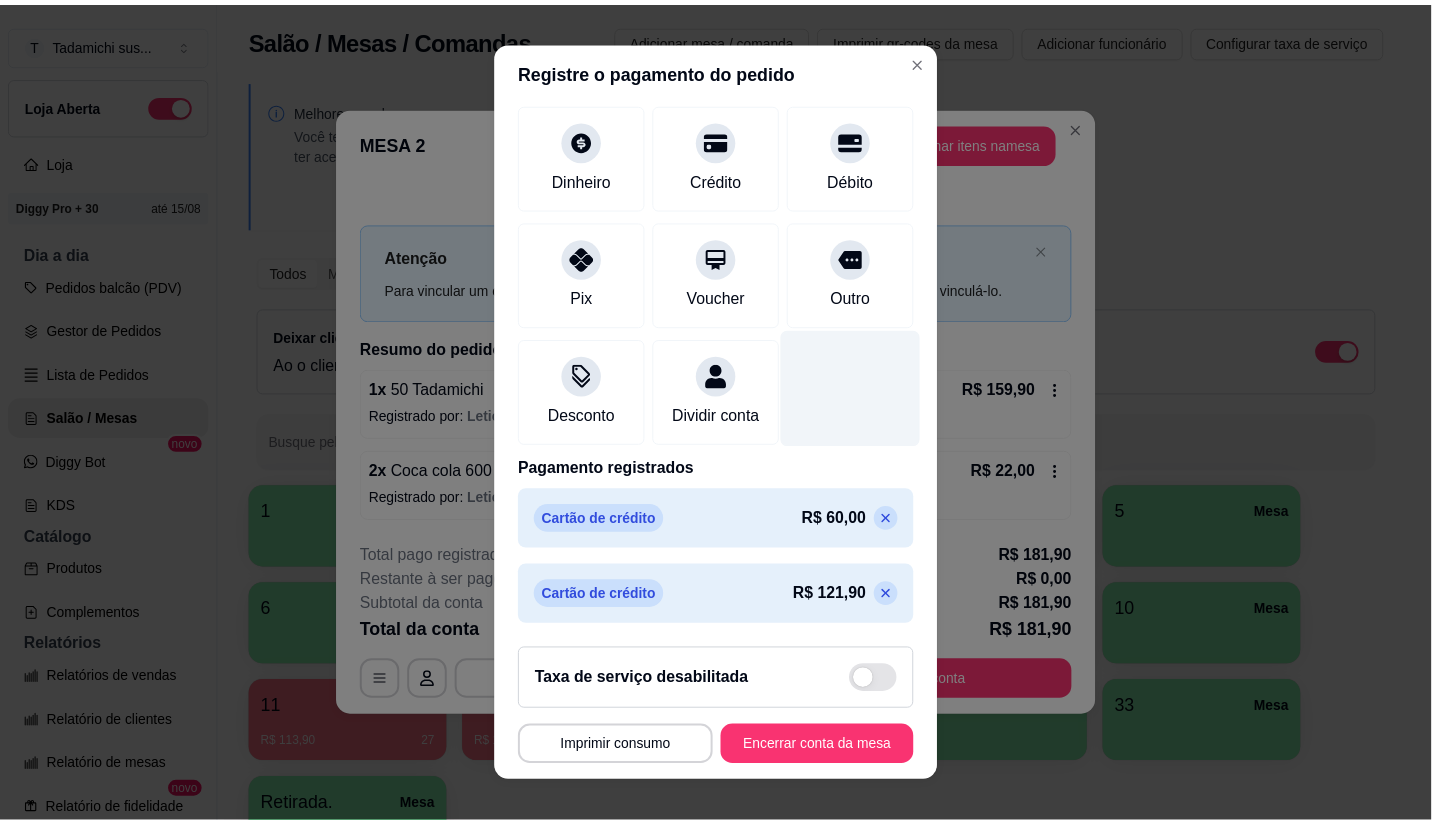 scroll, scrollTop: 142, scrollLeft: 0, axis: vertical 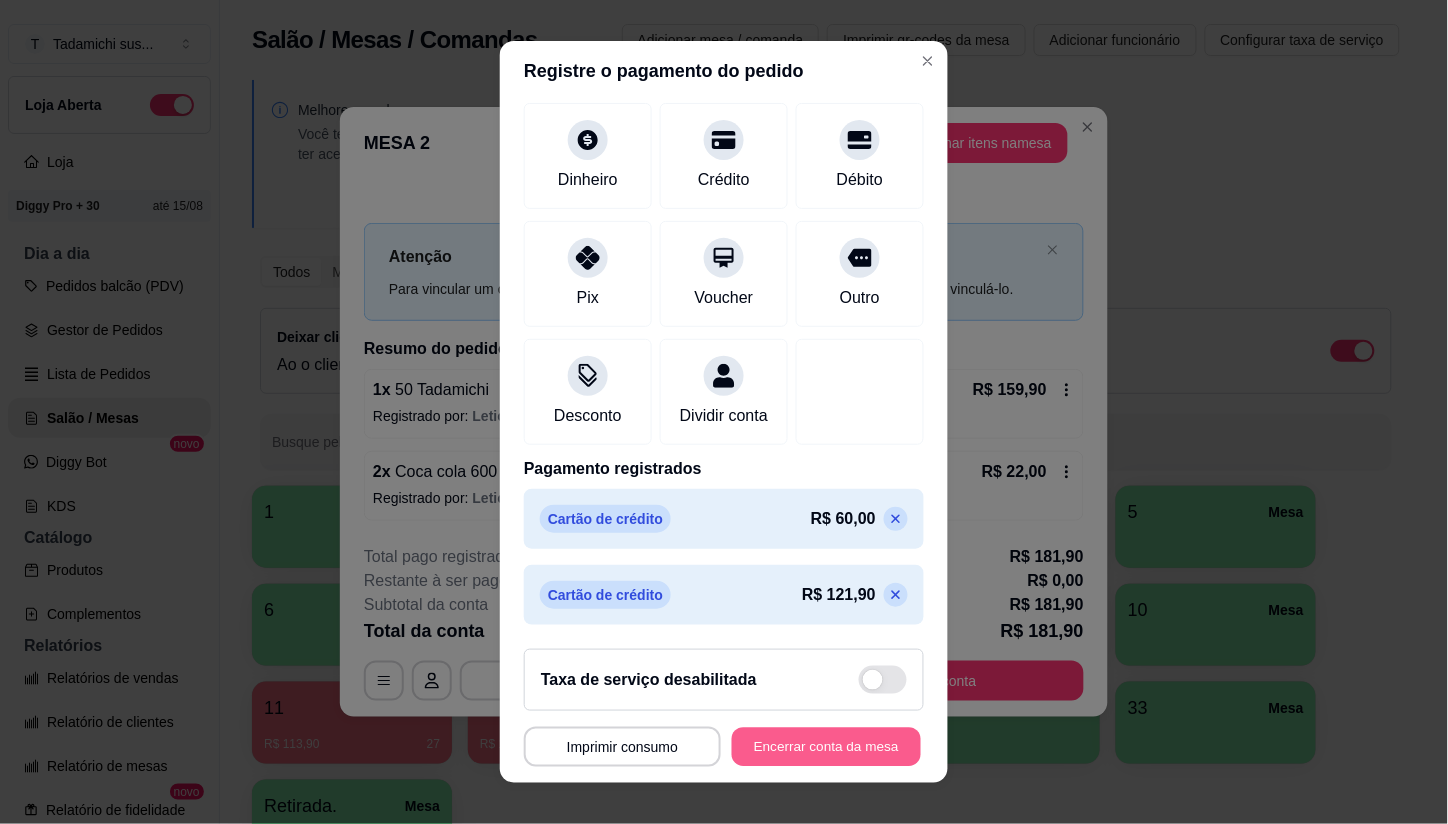 click on "Encerrar conta da mesa" at bounding box center [826, 746] 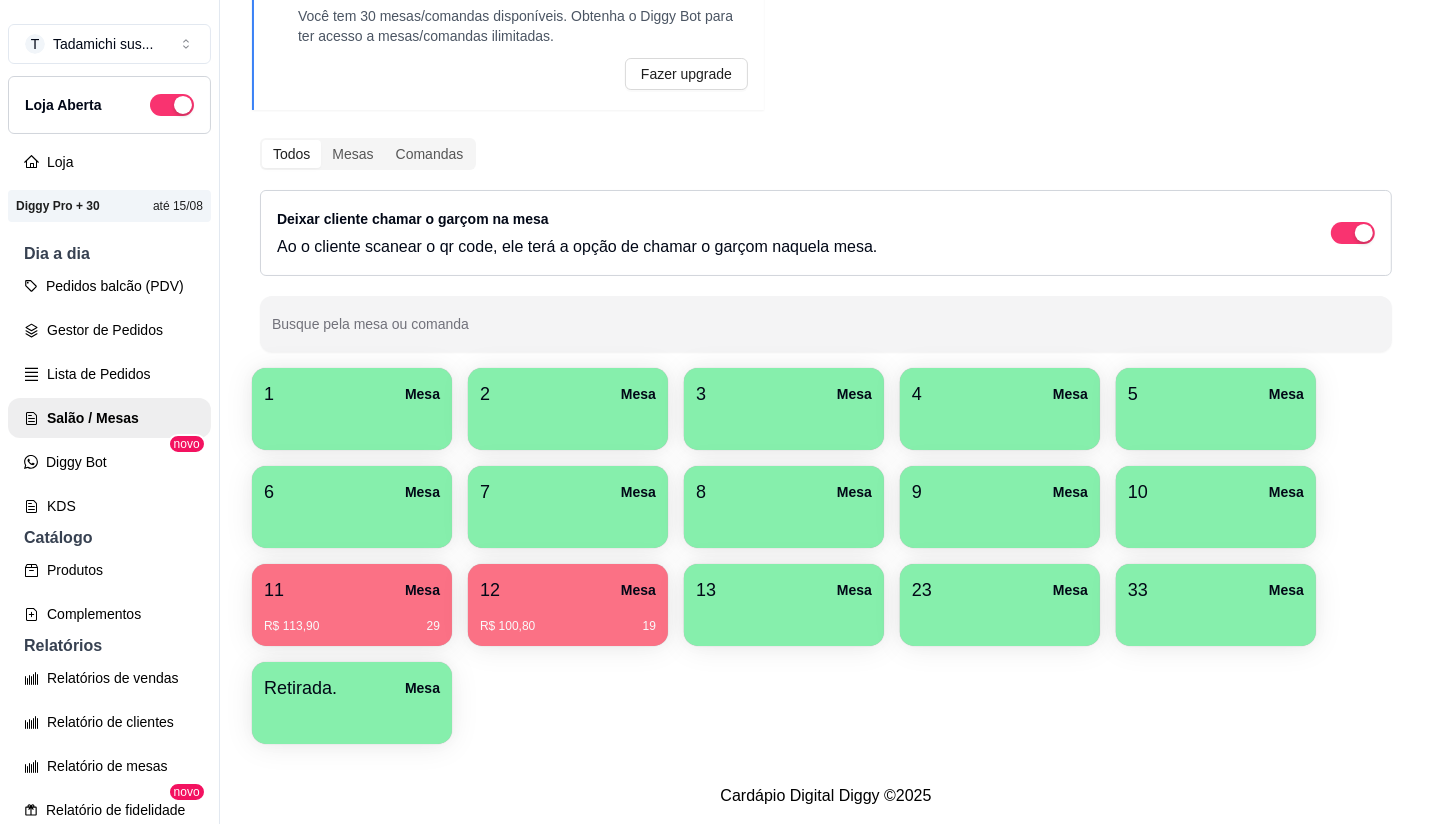 scroll, scrollTop: 134, scrollLeft: 0, axis: vertical 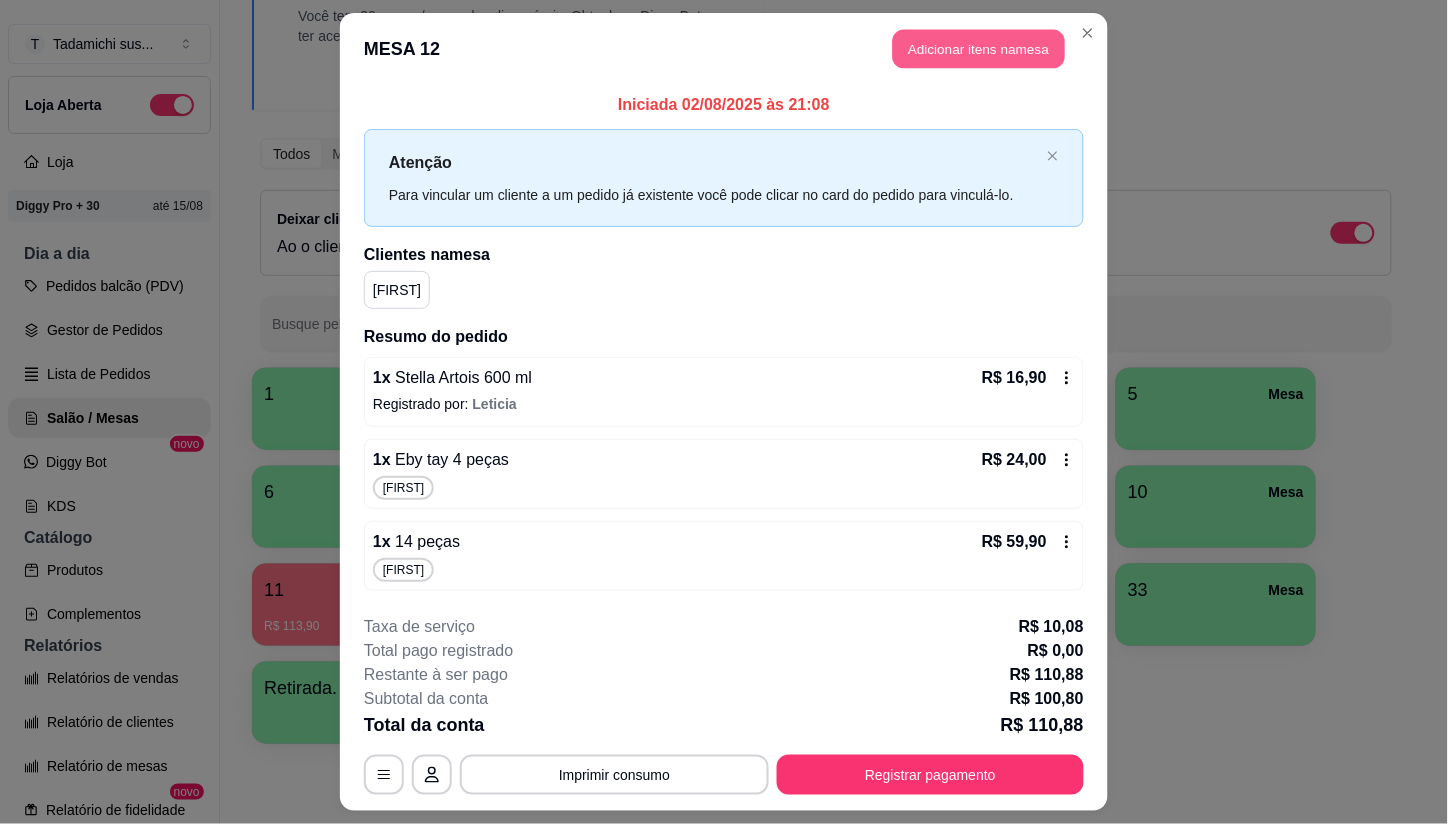 click on "Adicionar itens na  mesa" at bounding box center (979, 49) 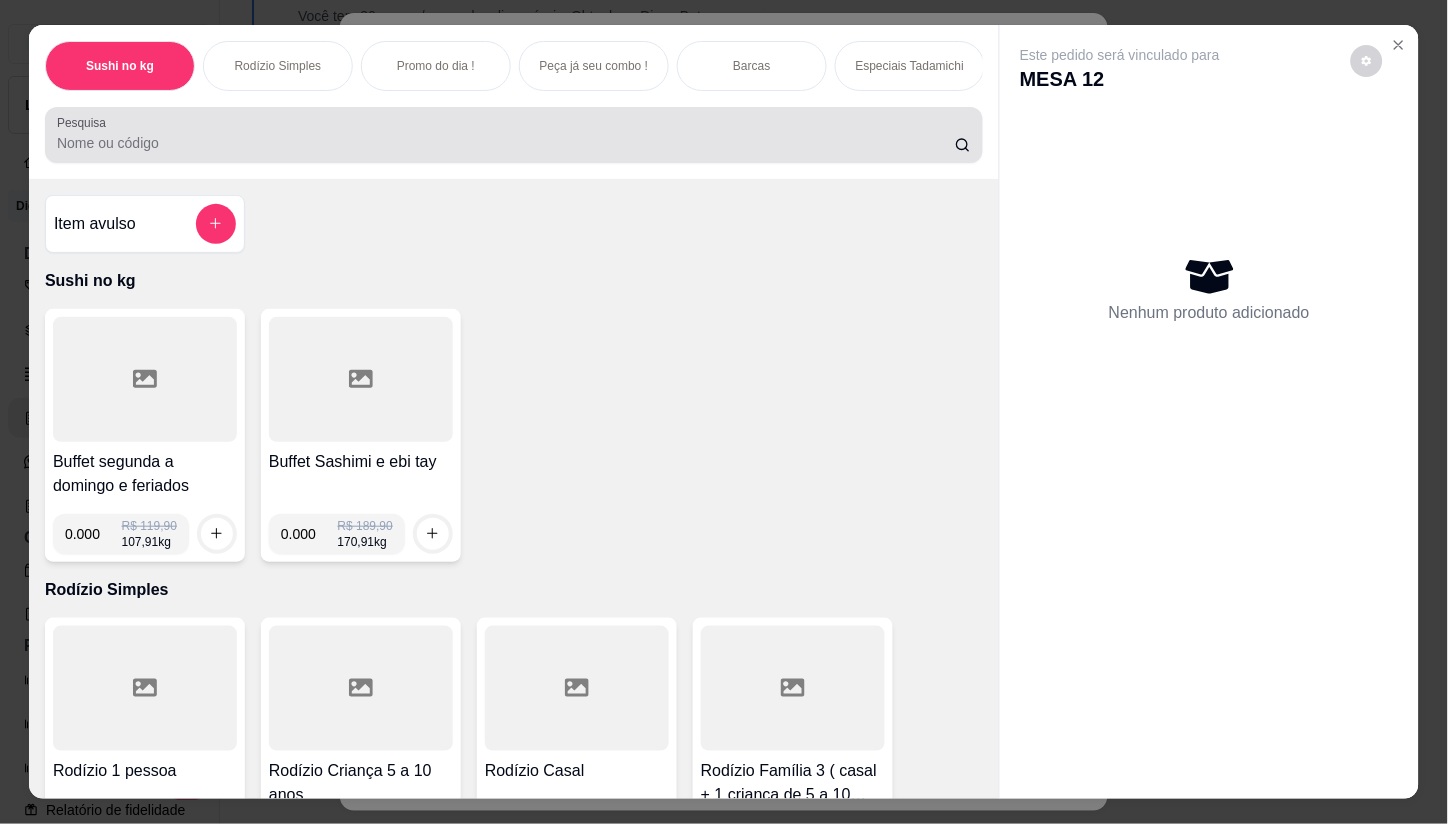 click on "Pesquisa" at bounding box center (514, 135) 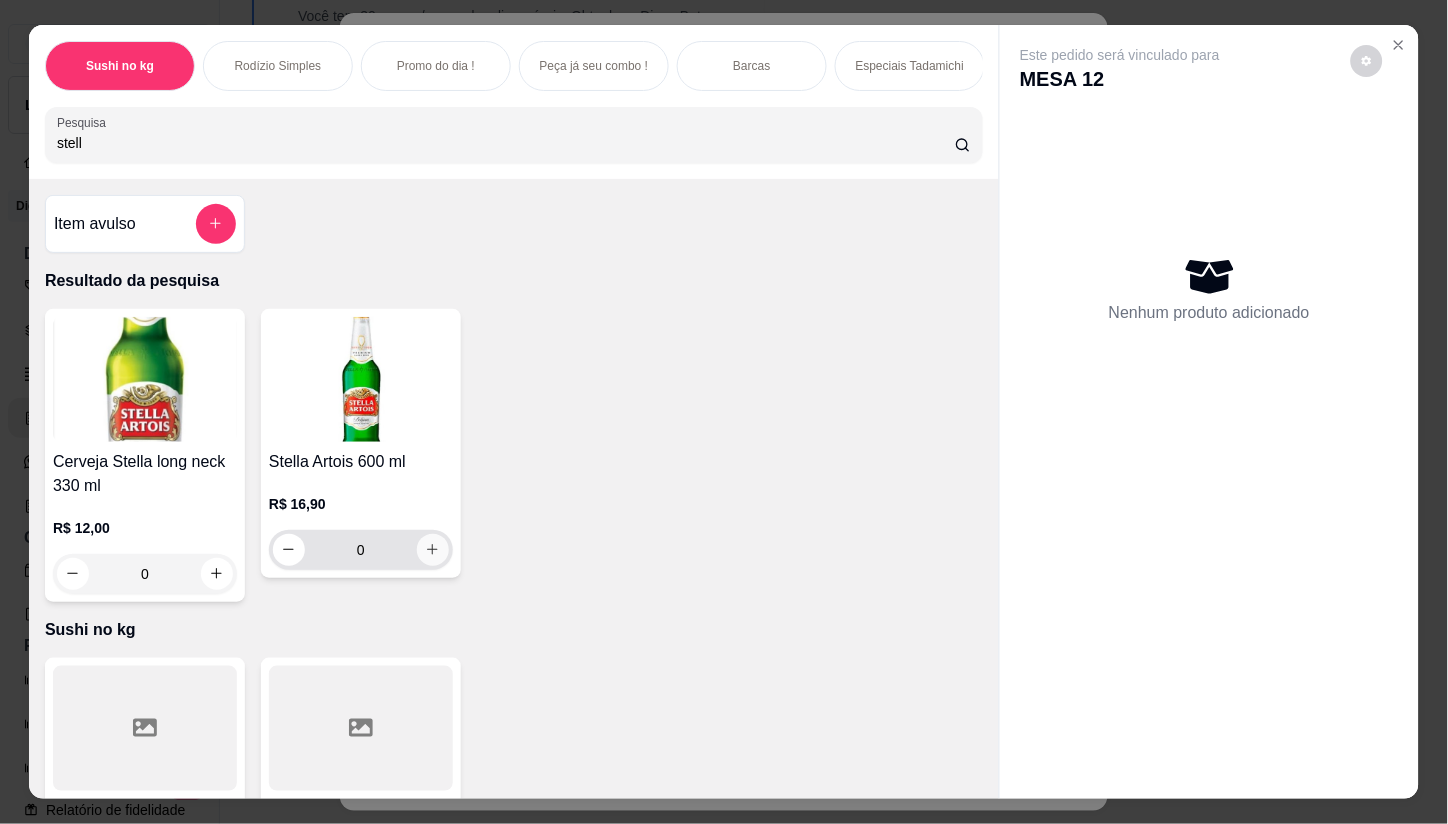 type on "stell" 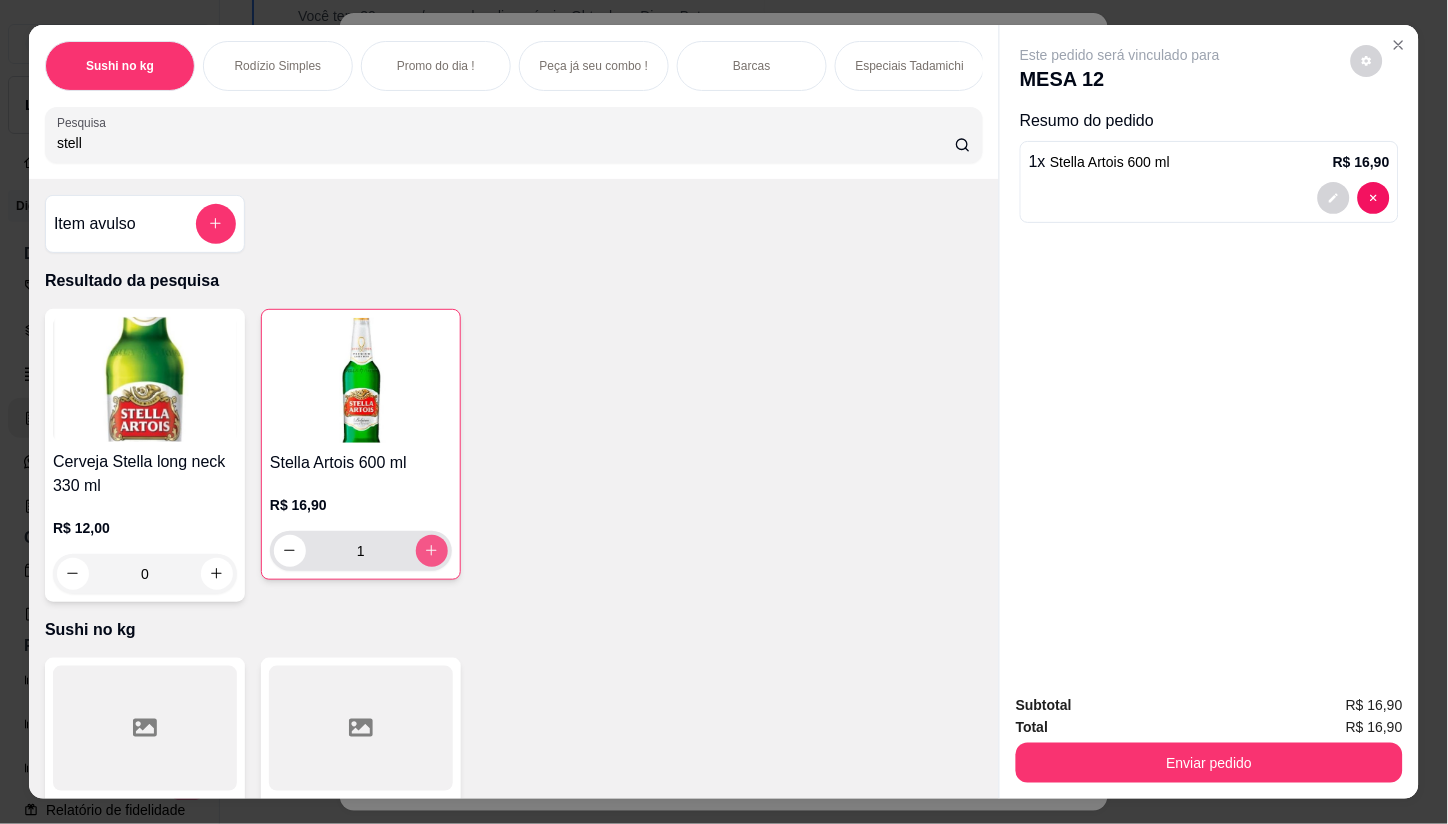 type on "1" 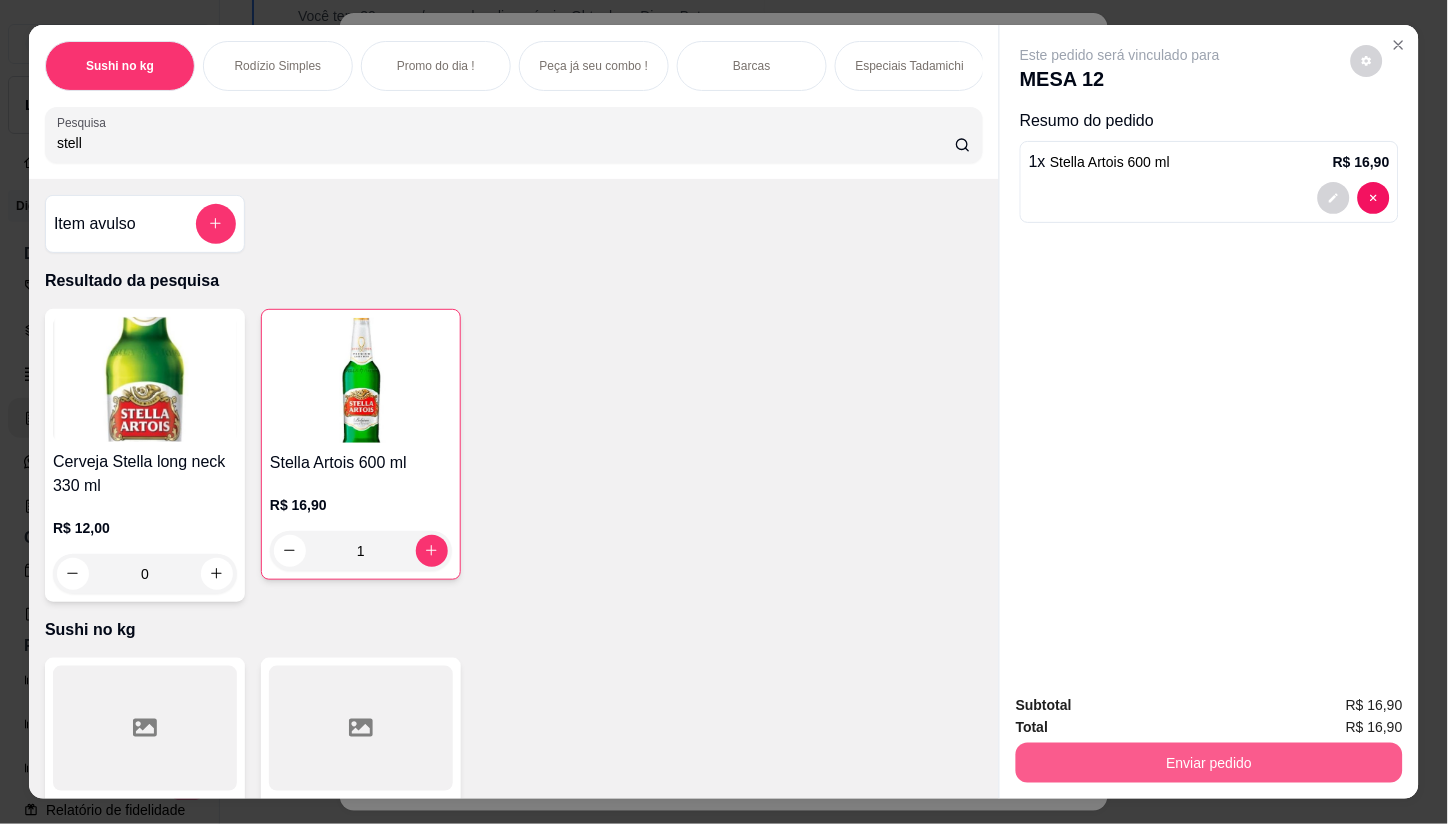 click on "Enviar pedido" at bounding box center (1209, 763) 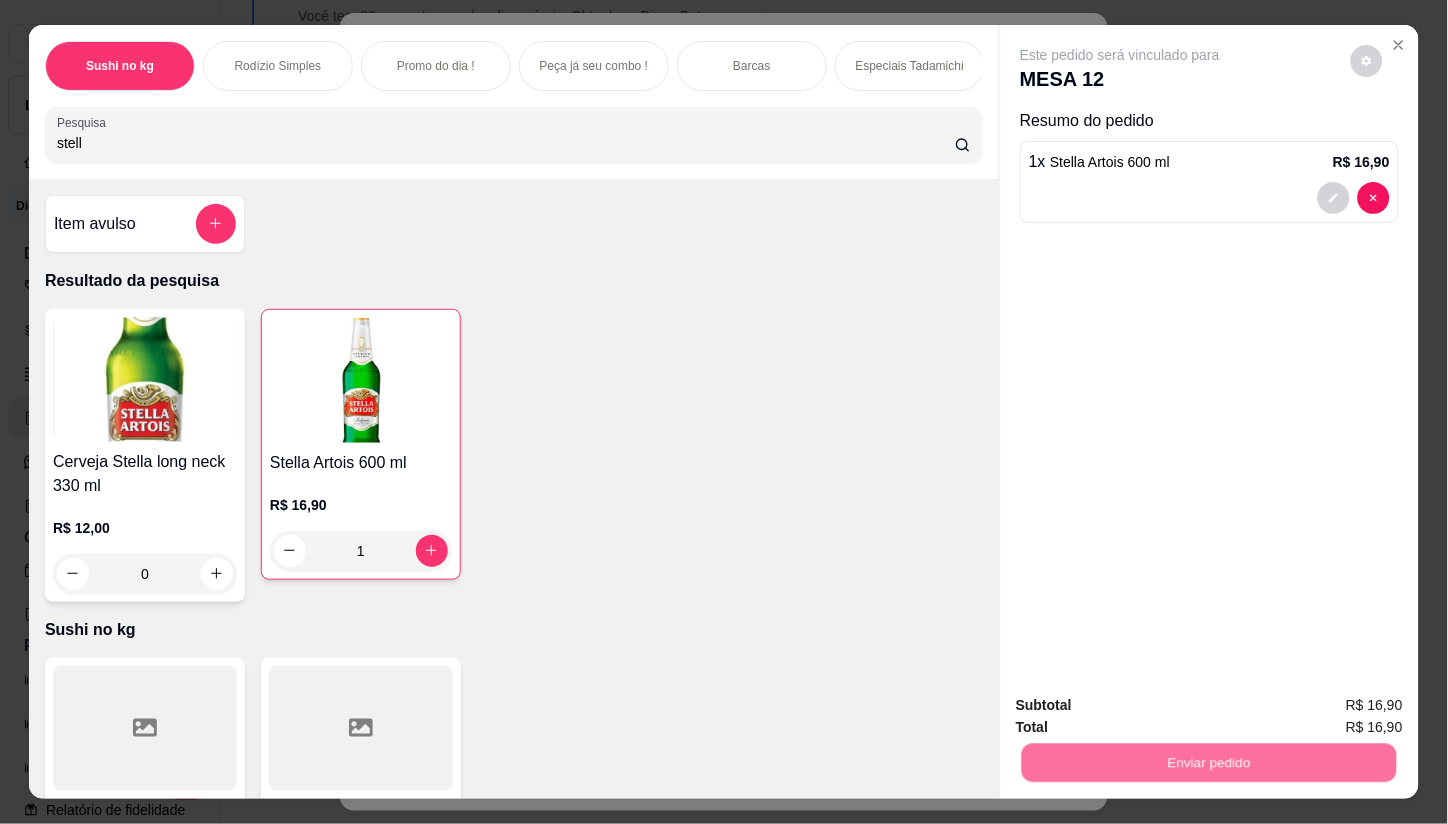 click on "Não registrar e enviar pedido" at bounding box center [1144, 705] 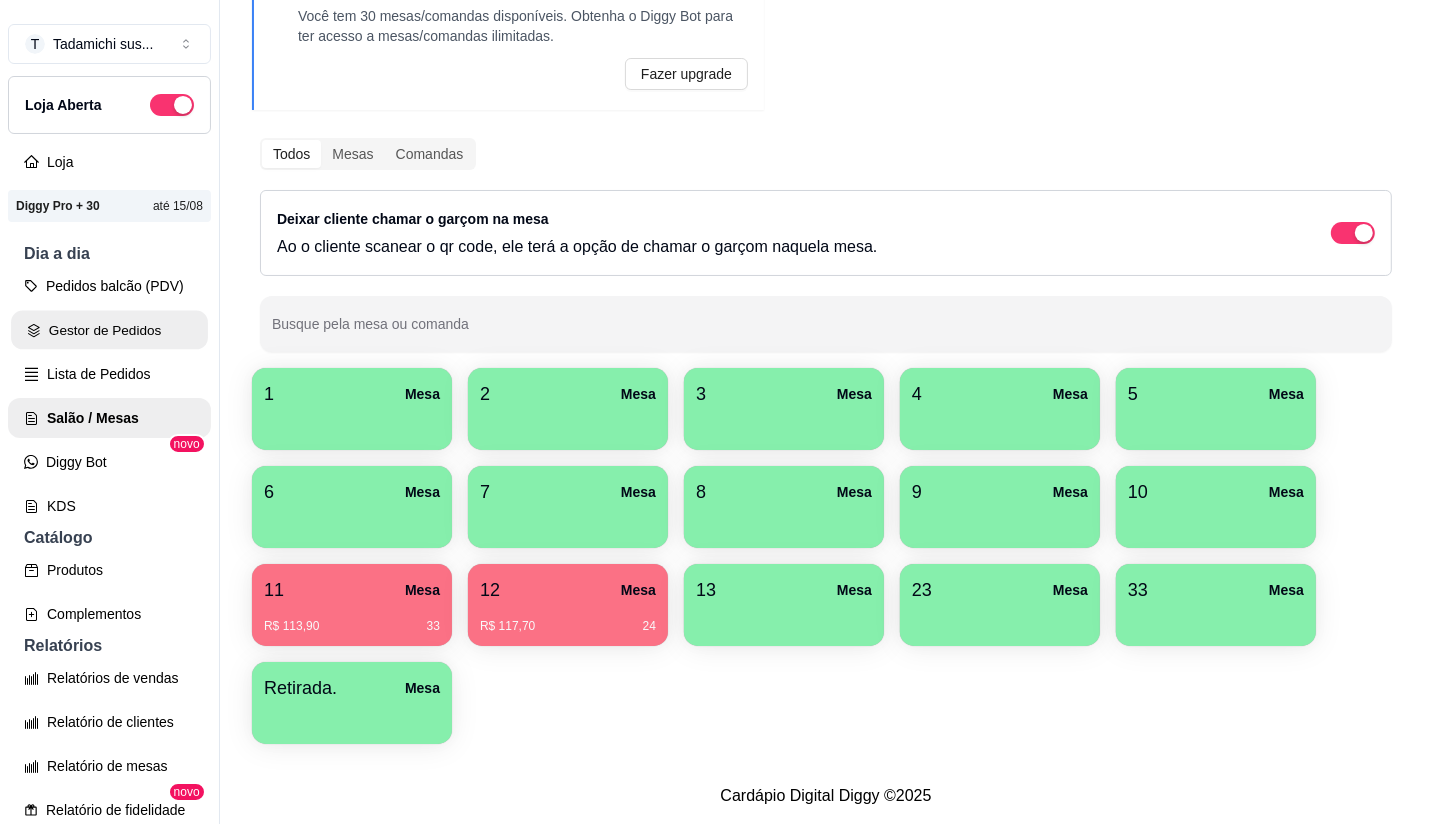 click on "Gestor de Pedidos" at bounding box center (109, 330) 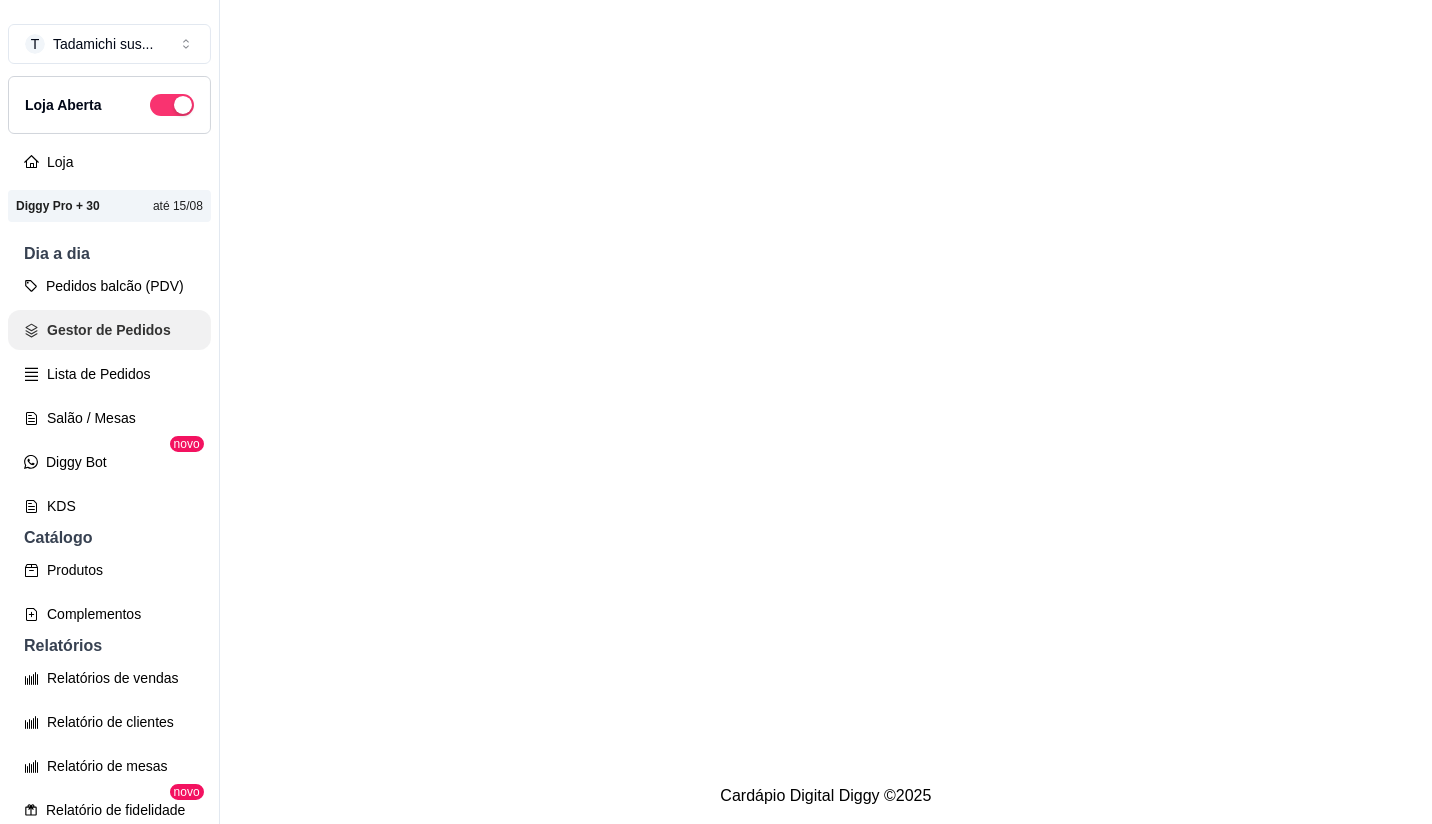 scroll, scrollTop: 0, scrollLeft: 0, axis: both 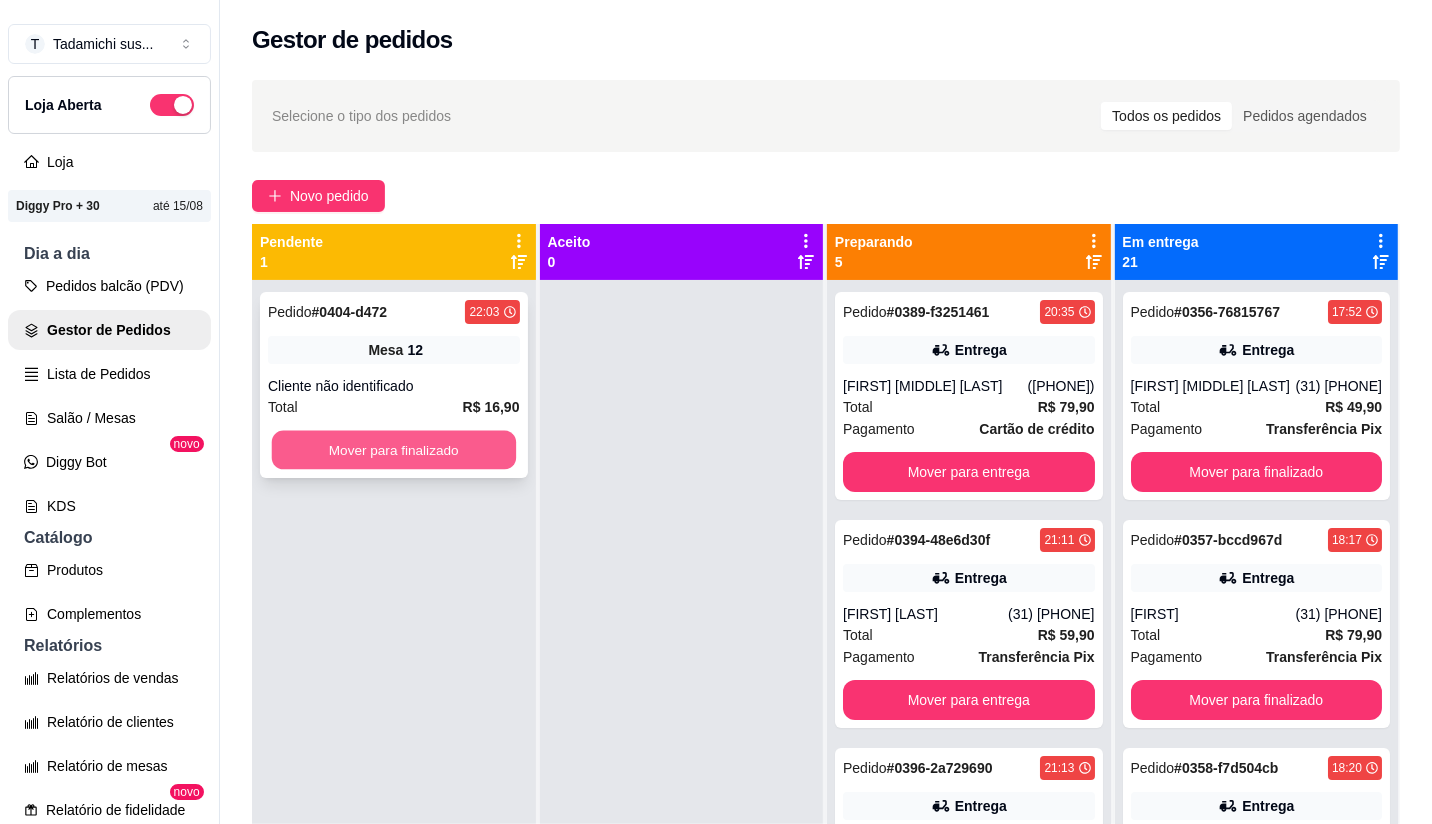 click on "Mover para finalizado" at bounding box center [394, 450] 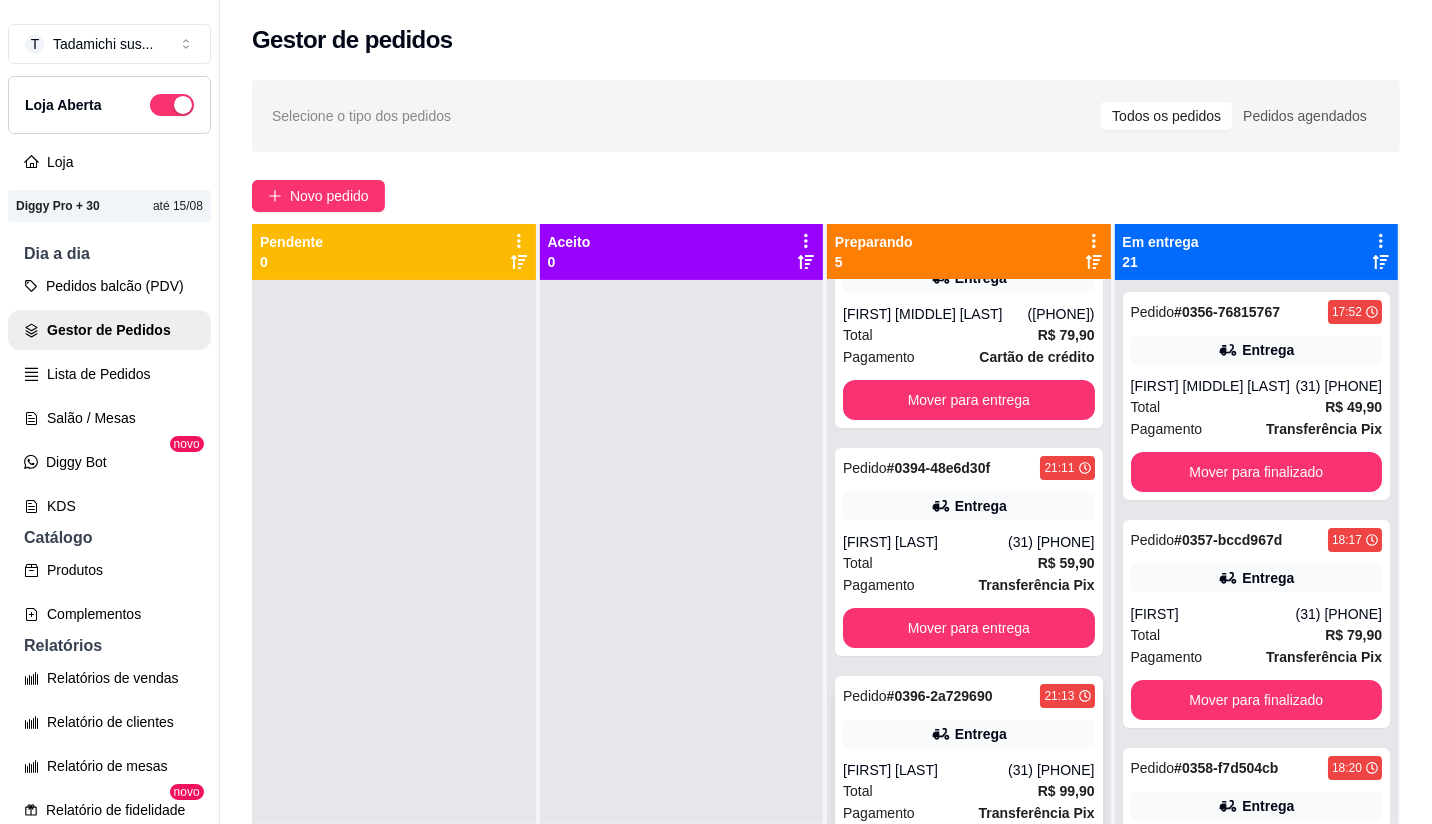 scroll, scrollTop: 111, scrollLeft: 0, axis: vertical 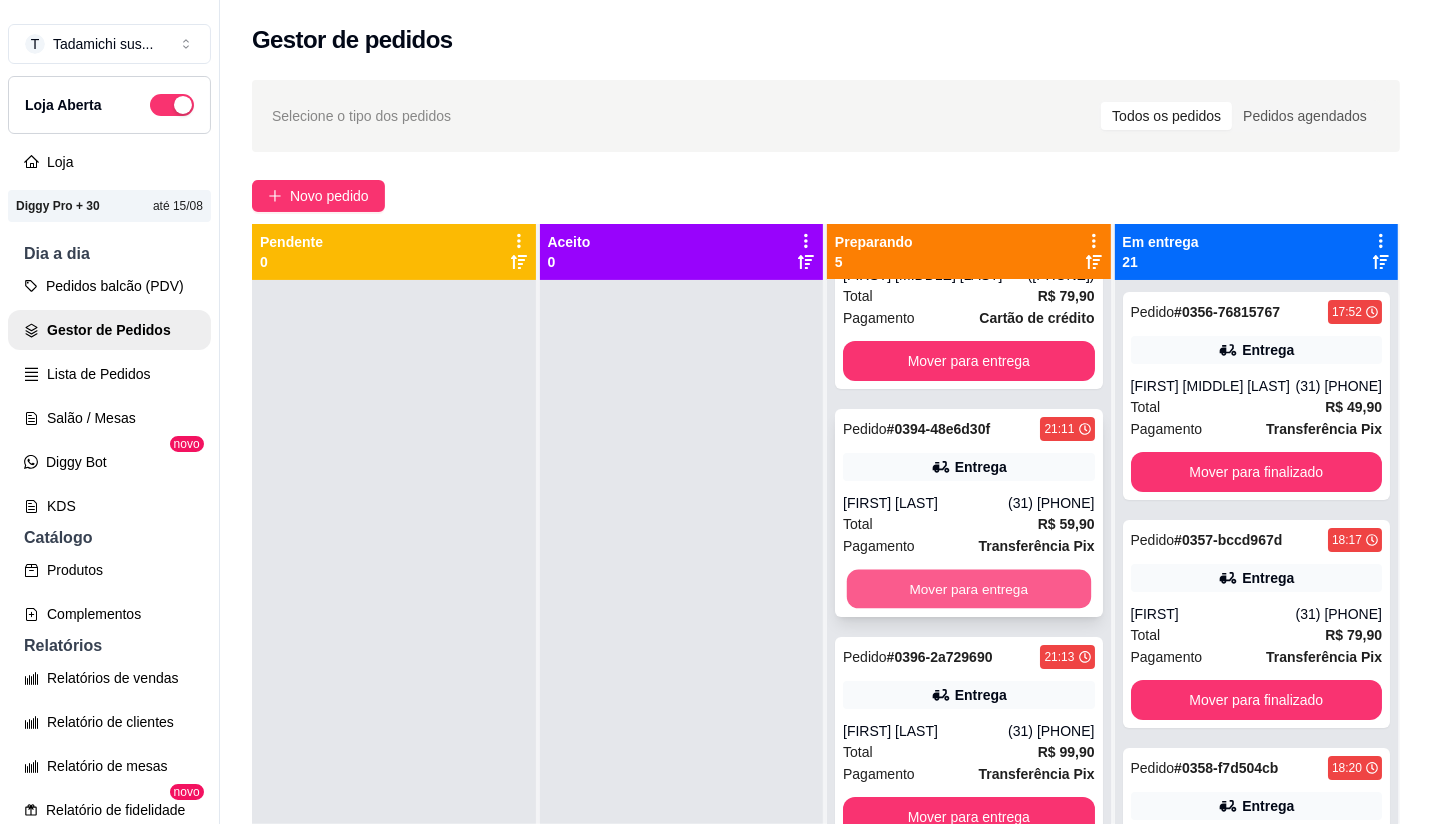 click on "Mover para entrega" at bounding box center [969, 589] 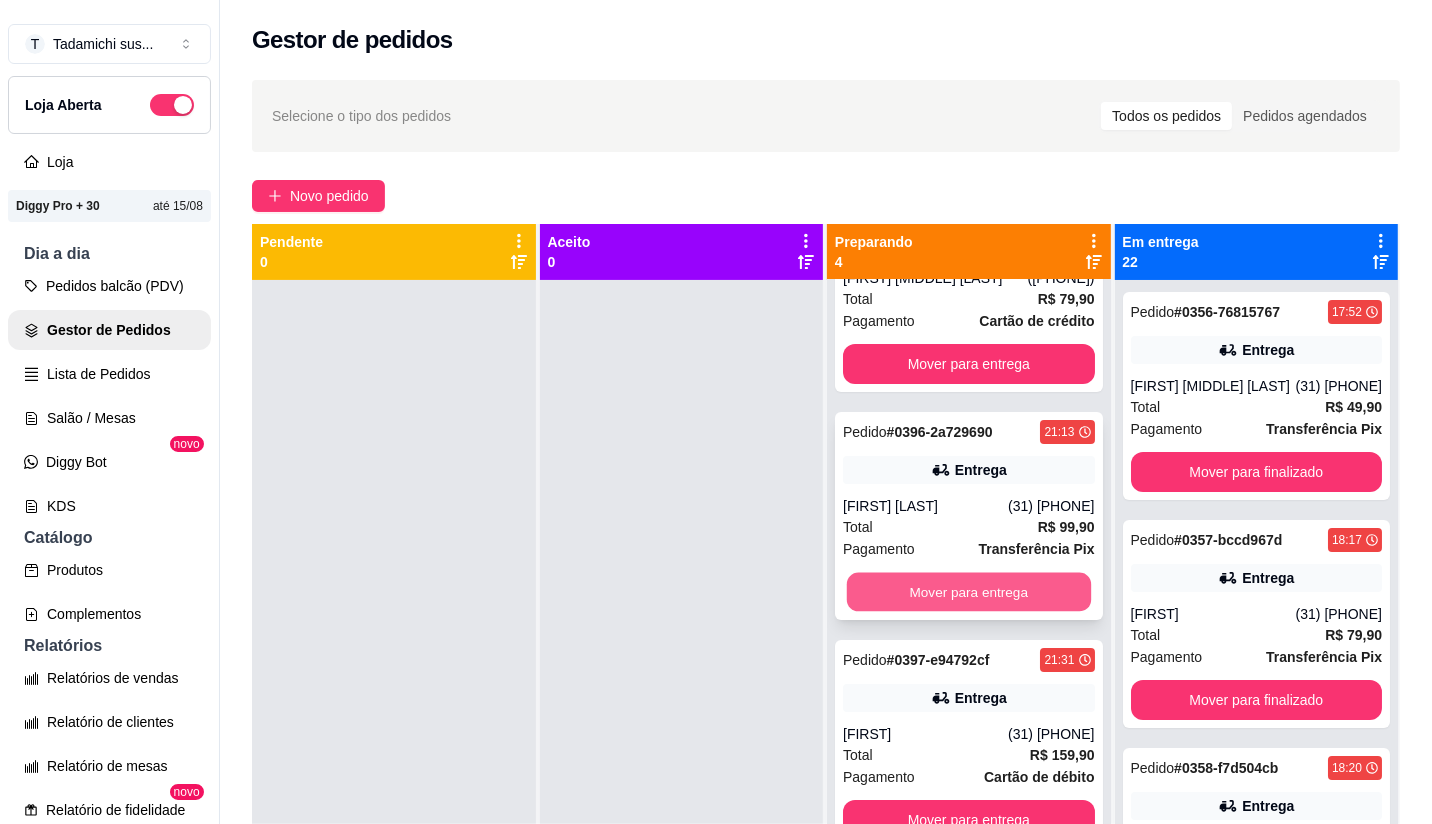 click on "Mover para entrega" at bounding box center (969, 592) 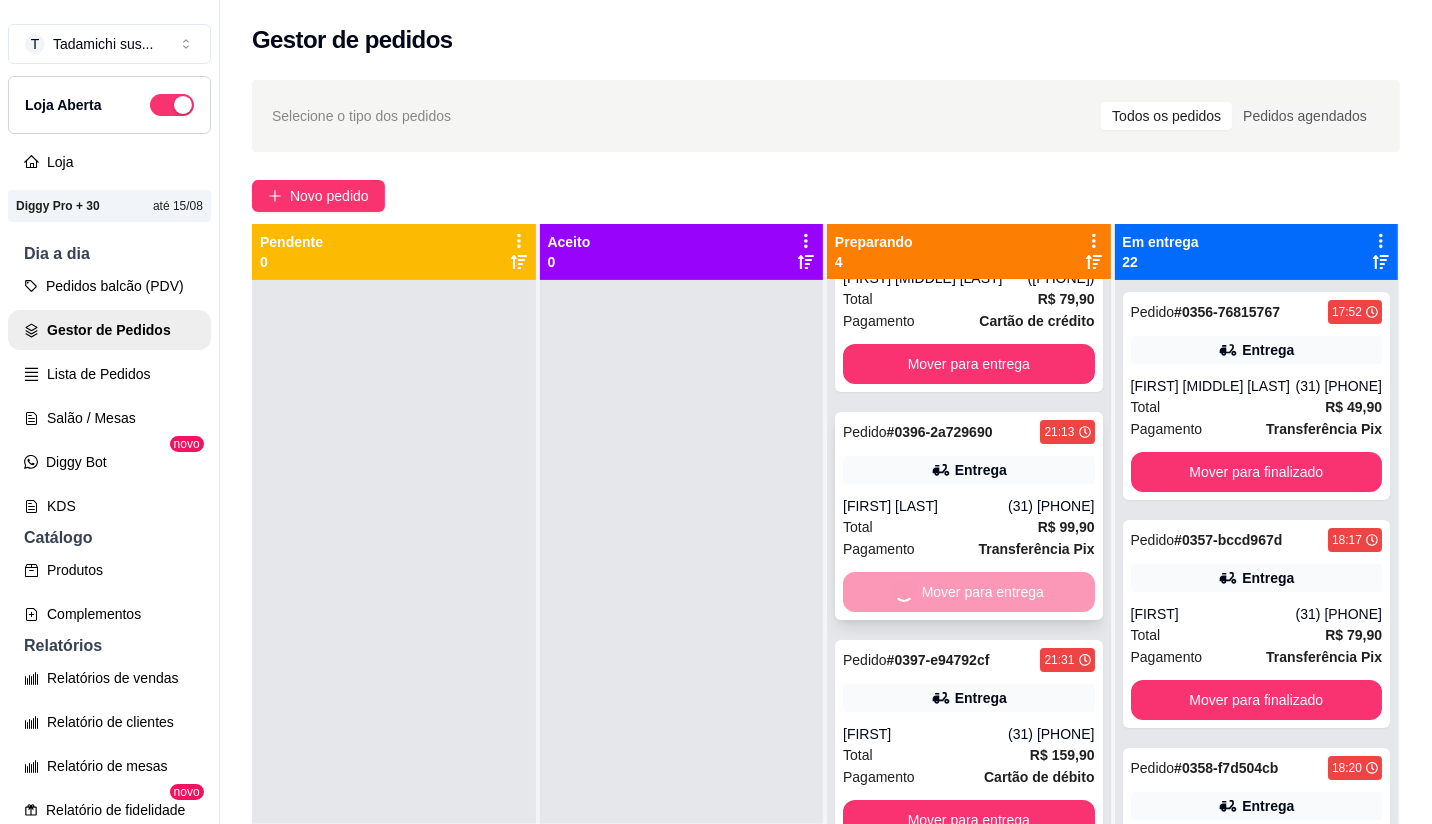 scroll, scrollTop: 0, scrollLeft: 0, axis: both 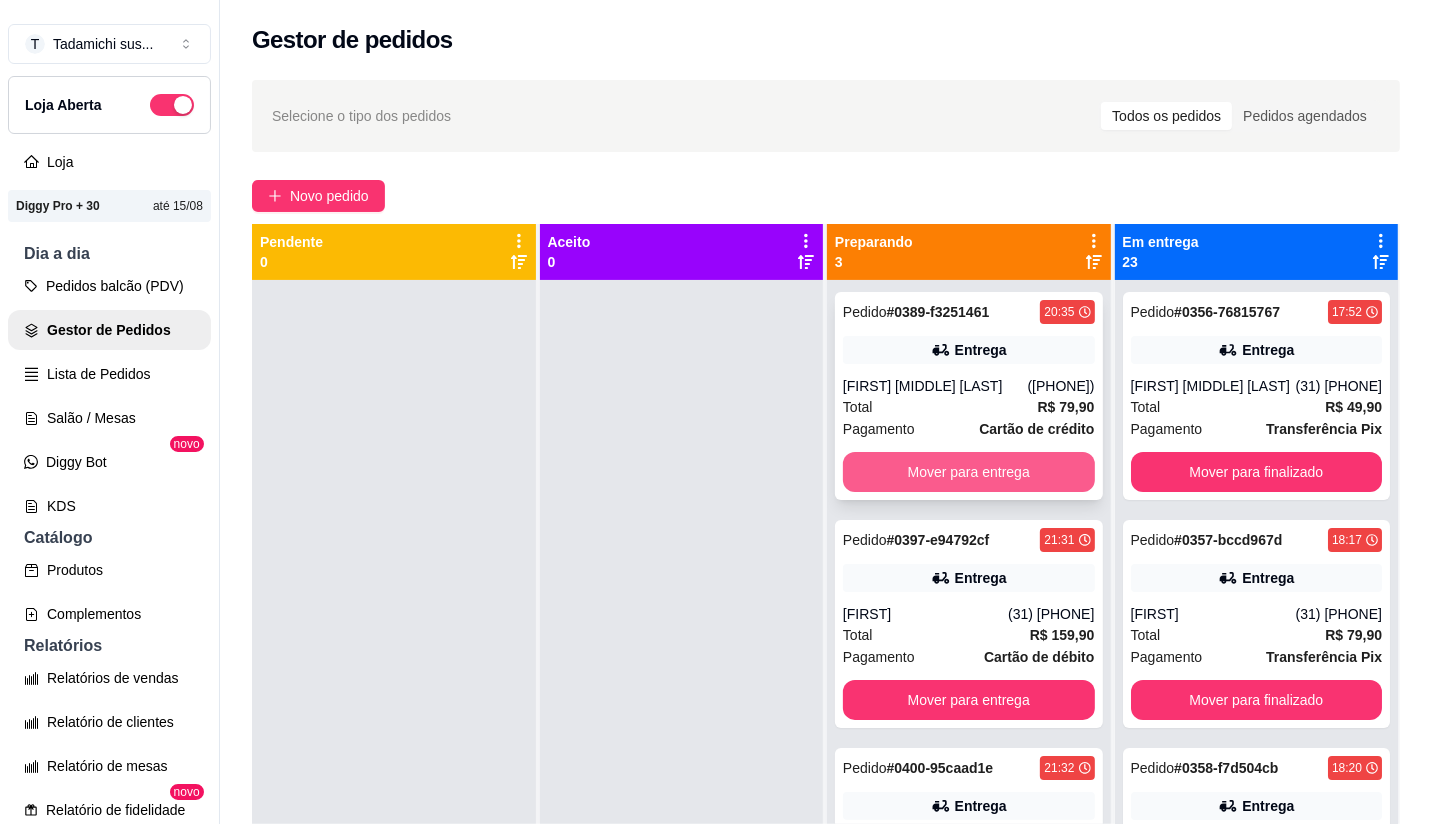 click on "Mover para entrega" at bounding box center [969, 472] 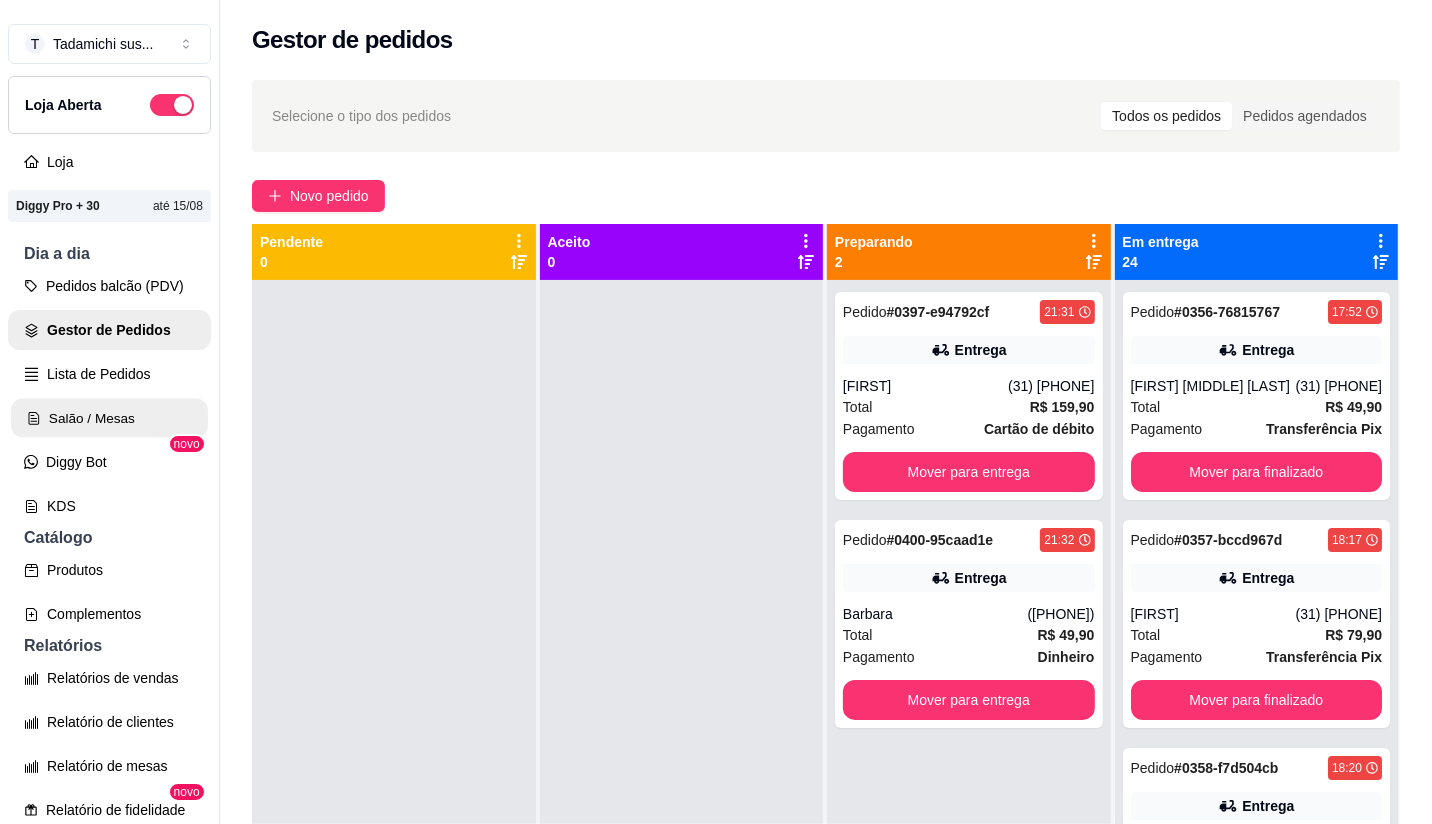 click on "Salão / Mesas" at bounding box center [109, 418] 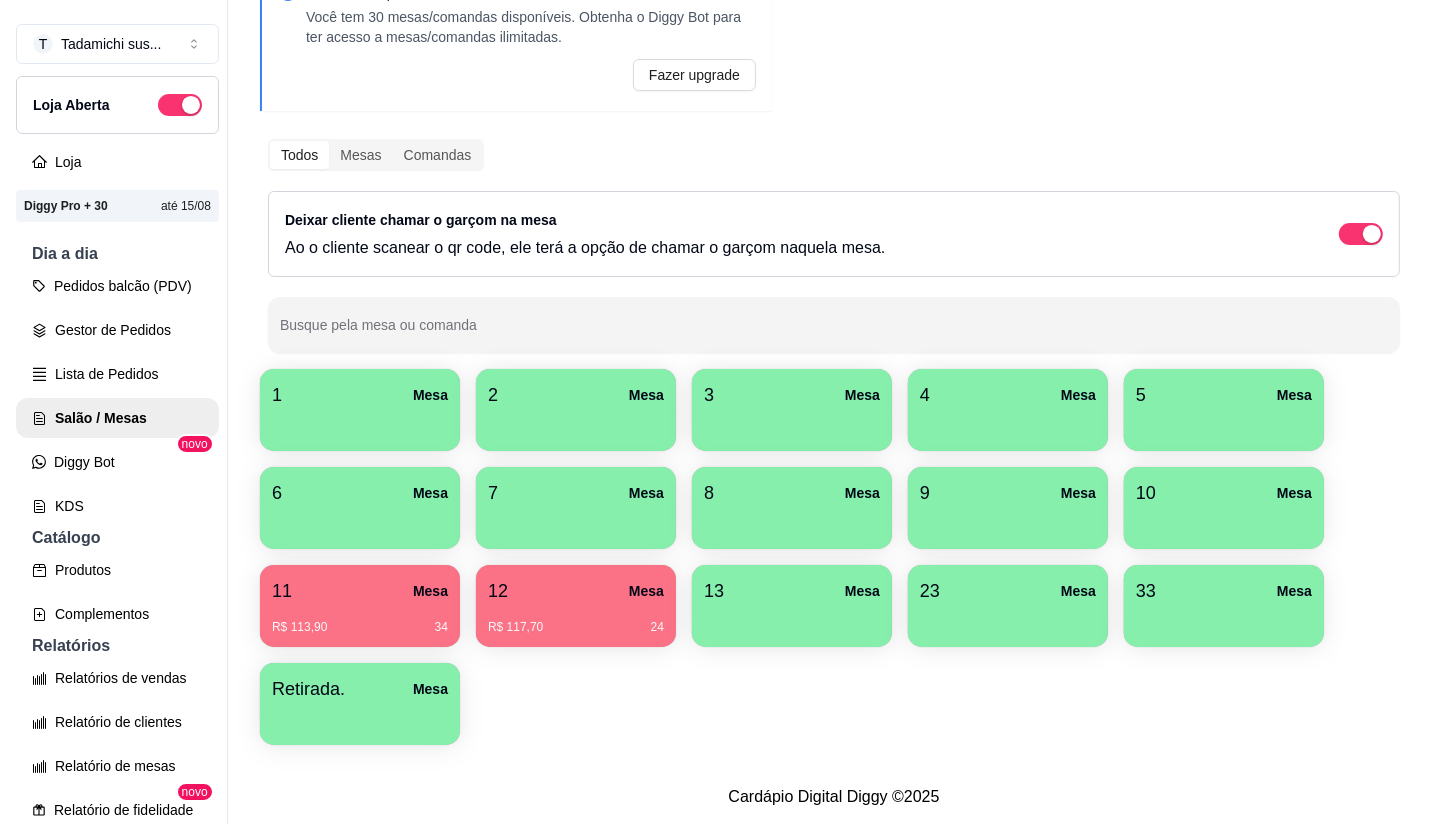 scroll, scrollTop: 134, scrollLeft: 0, axis: vertical 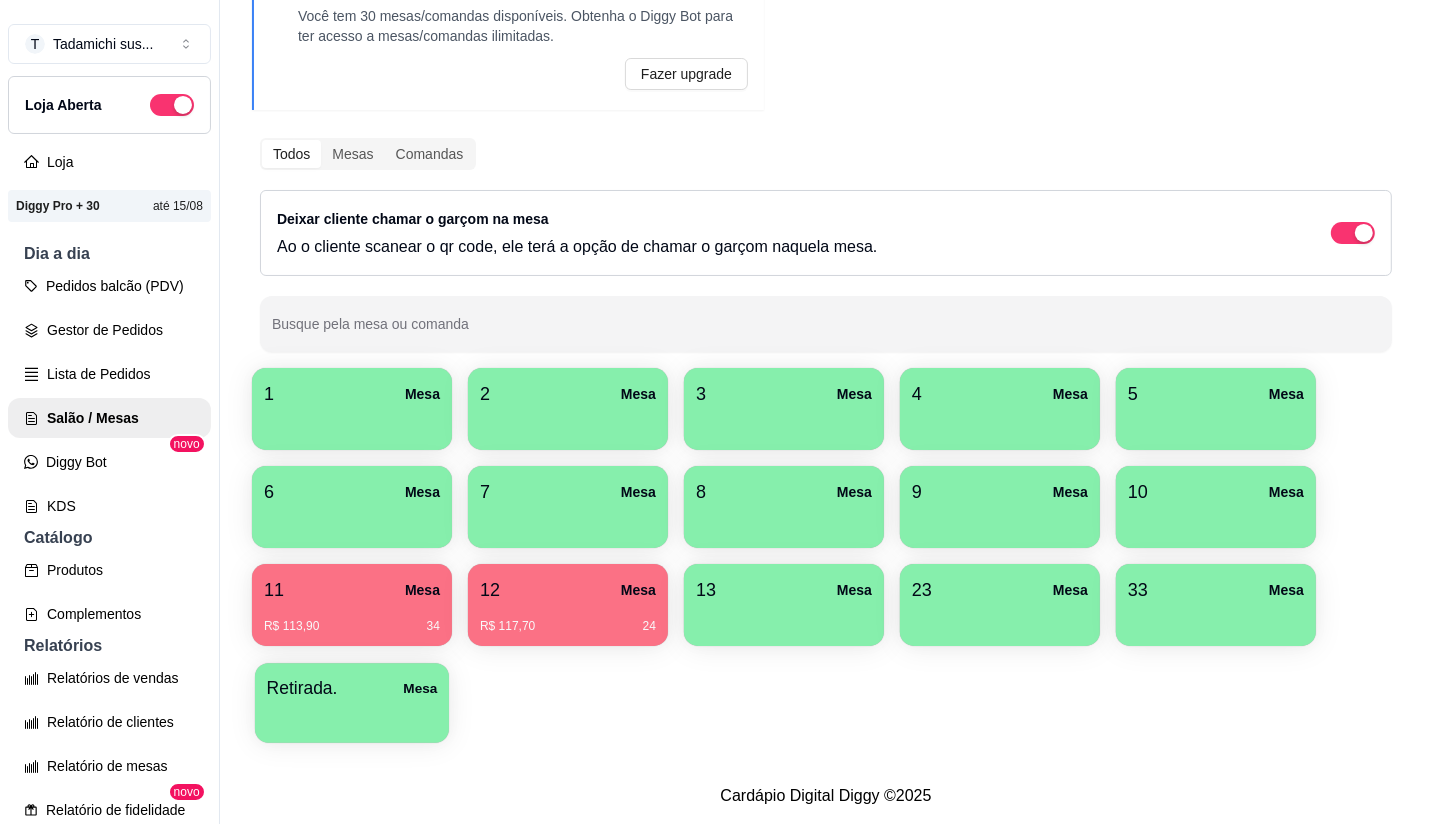 click at bounding box center (352, 716) 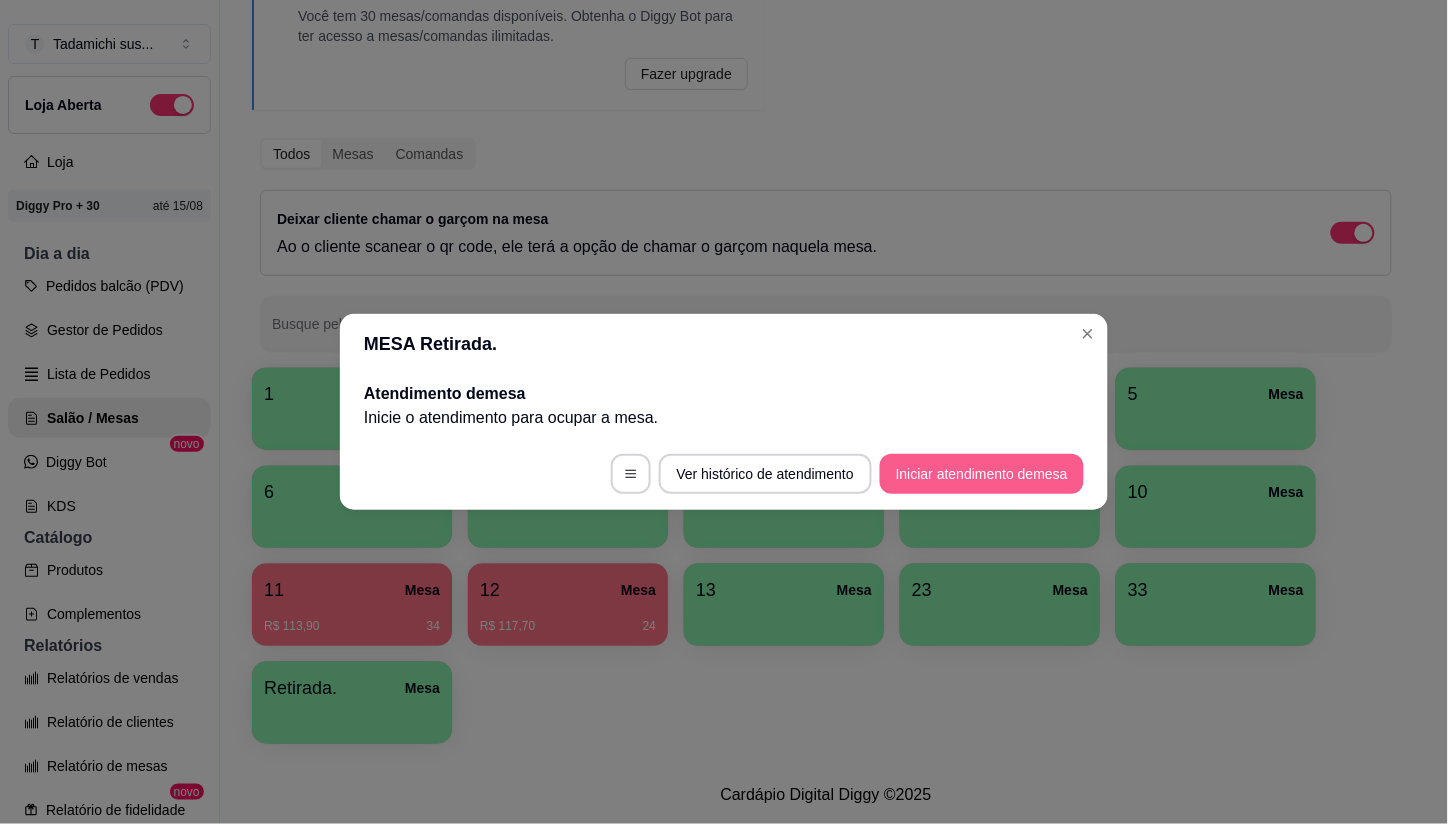 click on "Iniciar atendimento de  mesa" at bounding box center [982, 474] 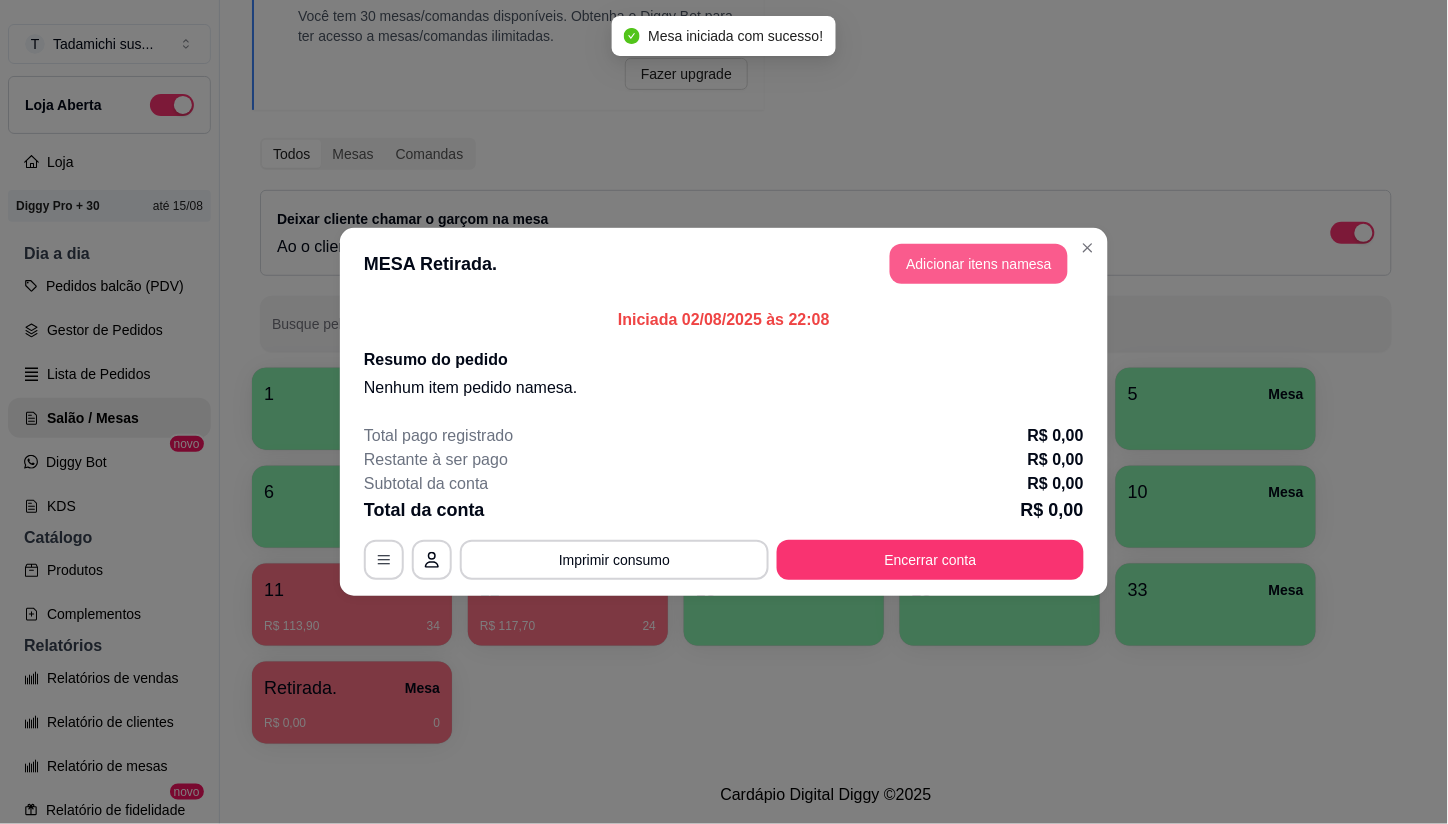 click on "Adicionar itens na  mesa" at bounding box center (979, 264) 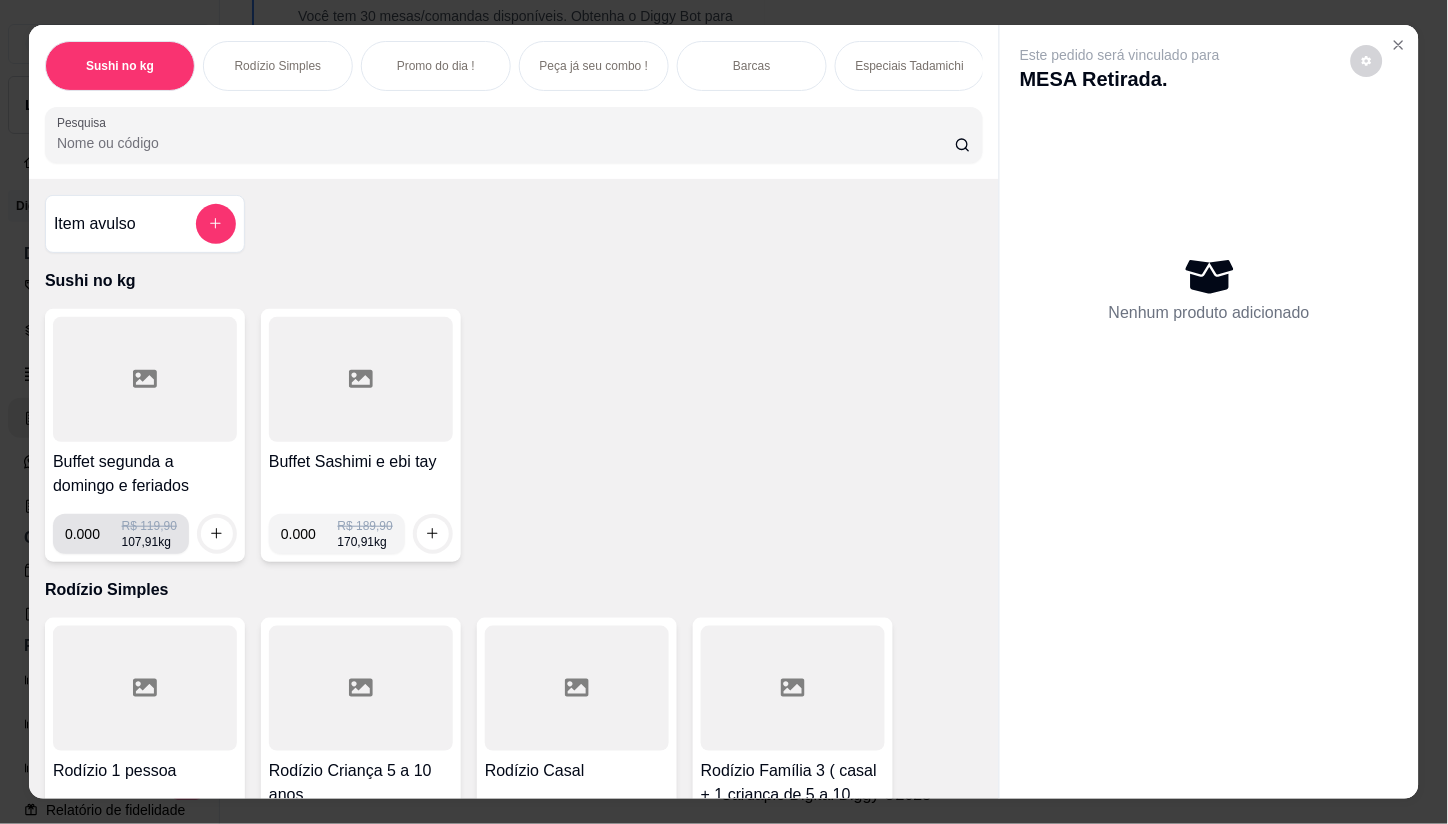 click on "0.000" at bounding box center [93, 534] 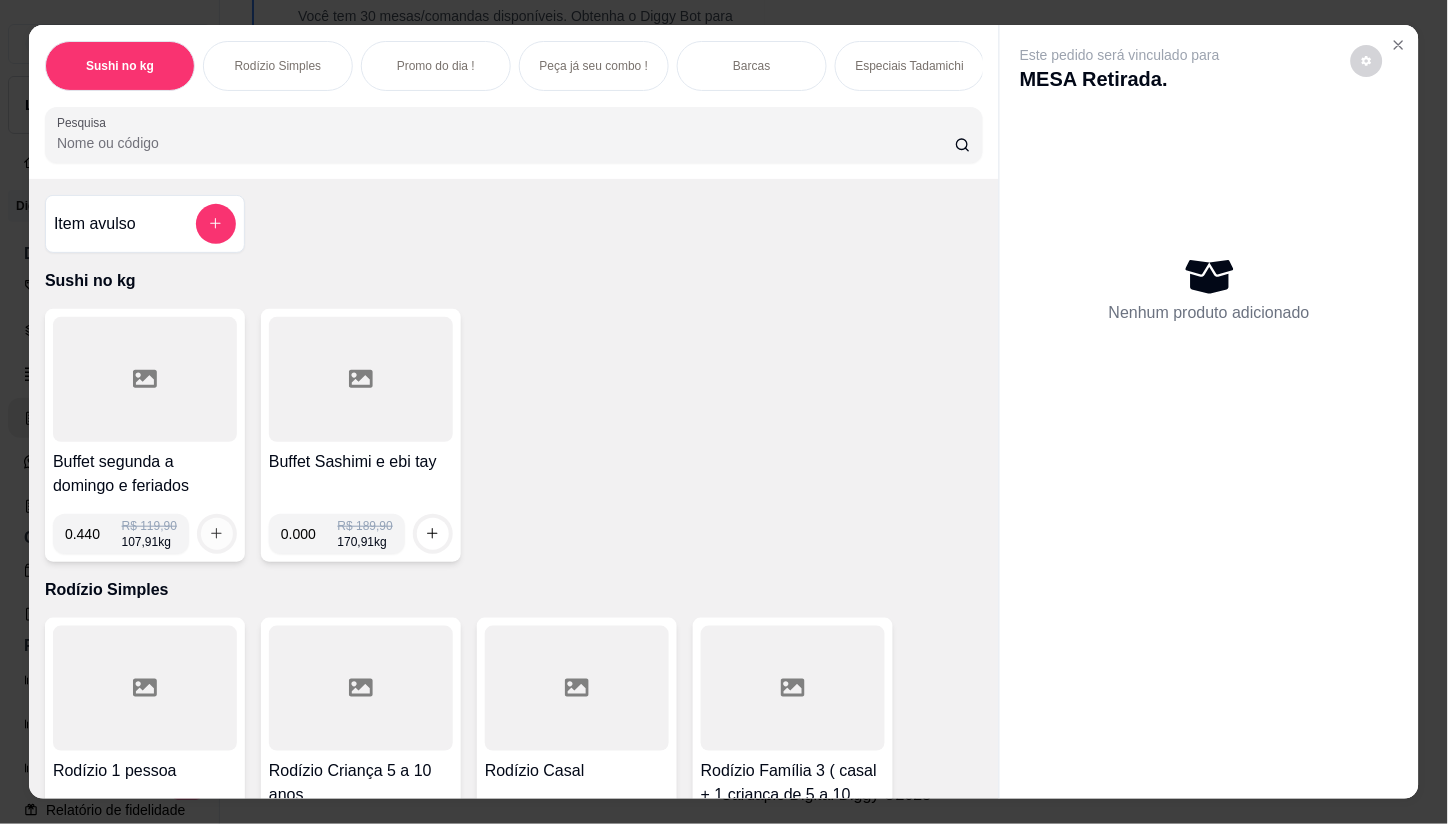 type on "0.440" 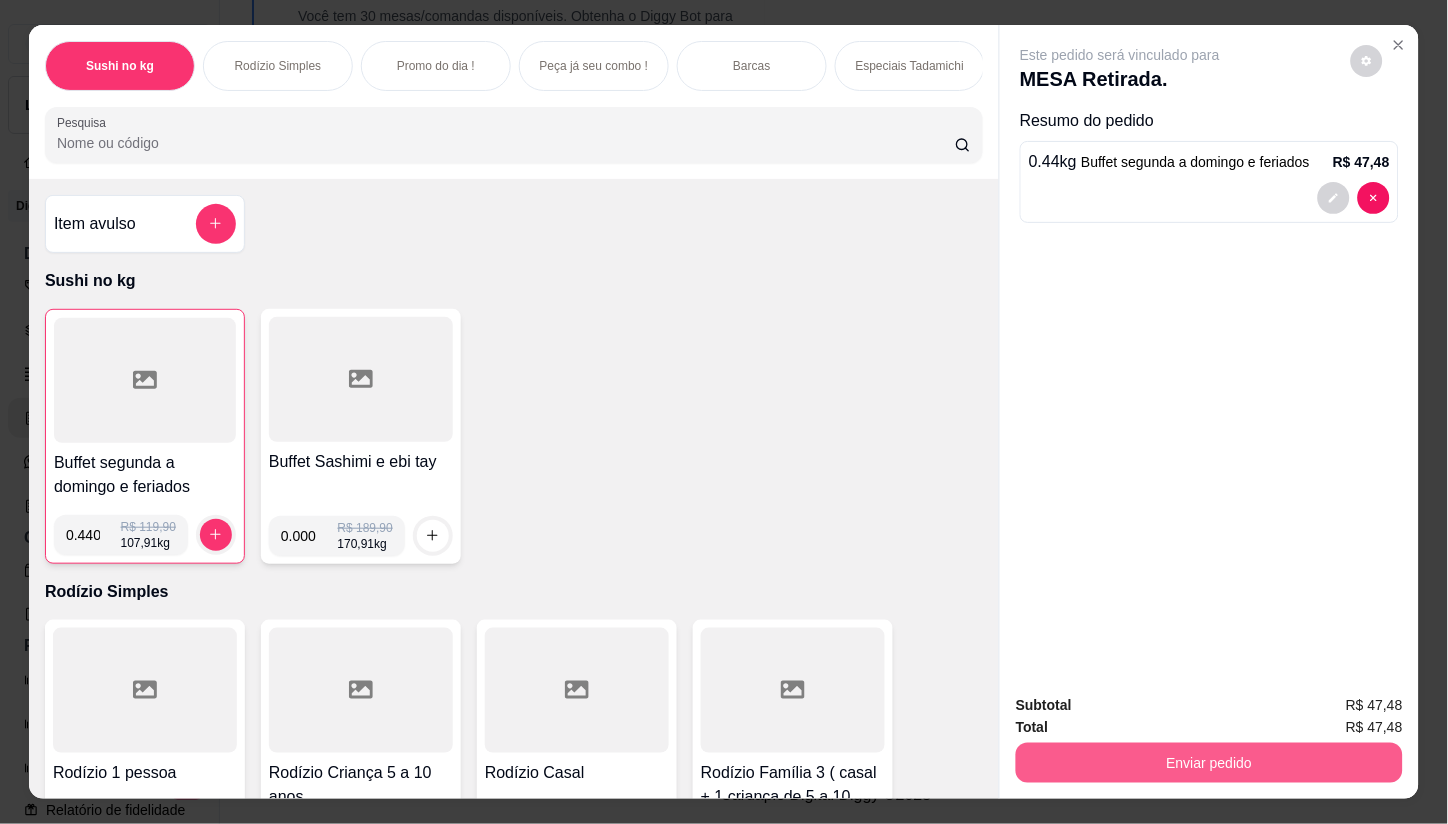 click on "Enviar pedido" at bounding box center (1209, 763) 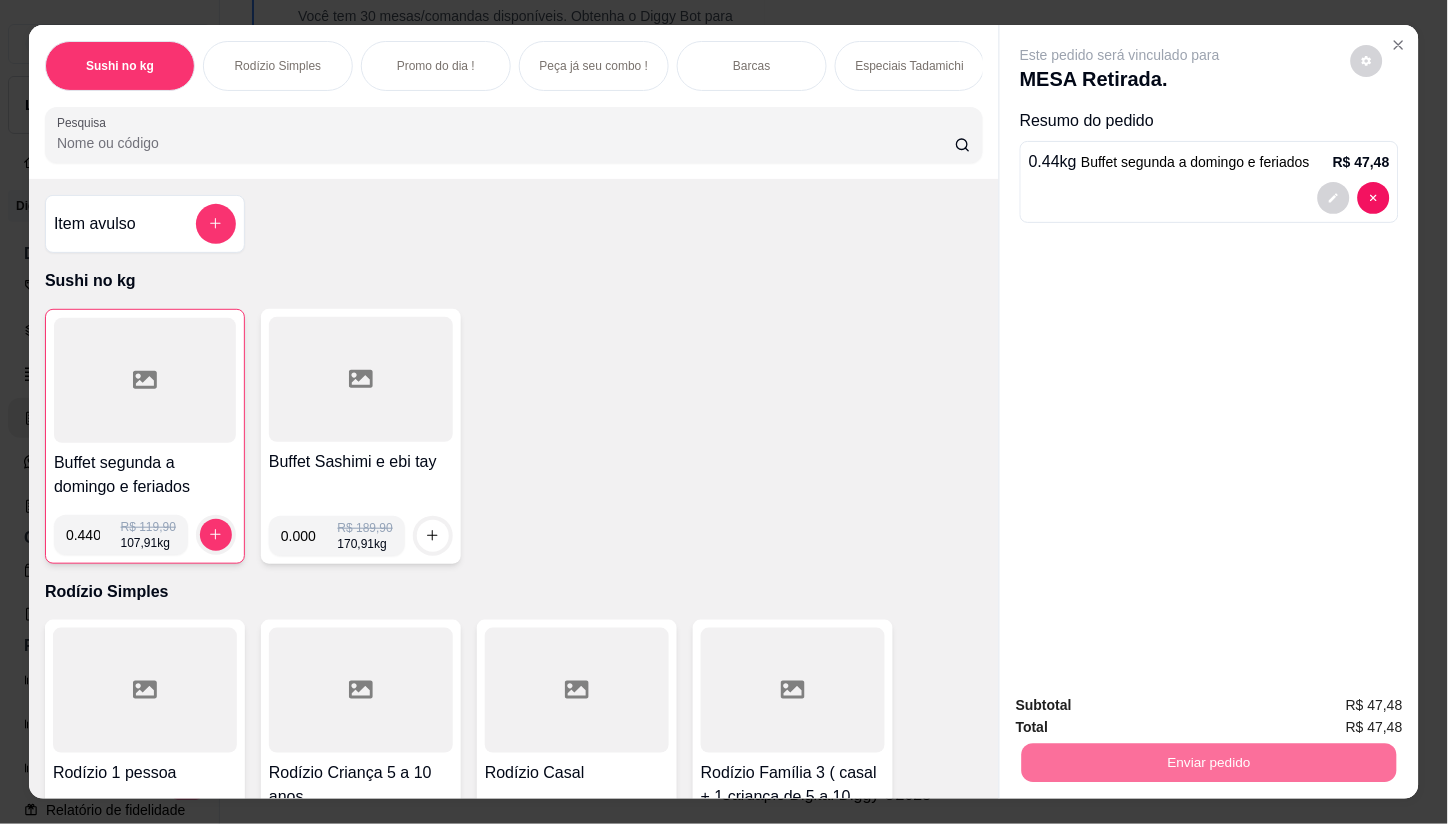 click on "Não registrar e enviar pedido" at bounding box center (1144, 705) 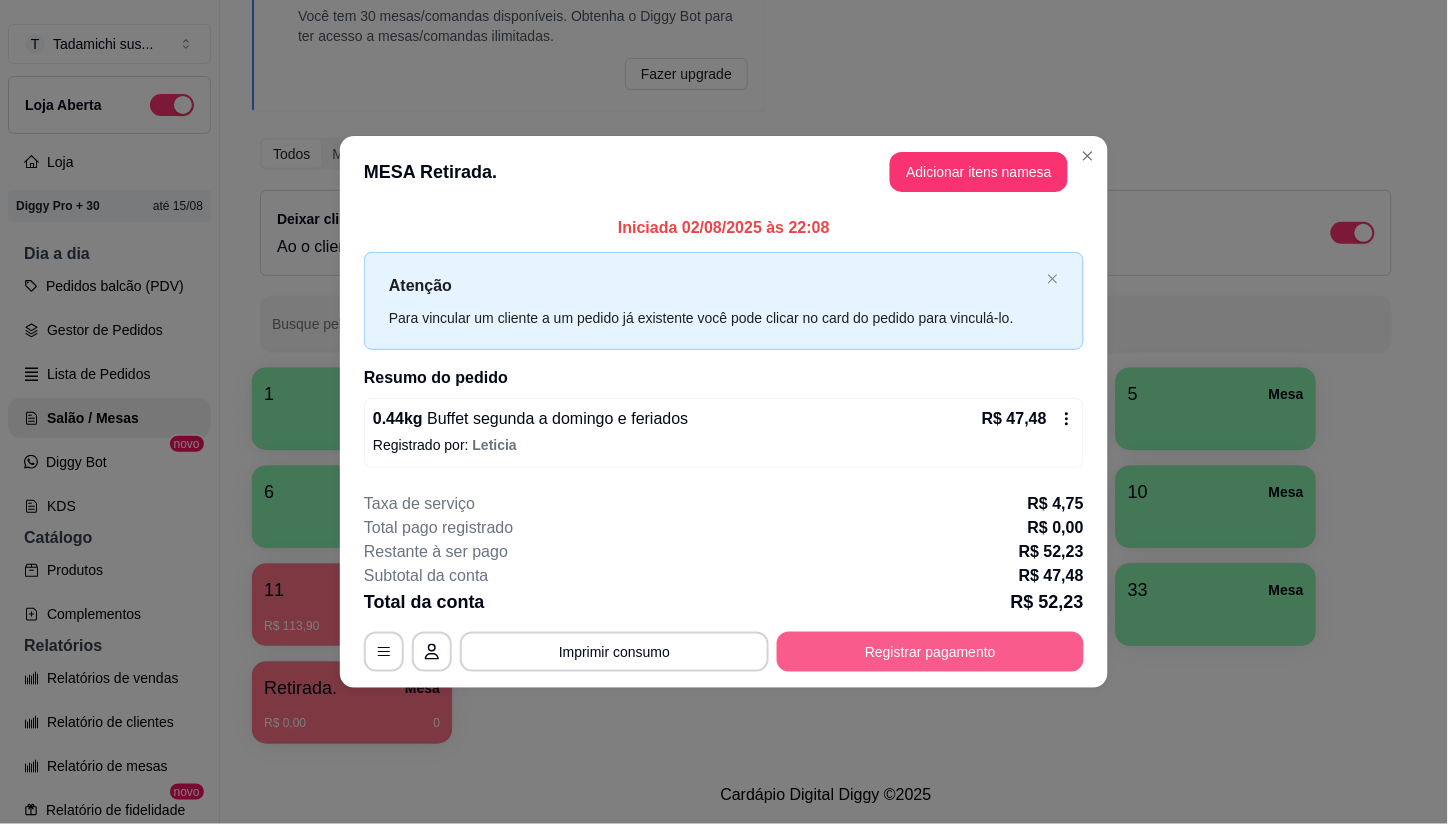 click on "Registrar pagamento" at bounding box center (930, 652) 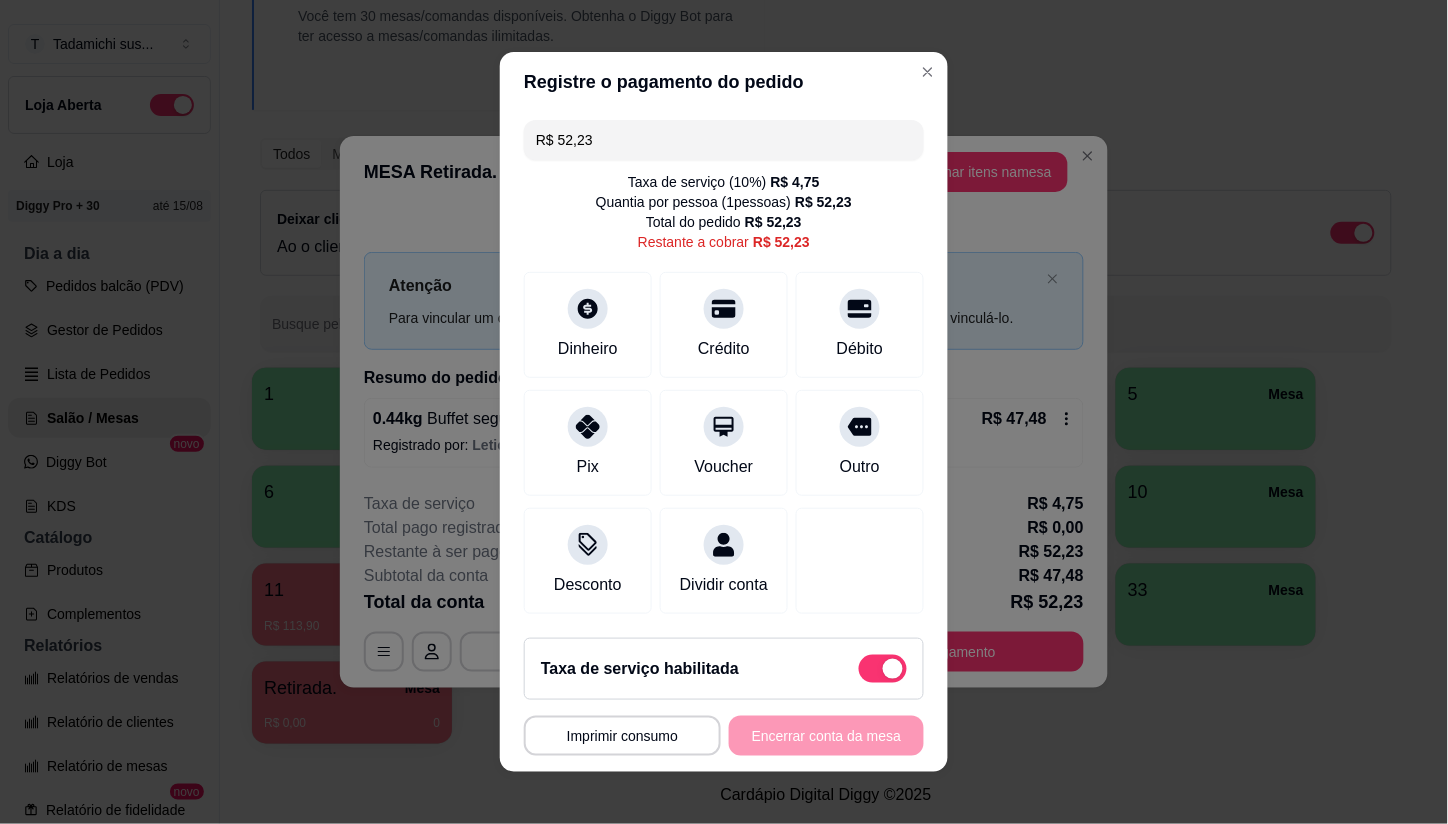 click at bounding box center (883, 669) 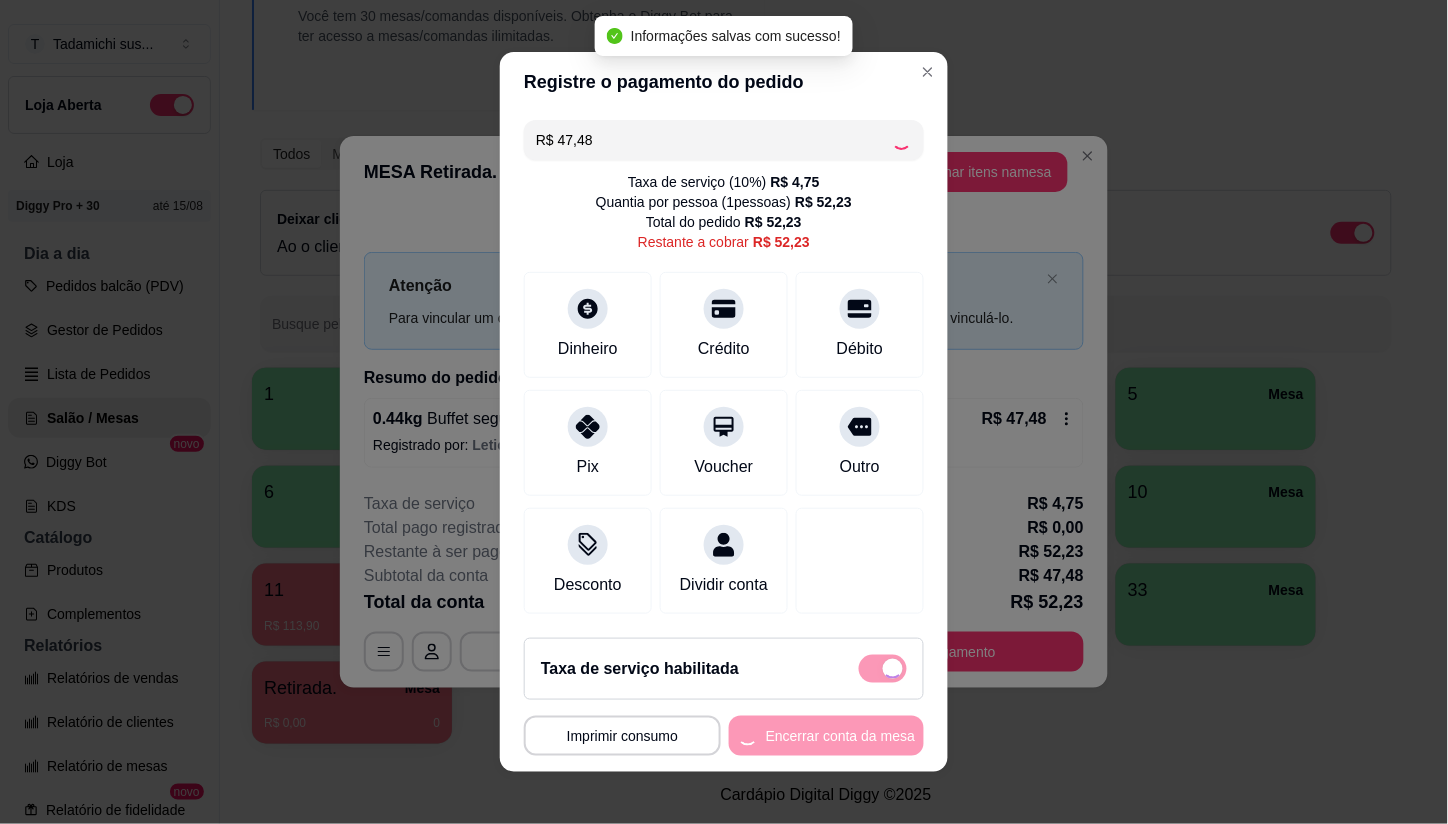 checkbox on "false" 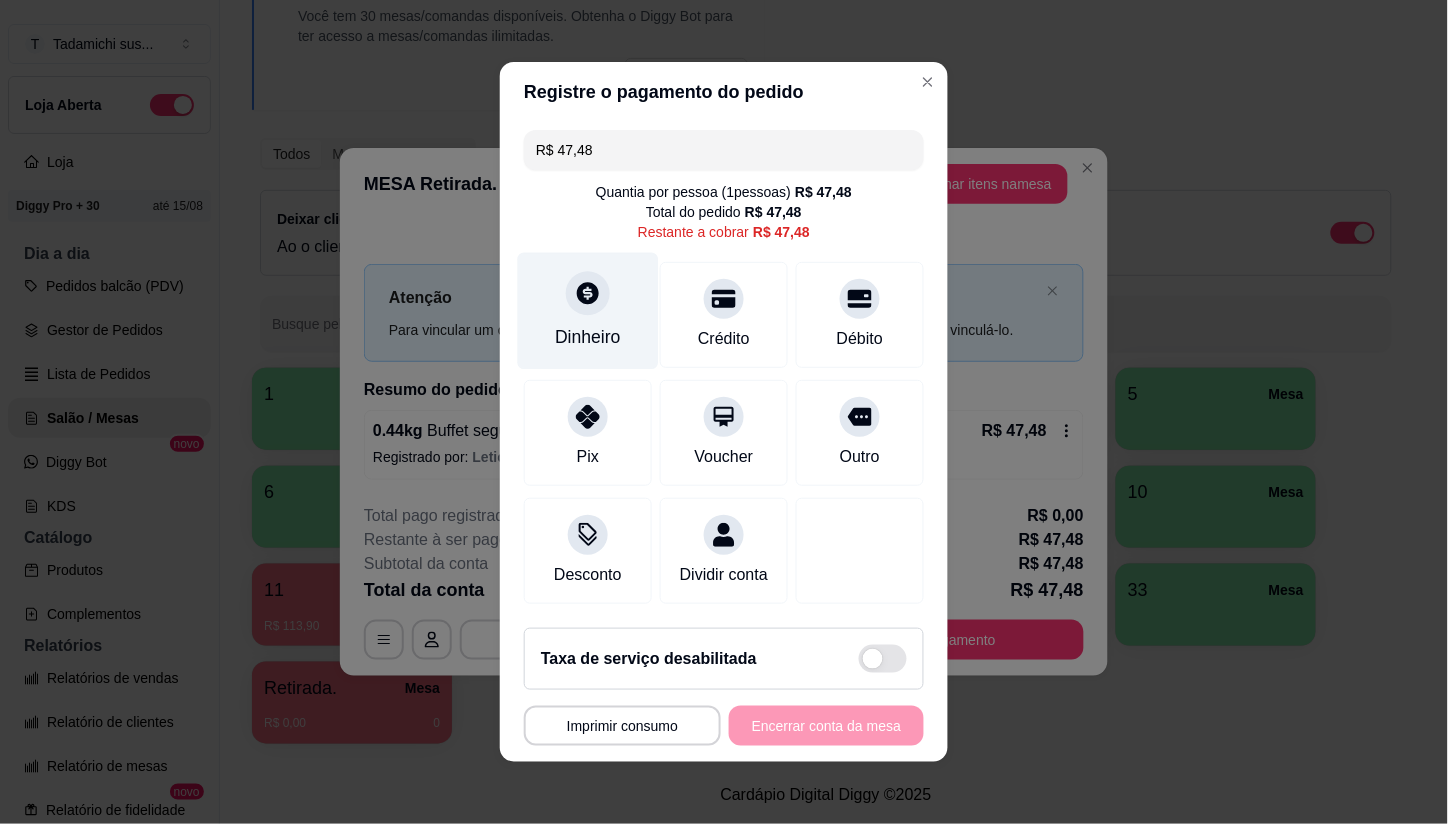 click on "Dinheiro" at bounding box center [588, 337] 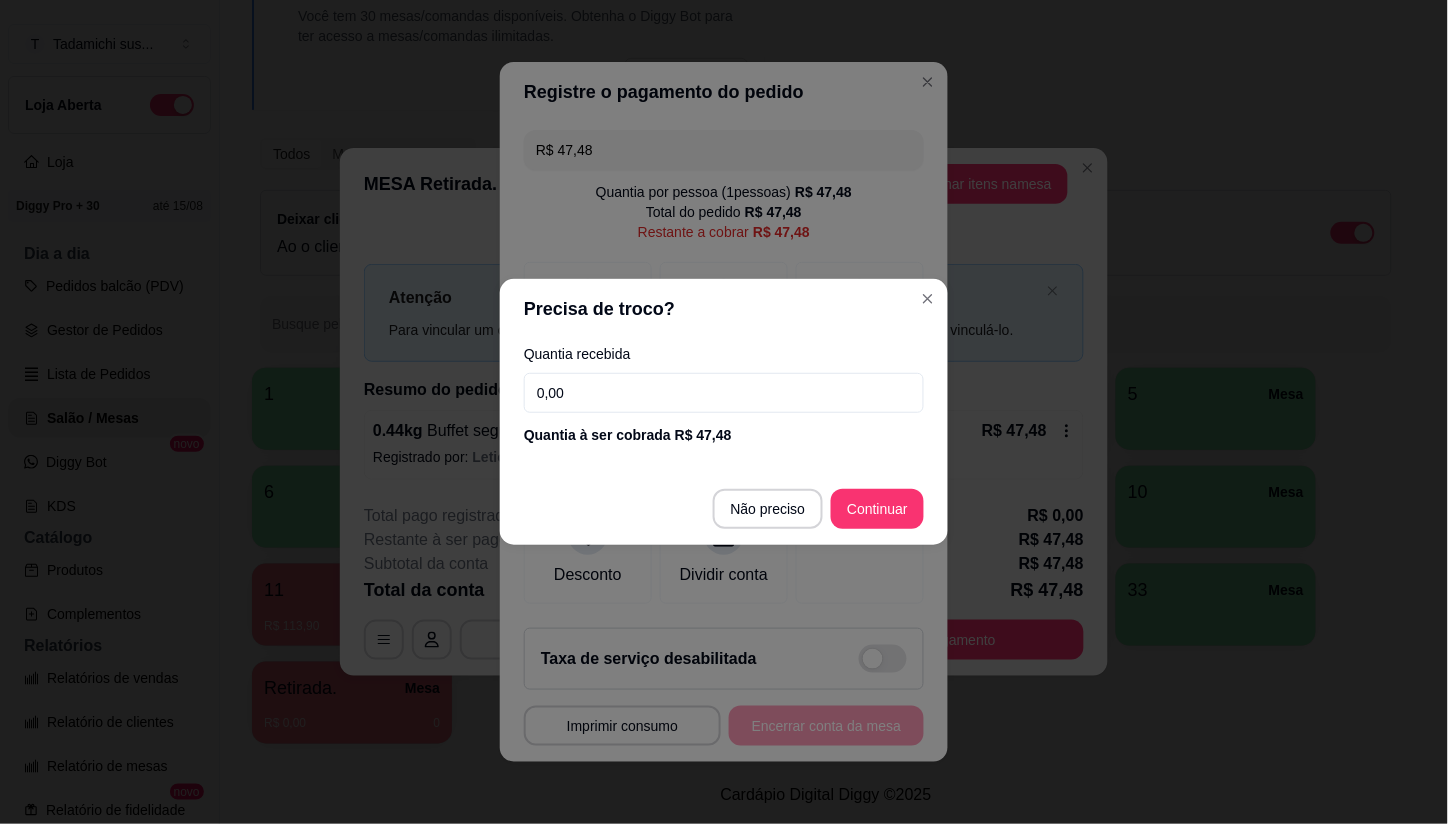 click on "0,00" at bounding box center (724, 393) 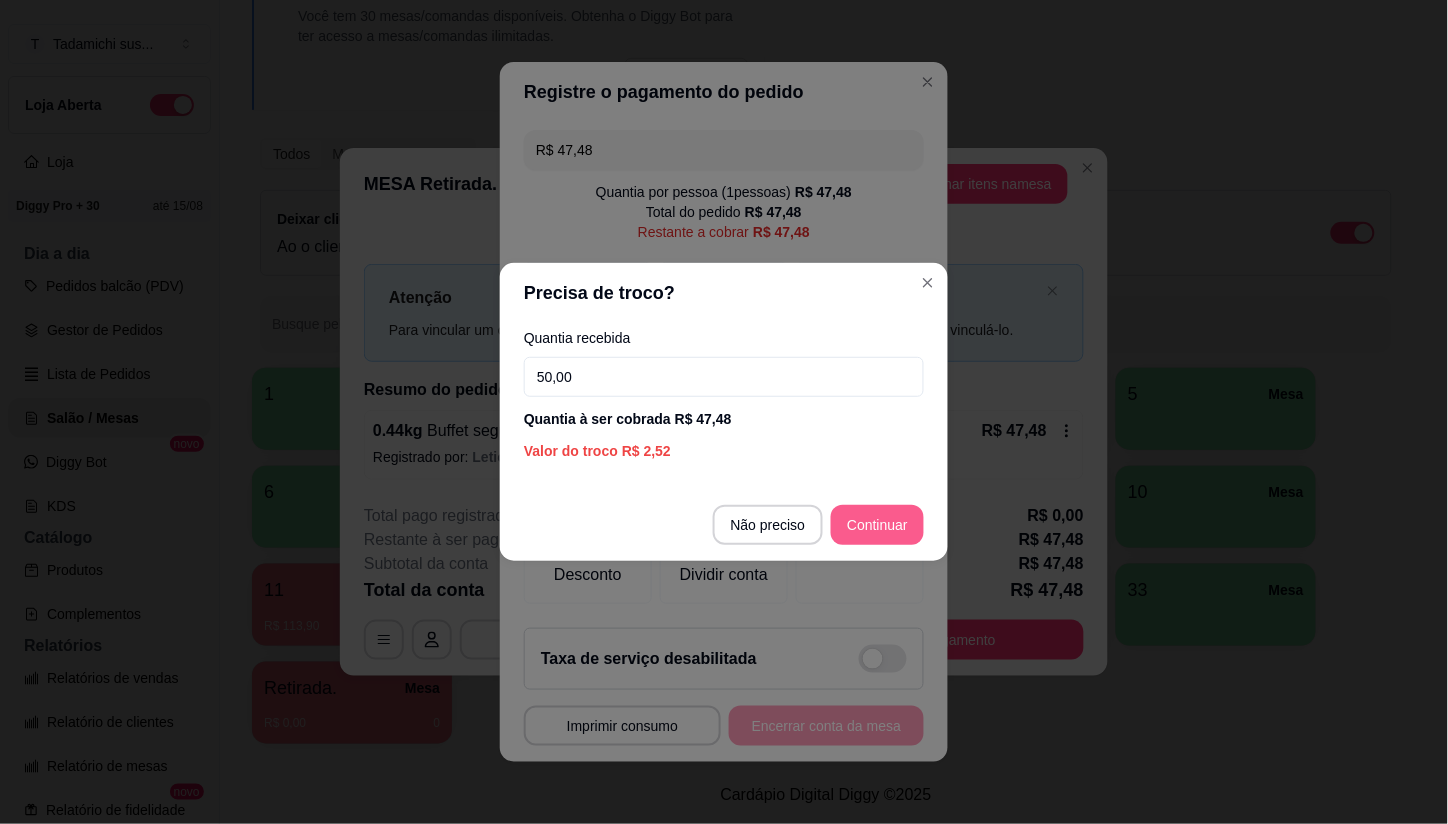 type on "50,00" 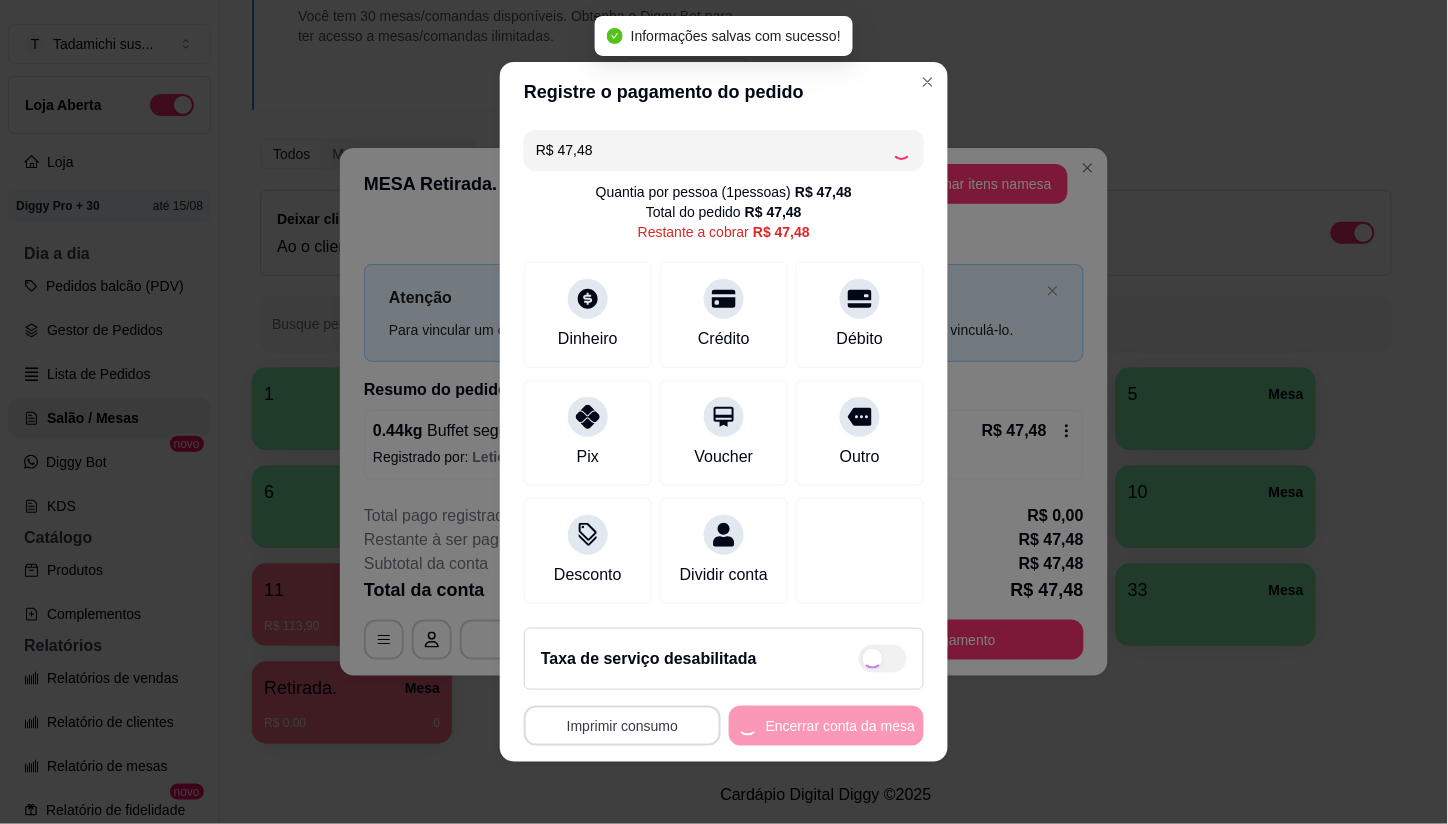 type on "R$ 0,00" 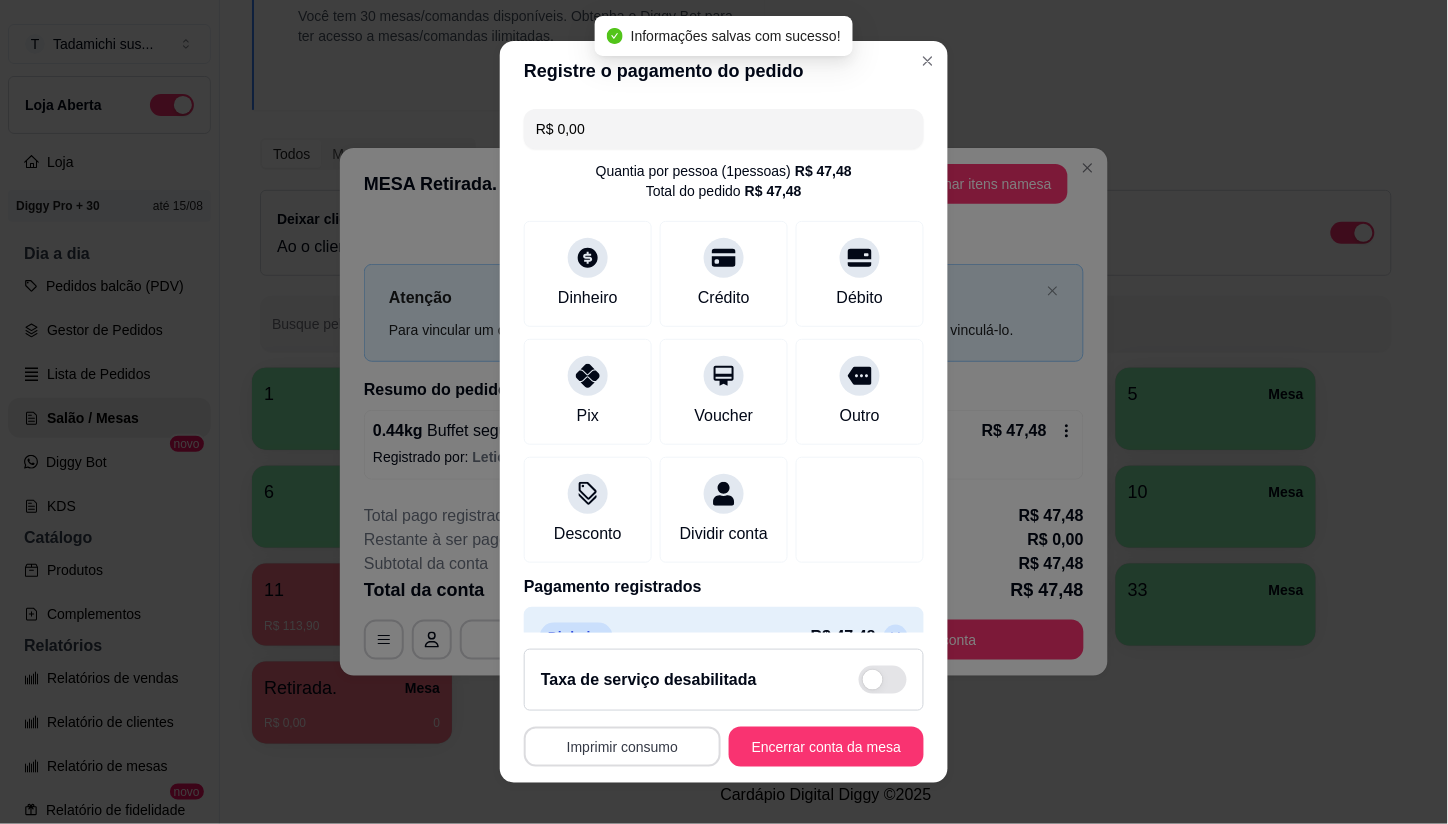 click on "Imprimir consumo" at bounding box center (622, 747) 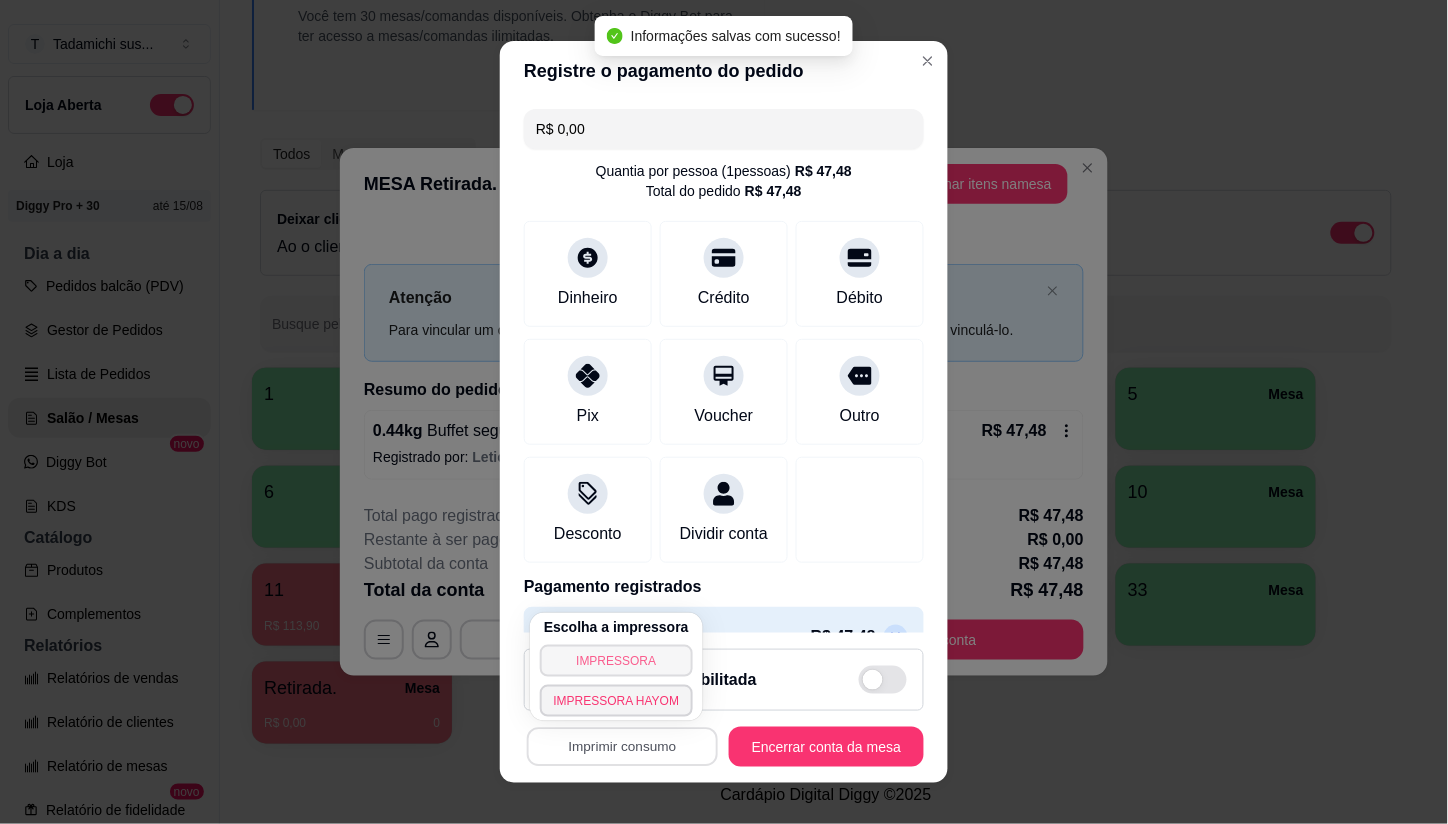 click on "IMPRESSORA" at bounding box center (617, 661) 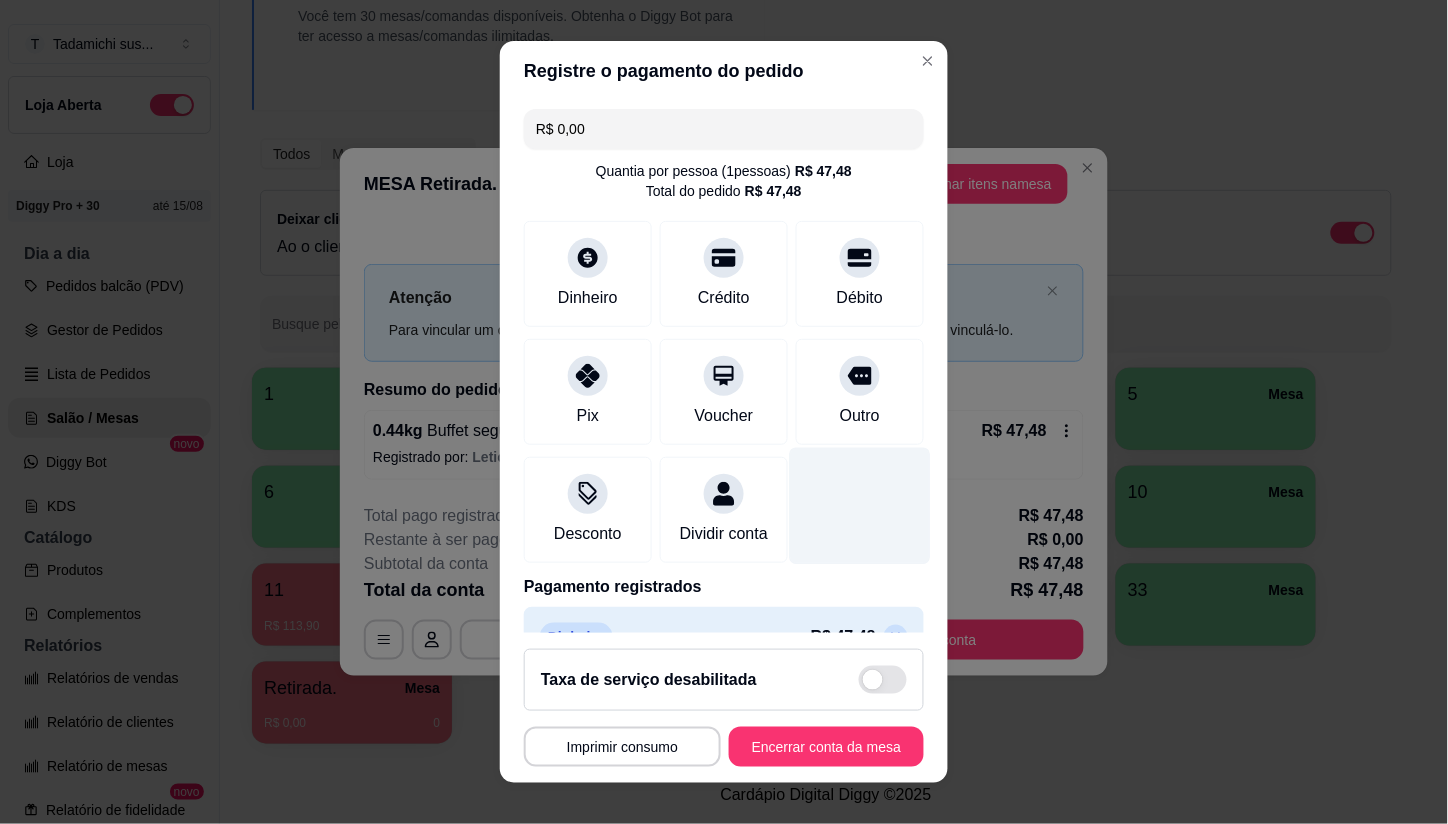 scroll, scrollTop: 66, scrollLeft: 0, axis: vertical 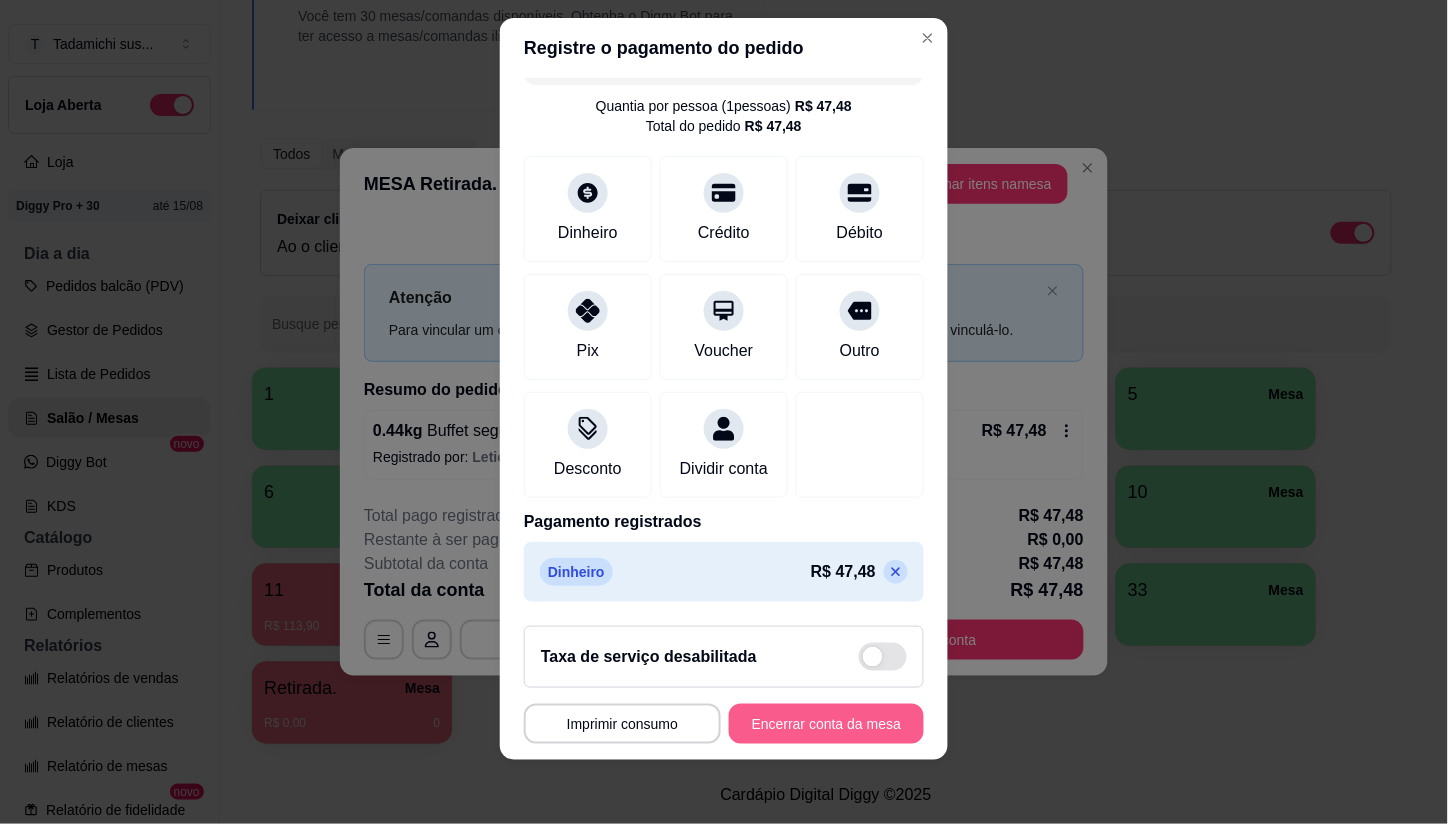 click on "Encerrar conta da mesa" at bounding box center (826, 724) 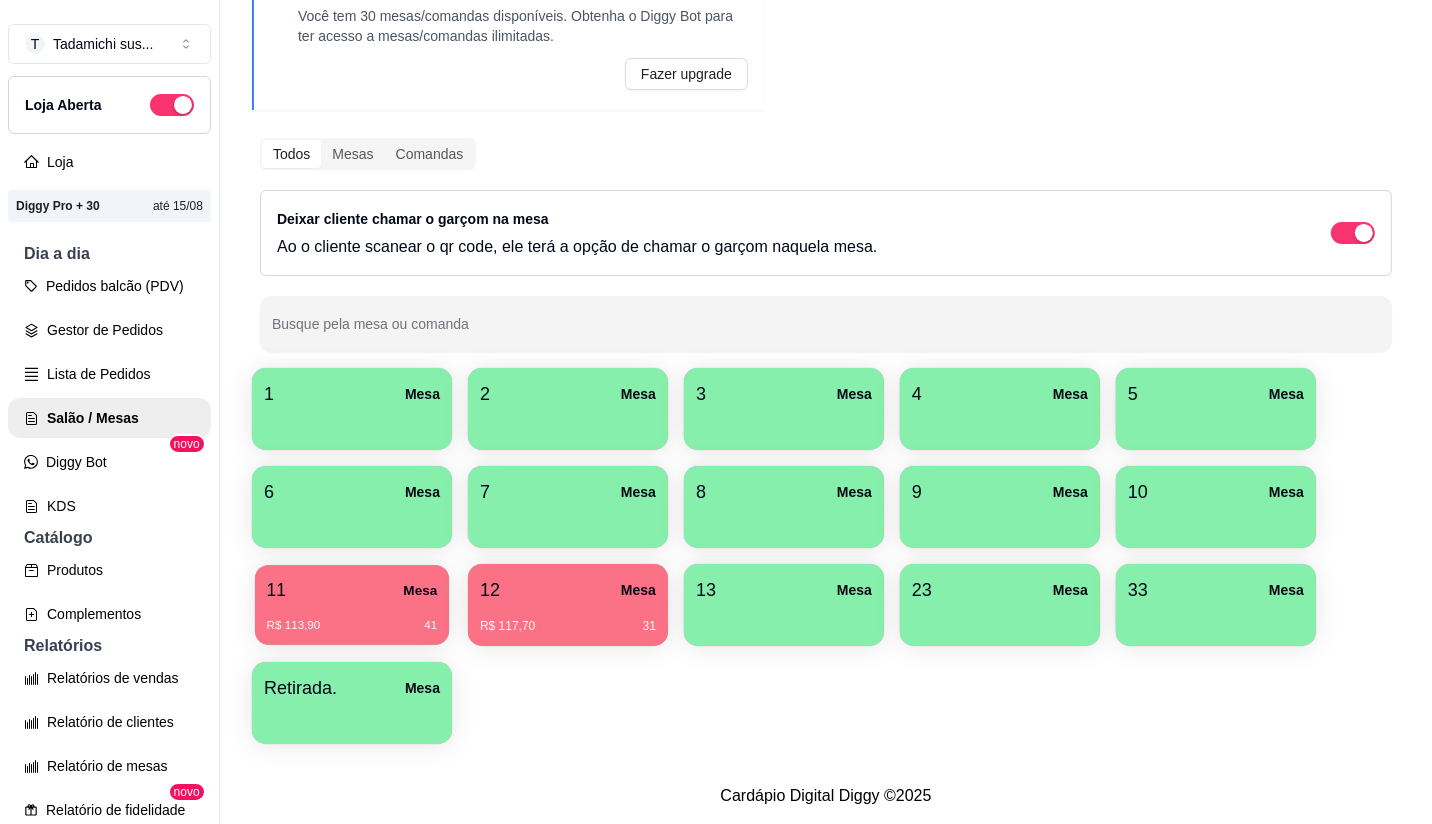 click on "R$ 113,90 41" at bounding box center (352, 626) 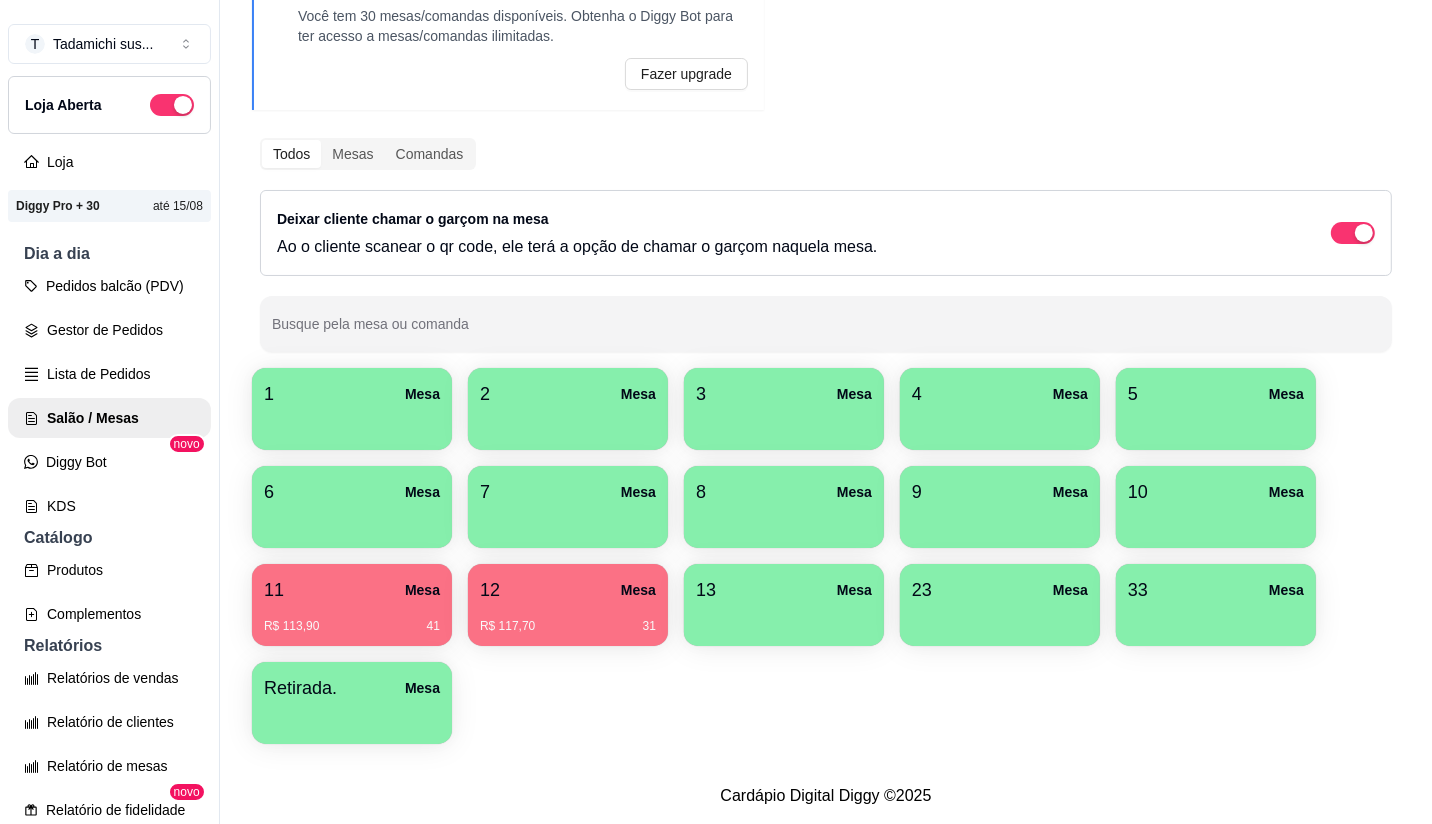 click on "R$ 117,70 31" at bounding box center (568, 619) 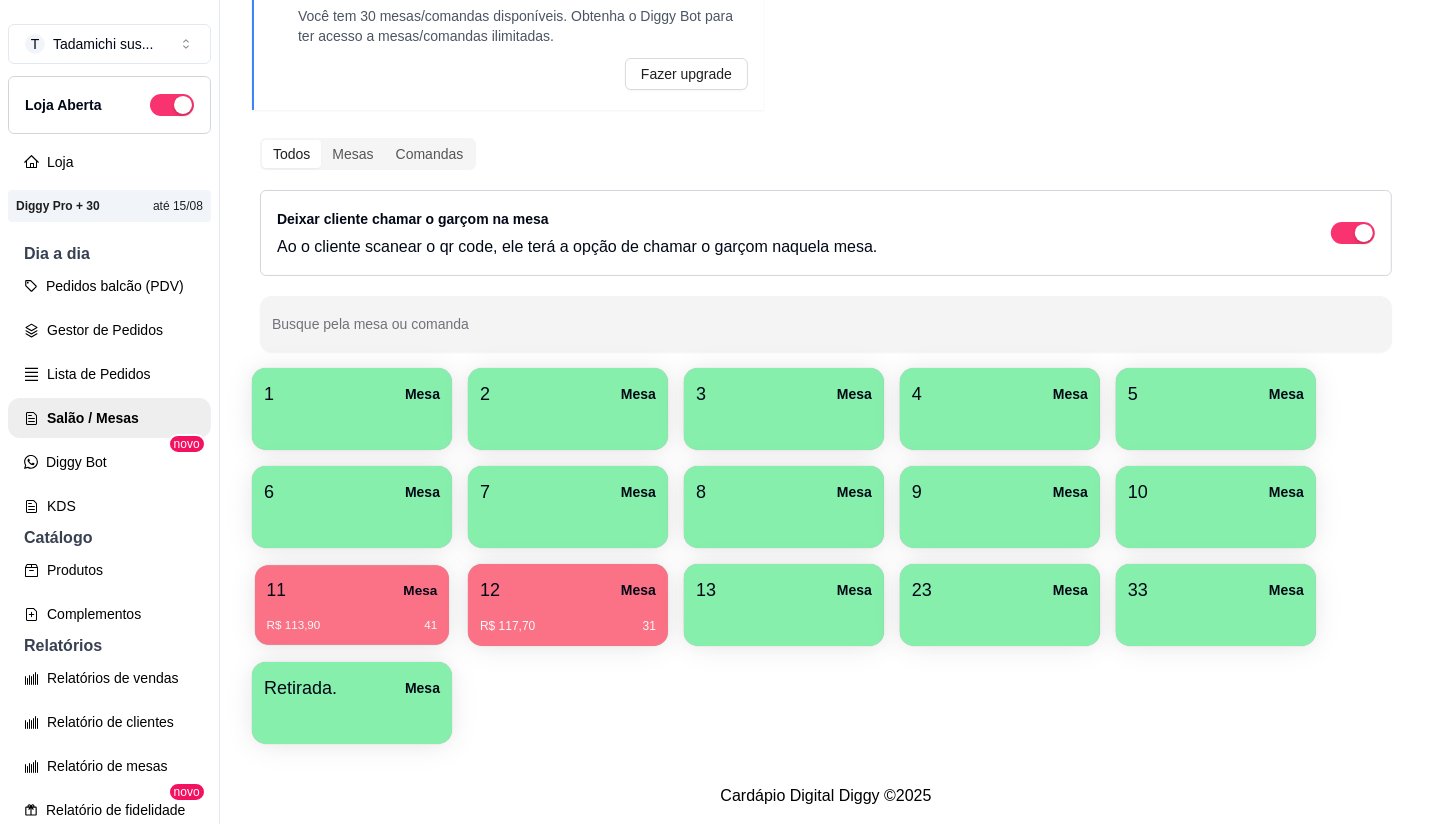 click on "11 Mesa" at bounding box center [352, 590] 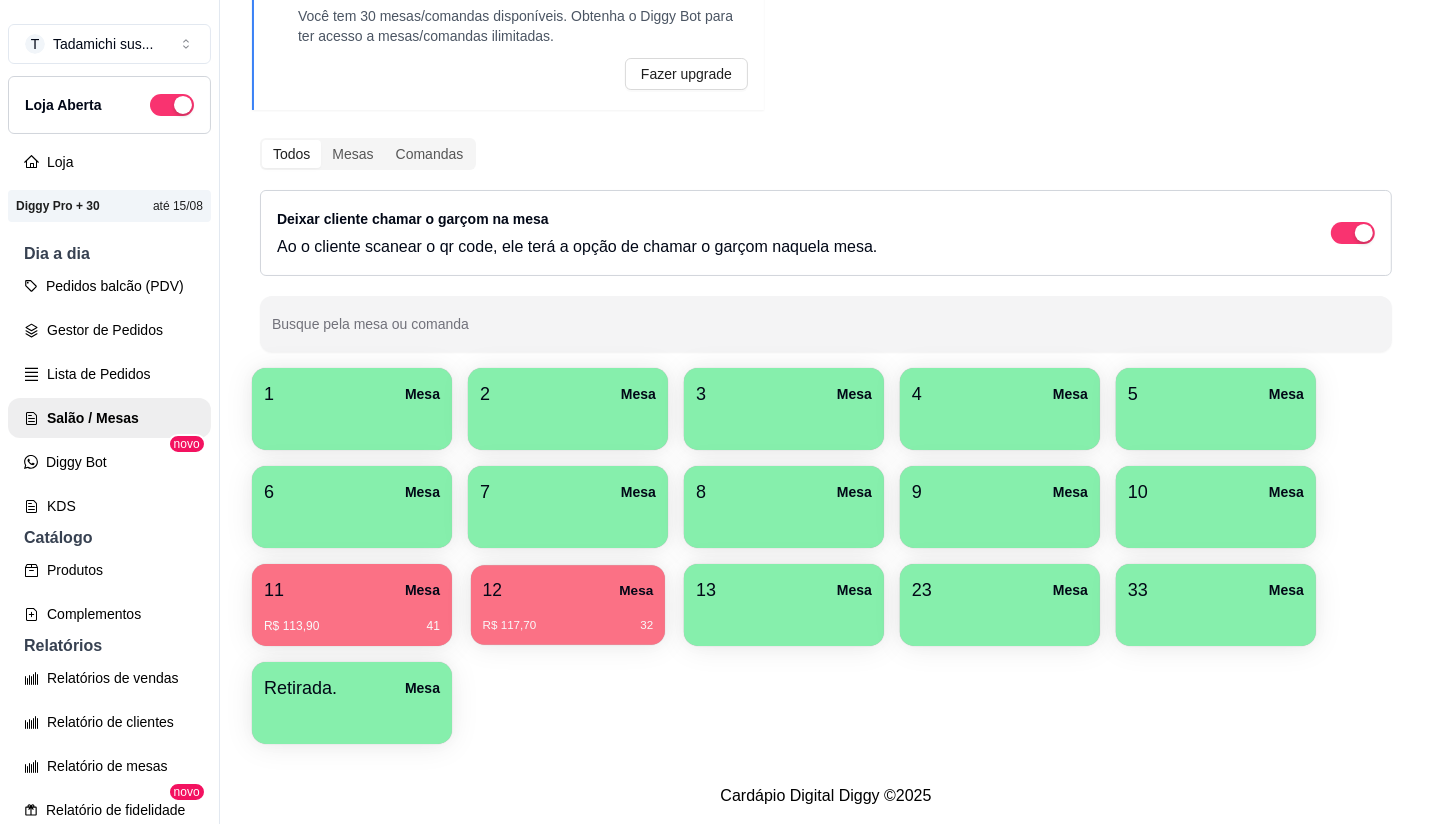 click on "12 Mesa" at bounding box center (568, 590) 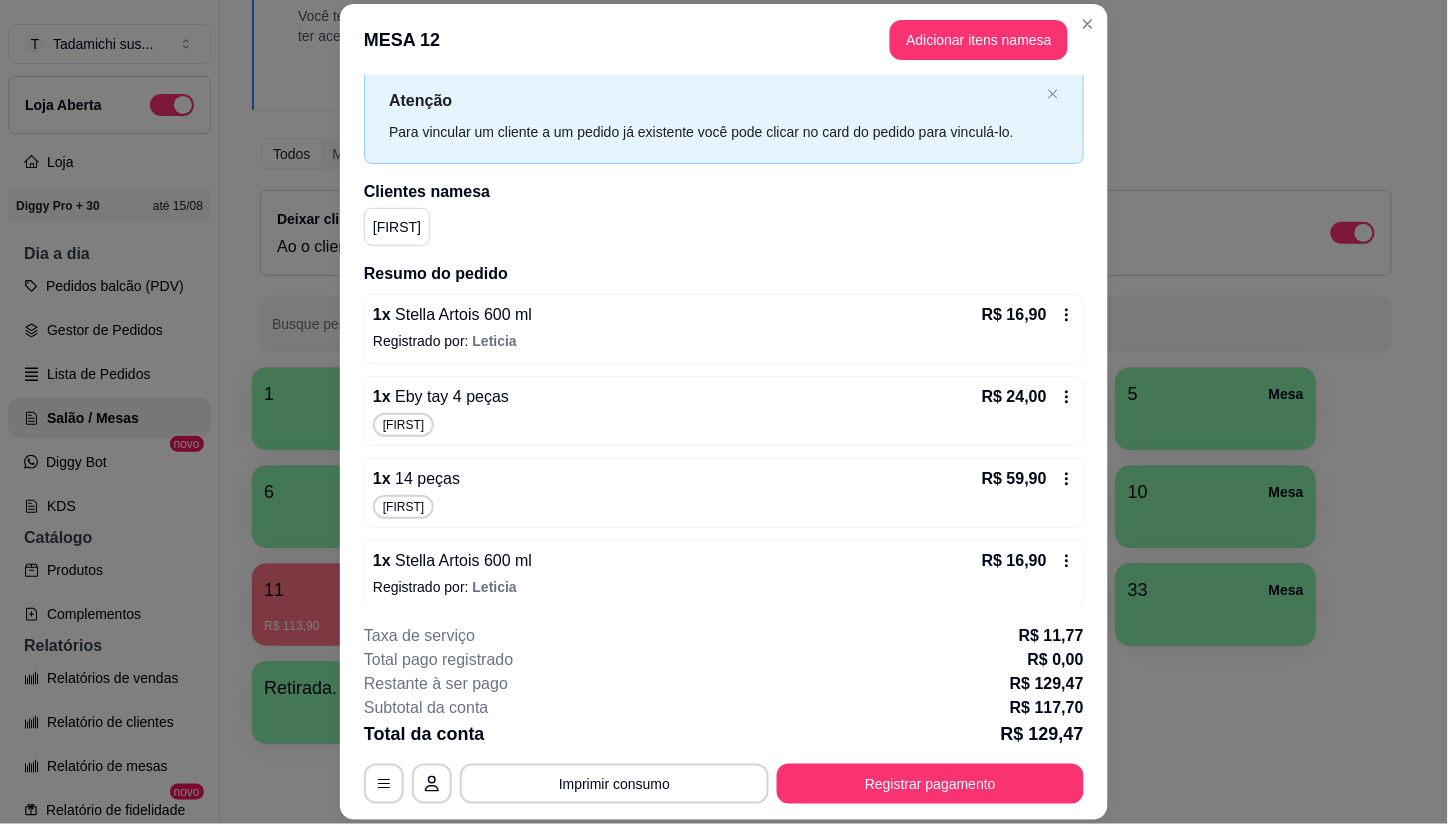 scroll, scrollTop: 64, scrollLeft: 0, axis: vertical 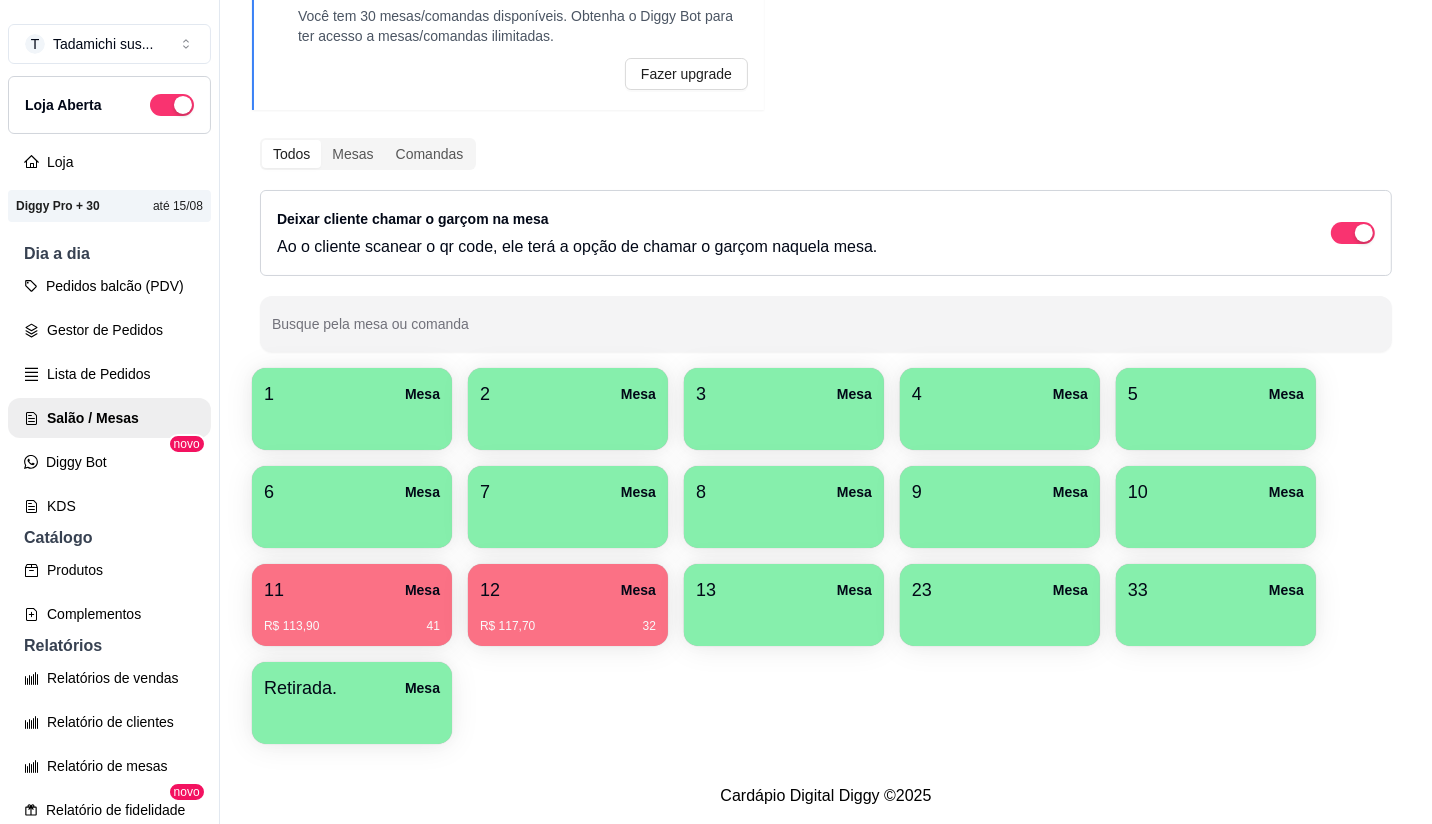 click at bounding box center (352, 717) 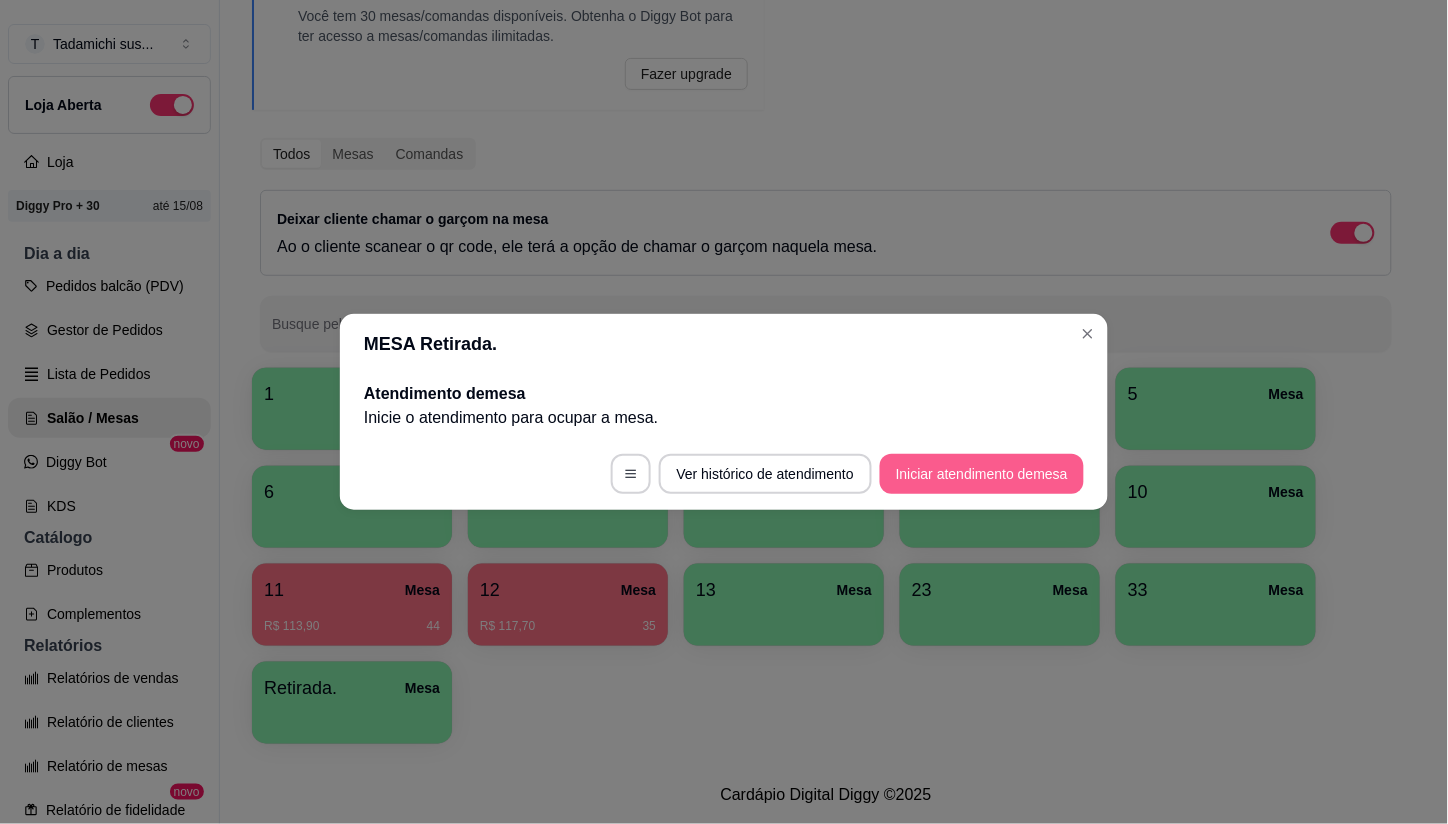 click on "Iniciar atendimento de  mesa" at bounding box center (982, 474) 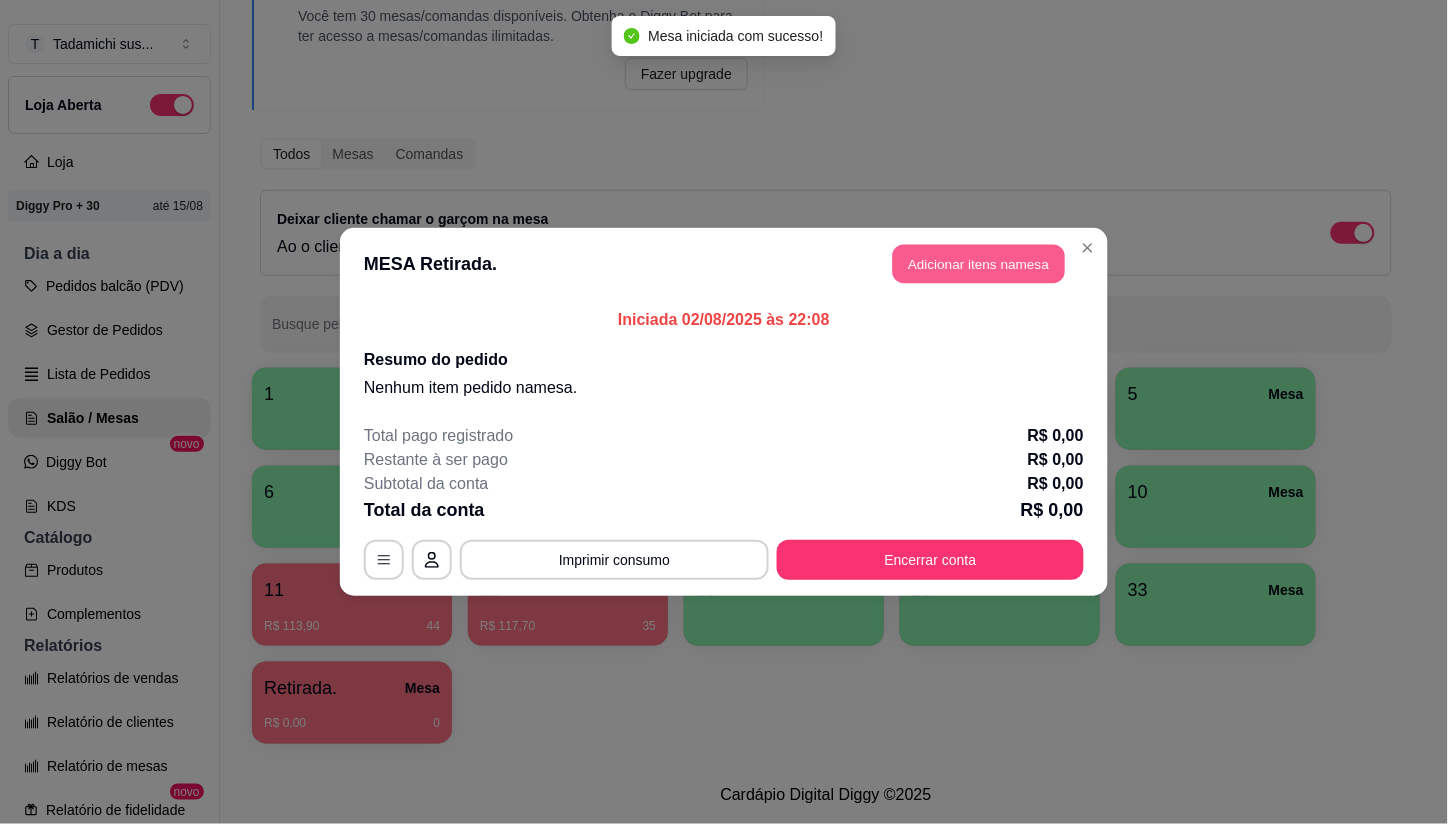 click on "Adicionar itens na  mesa" at bounding box center (979, 264) 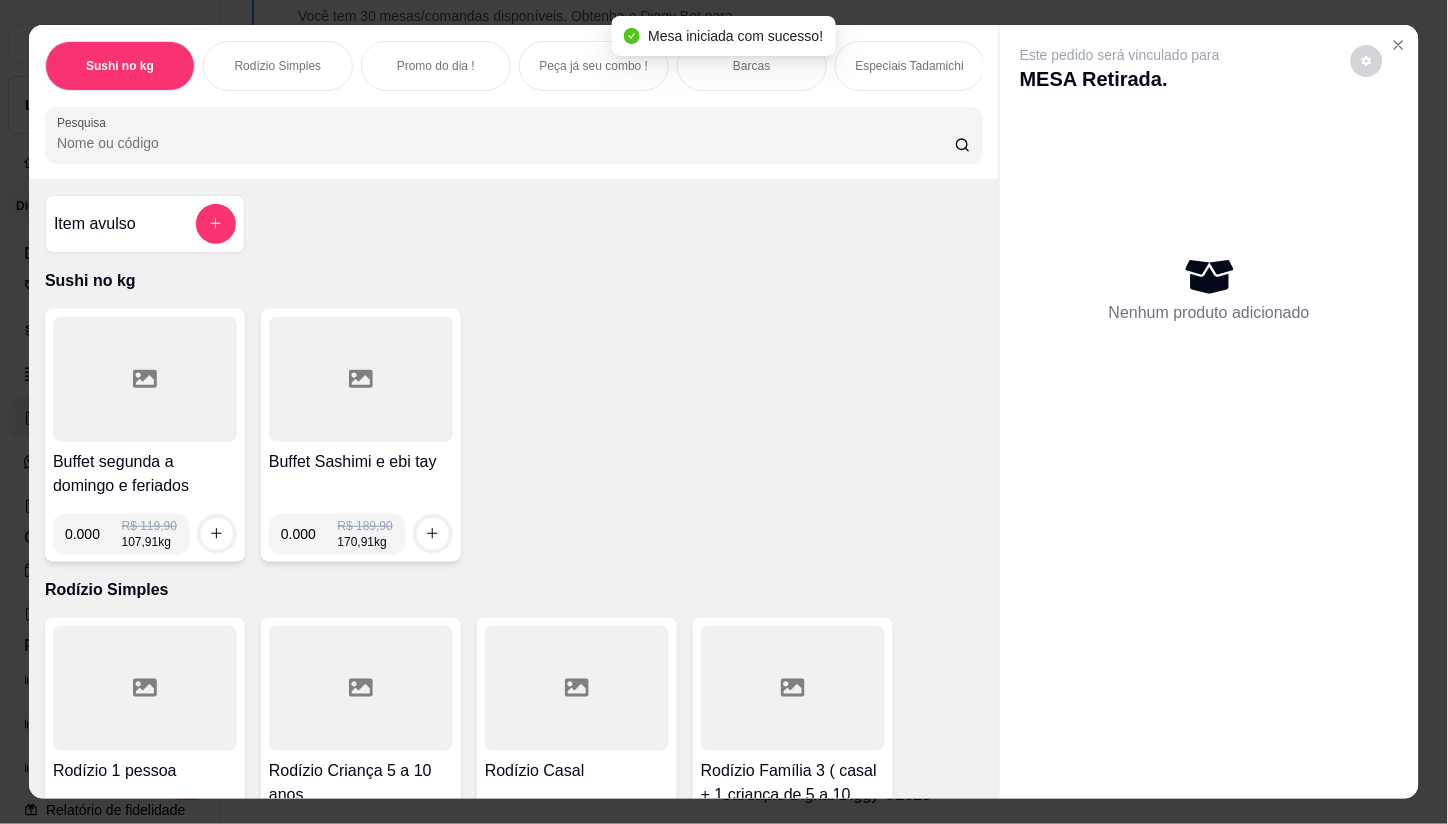 click on "Pesquisa" at bounding box center [506, 143] 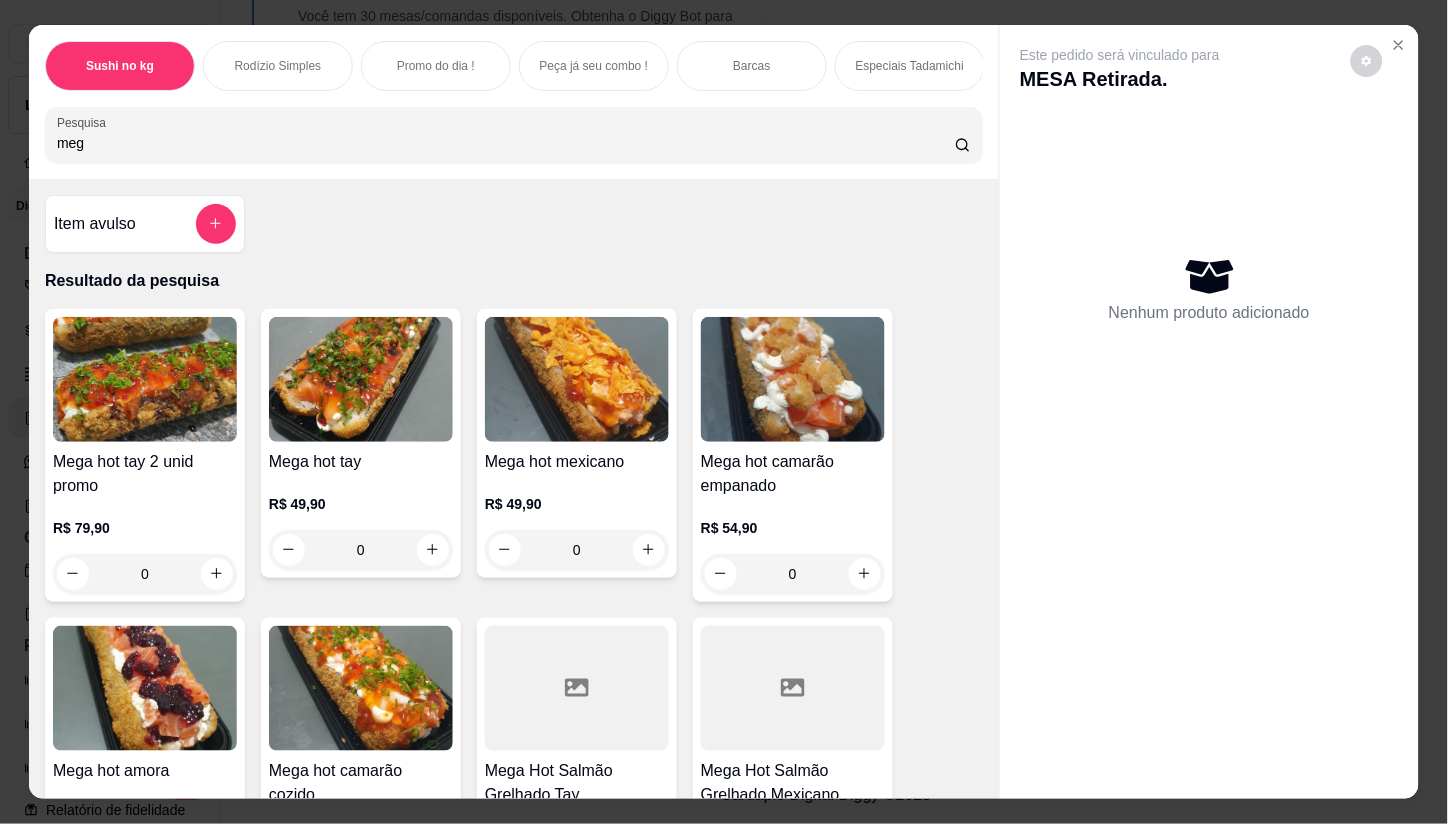 type on "mega" 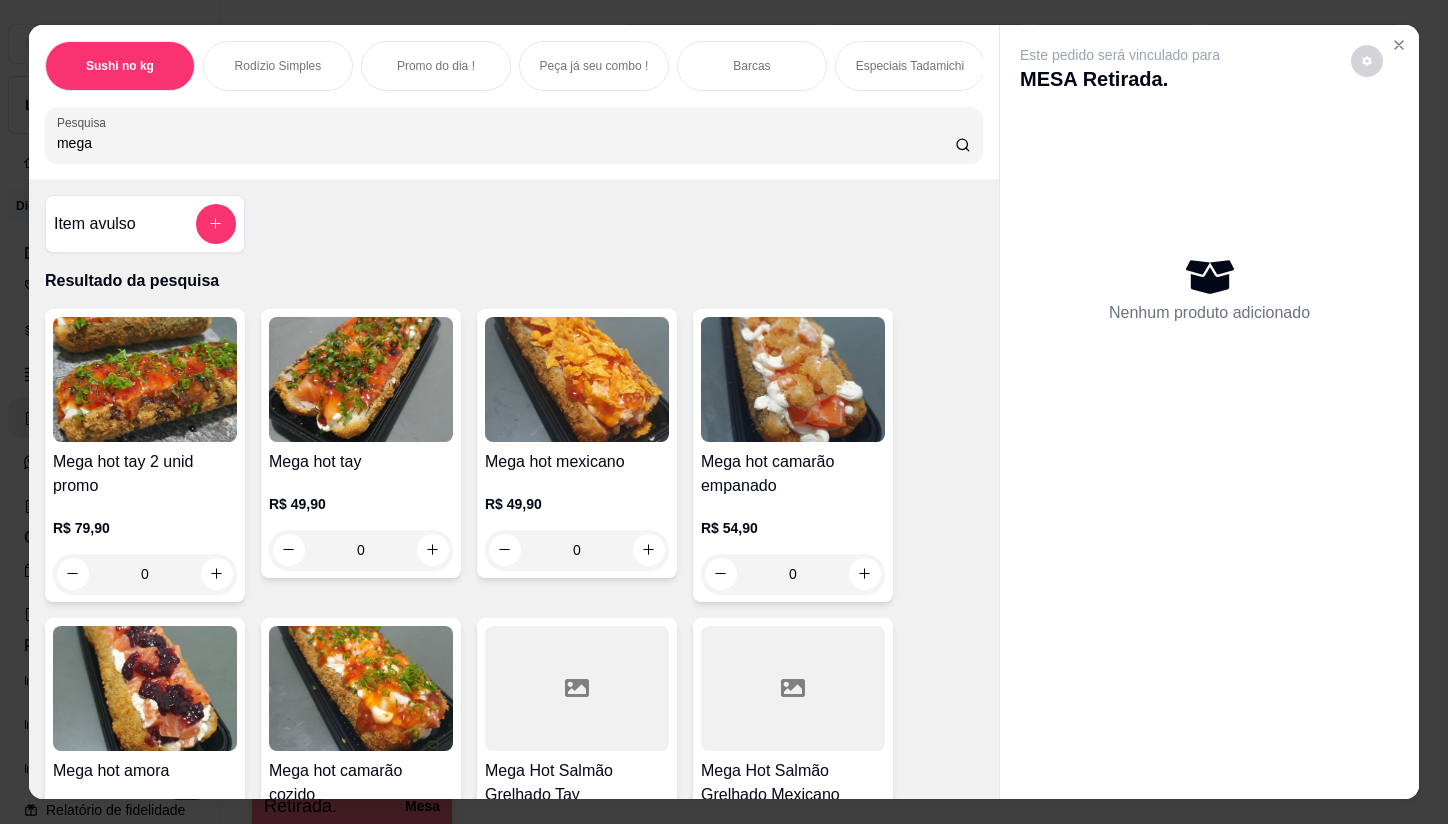 scroll, scrollTop: 0, scrollLeft: 0, axis: both 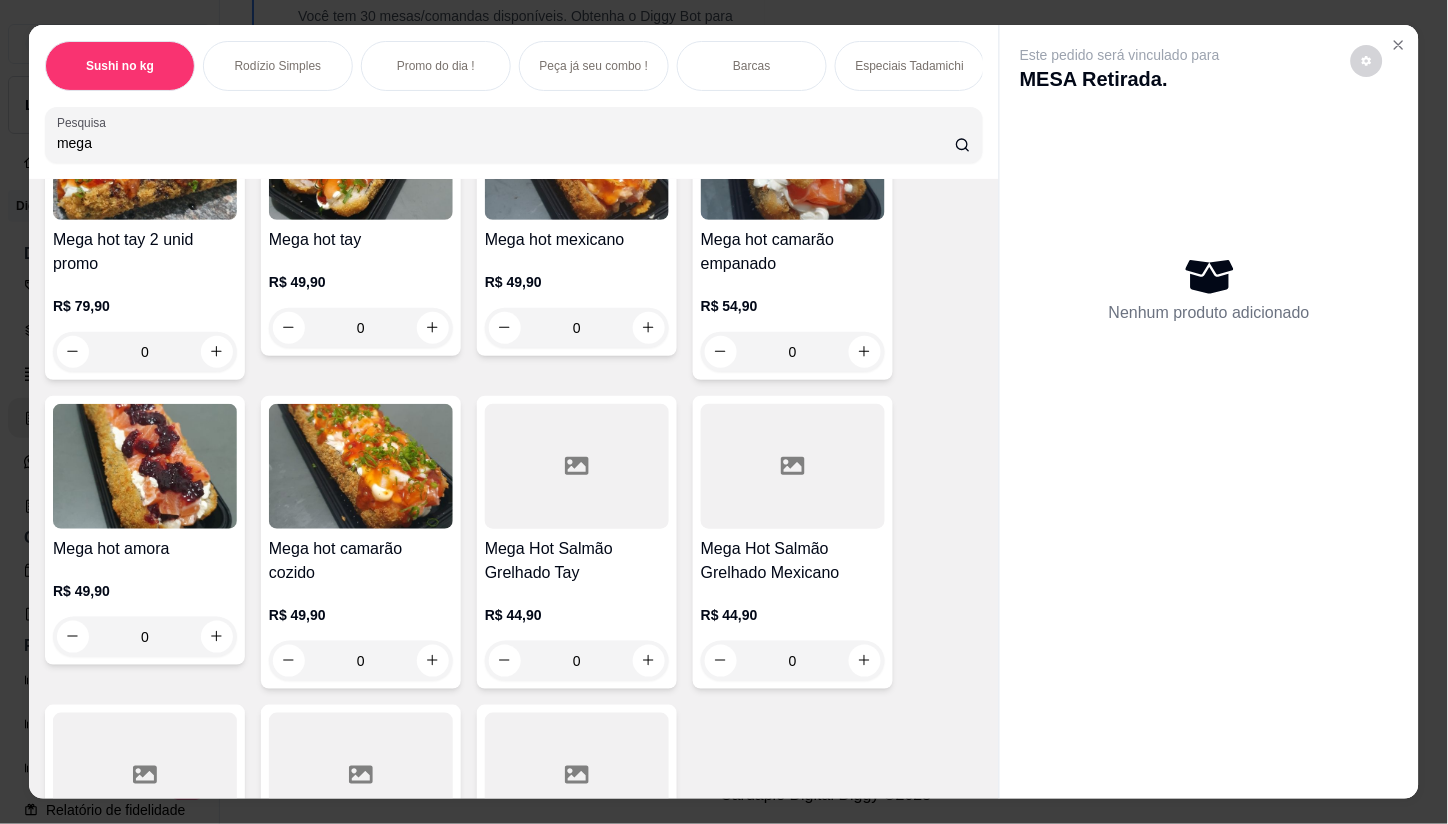 type on "mega" 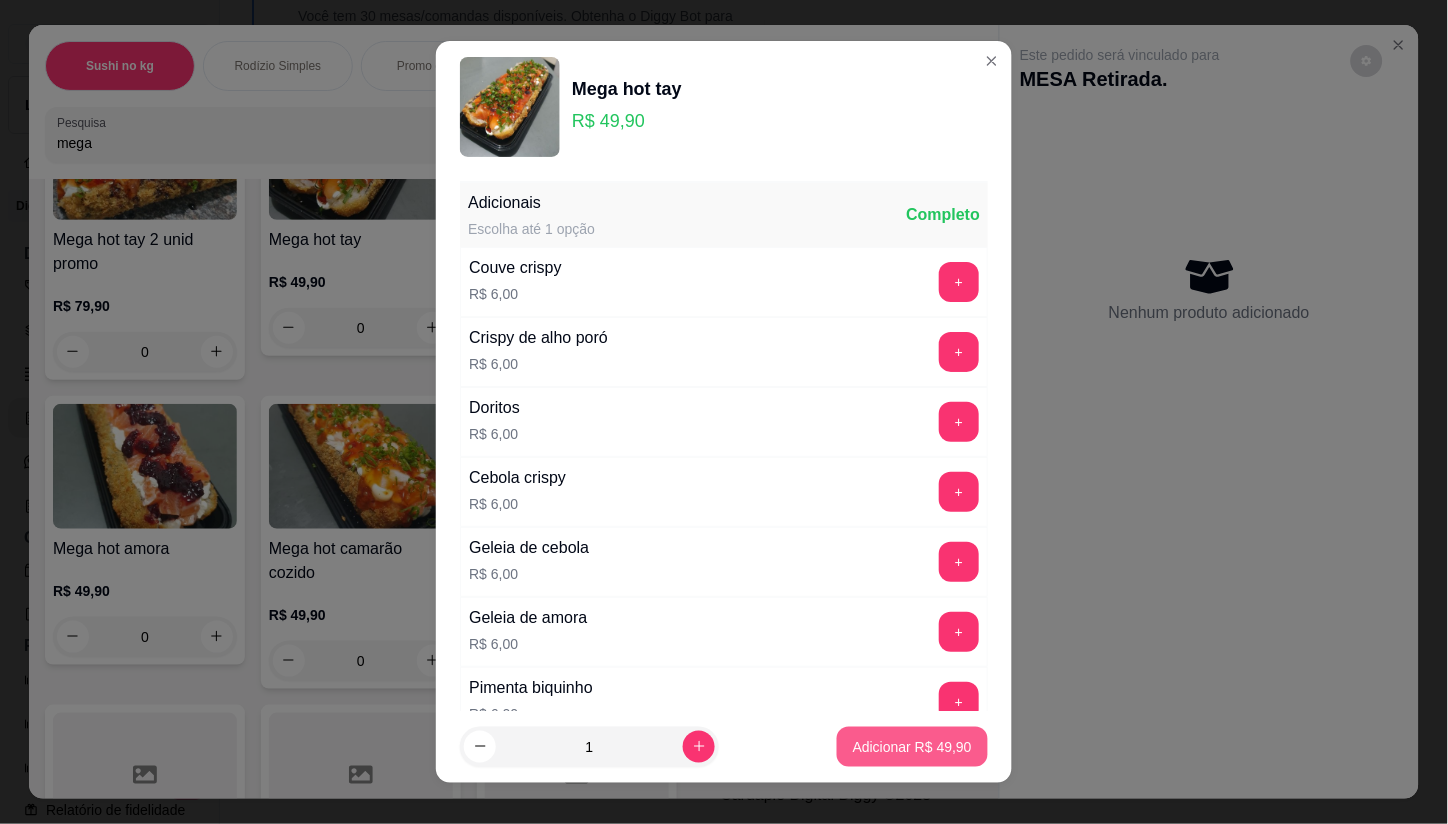 click on "Adicionar   R$ 49,90" at bounding box center [912, 747] 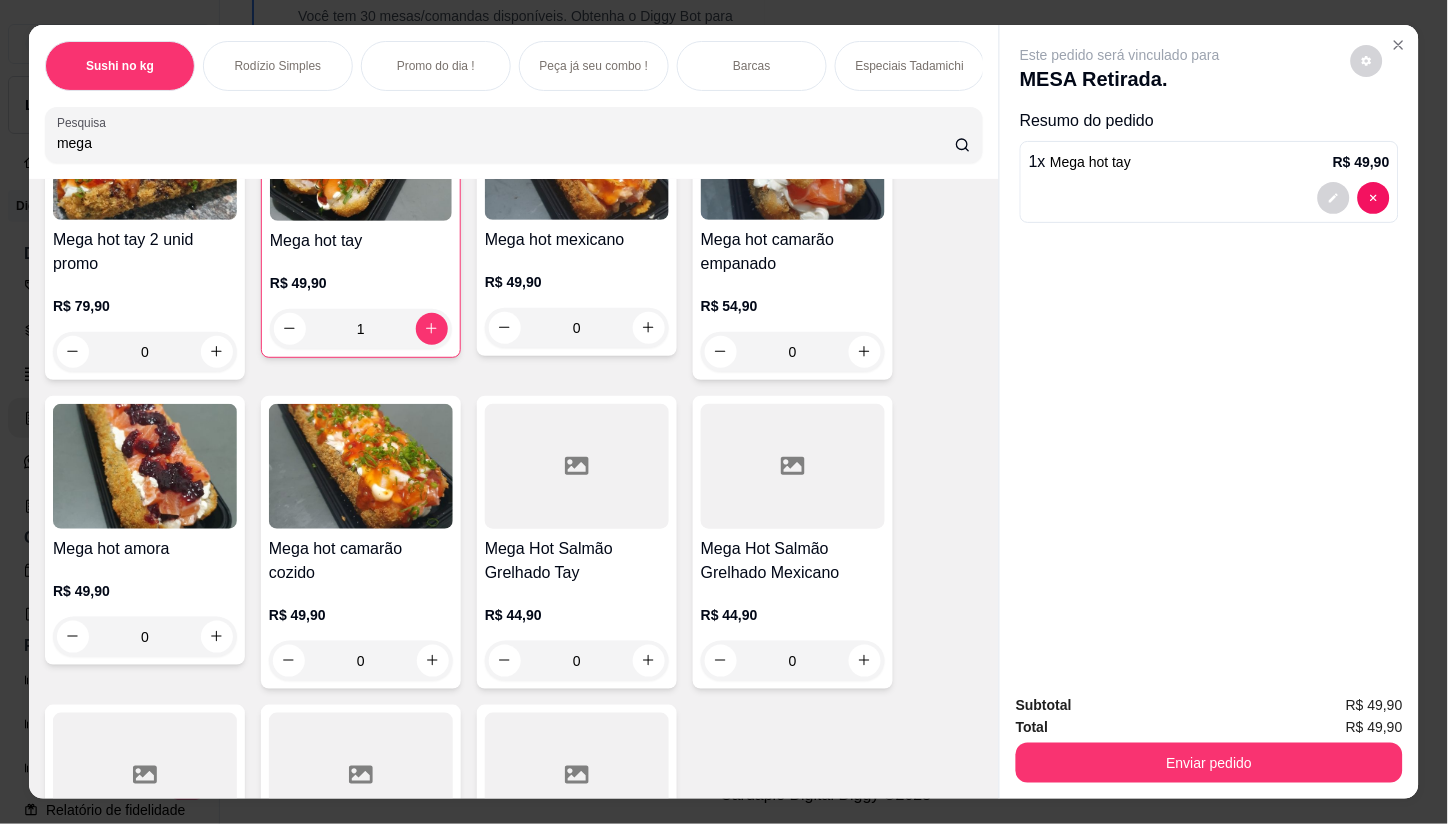 type on "1" 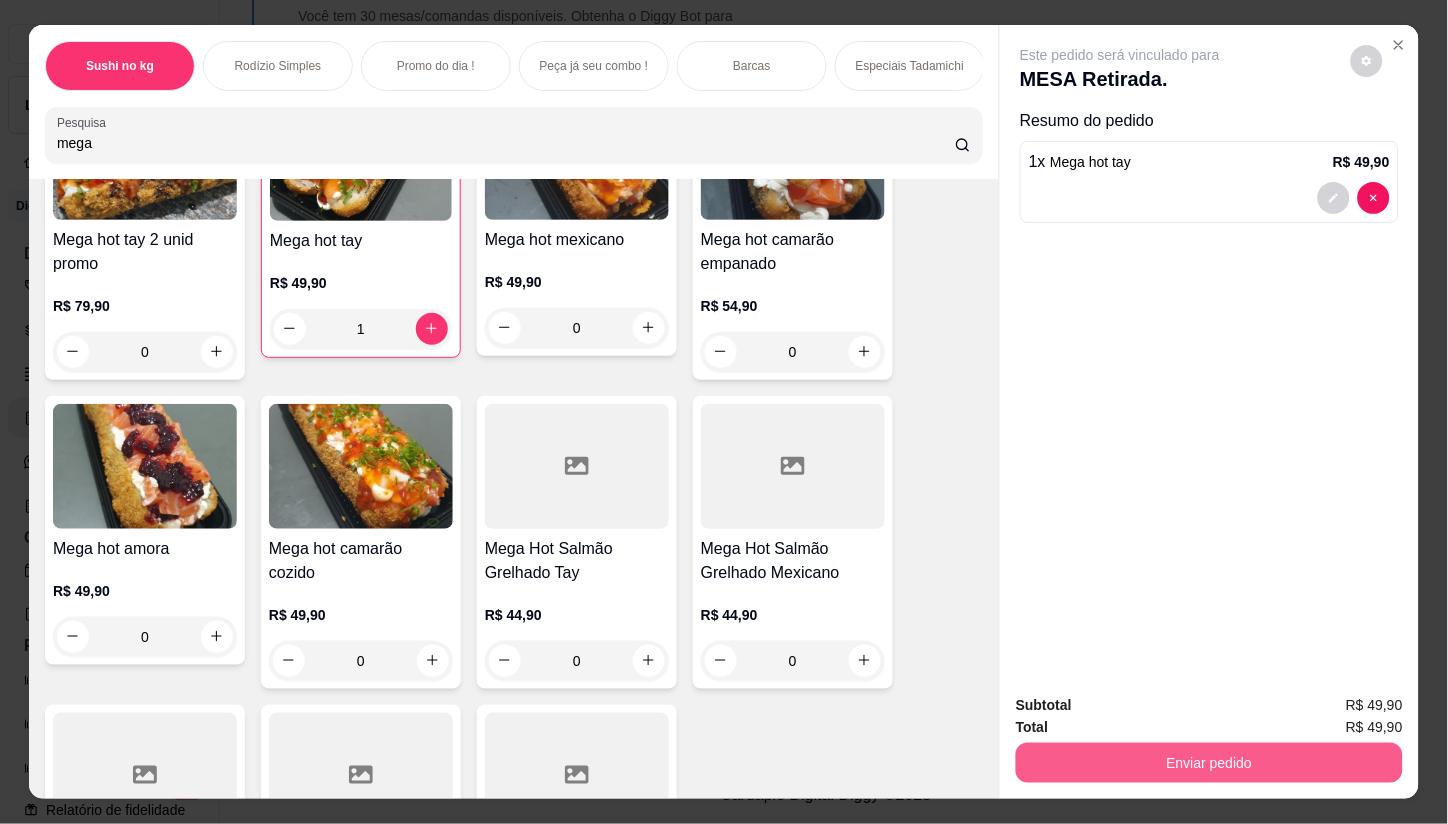 click on "Enviar pedido" at bounding box center (1209, 763) 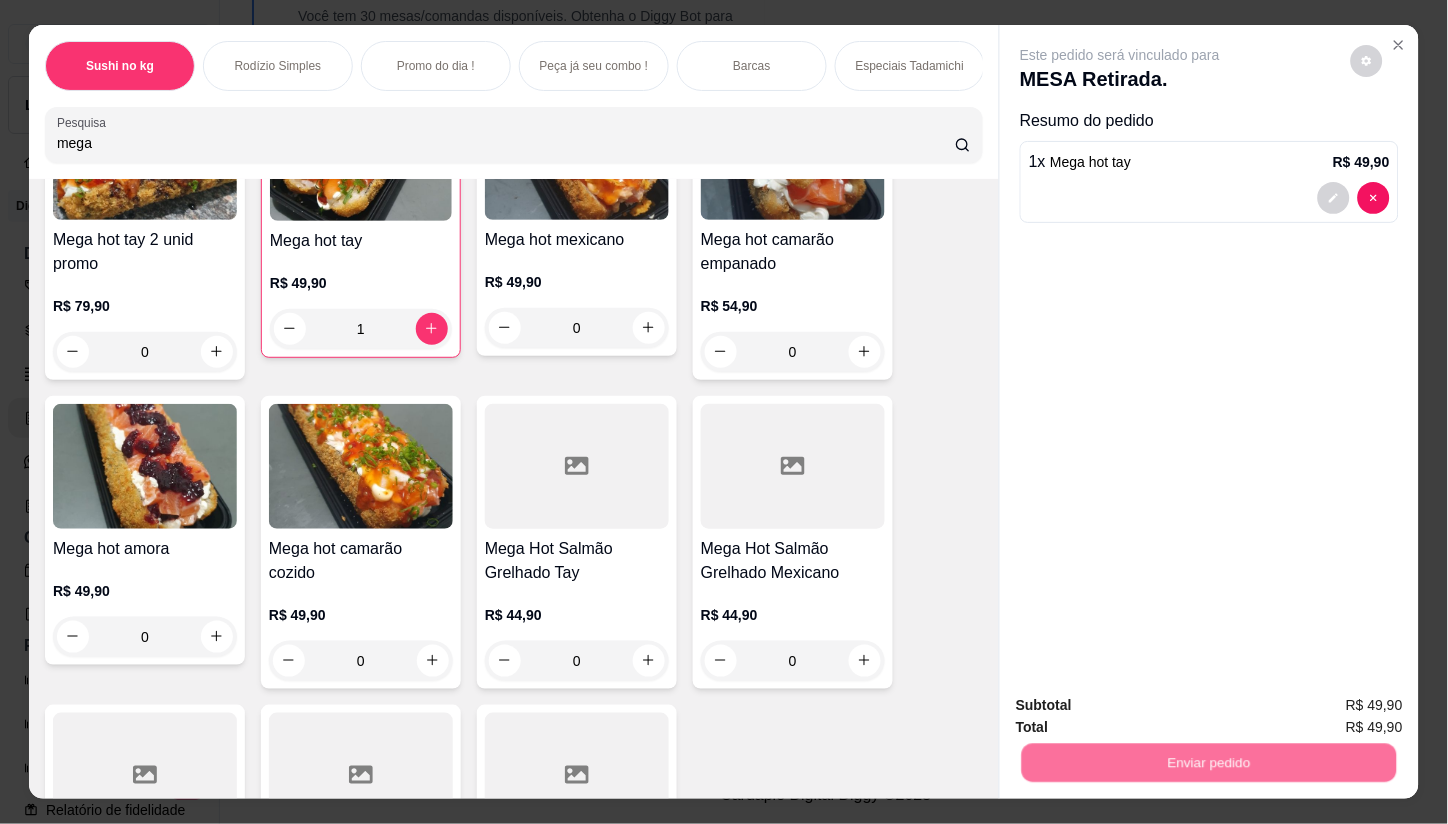 click on "Não registrar e enviar pedido" at bounding box center (1144, 705) 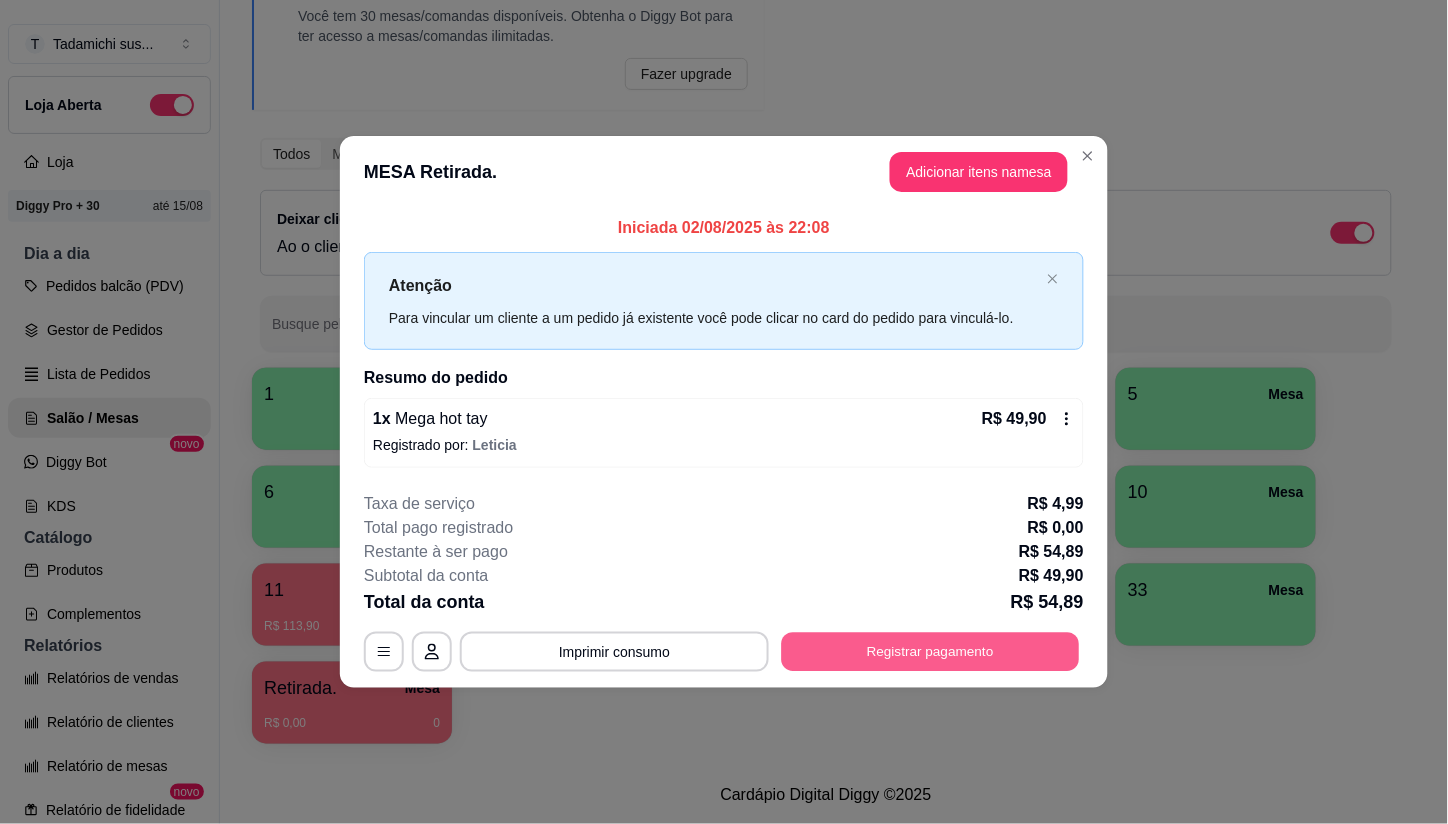 click on "Registrar pagamento" at bounding box center [931, 651] 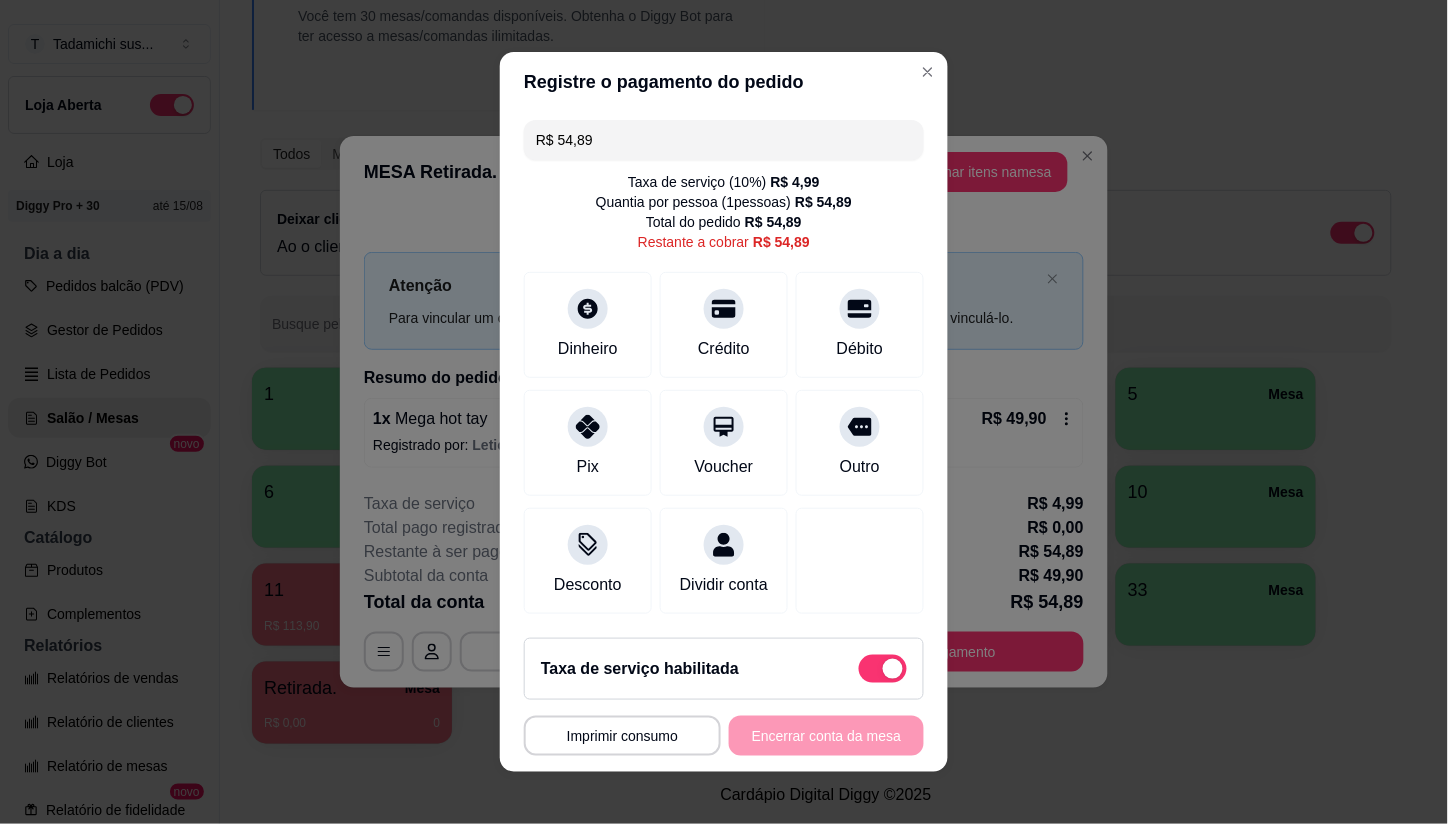 click at bounding box center [883, 669] 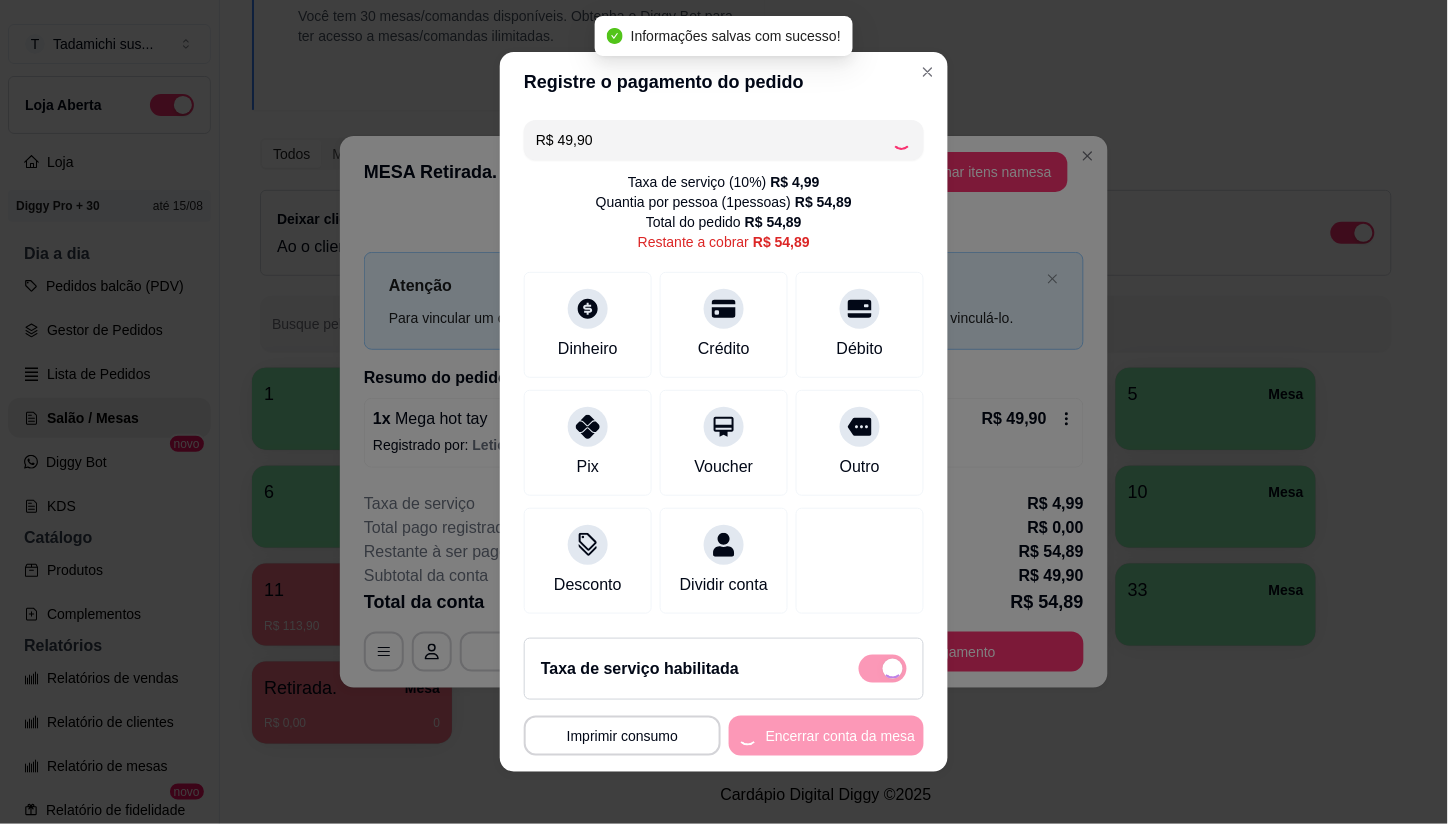checkbox on "false" 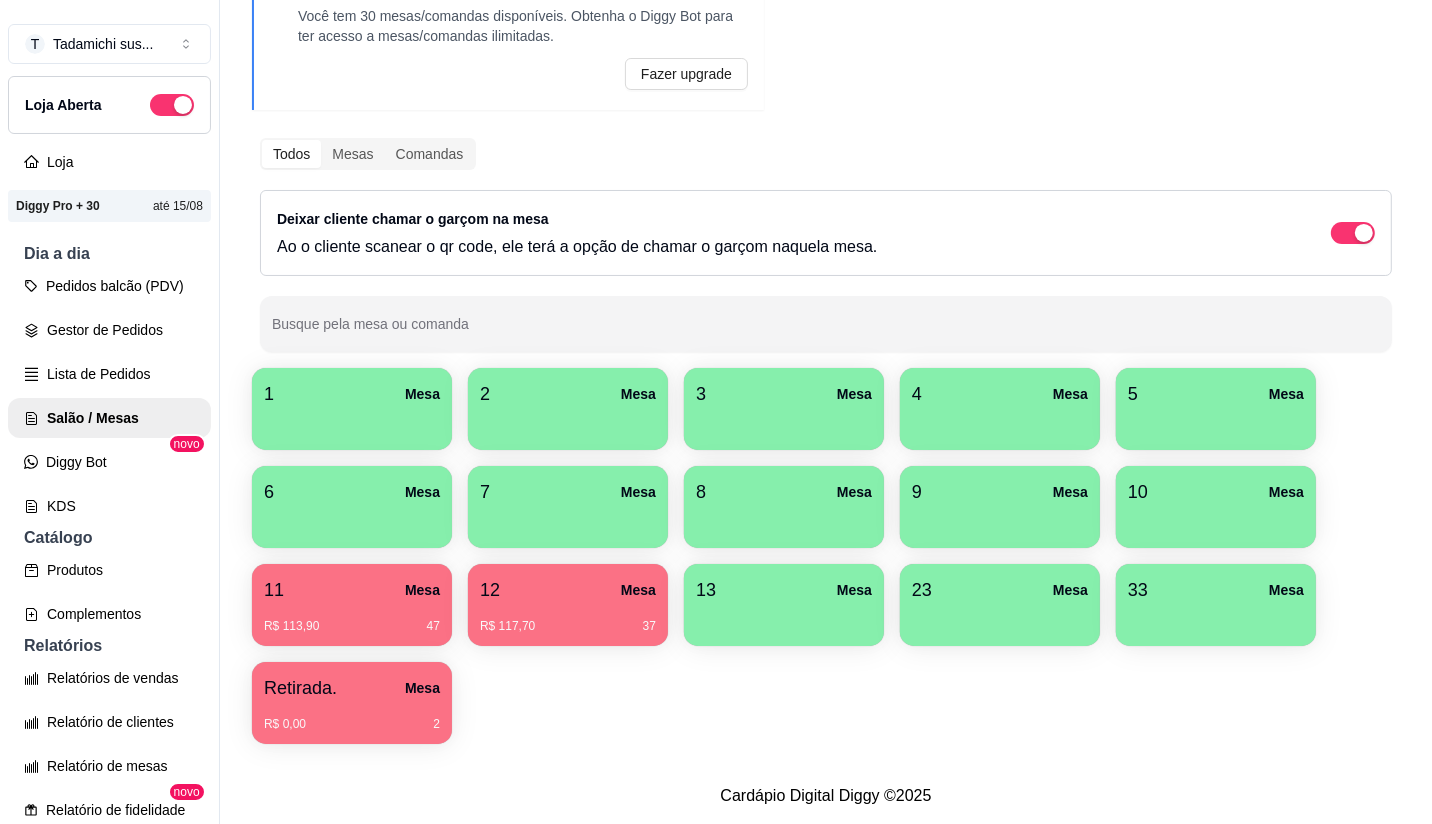click on "1 Mesa 2 Mesa 3 Mesa 4 Mesa 5 Mesa 6 Mesa 7 Mesa 8 Mesa 9 Mesa 10 Mesa 11 Mesa R$ 113,90 47 12 Mesa R$ 117,70 37 13 Mesa 23 Mesa 33 Mesa Retirada. Mesa R$ 0,00 2" at bounding box center [826, 556] 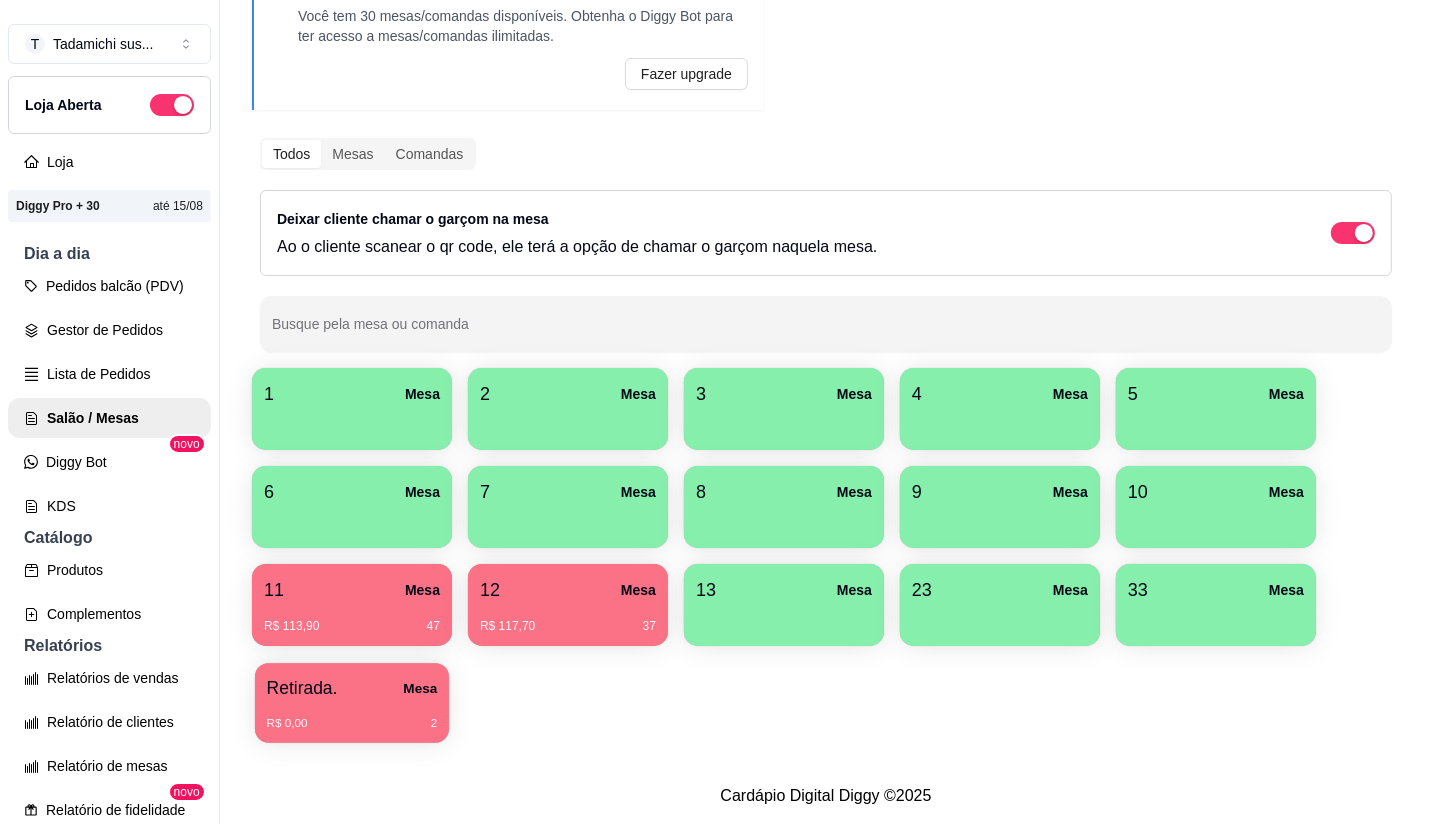 click on "R$ 0,00 2" at bounding box center (352, 716) 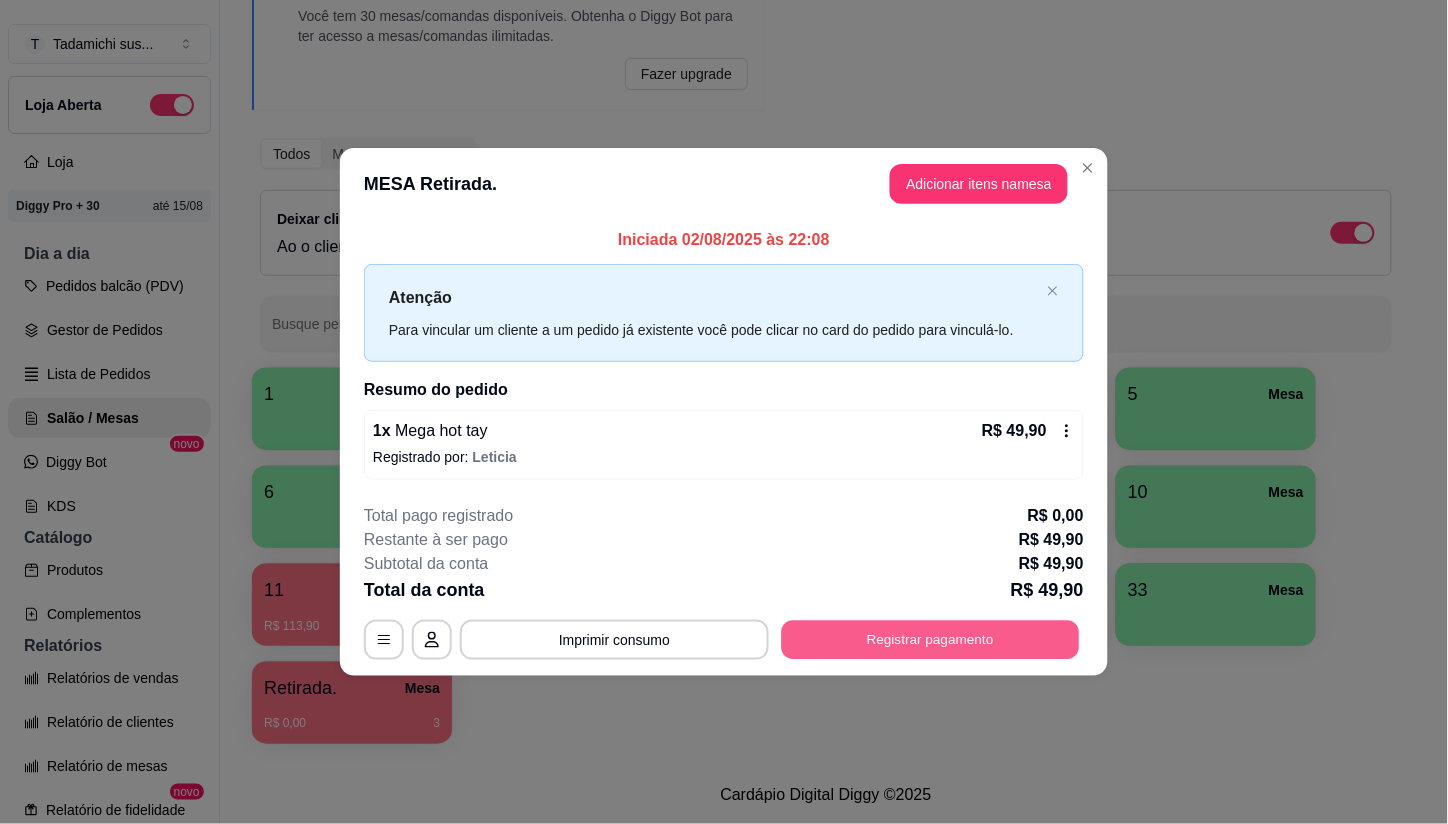 click on "Registrar pagamento" at bounding box center (931, 639) 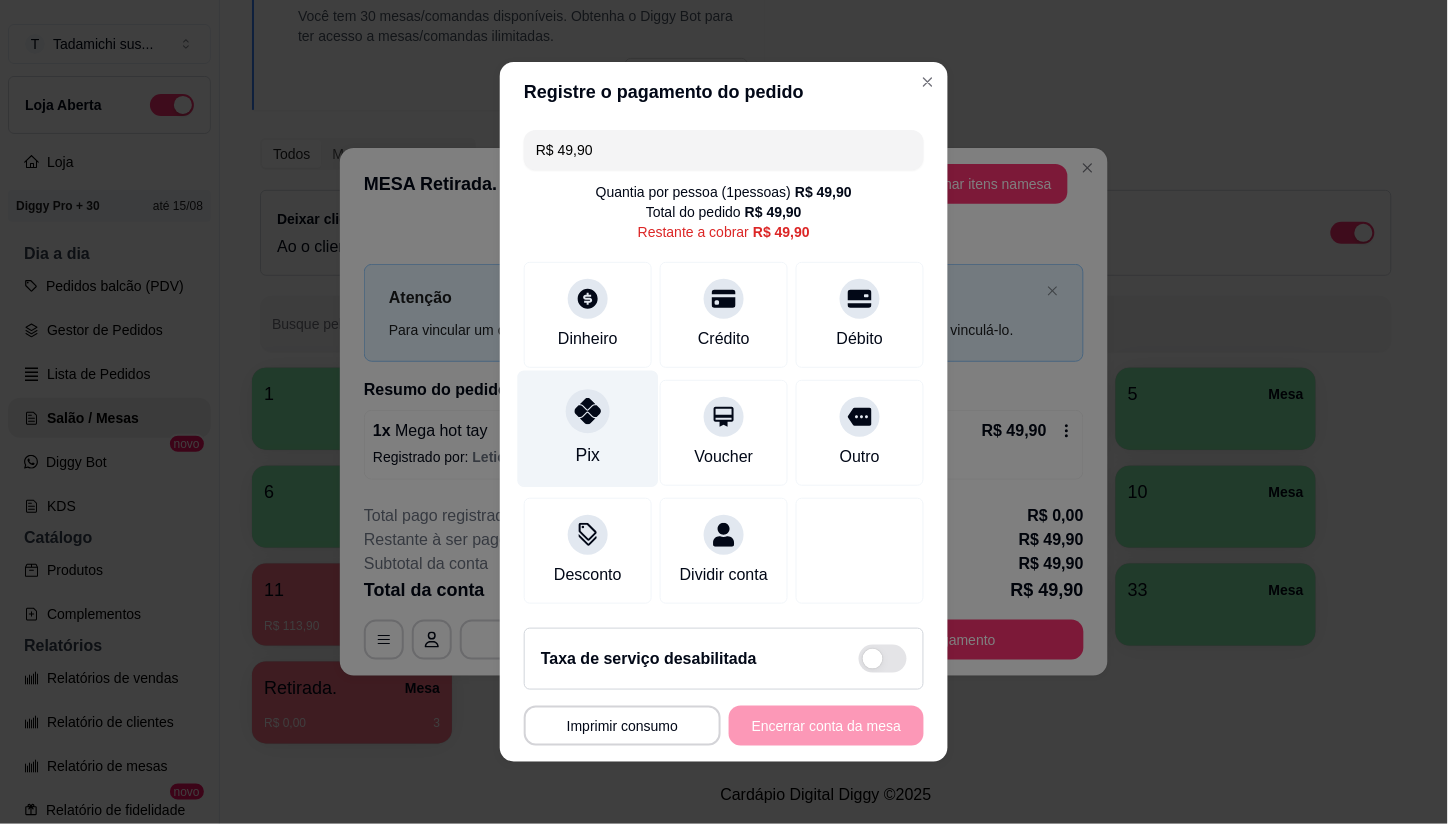 click on "Pix" at bounding box center (588, 429) 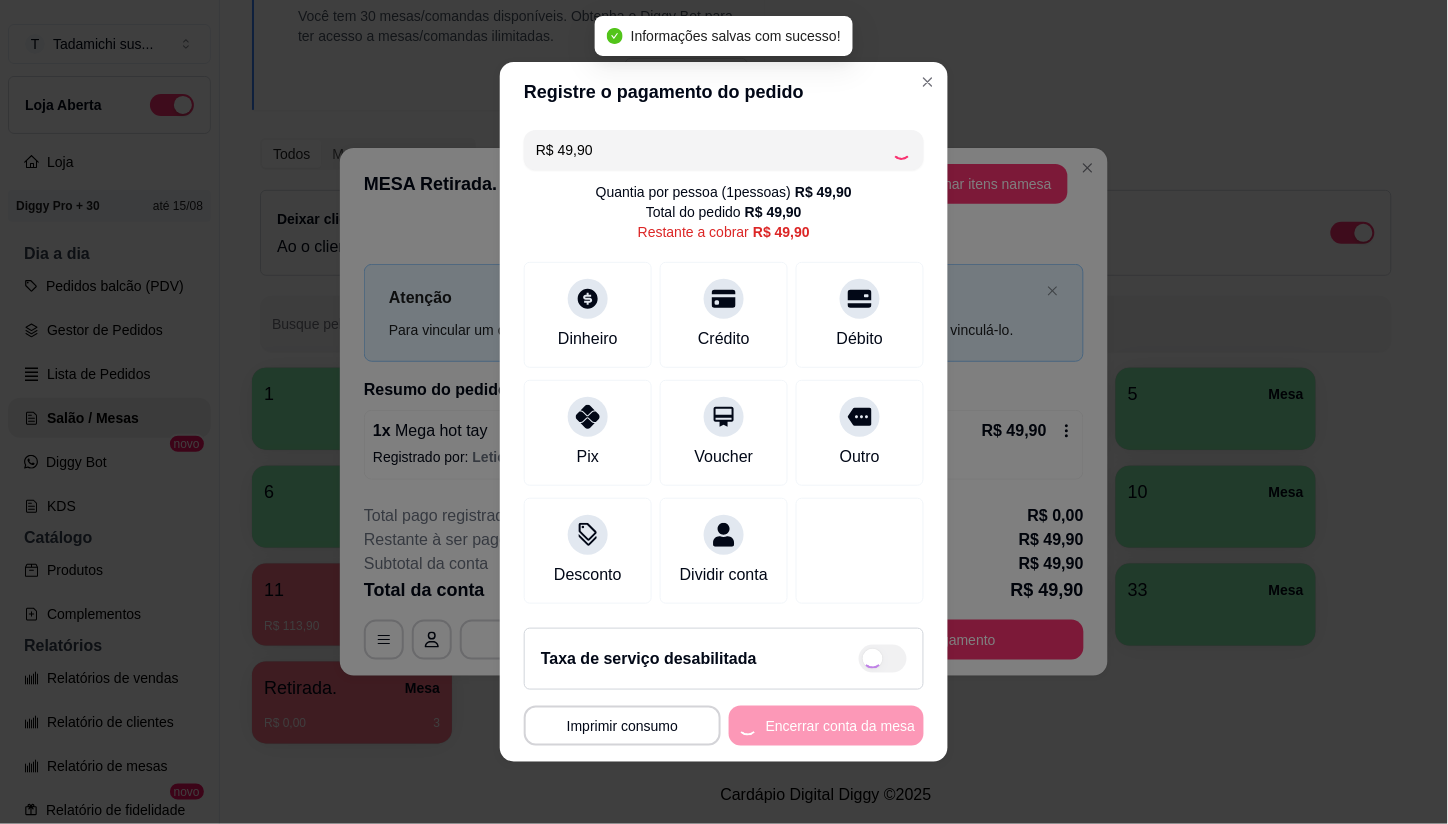 type on "R$ 0,00" 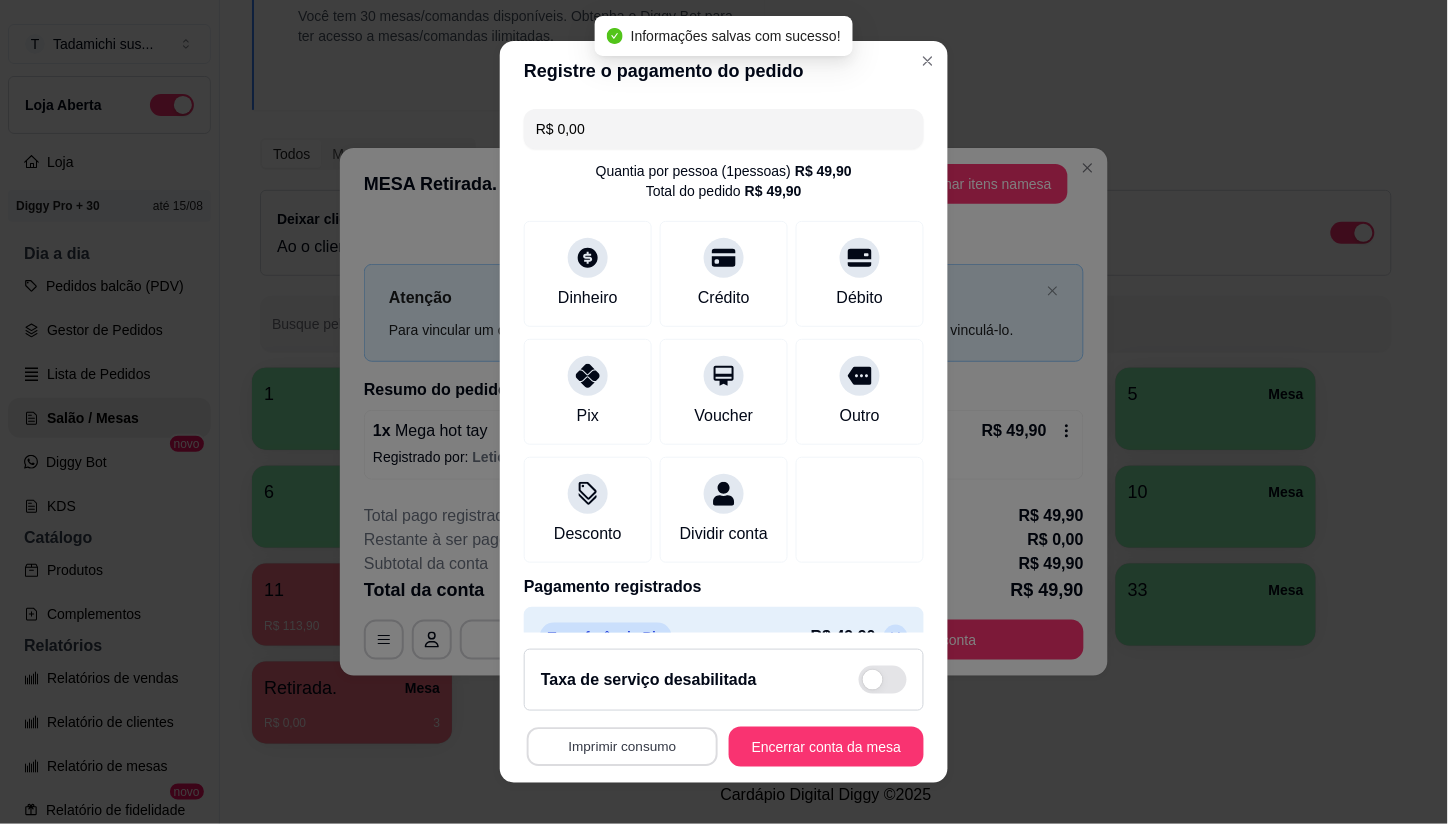 click on "Imprimir consumo" at bounding box center [622, 746] 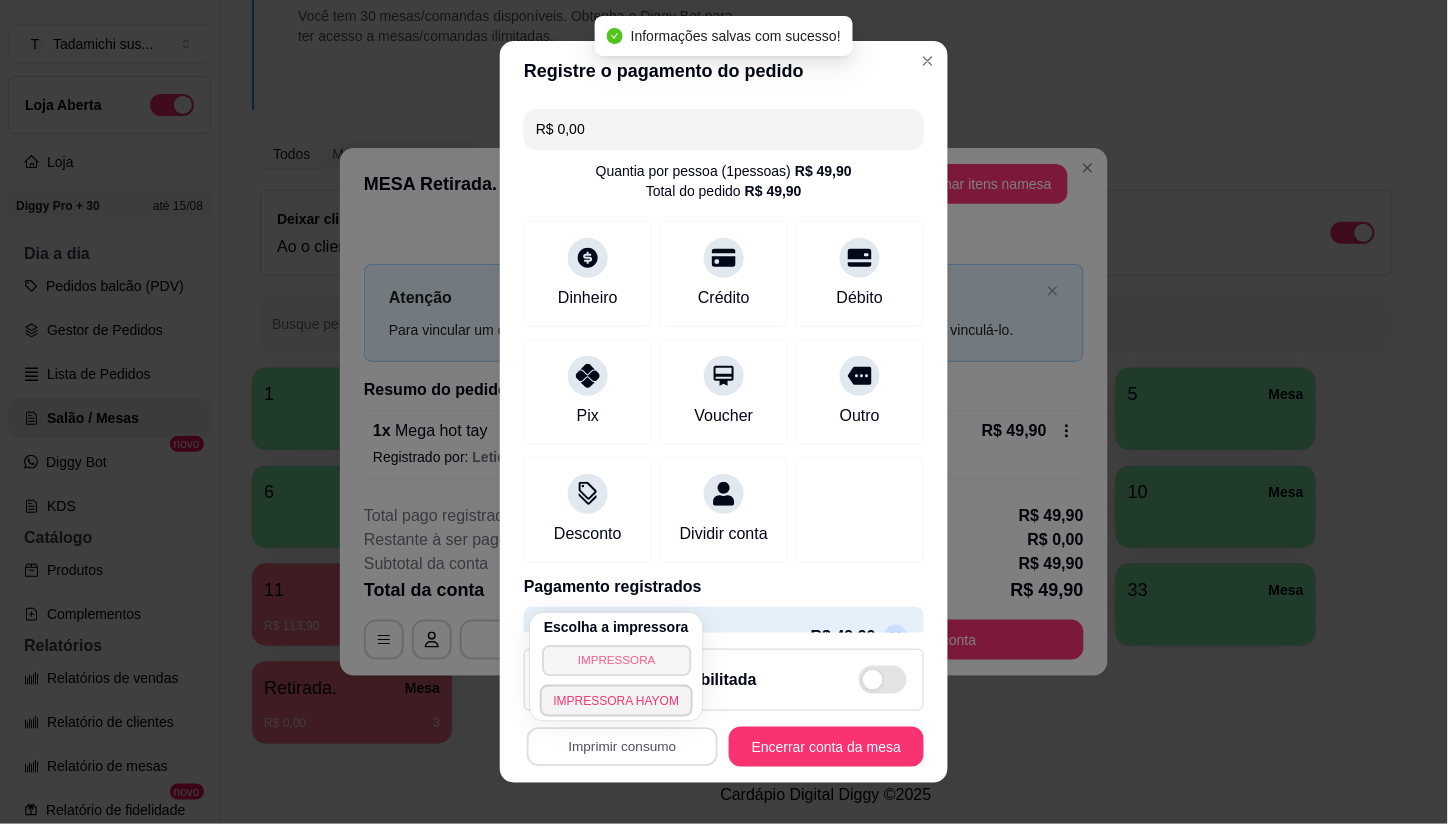 click on "IMPRESSORA" at bounding box center [616, 660] 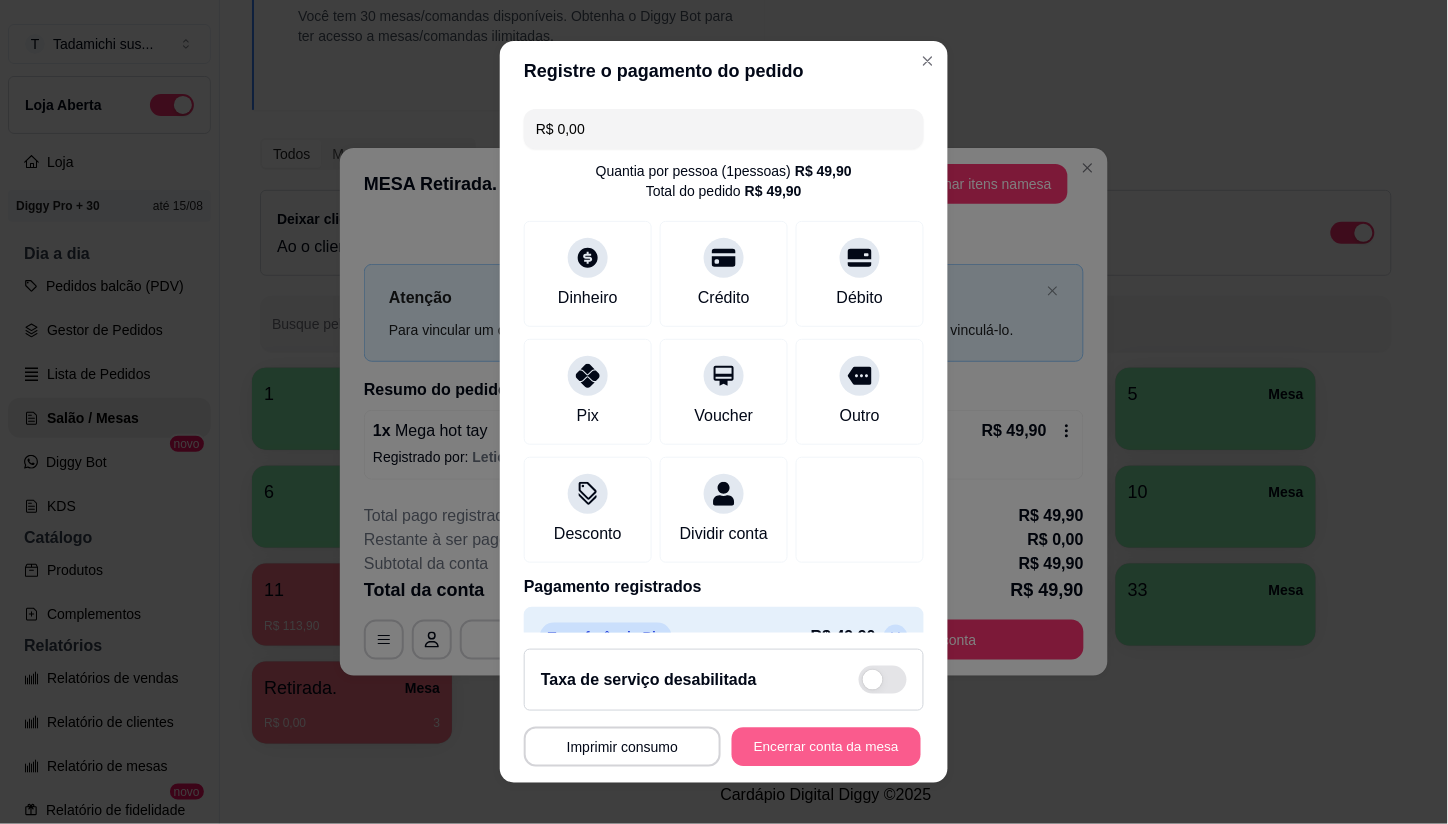 click on "Encerrar conta da mesa" at bounding box center (826, 746) 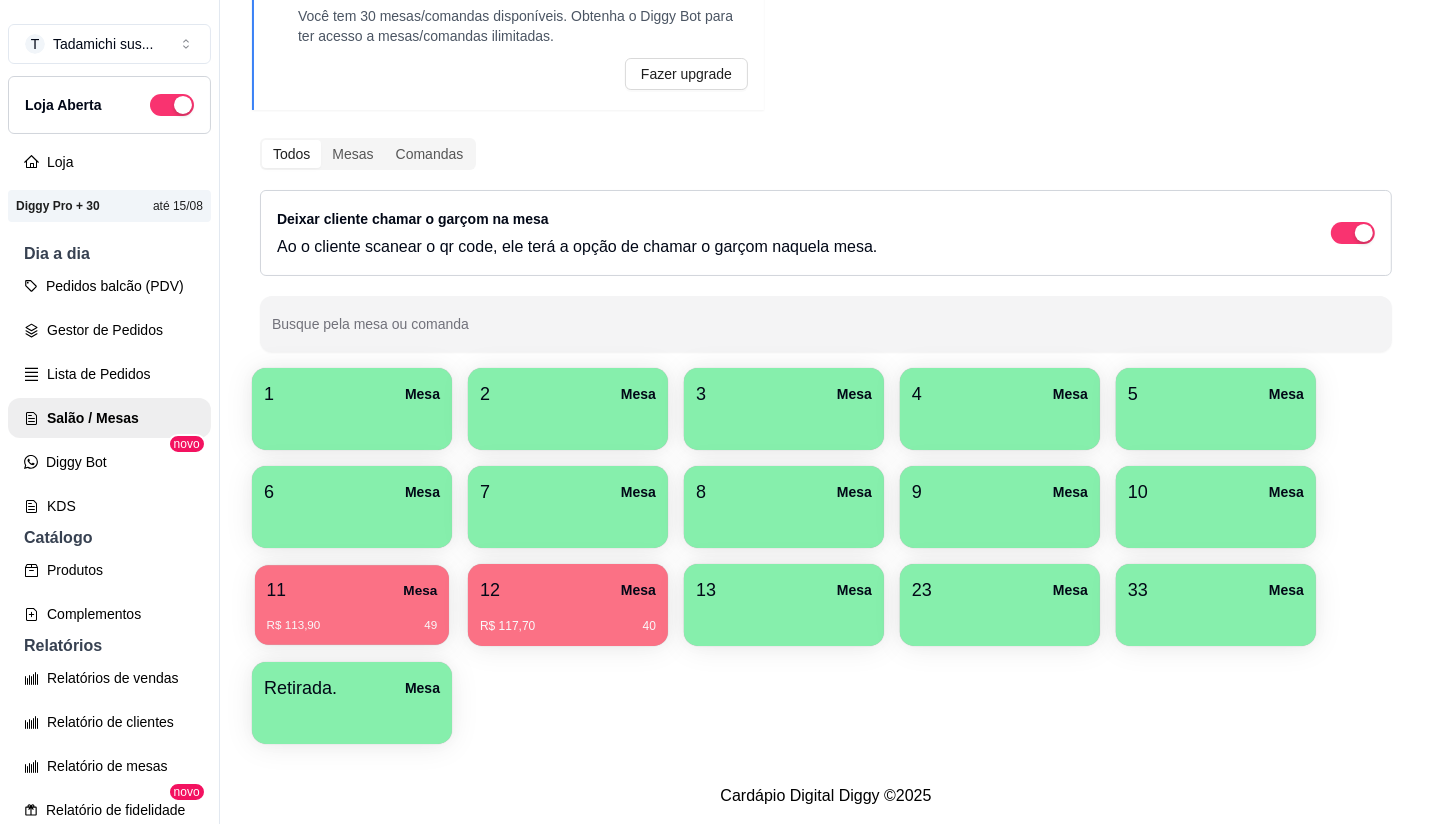 click on "R$ 113,90 49" at bounding box center (352, 626) 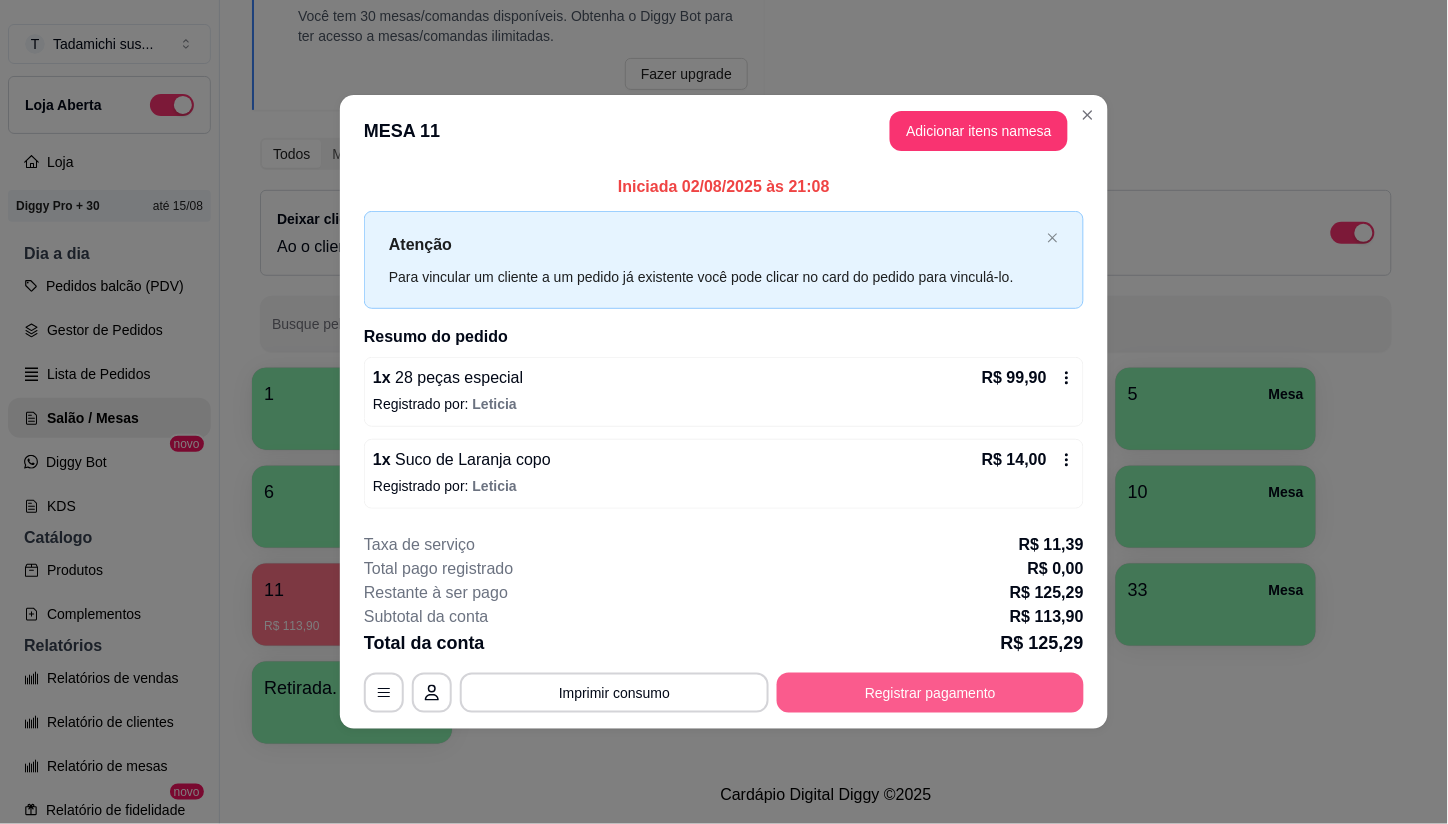 click on "Registrar pagamento" at bounding box center (930, 693) 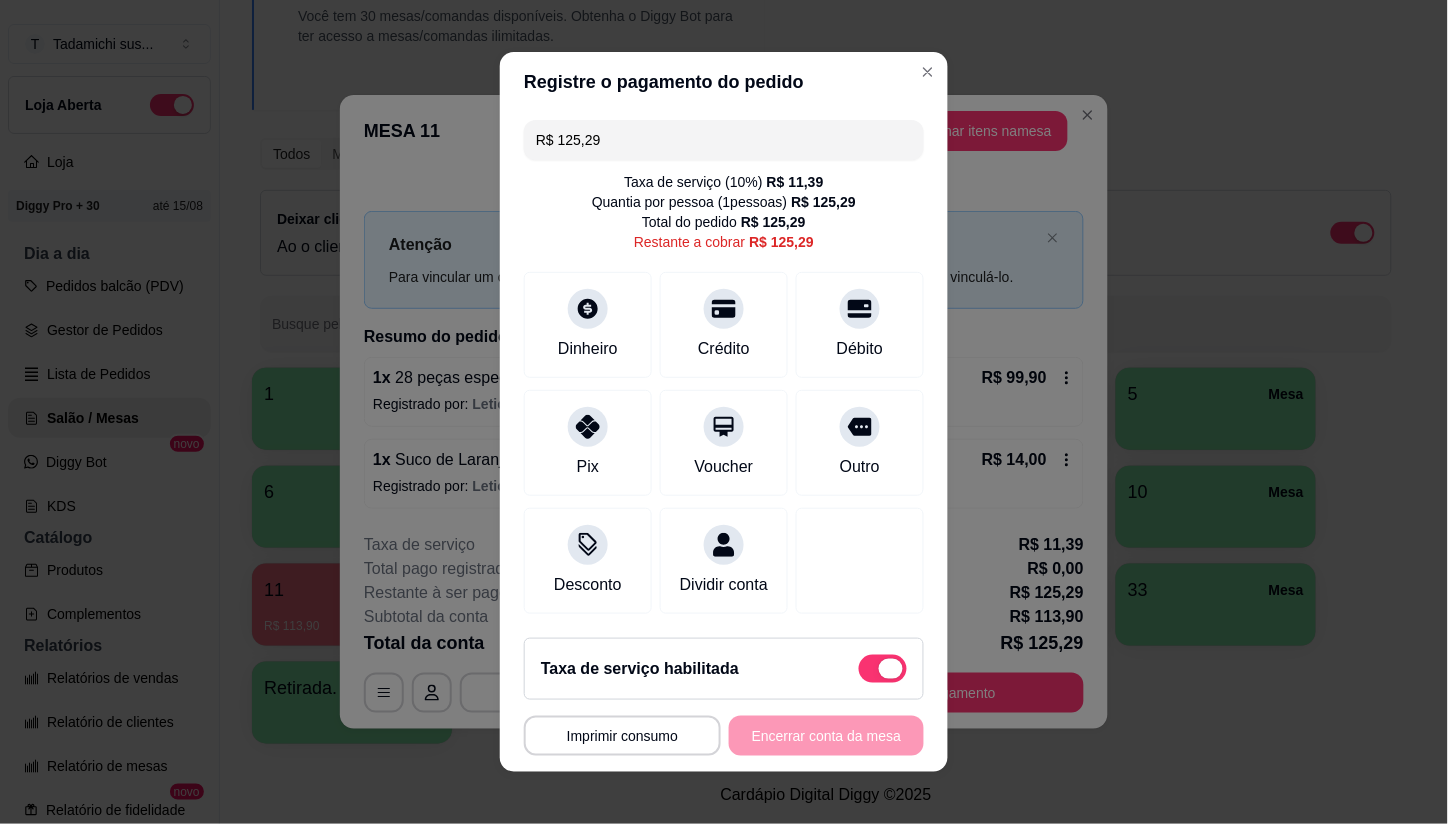 click at bounding box center [883, 669] 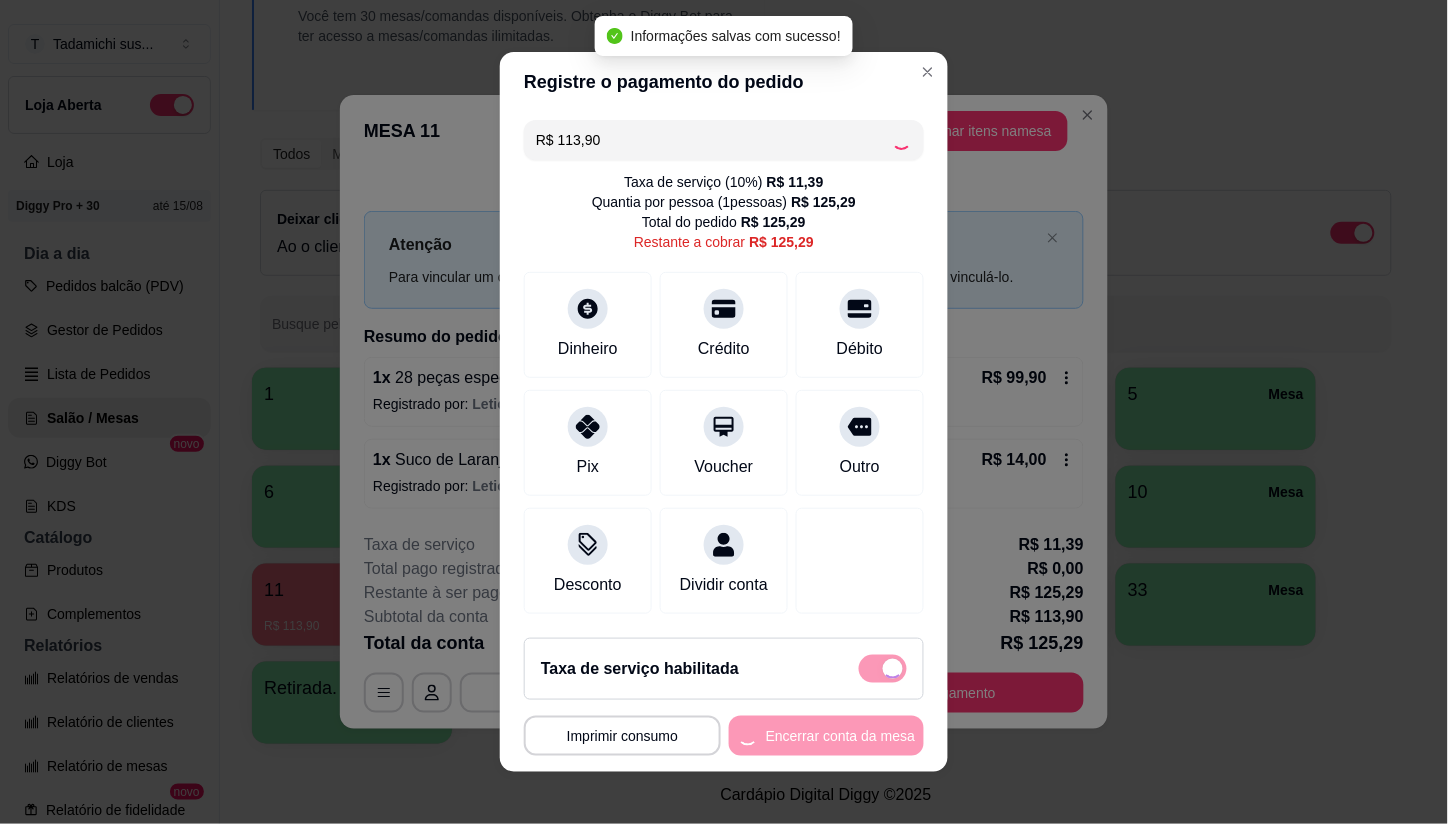 checkbox on "false" 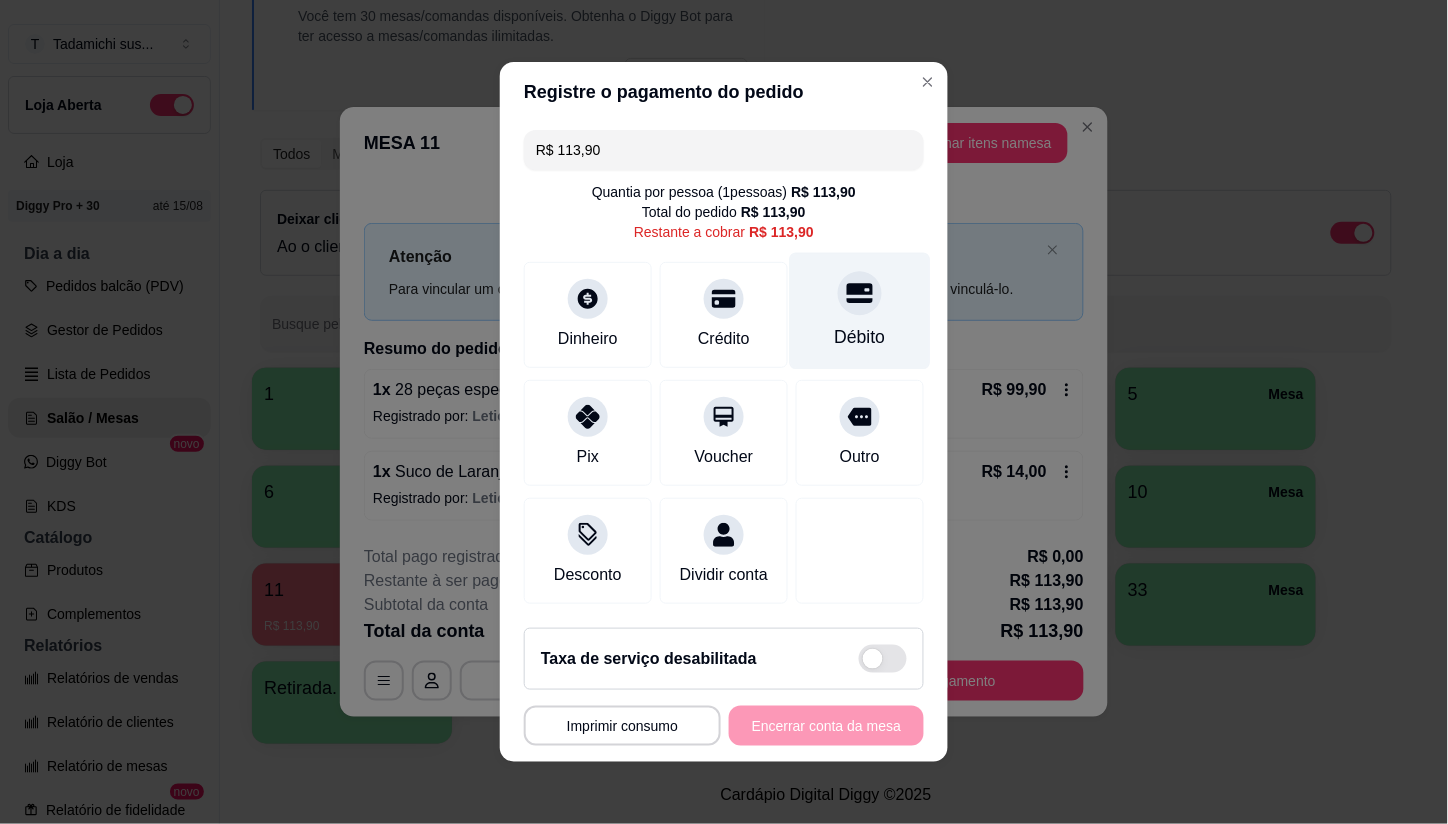 click on "Débito" at bounding box center [860, 311] 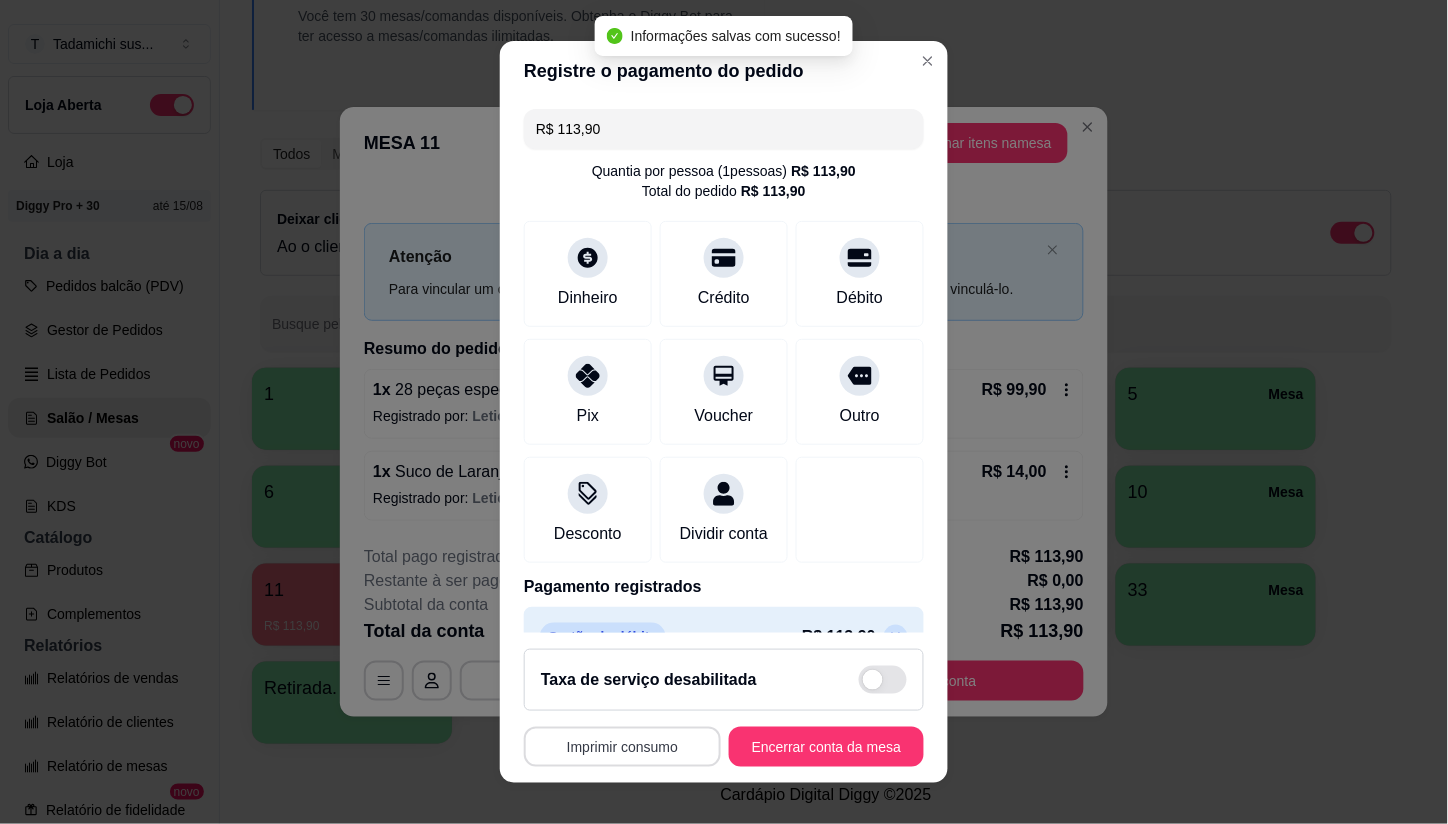 type on "R$ 0,00" 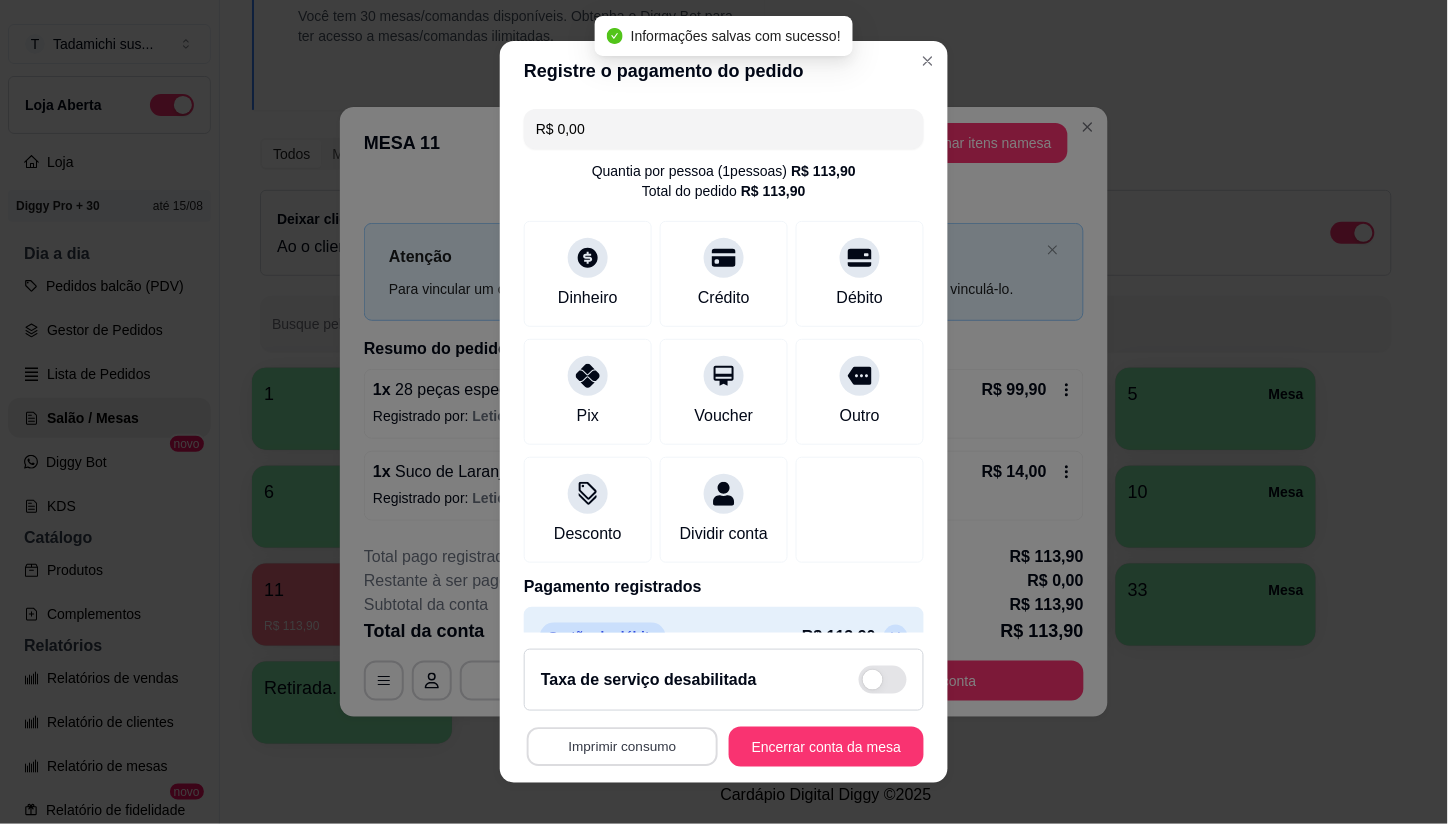 click on "Imprimir consumo" at bounding box center (622, 746) 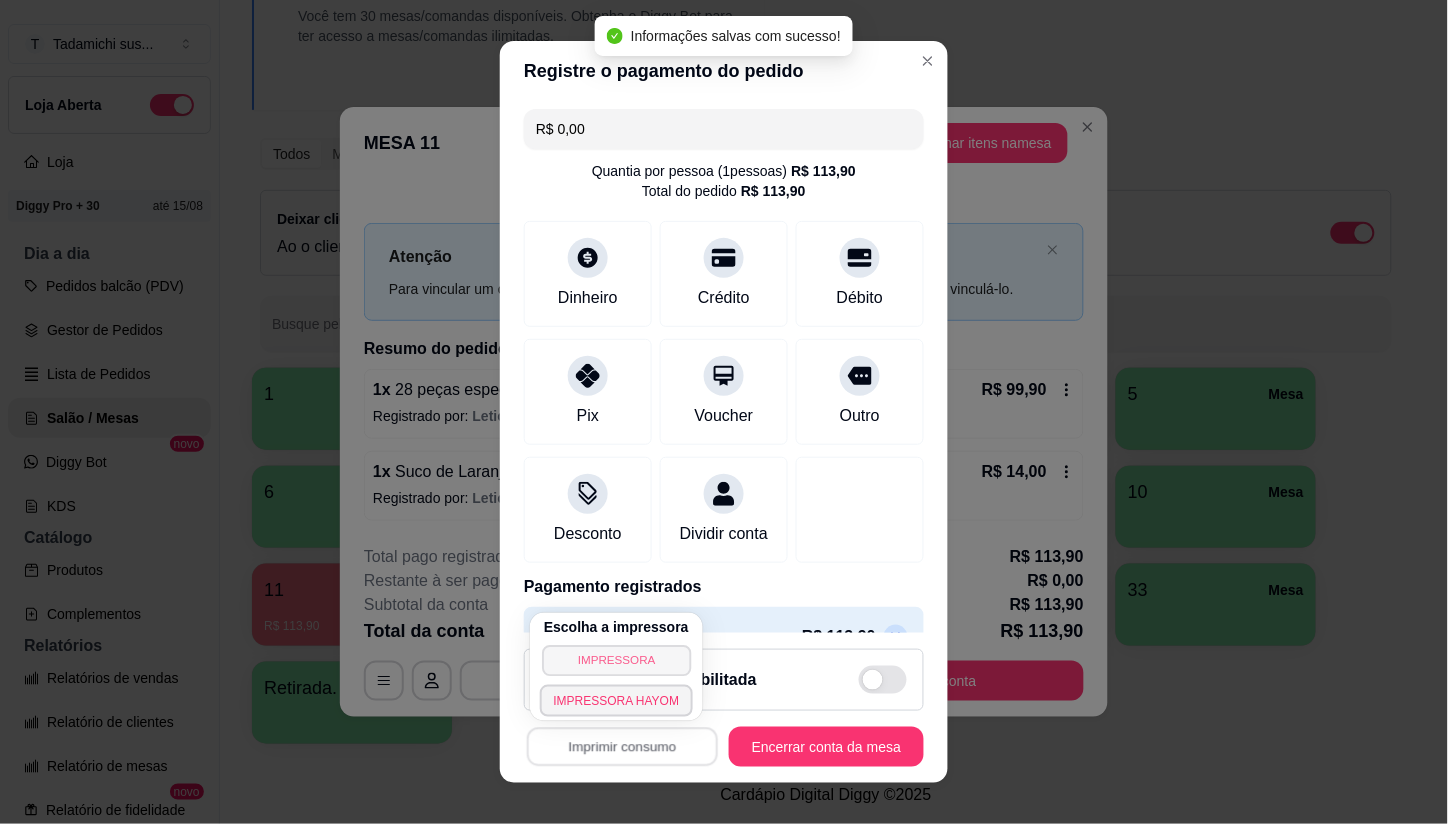 click on "IMPRESSORA" at bounding box center (616, 660) 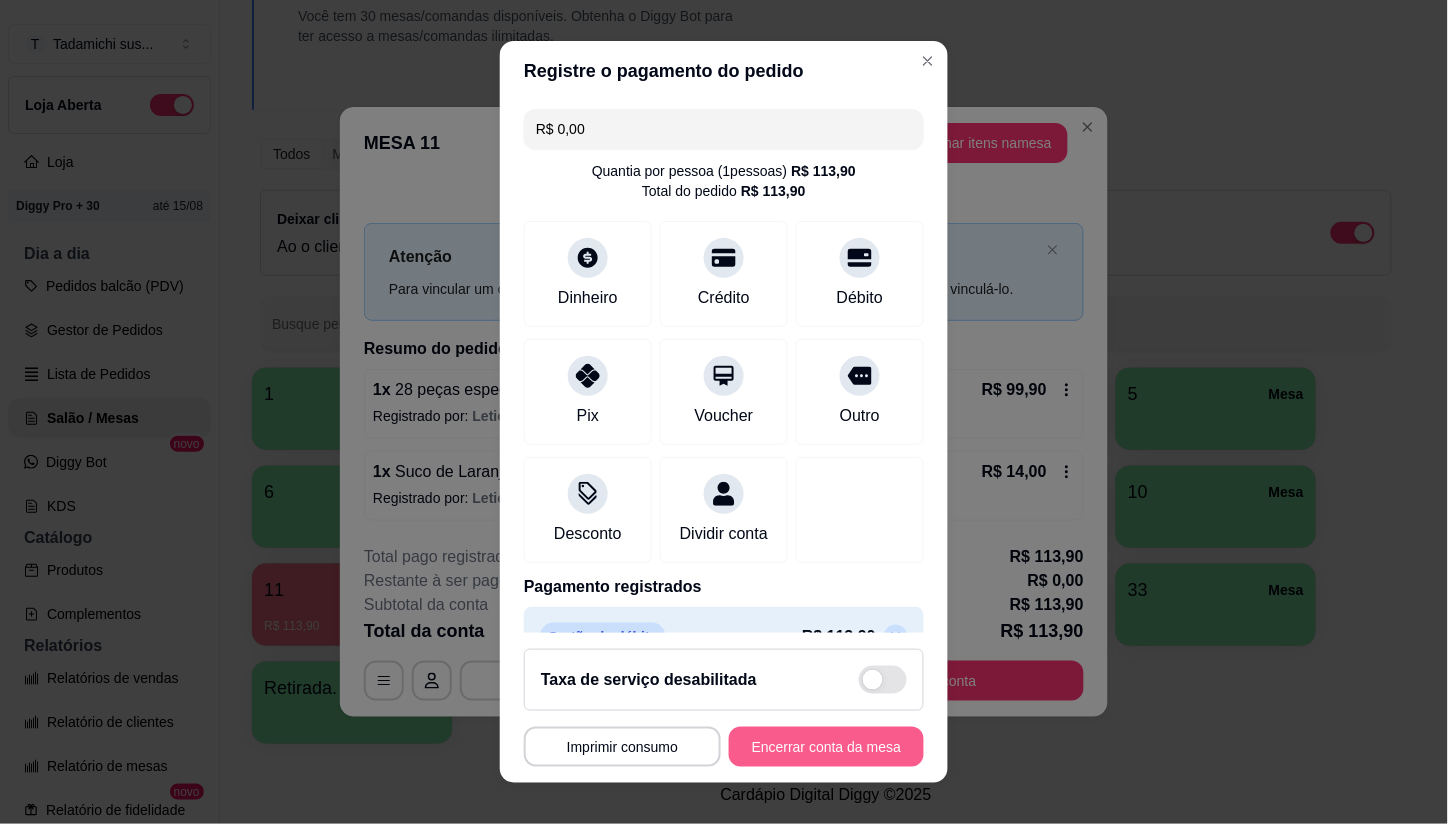 click on "Encerrar conta da mesa" at bounding box center [826, 747] 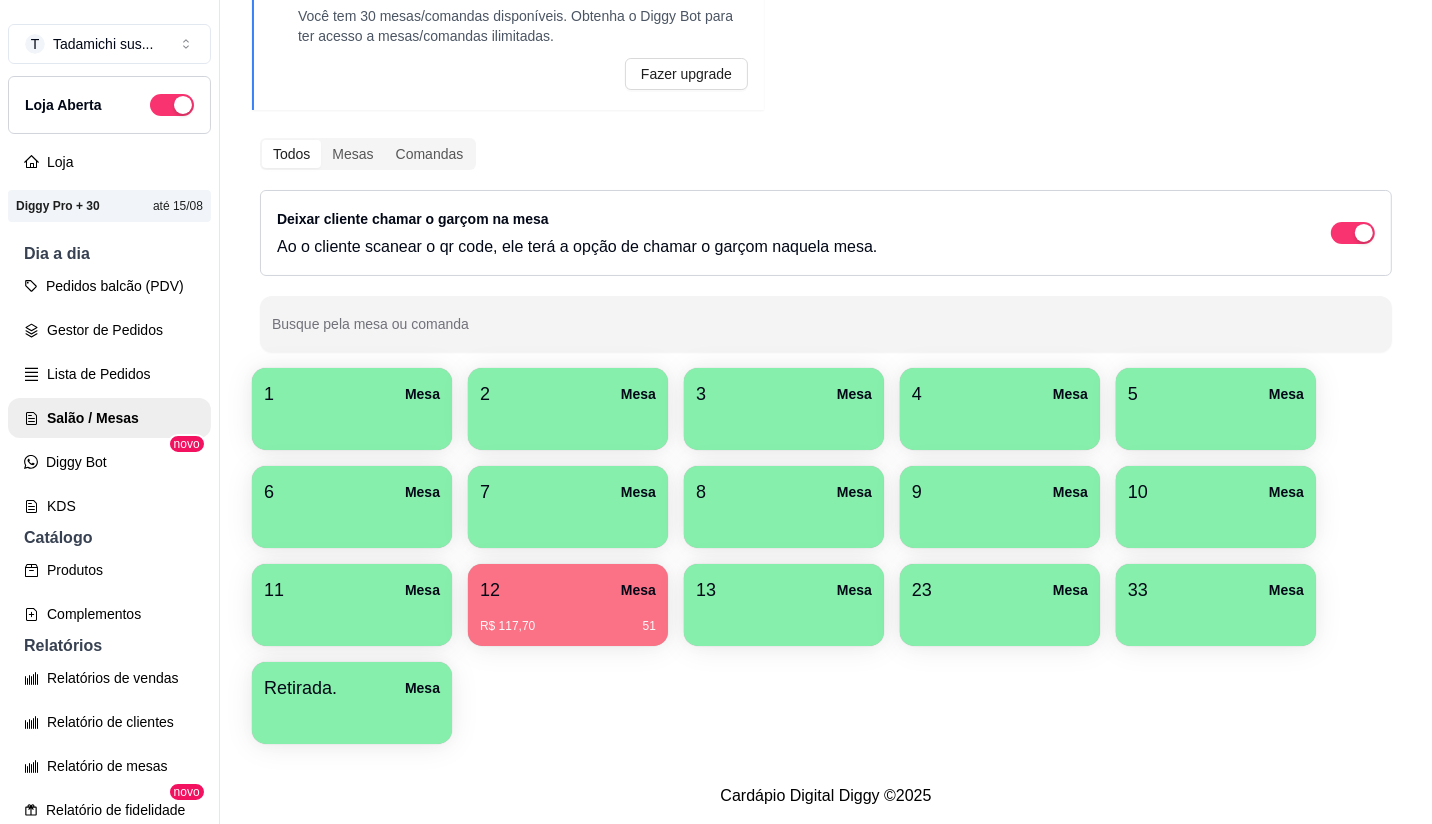 click on "R$ 117,70 51" at bounding box center (568, 619) 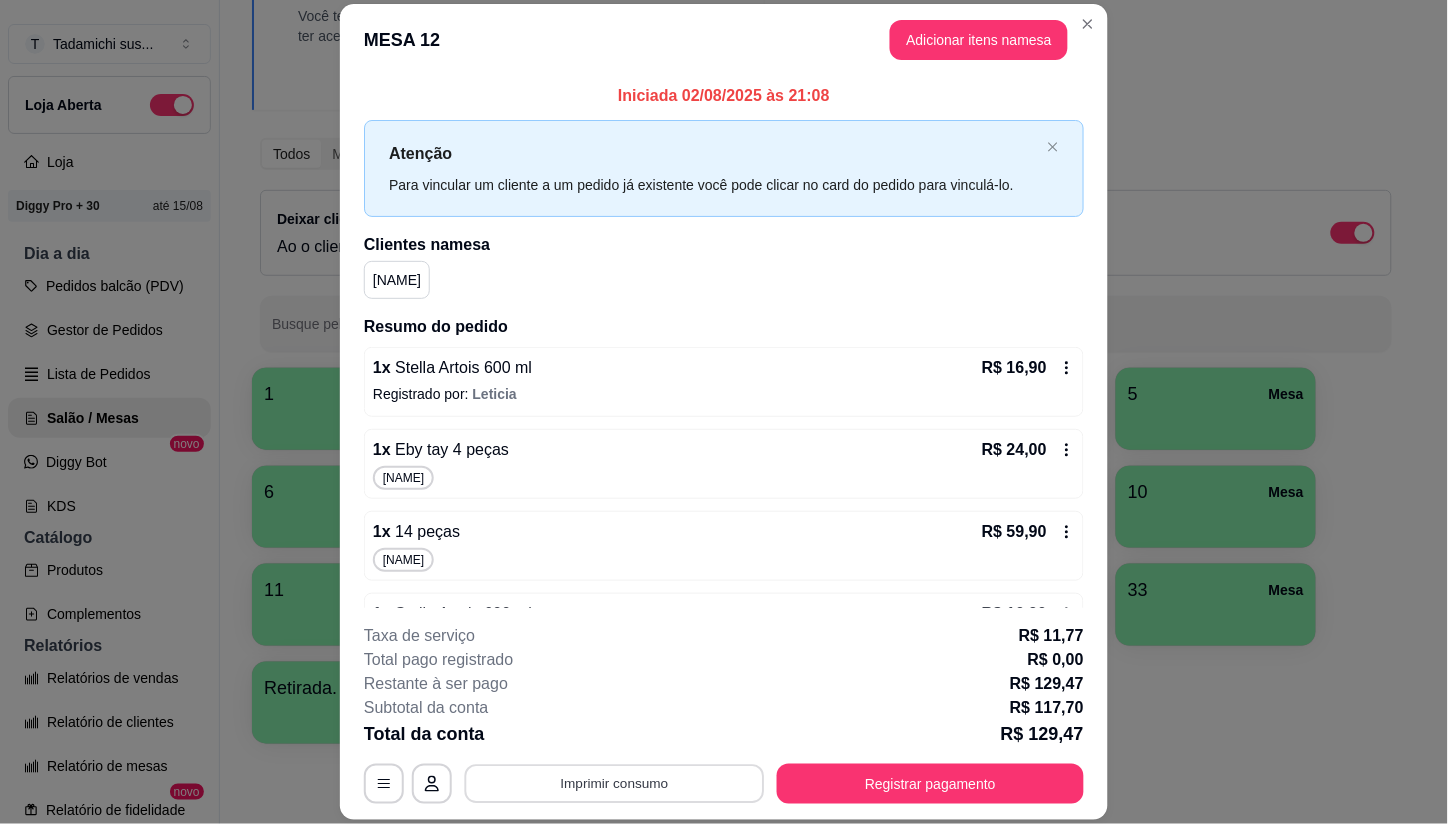 click on "Imprimir consumo" at bounding box center [615, 783] 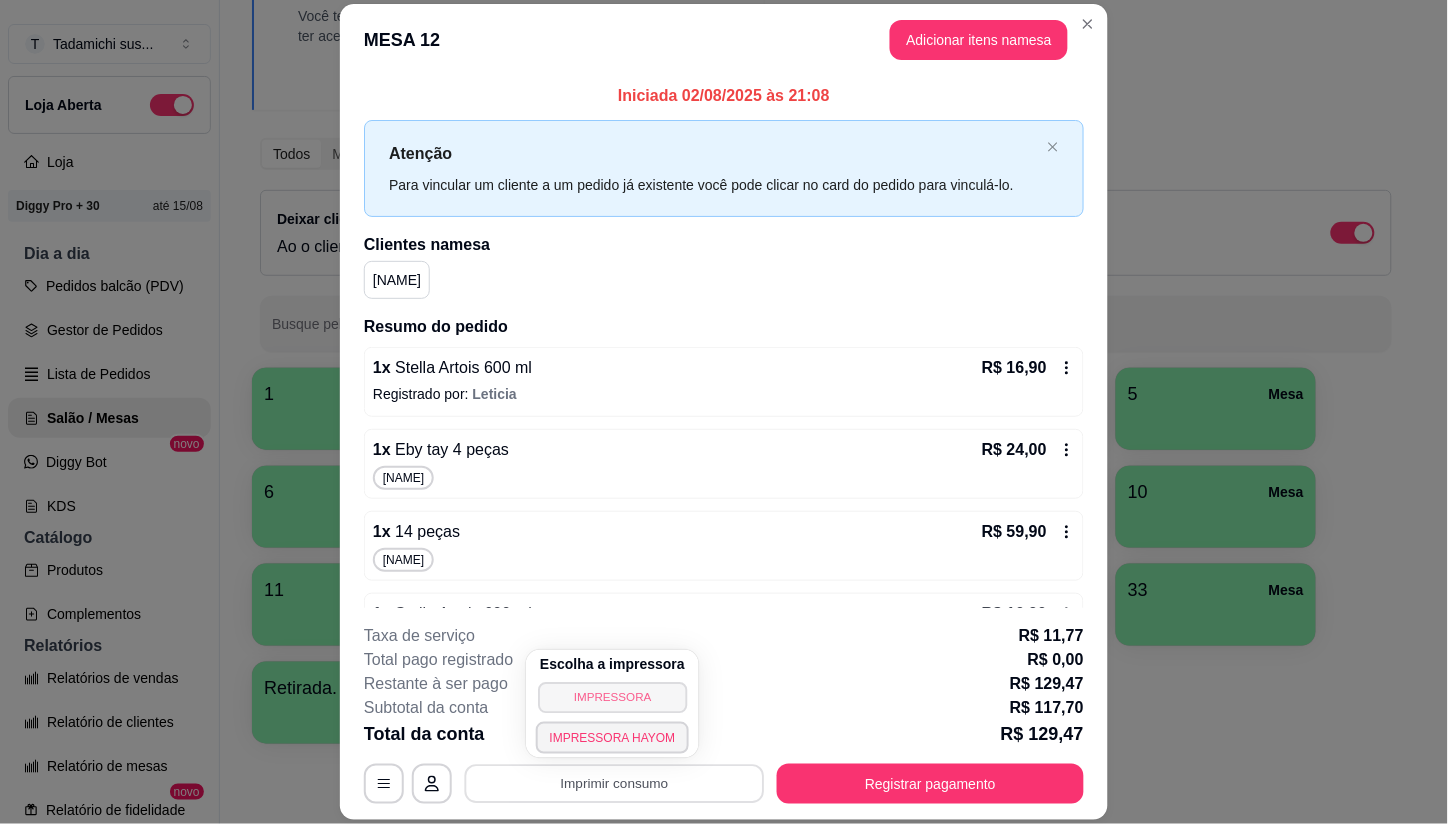 click on "IMPRESSORA" at bounding box center [612, 697] 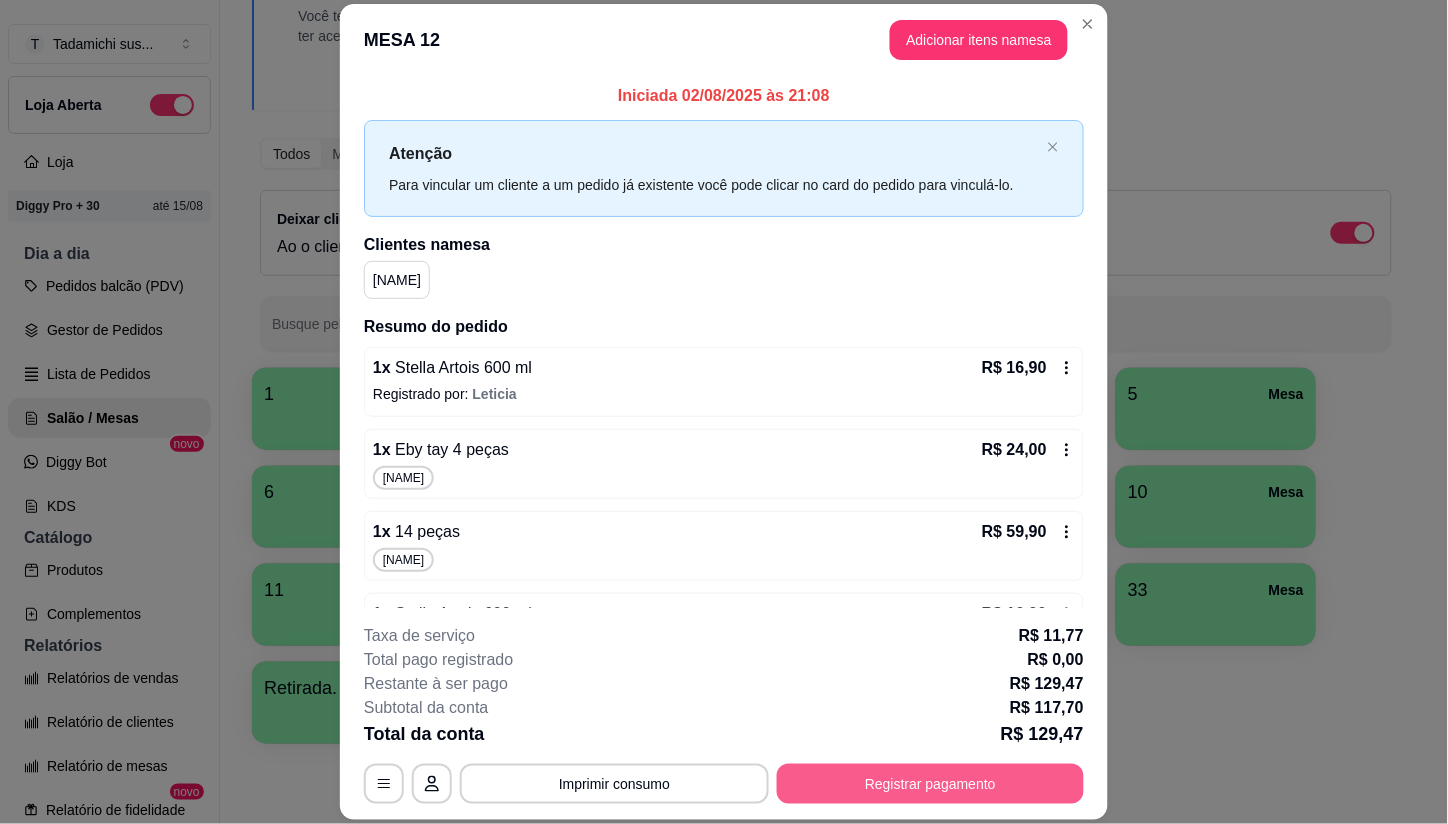 click on "Registrar pagamento" at bounding box center [930, 784] 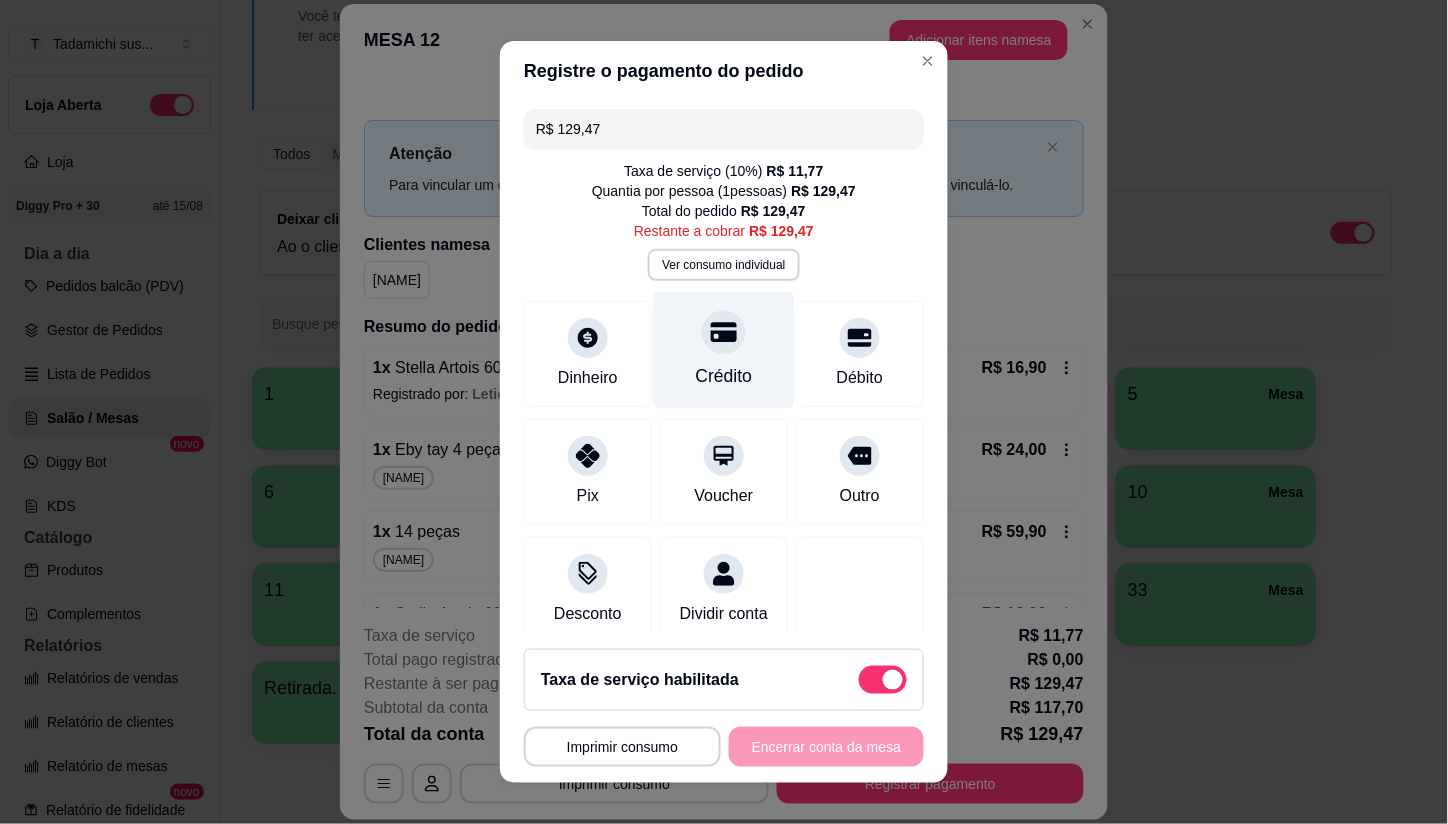 click on "Crédito" at bounding box center (724, 350) 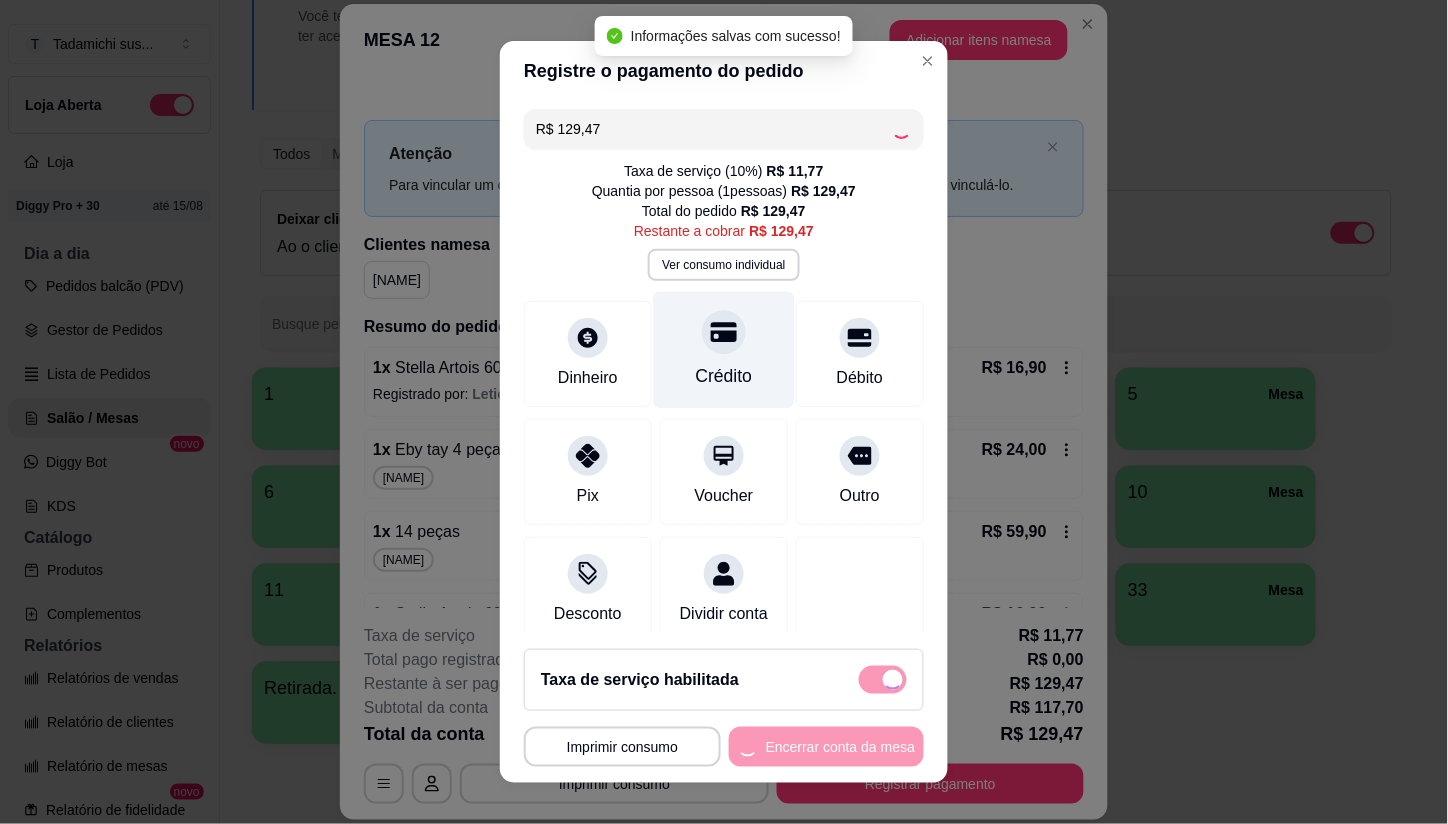 type on "R$ 0,00" 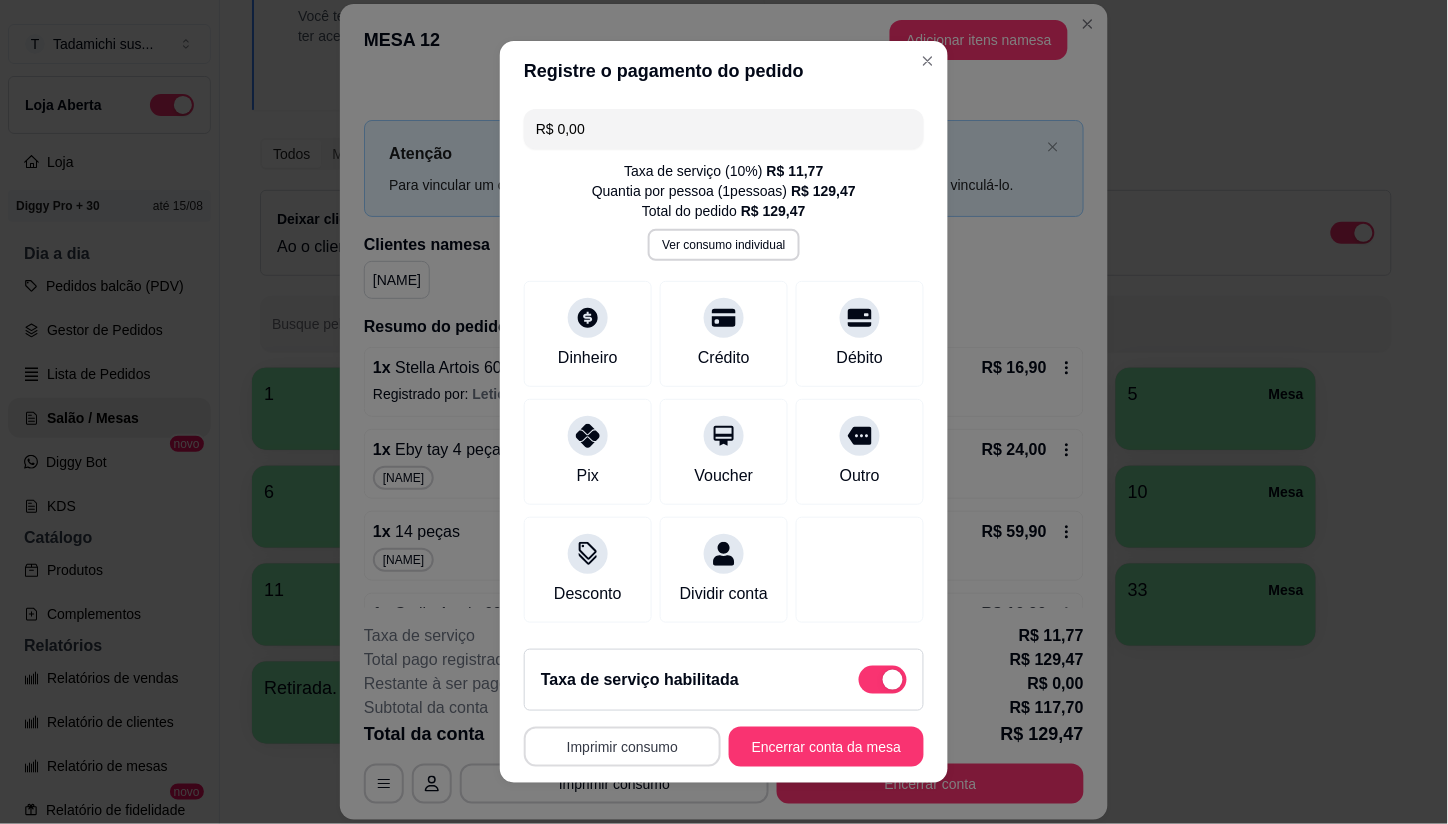 click on "Imprimir consumo" at bounding box center (622, 747) 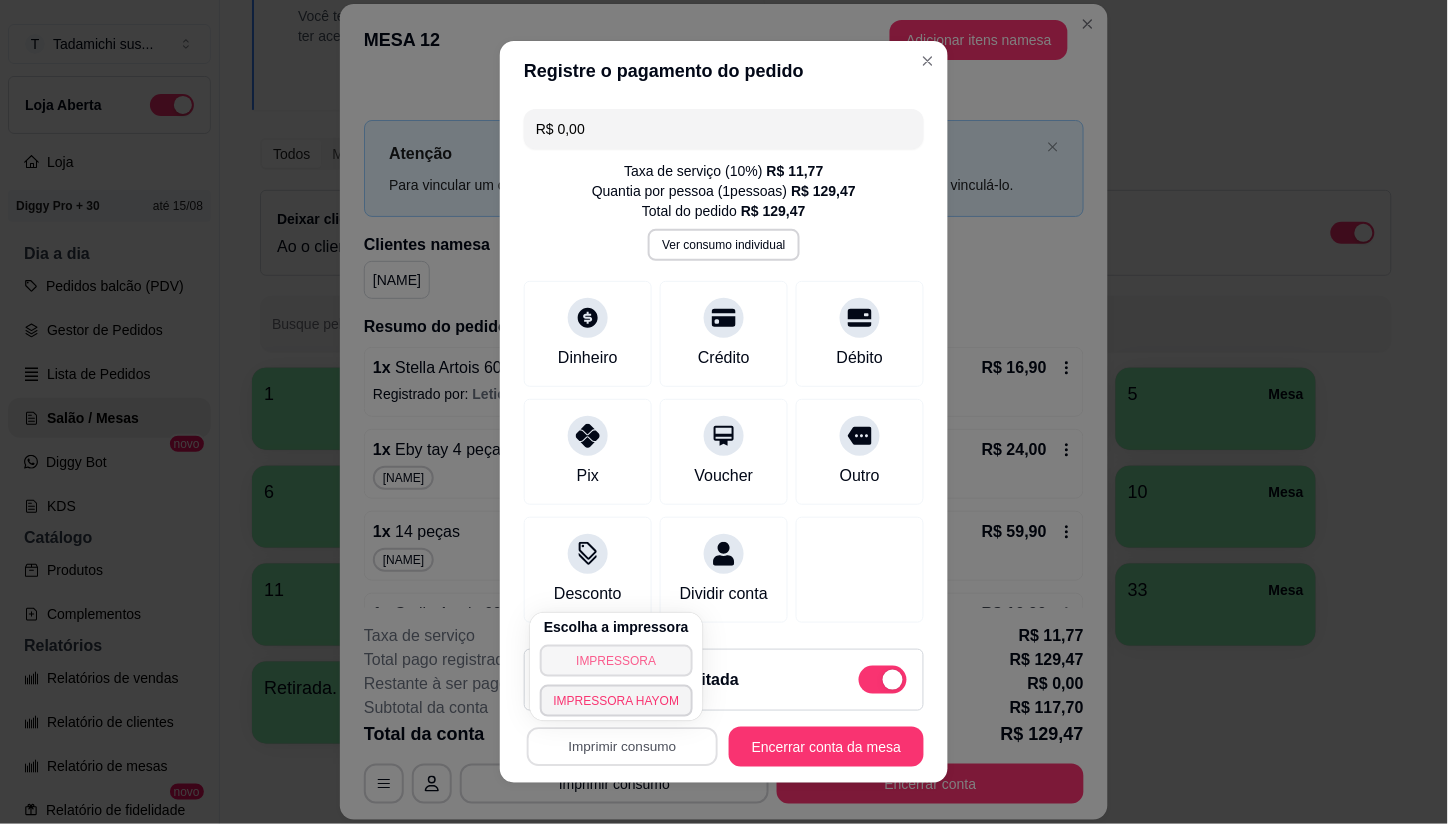 click on "IMPRESSORA" at bounding box center [617, 661] 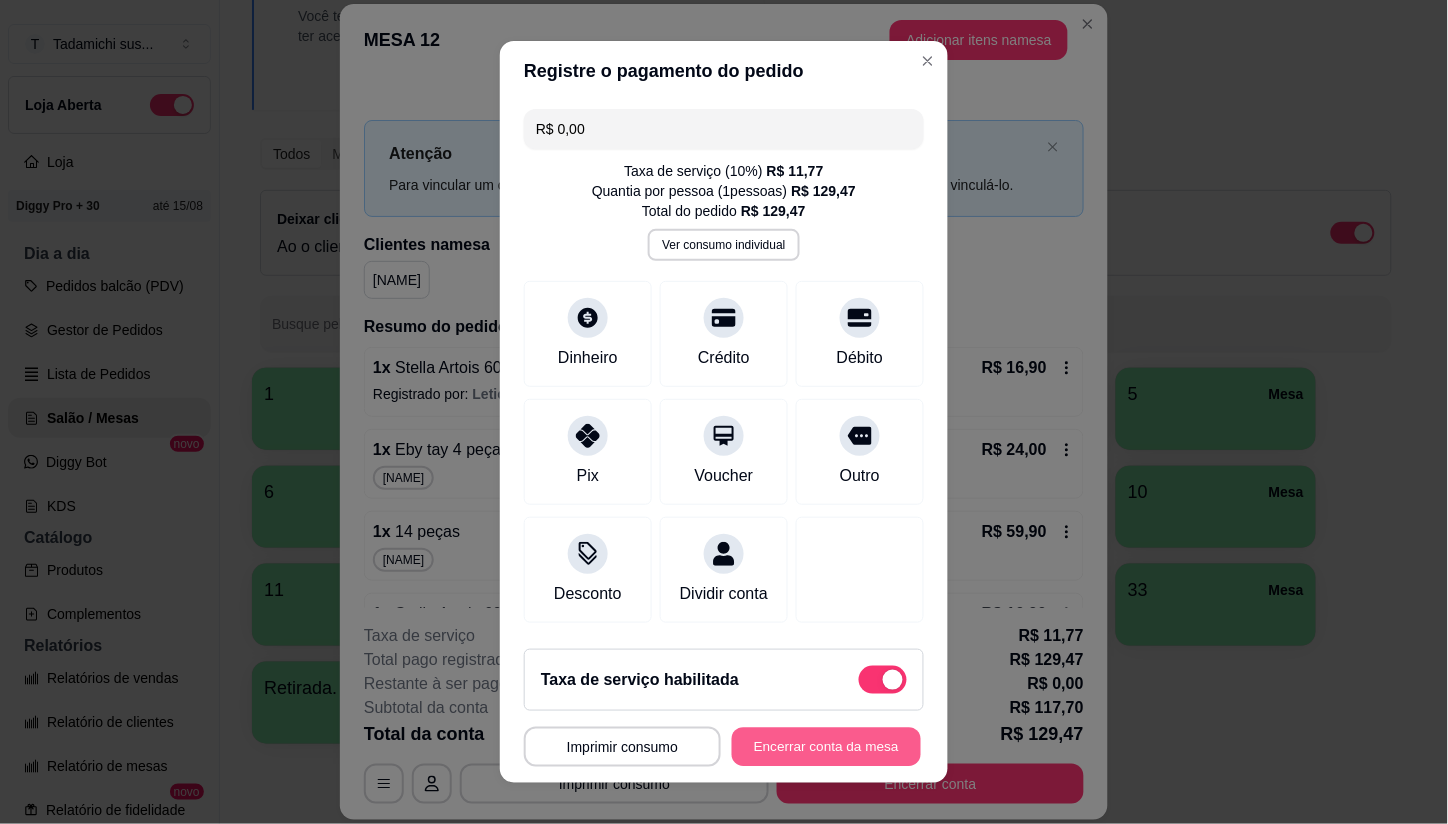 click on "Encerrar conta da mesa" at bounding box center [826, 746] 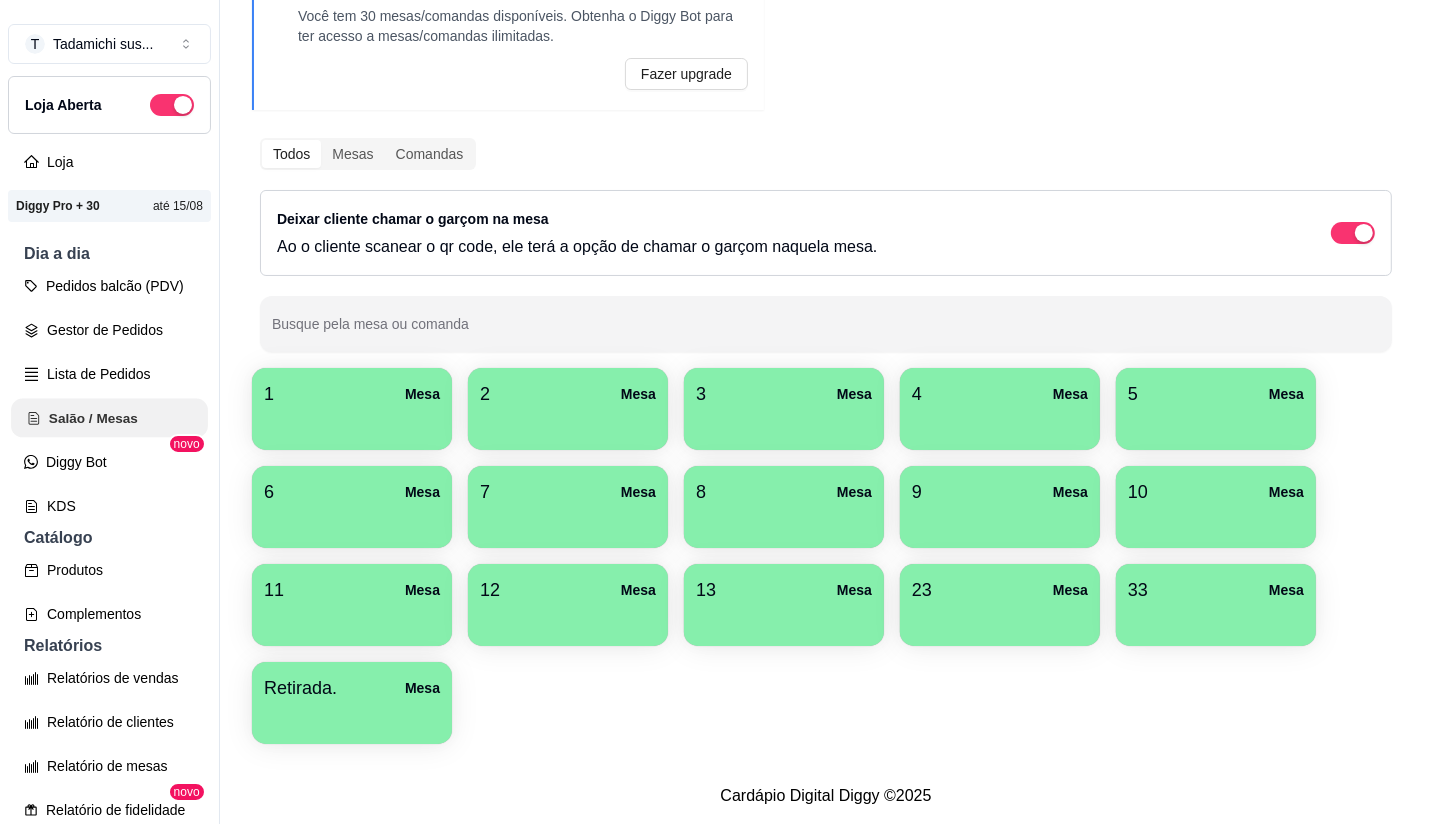 click on "Salão / Mesas" at bounding box center [109, 418] 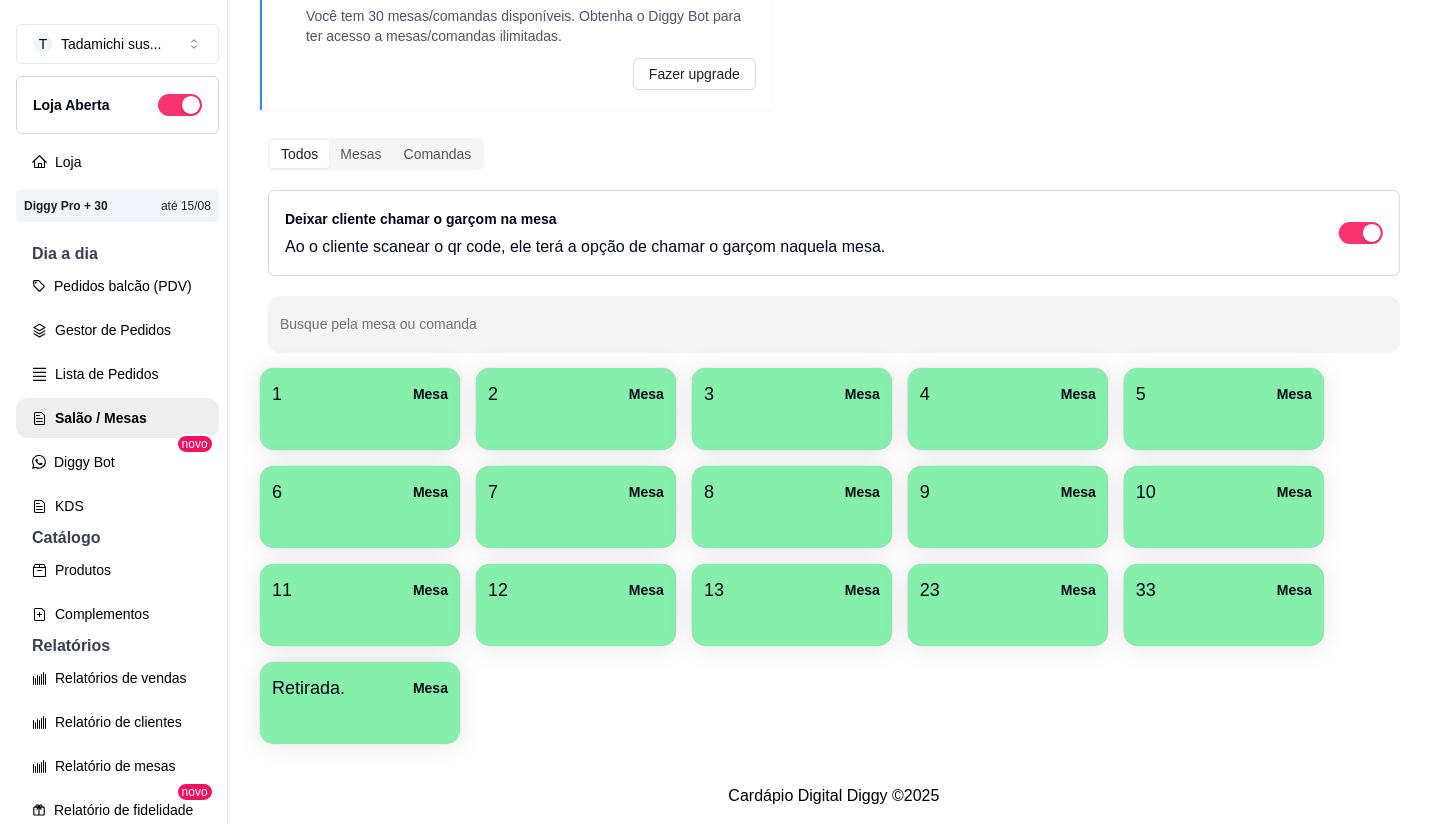 scroll, scrollTop: 134, scrollLeft: 0, axis: vertical 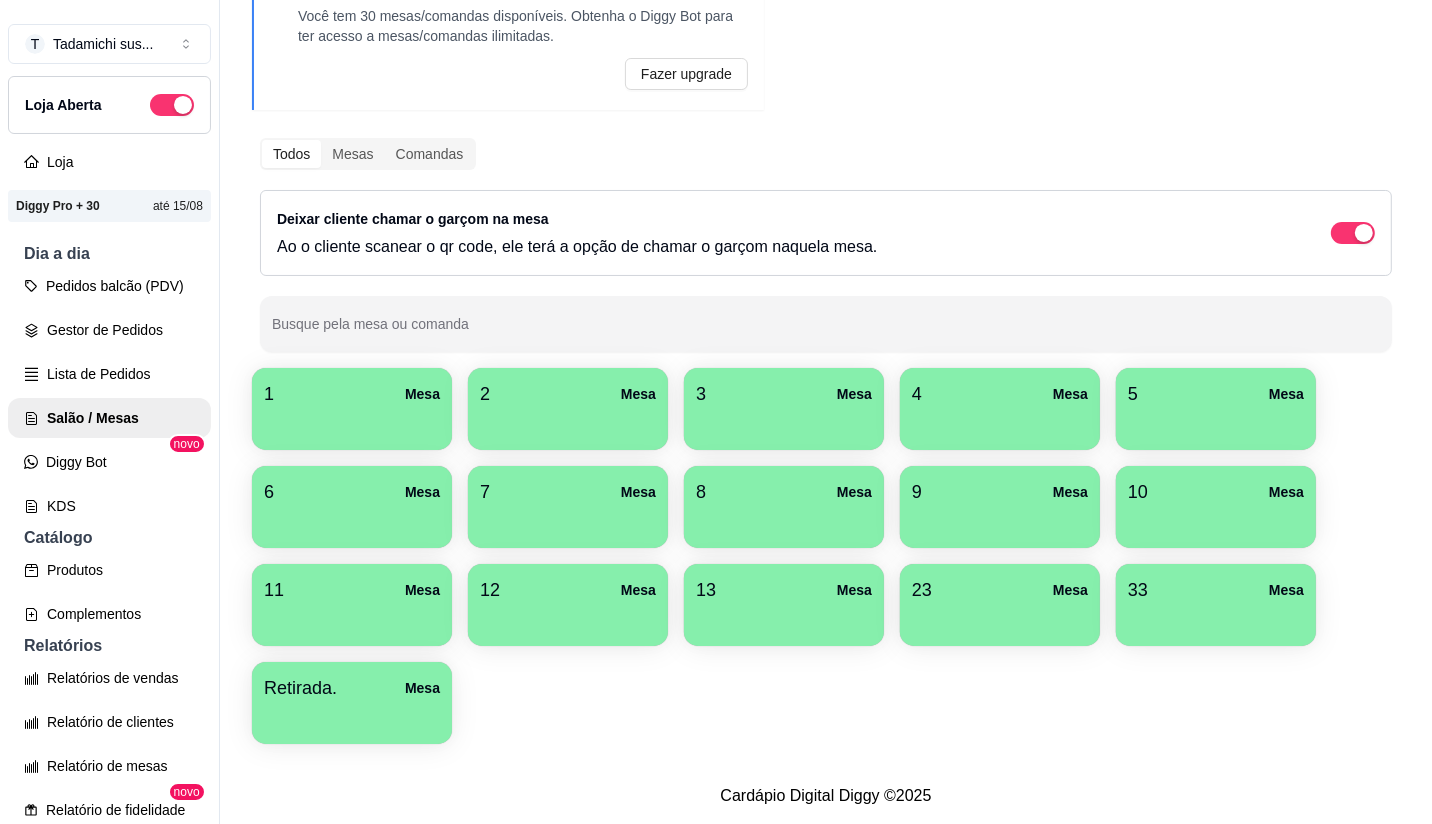 click at bounding box center [352, 717] 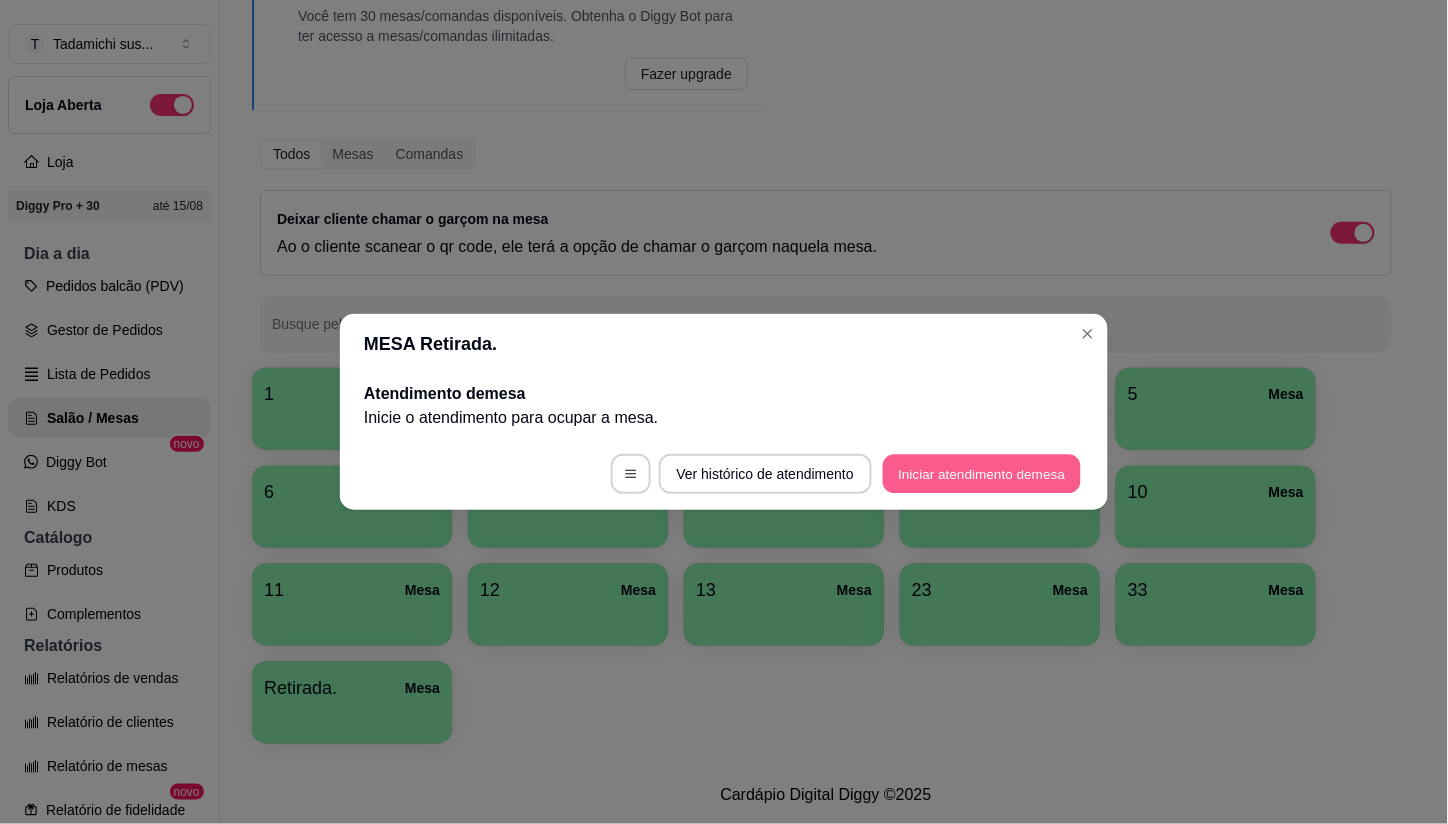 click on "Iniciar atendimento de  mesa" at bounding box center (982, 474) 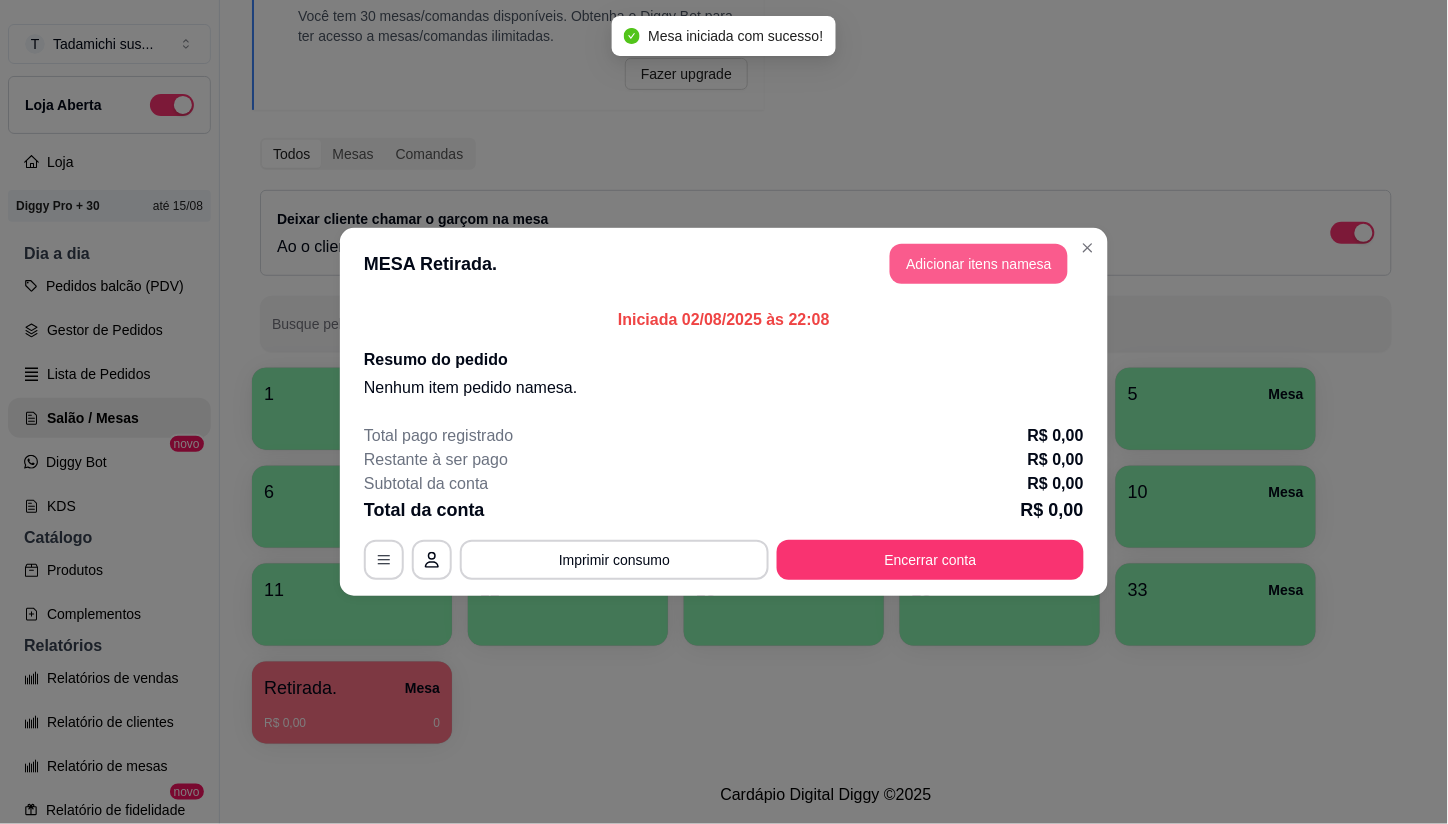 click on "Adicionar itens na  mesa" at bounding box center (979, 264) 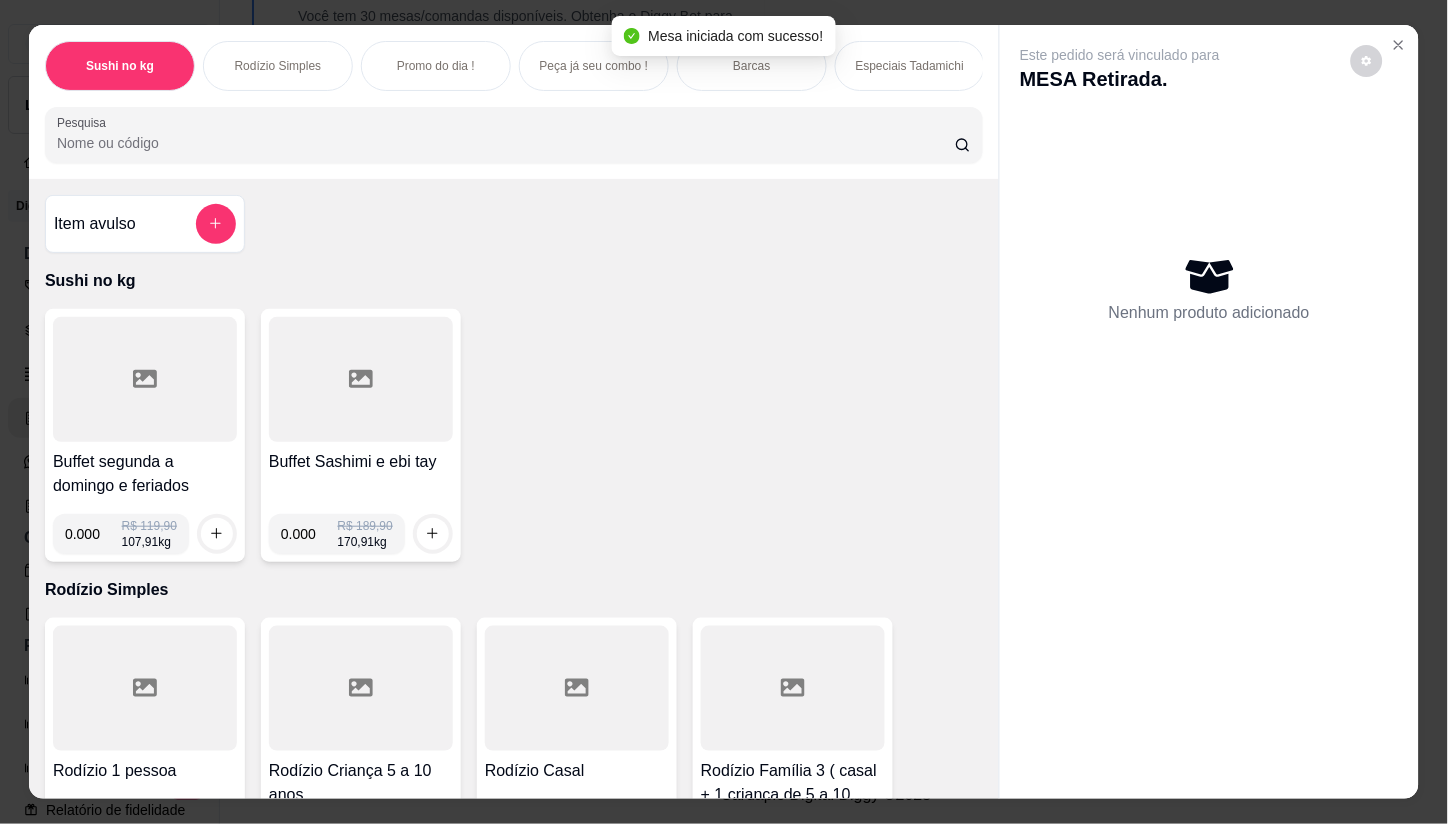 click on "Pesquisa" at bounding box center (506, 143) 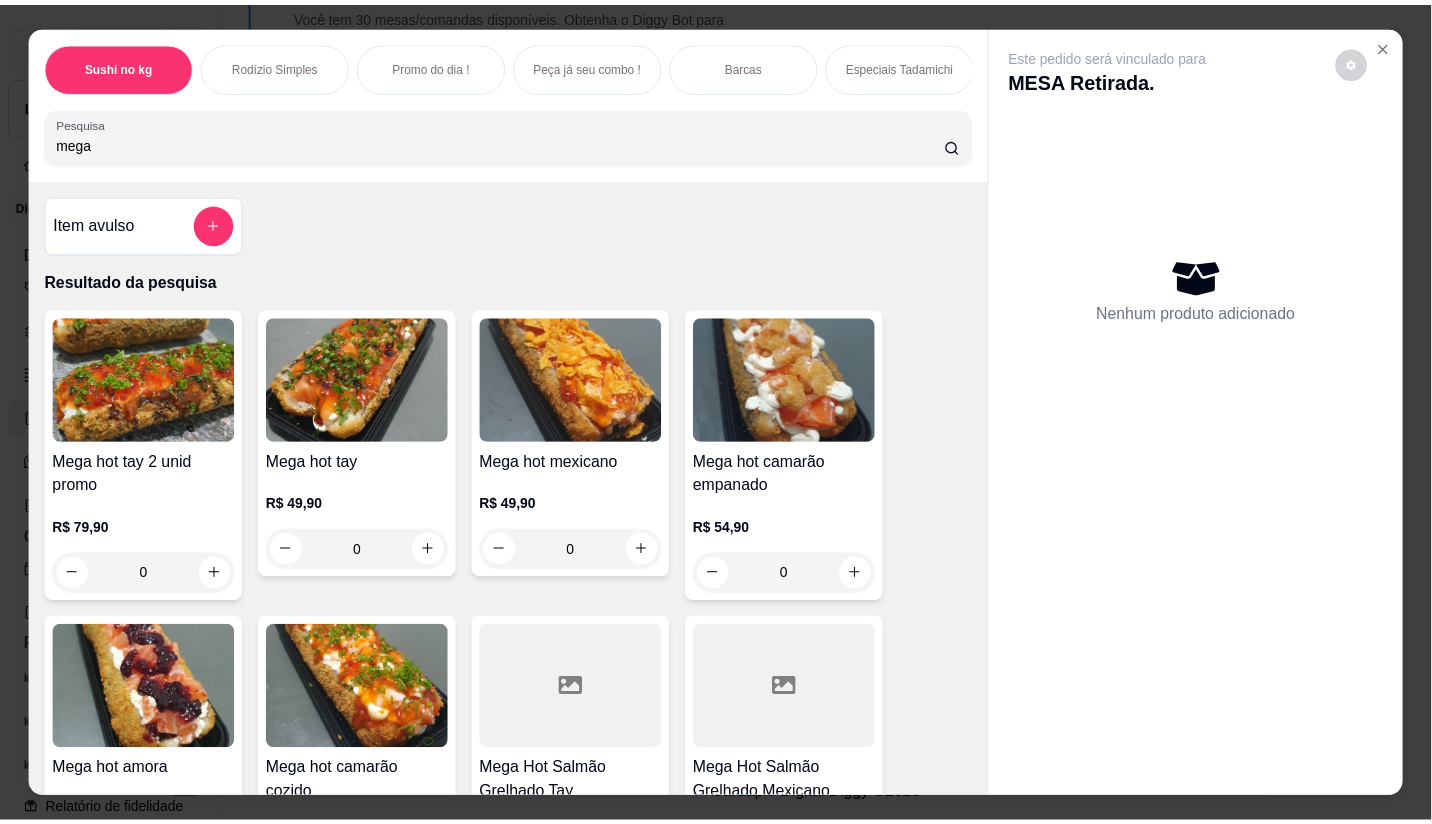 scroll, scrollTop: 222, scrollLeft: 0, axis: vertical 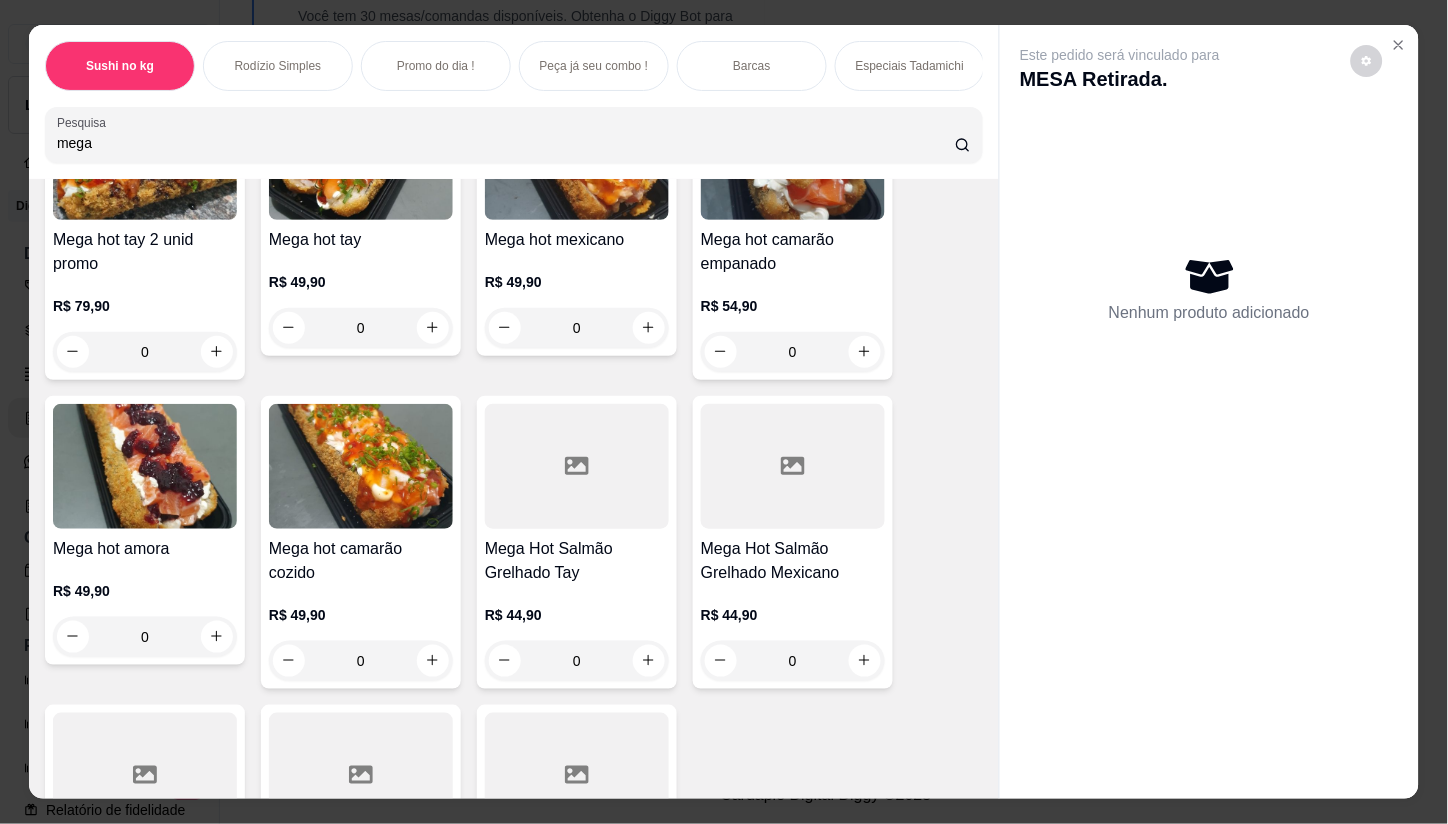 type on "mega" 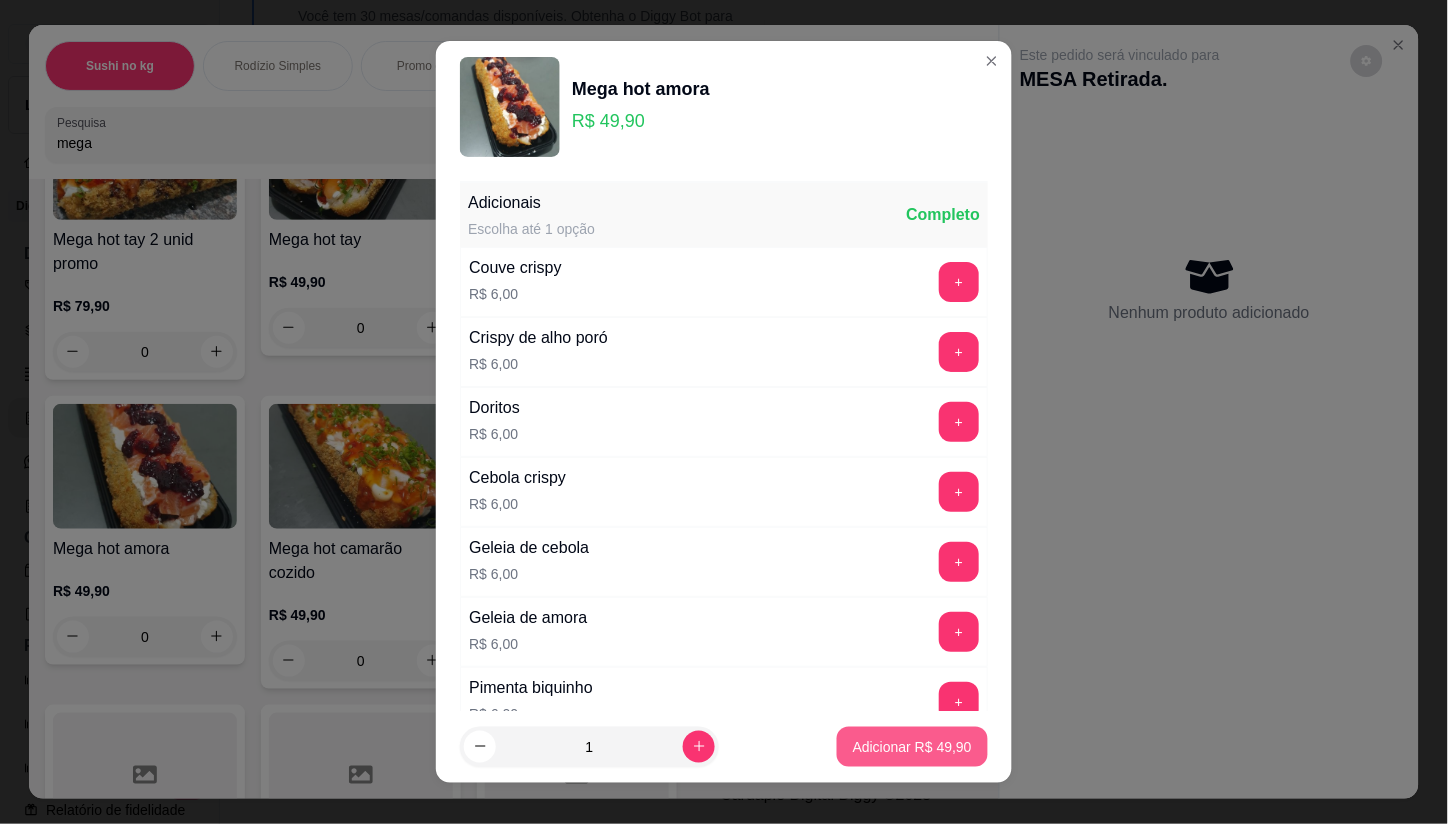 click on "Adicionar   R$ 49,90" at bounding box center (912, 747) 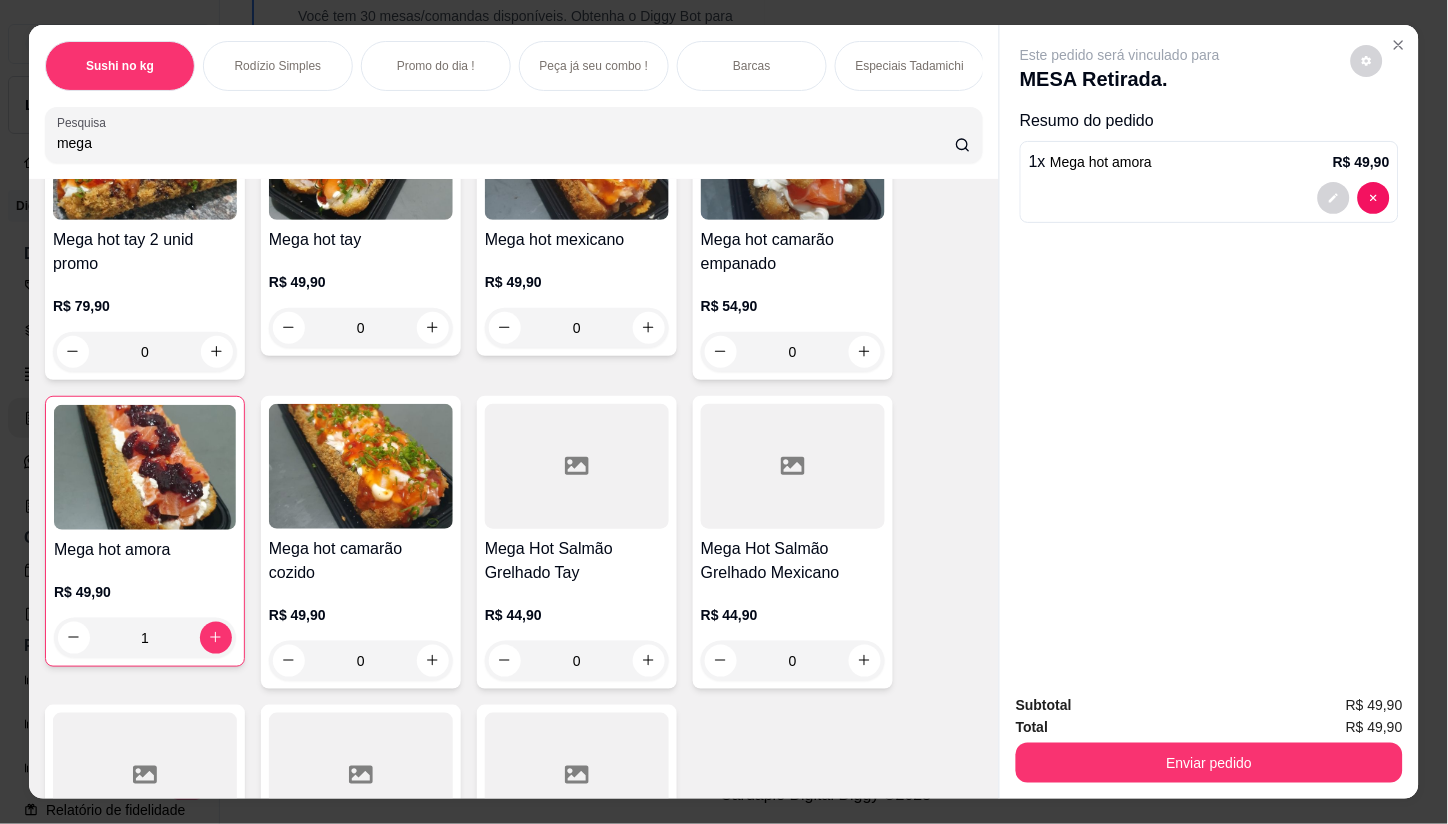 type on "1" 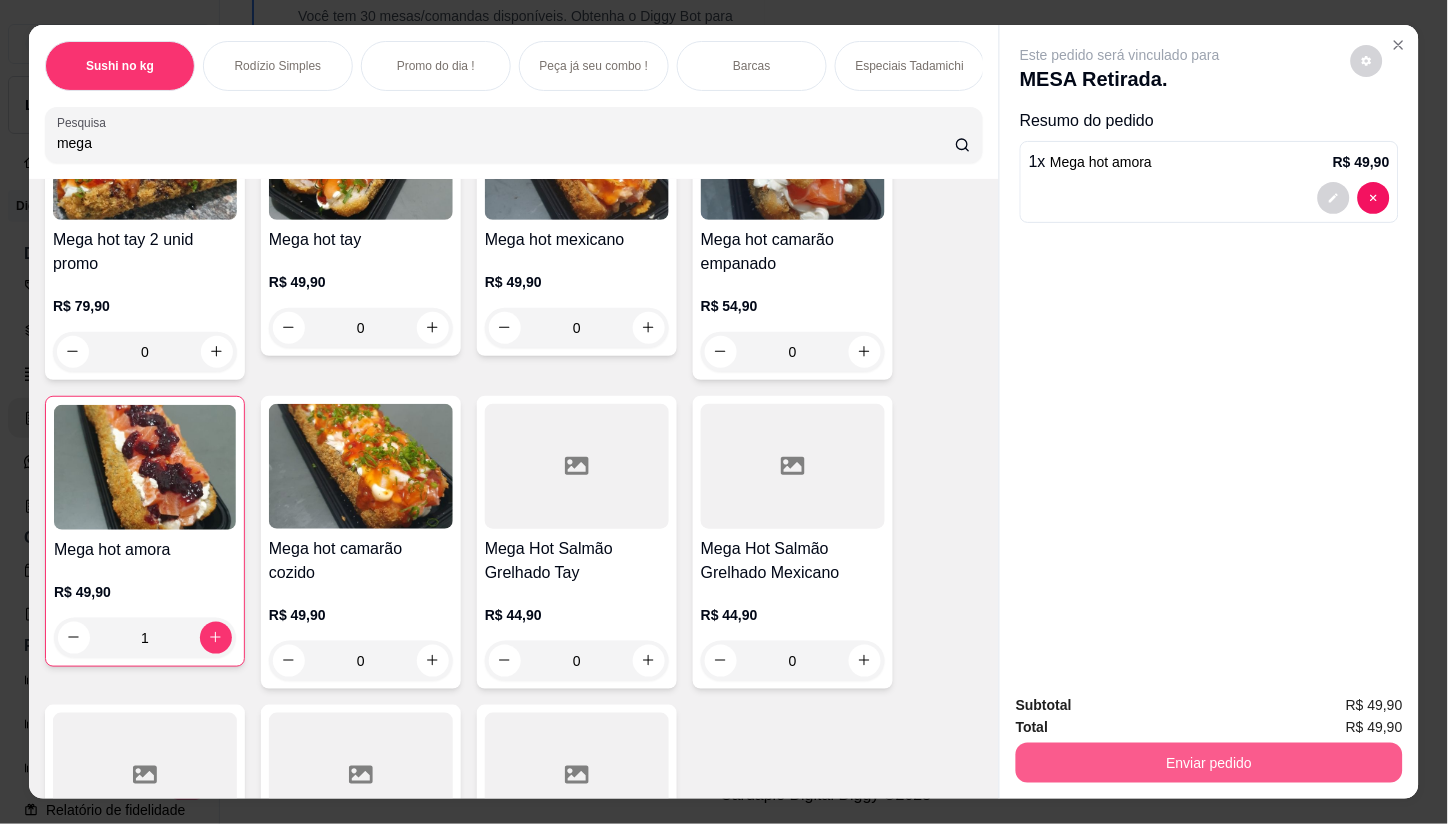 click on "Enviar pedido" at bounding box center (1209, 763) 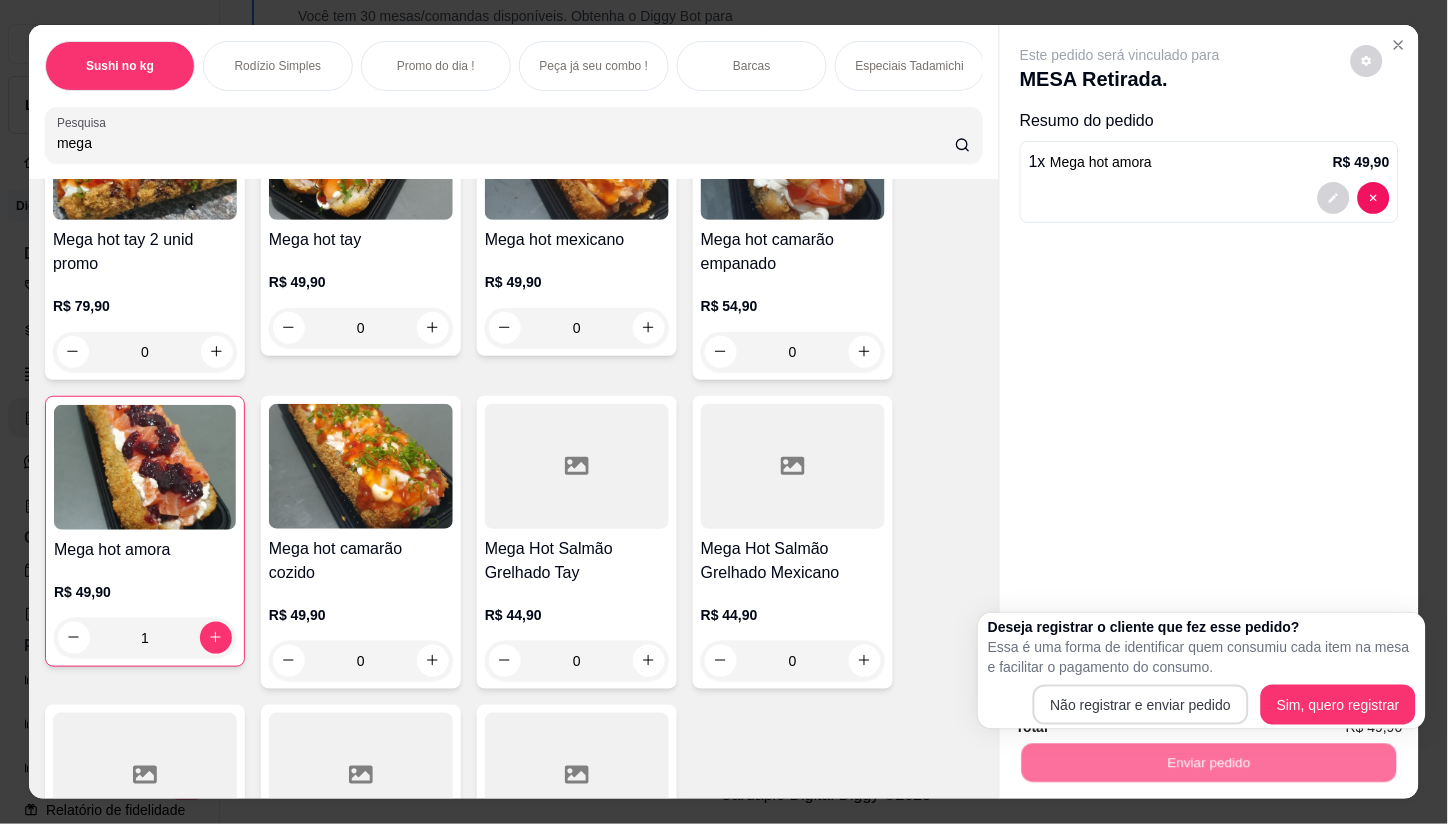 click on "Não registrar e enviar pedido Sim, quero registrar" at bounding box center [1202, 705] 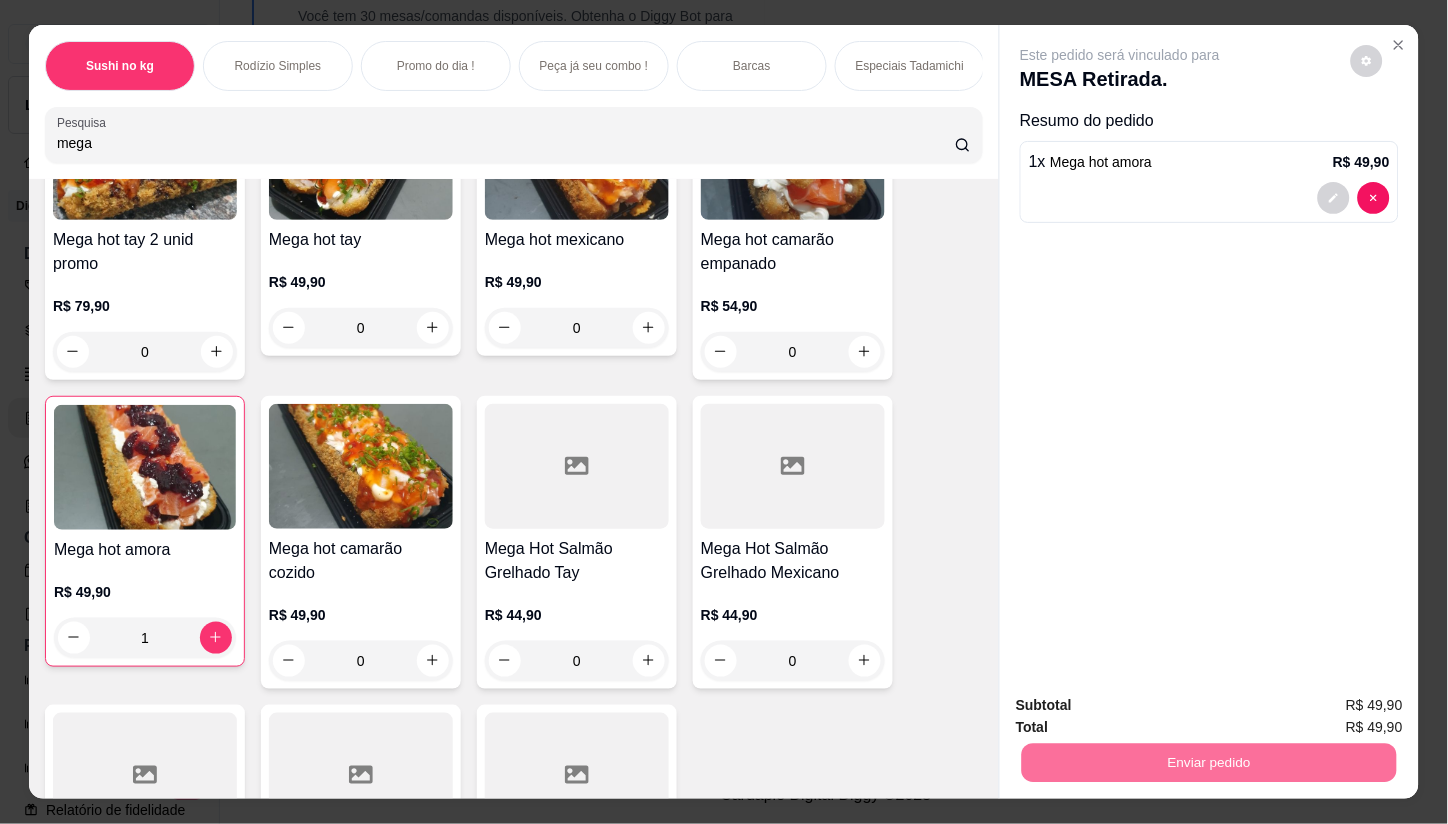 click on "Não registrar e enviar pedido" at bounding box center [1143, 706] 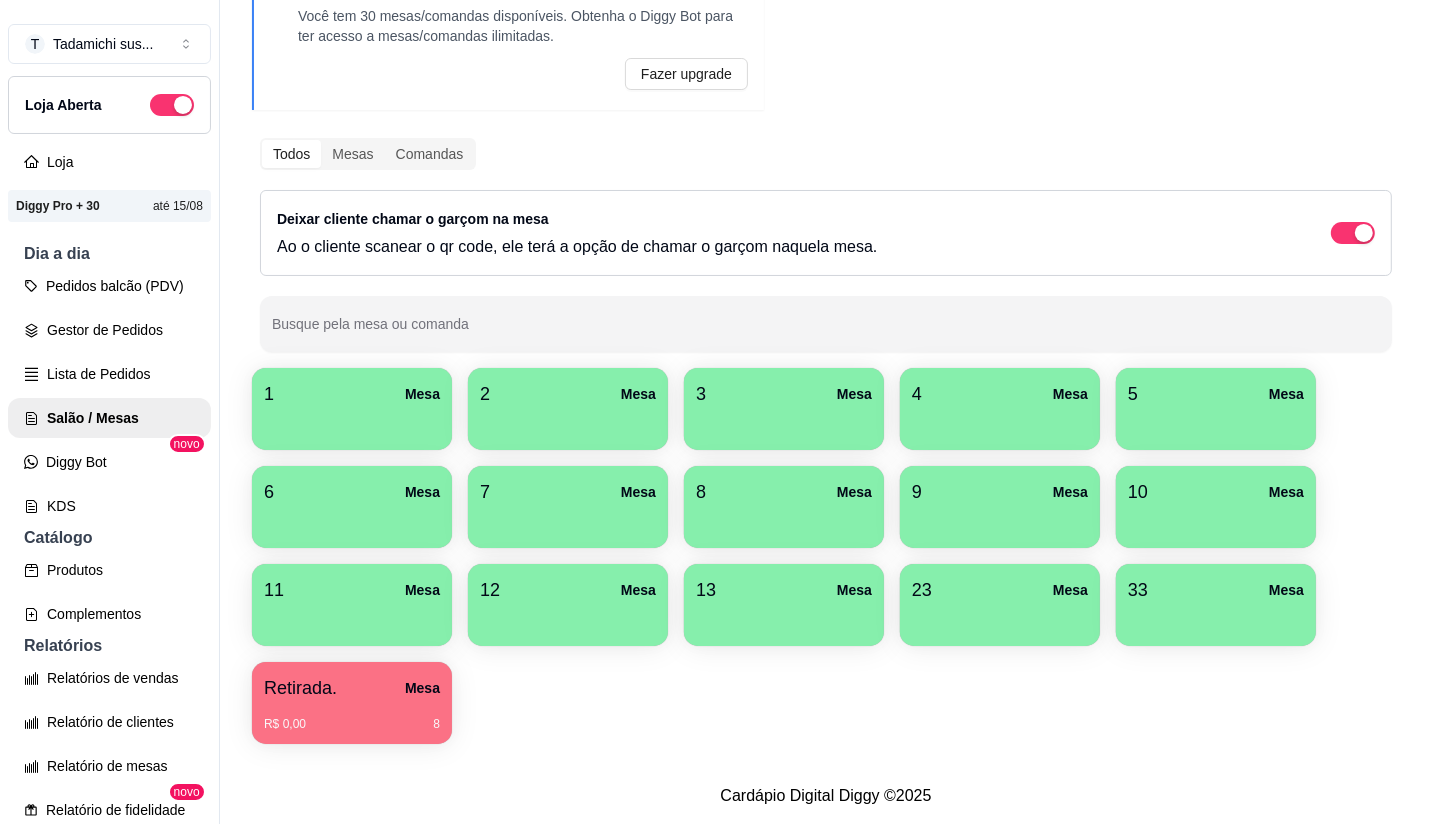 click at bounding box center [1216, 619] 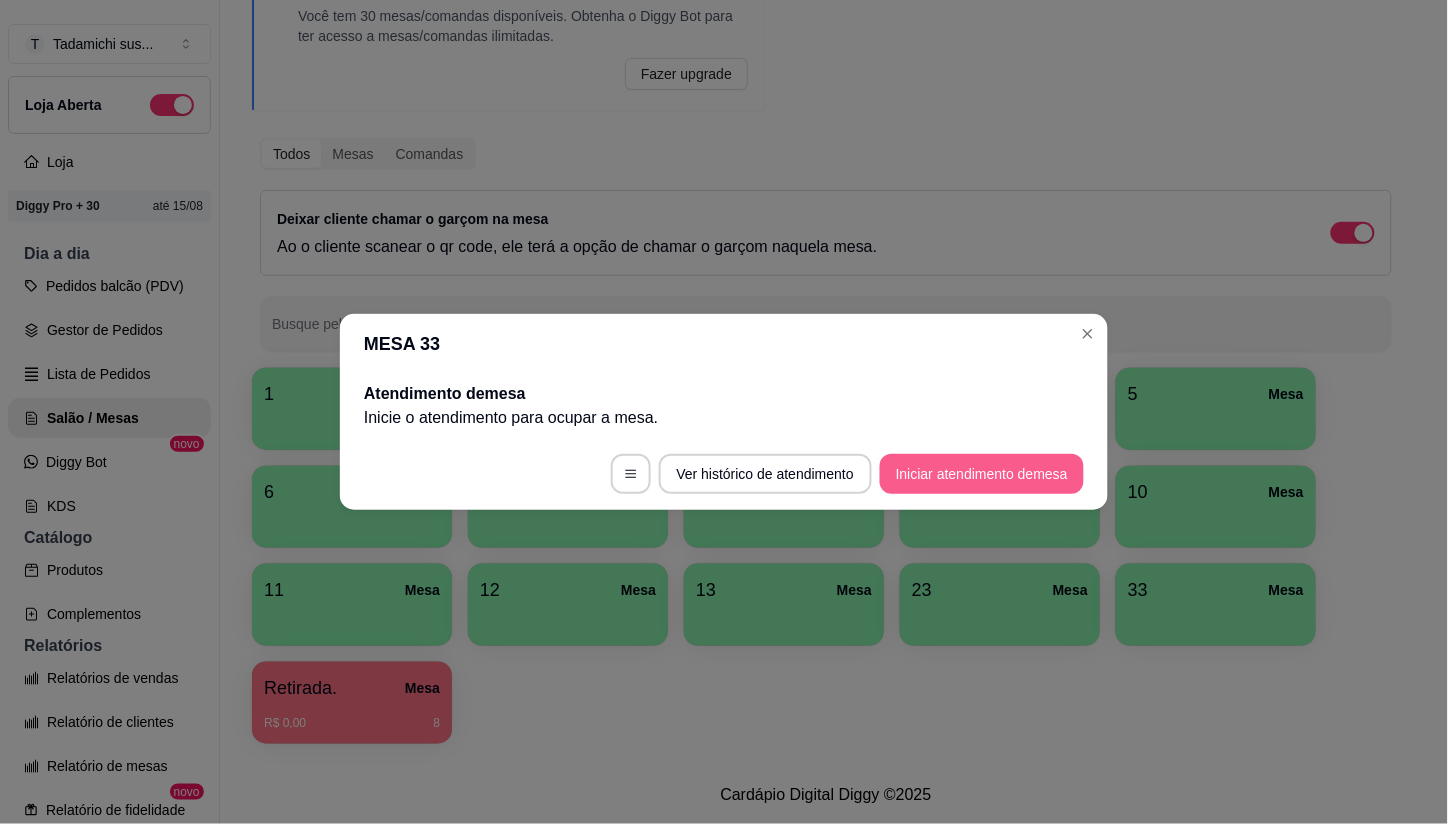 click on "Iniciar atendimento de  mesa" at bounding box center [982, 474] 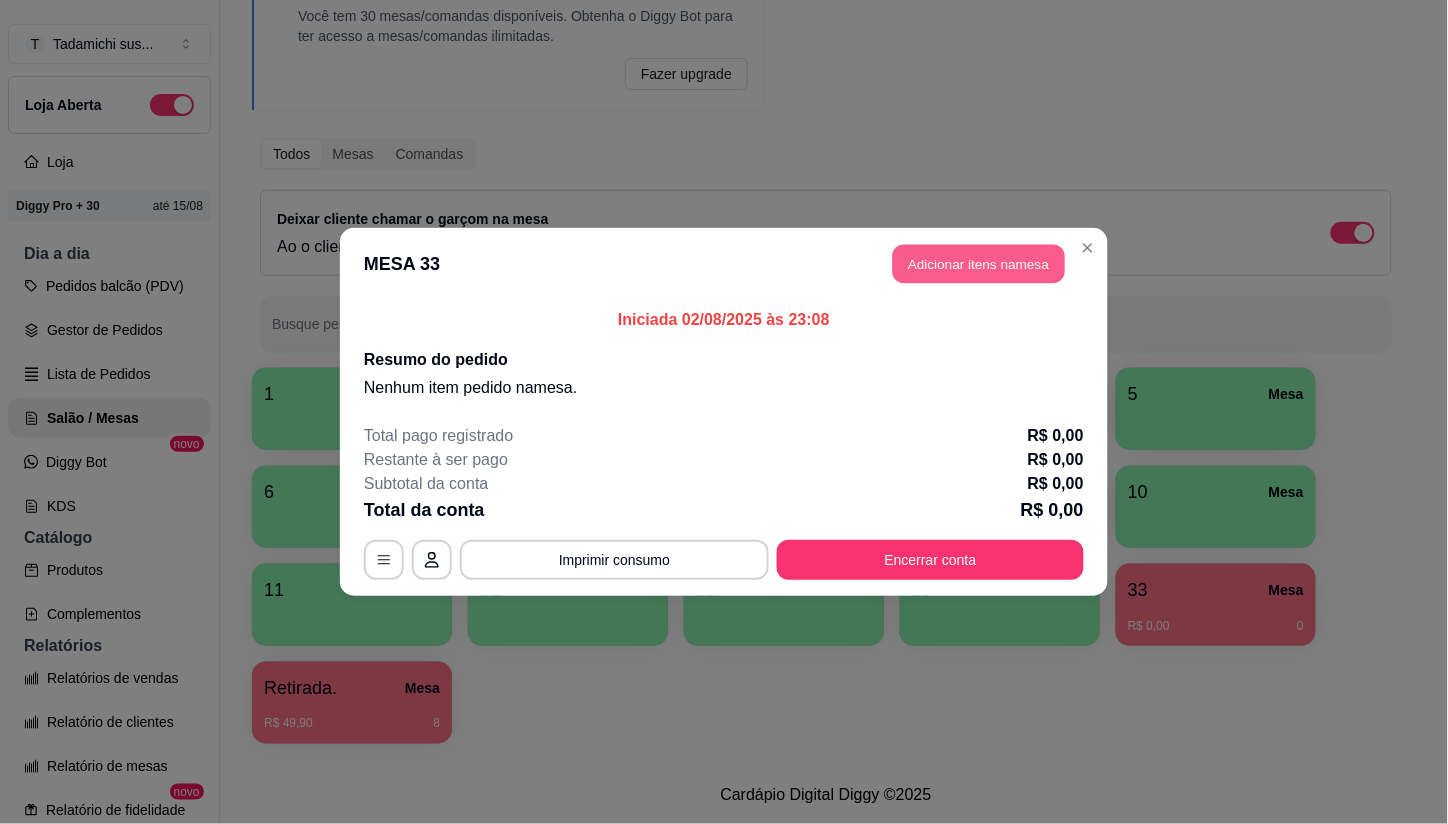 click on "Adicionar itens na  mesa" at bounding box center (979, 264) 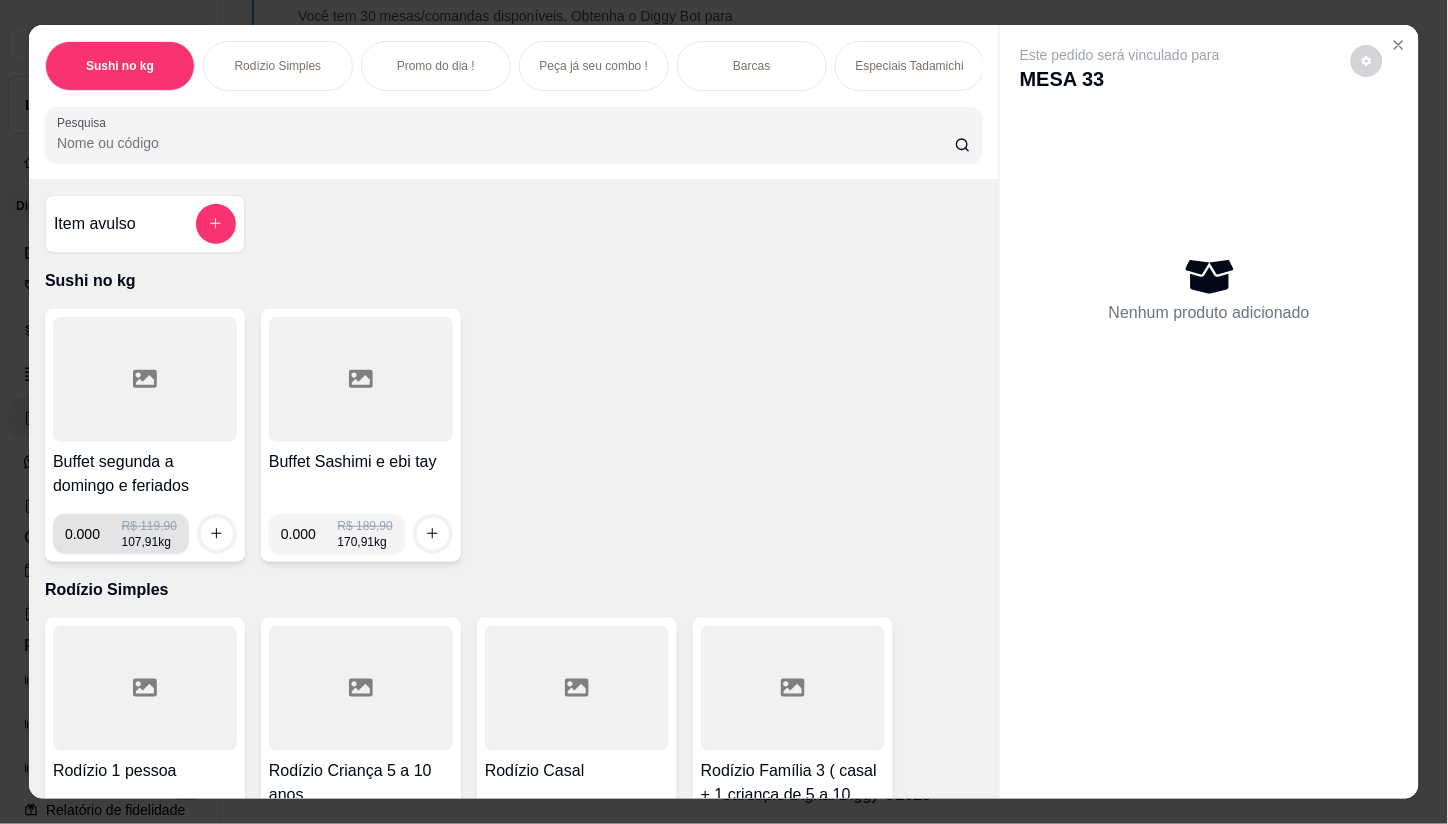 click on "0.000" at bounding box center (93, 534) 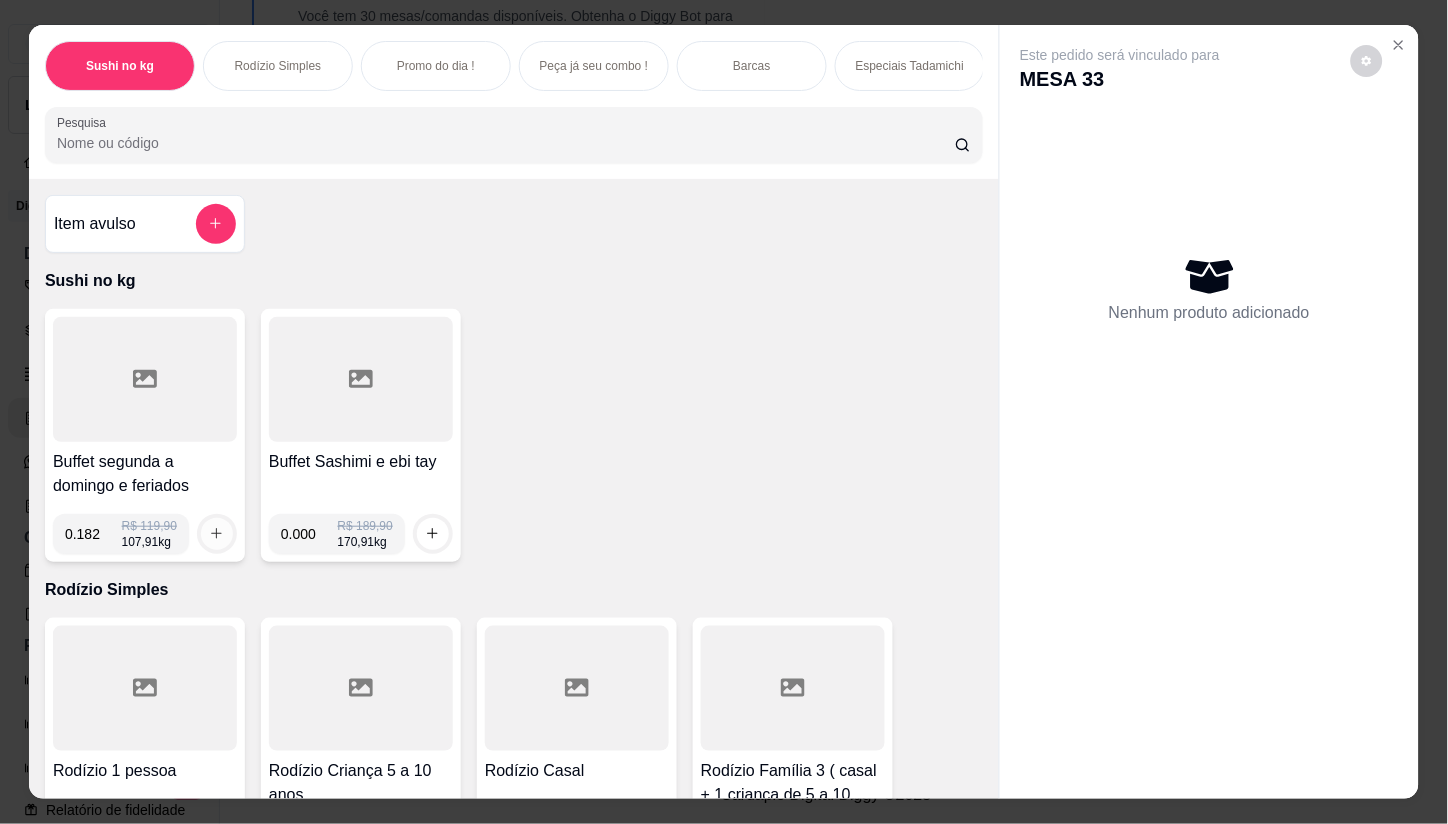 type on "0.182" 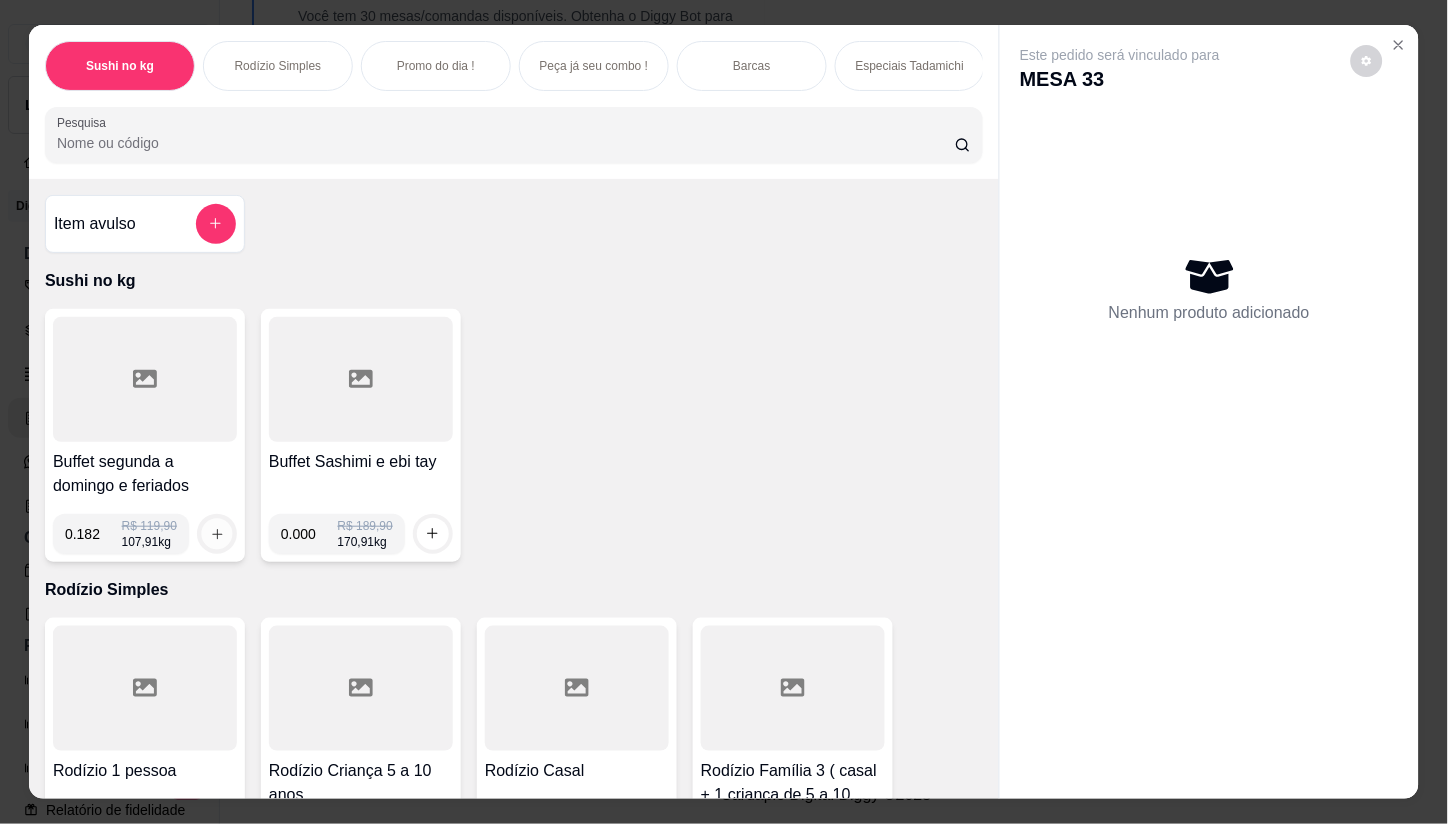click 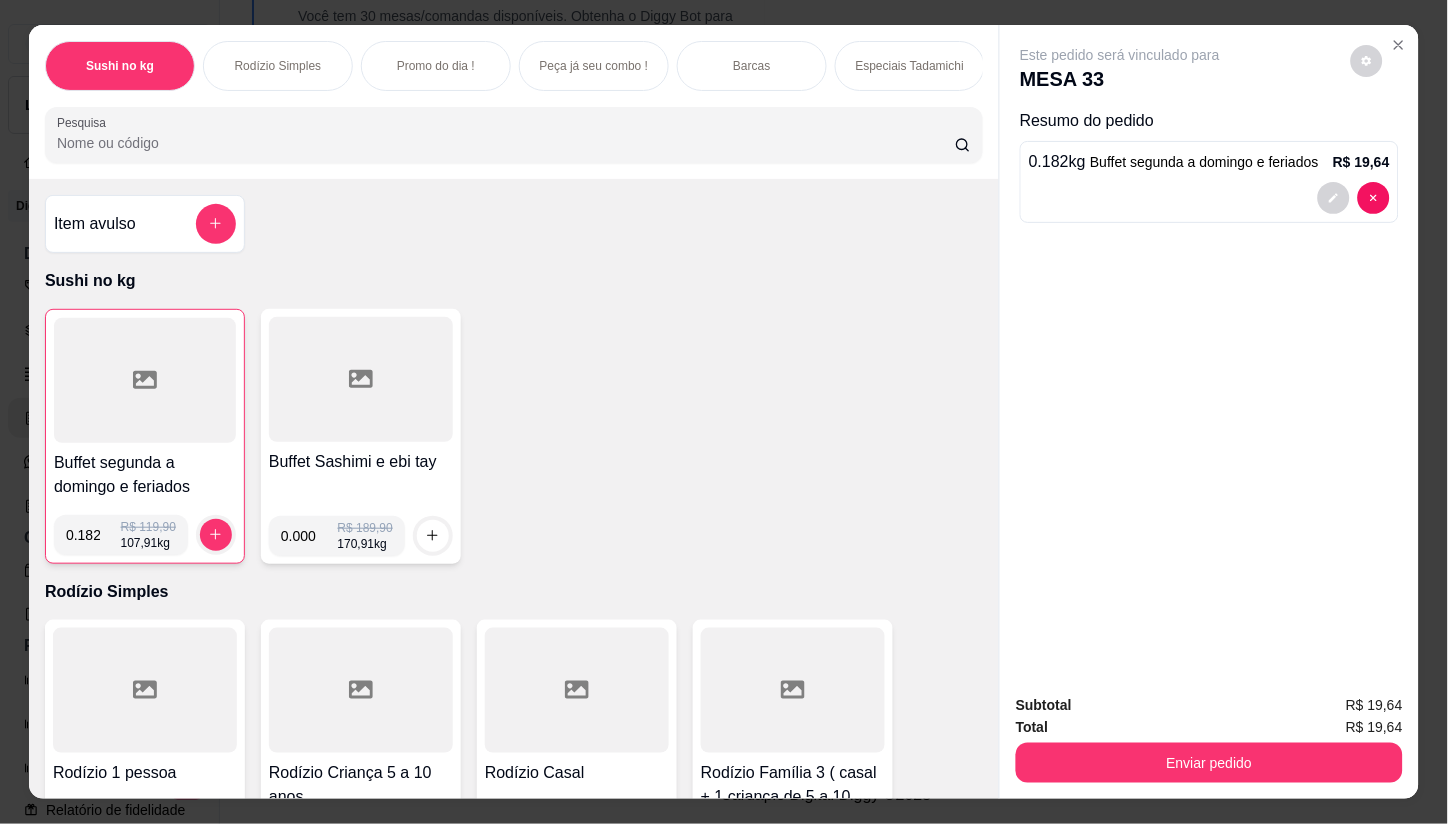 click on "Enviar pedido" at bounding box center [1209, 760] 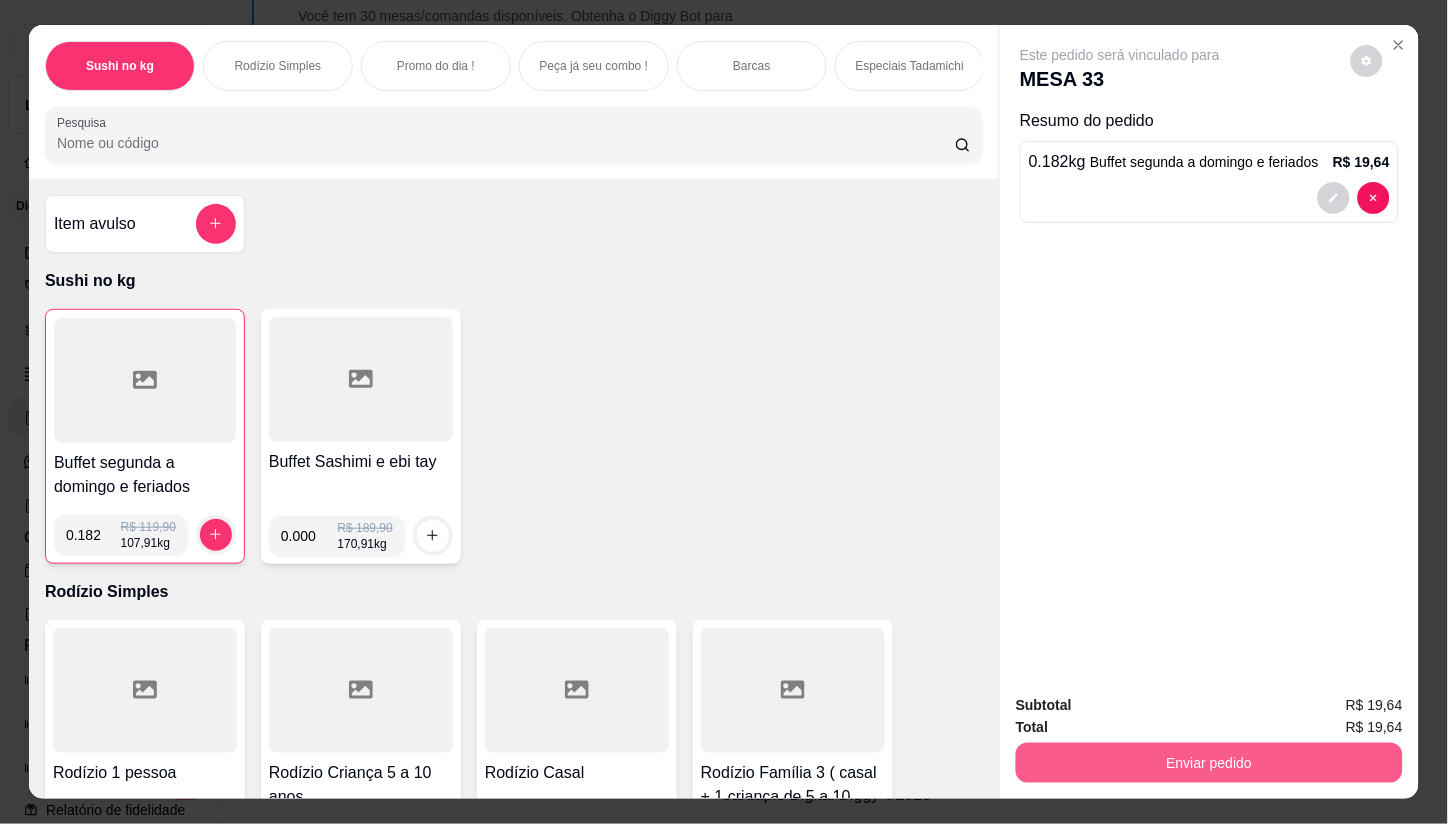 click on "Enviar pedido" at bounding box center [1209, 763] 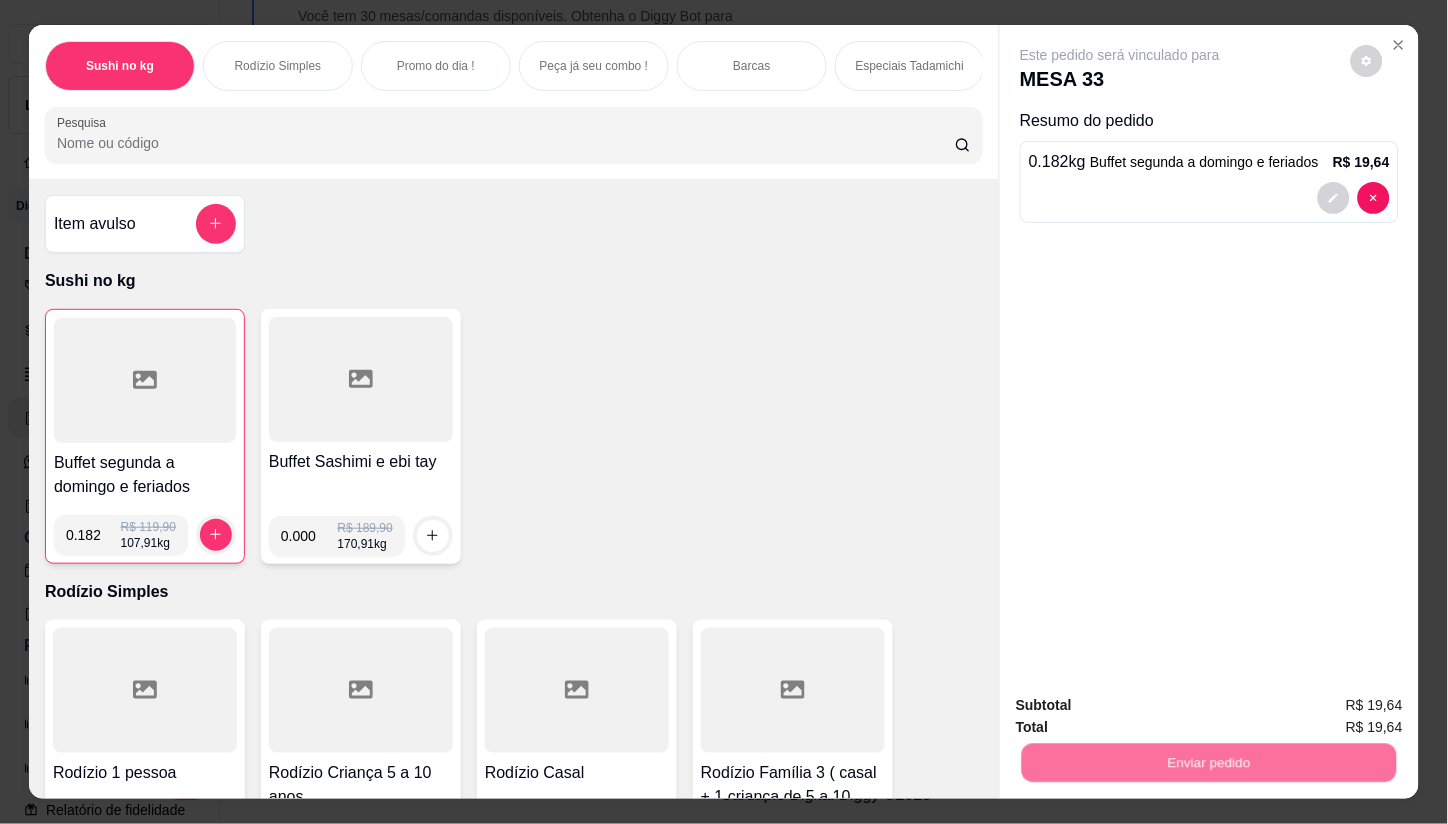 click on "Não registrar e enviar pedido" at bounding box center (1144, 705) 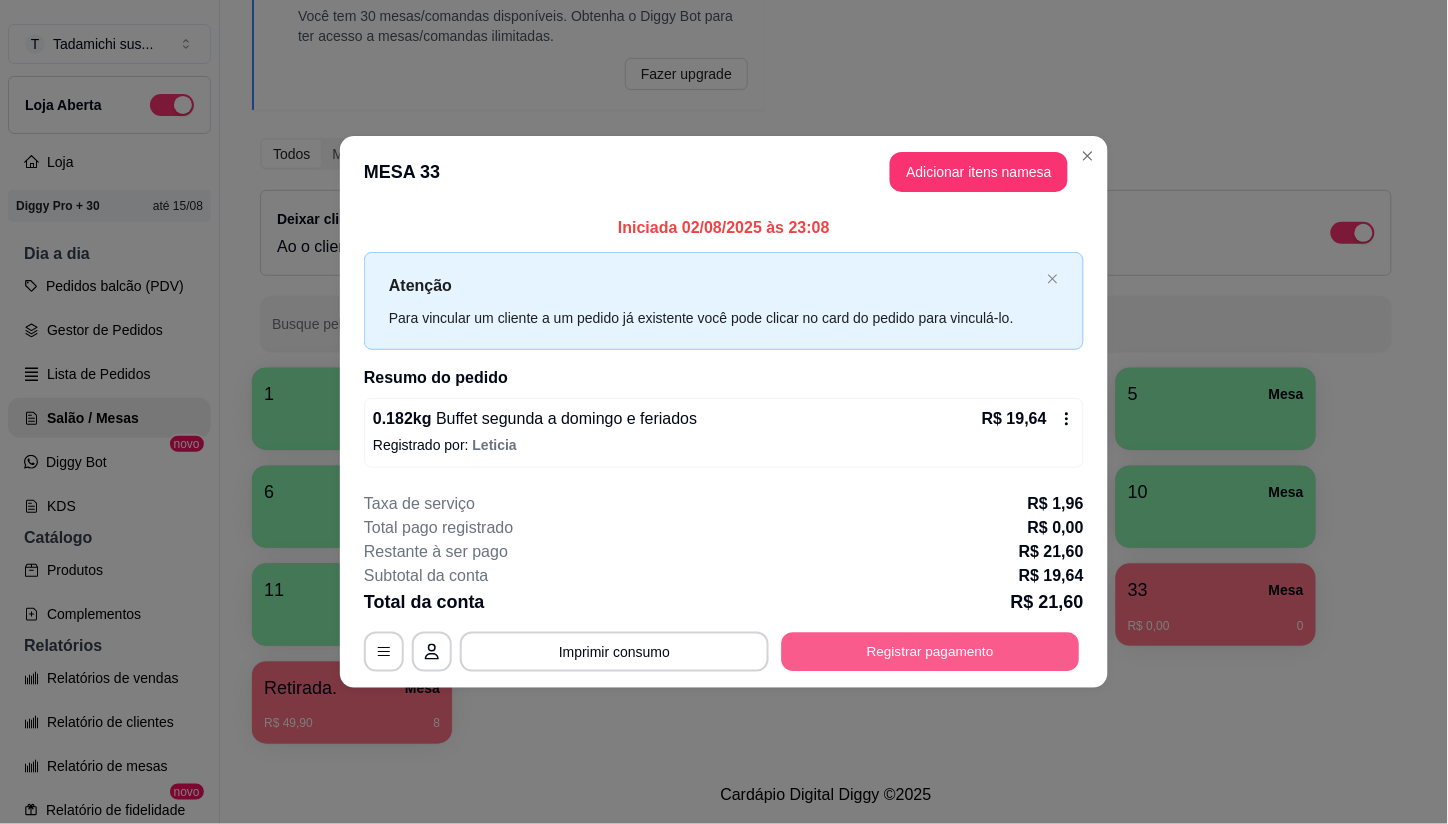 click on "Registrar pagamento" at bounding box center [931, 651] 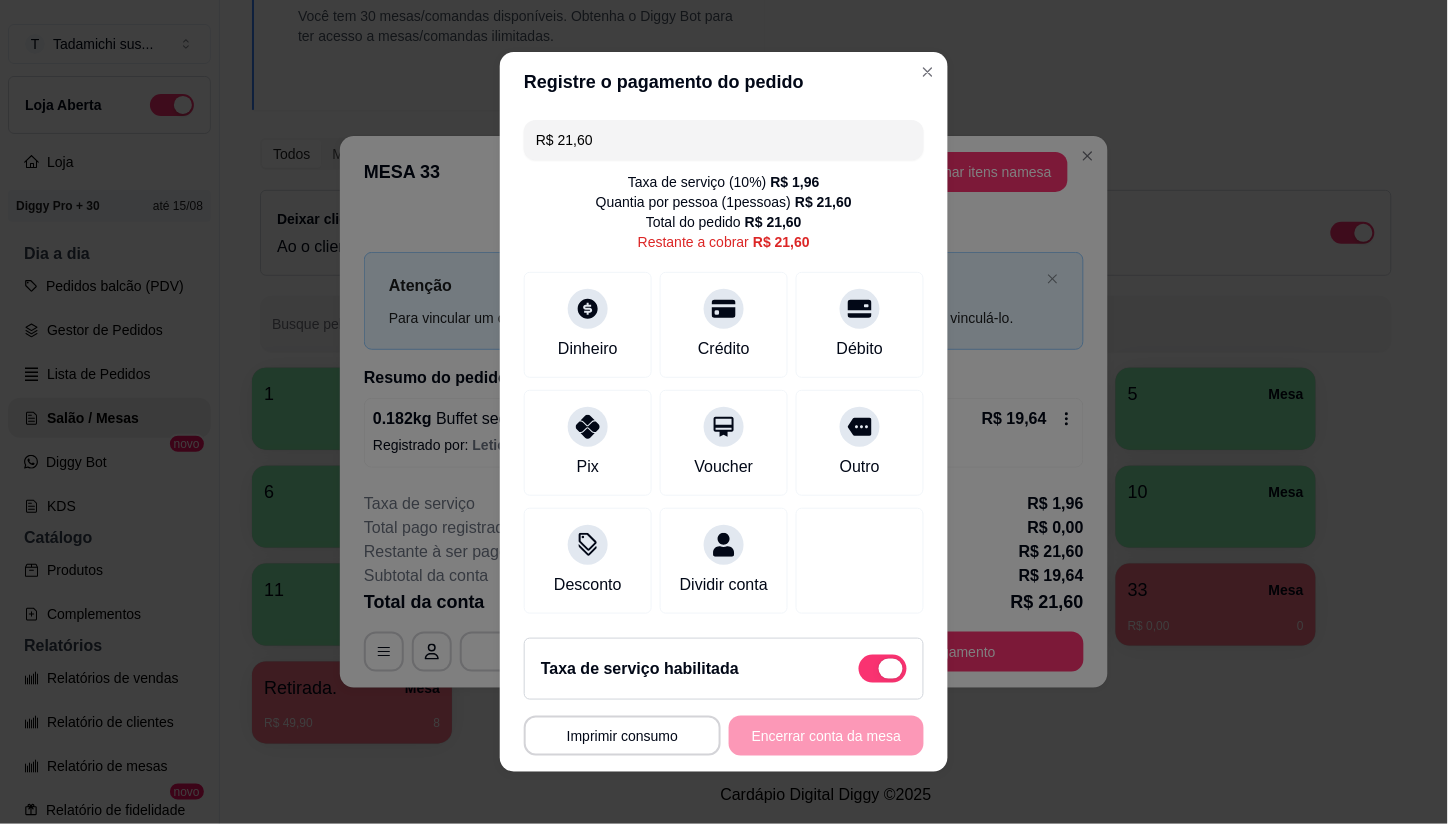 click at bounding box center [883, 669] 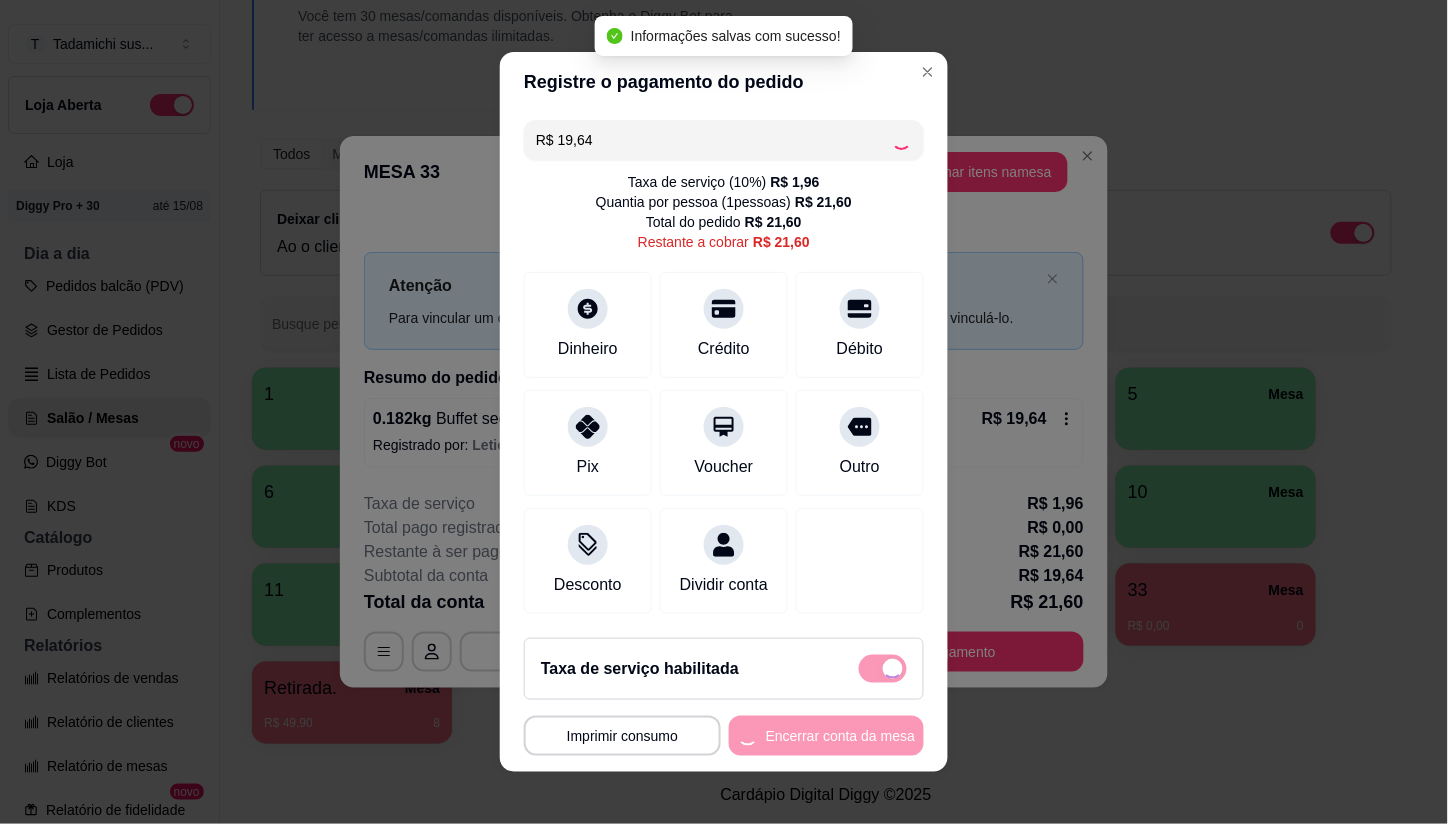 checkbox on "false" 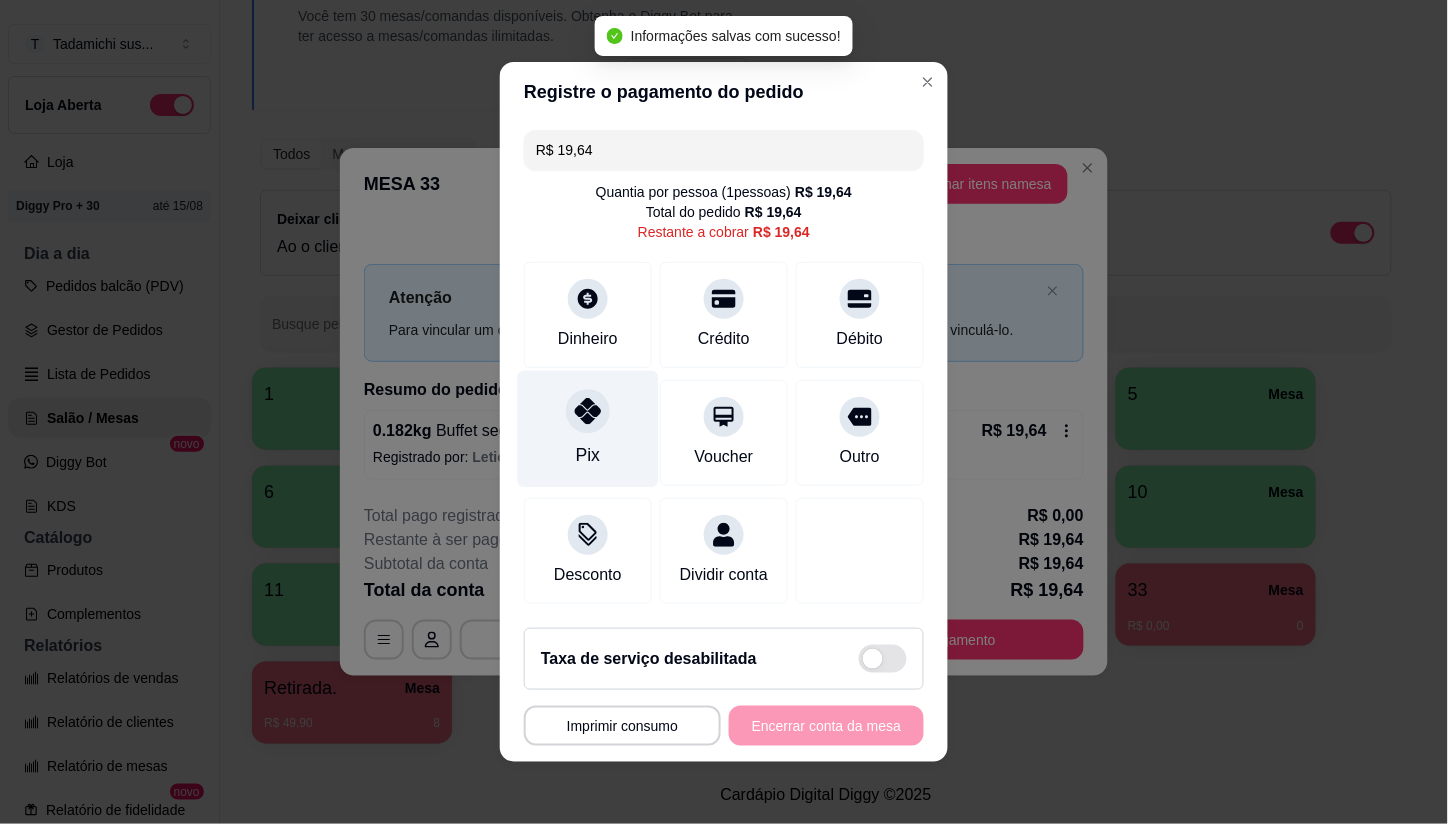 click at bounding box center [588, 411] 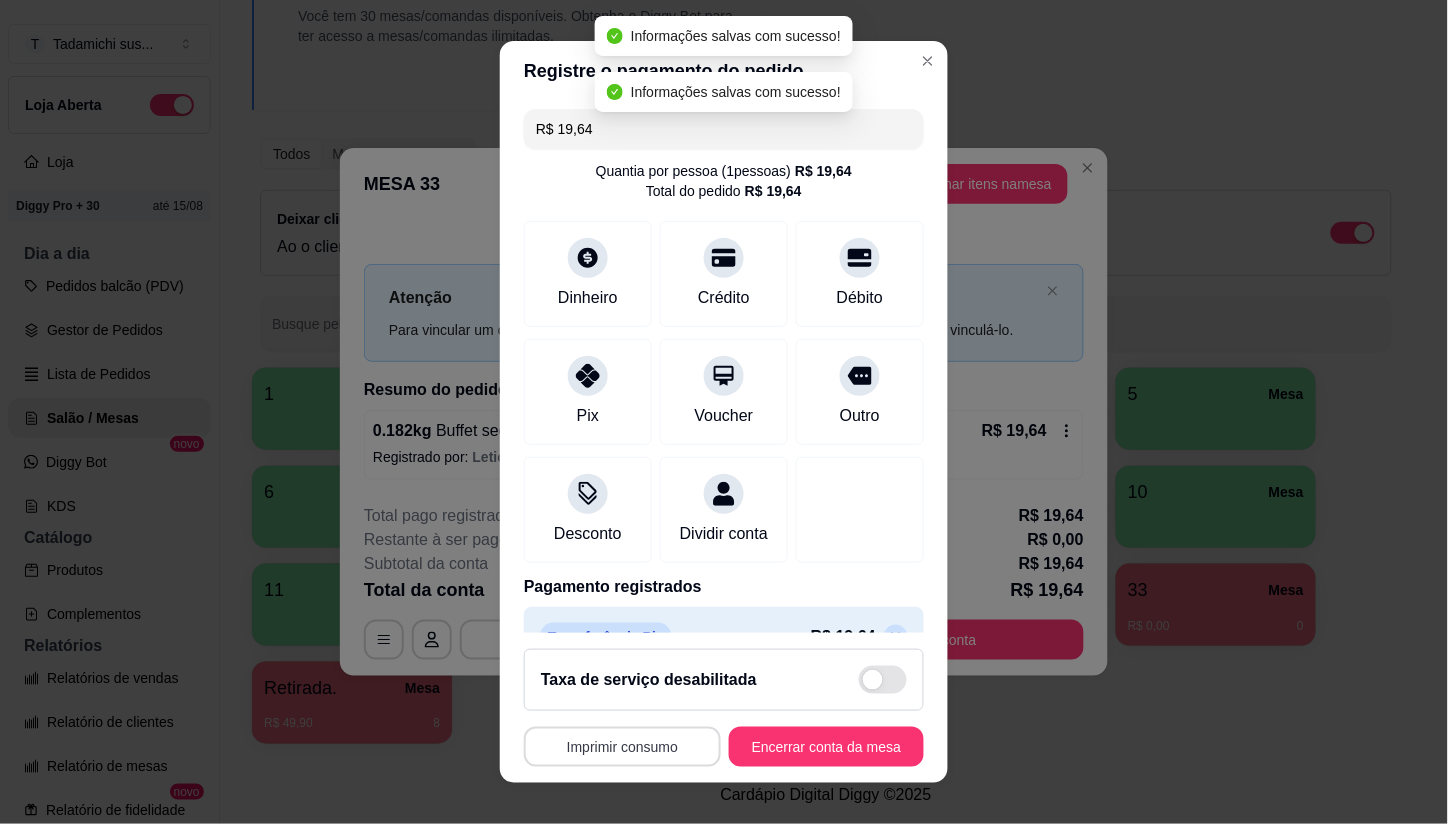 type on "R$ 0,00" 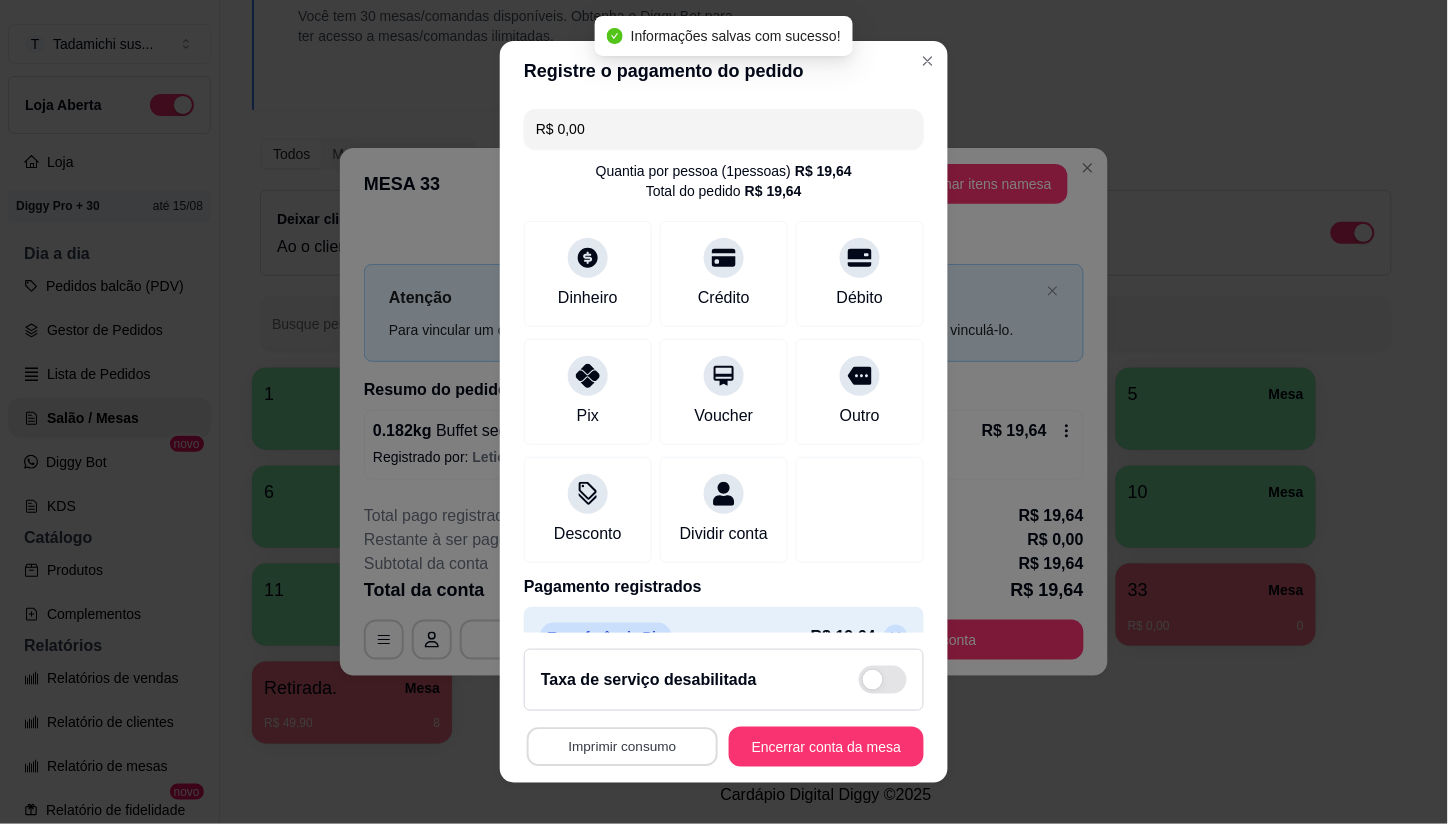 click on "Imprimir consumo" at bounding box center [622, 746] 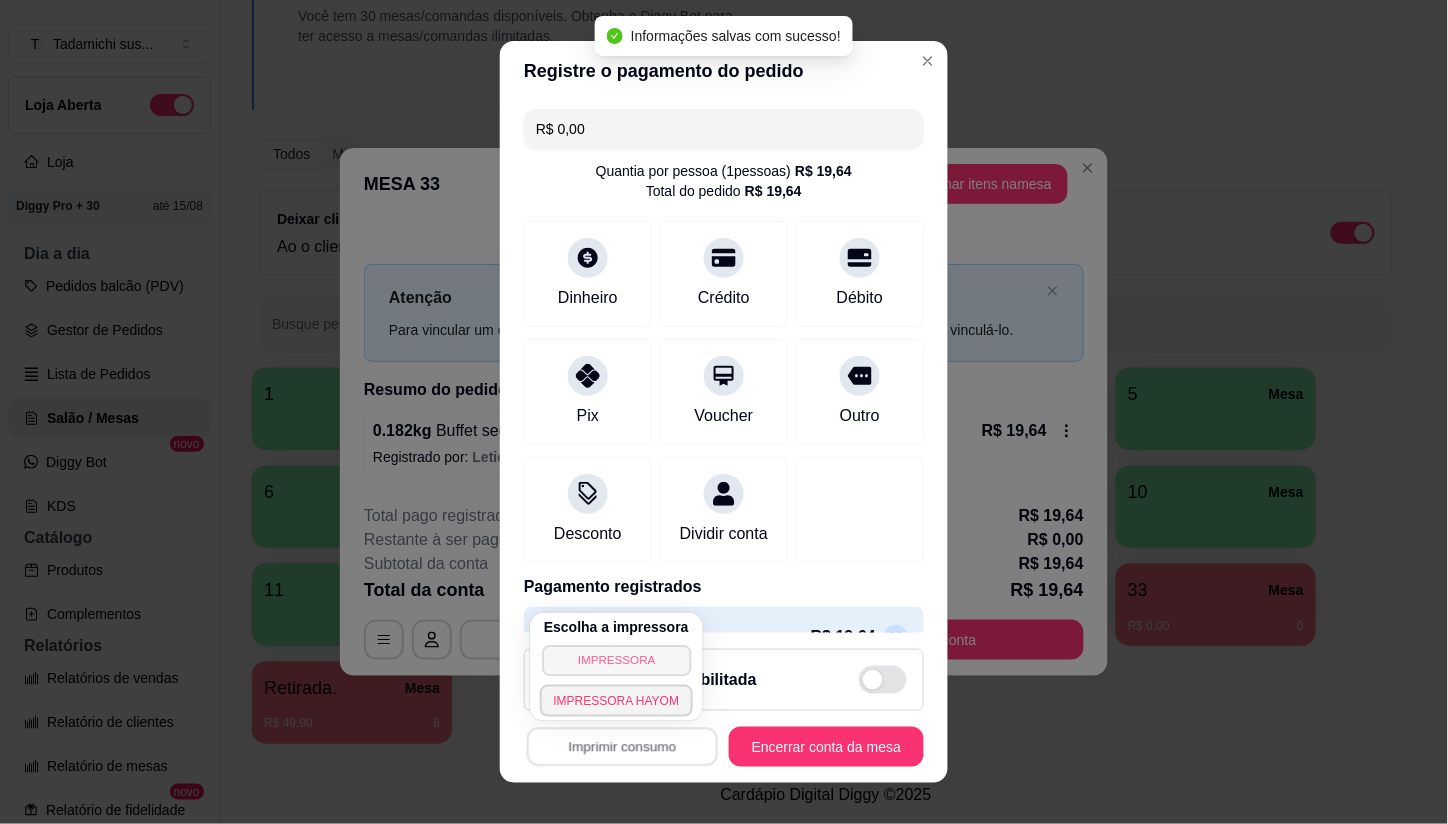 click on "IMPRESSORA" at bounding box center [616, 660] 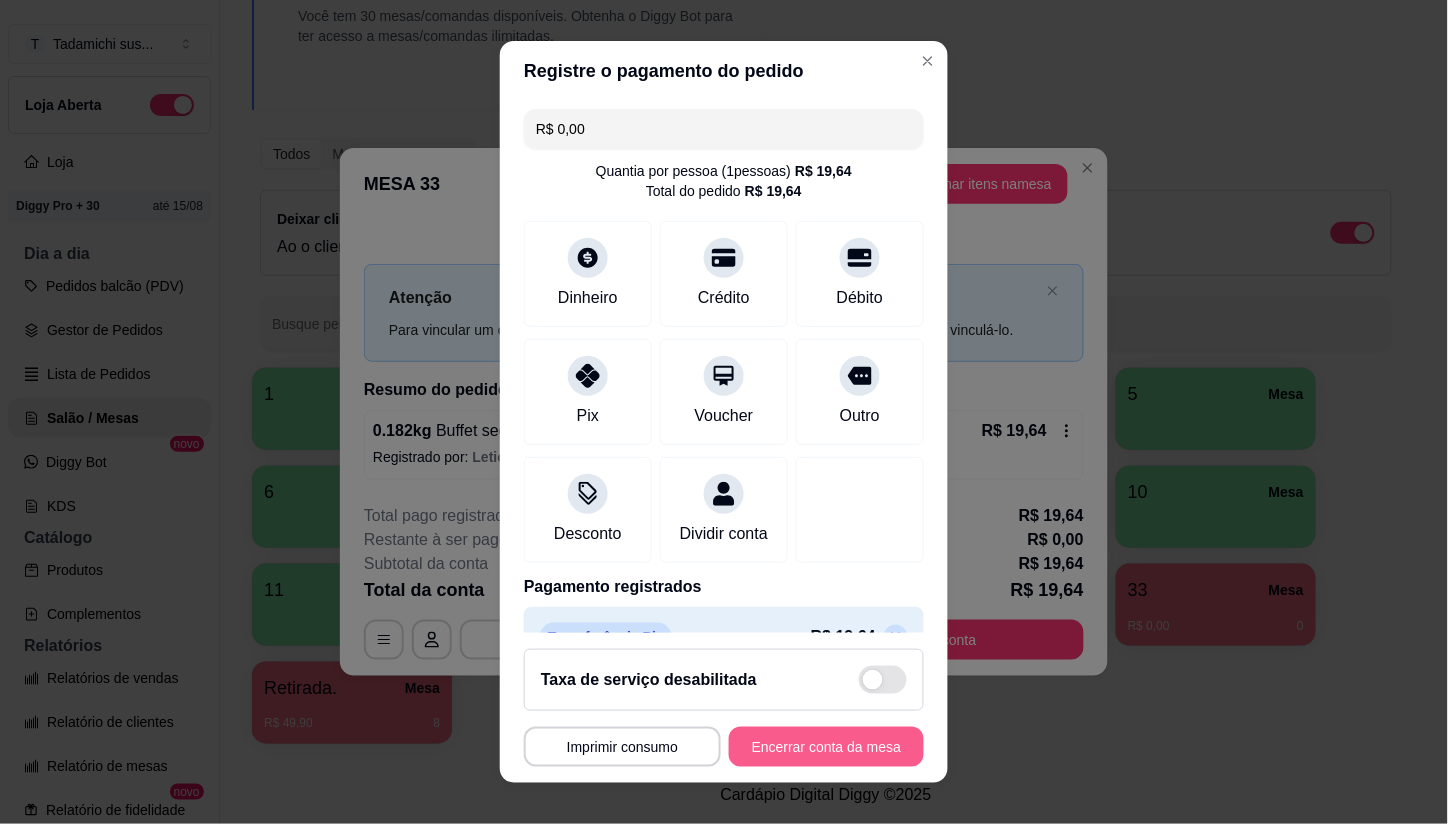 click on "Encerrar conta da mesa" at bounding box center [826, 747] 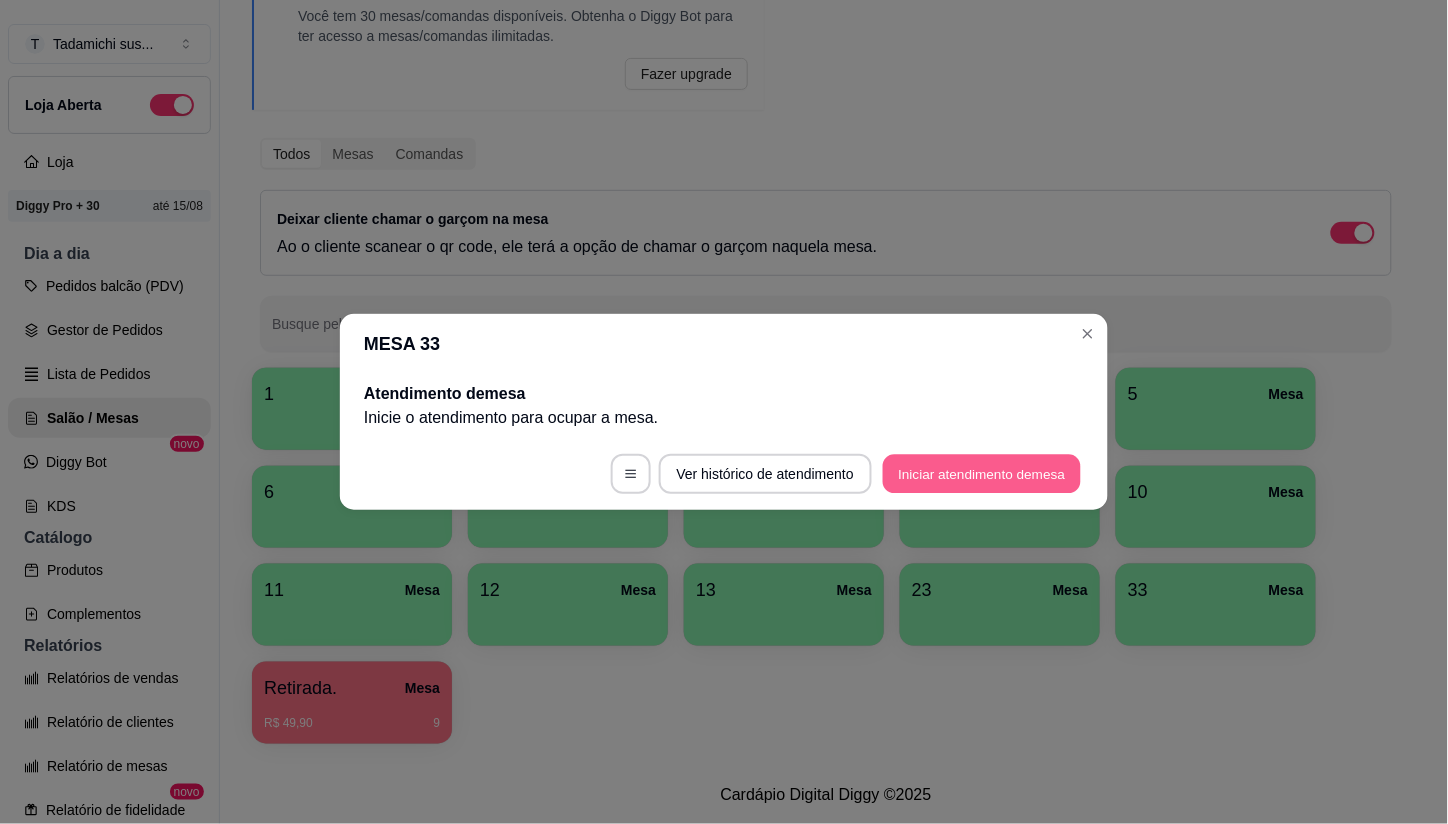 click on "Iniciar atendimento de  mesa" at bounding box center [982, 474] 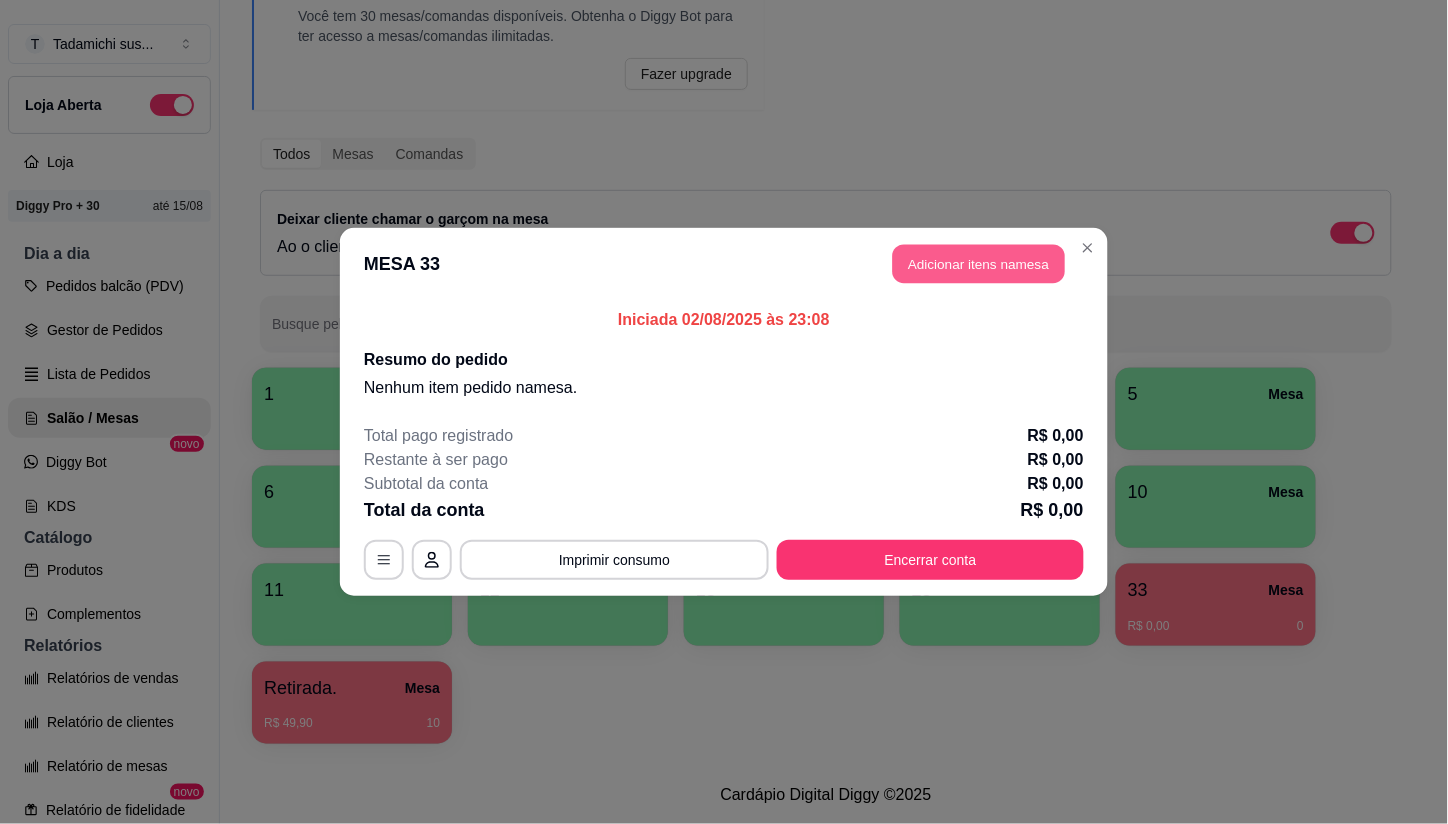 click on "Adicionar itens na  mesa" at bounding box center [979, 264] 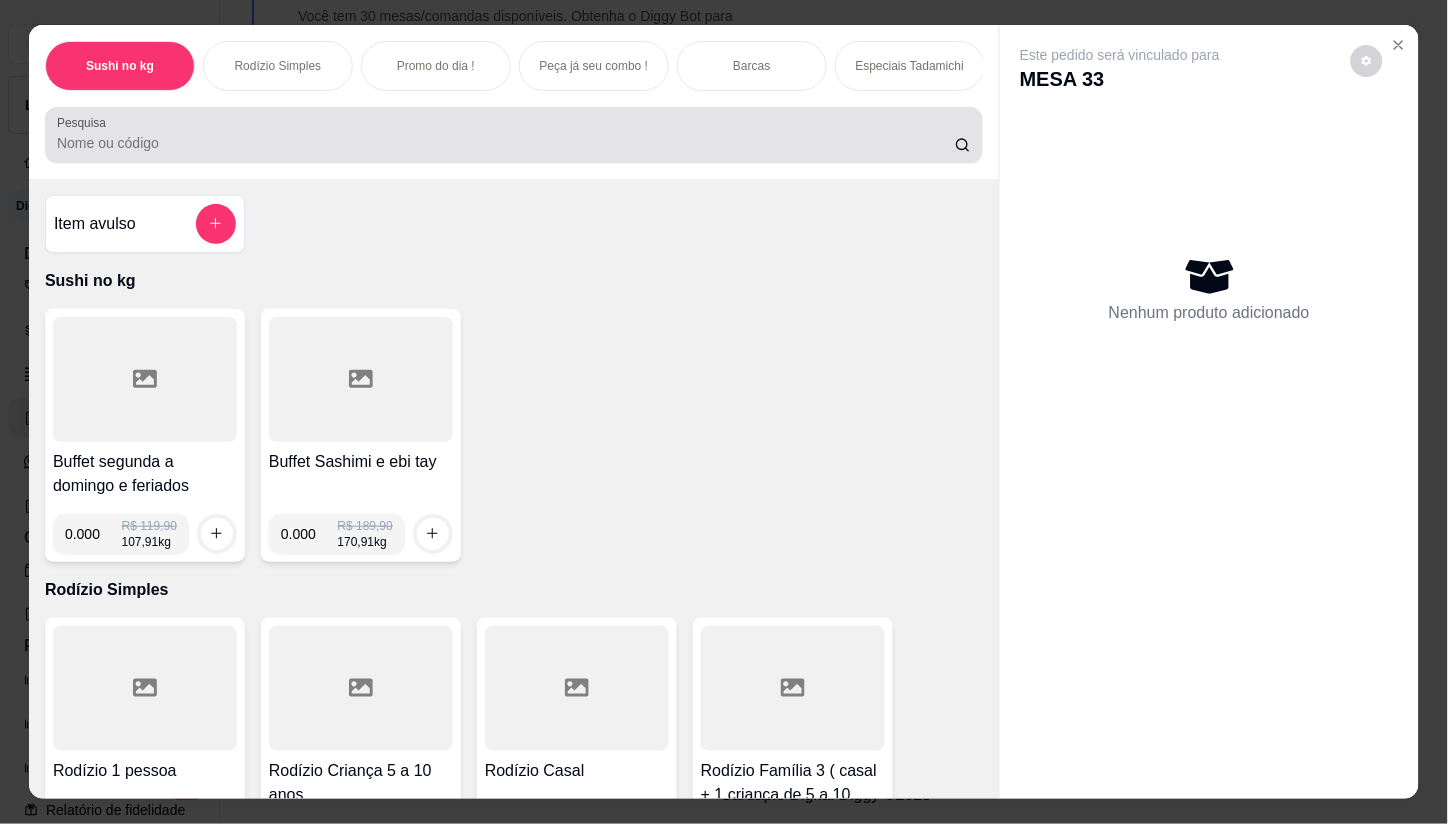 click on "Pesquisa" at bounding box center [514, 135] 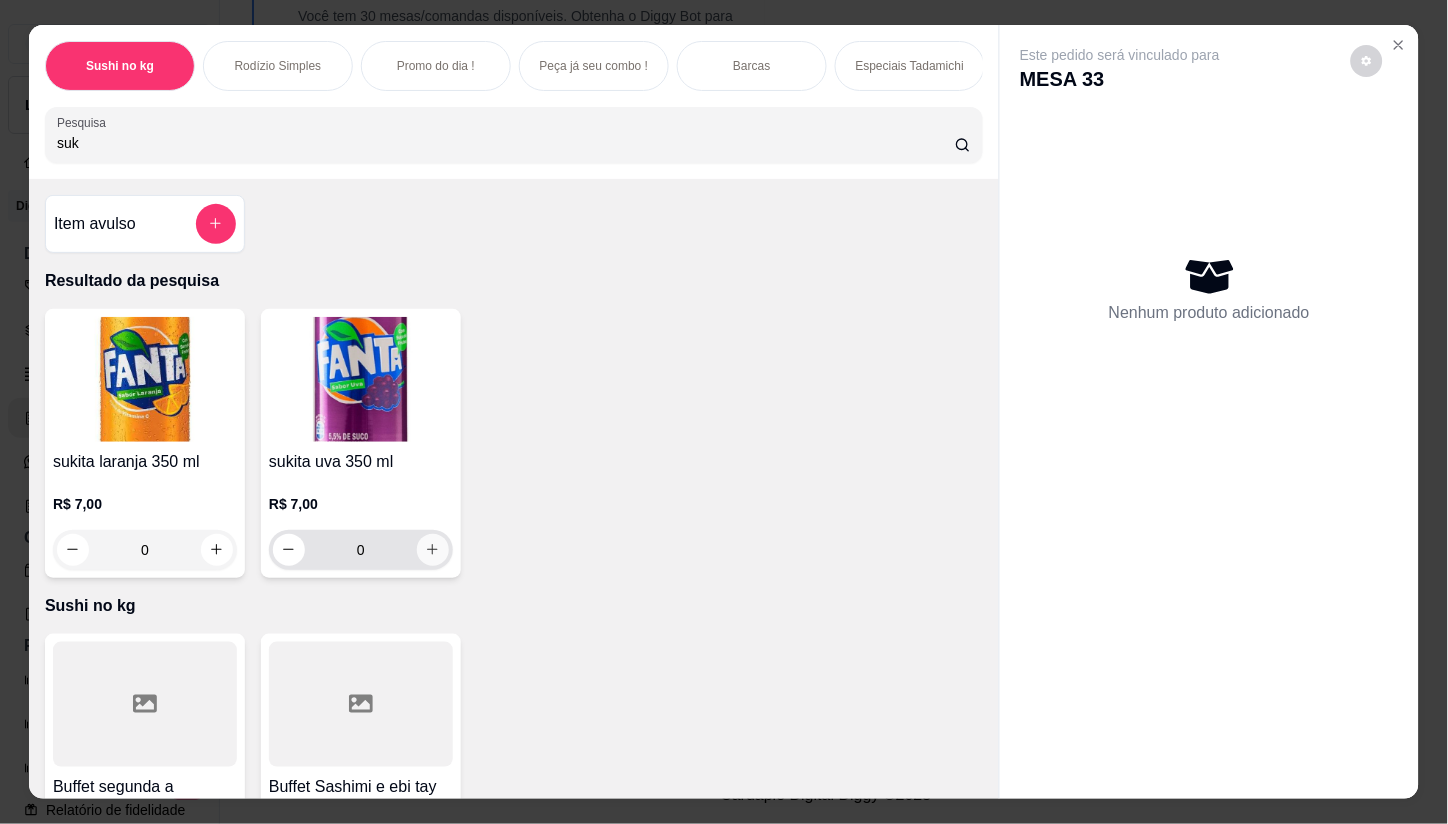 type on "suk" 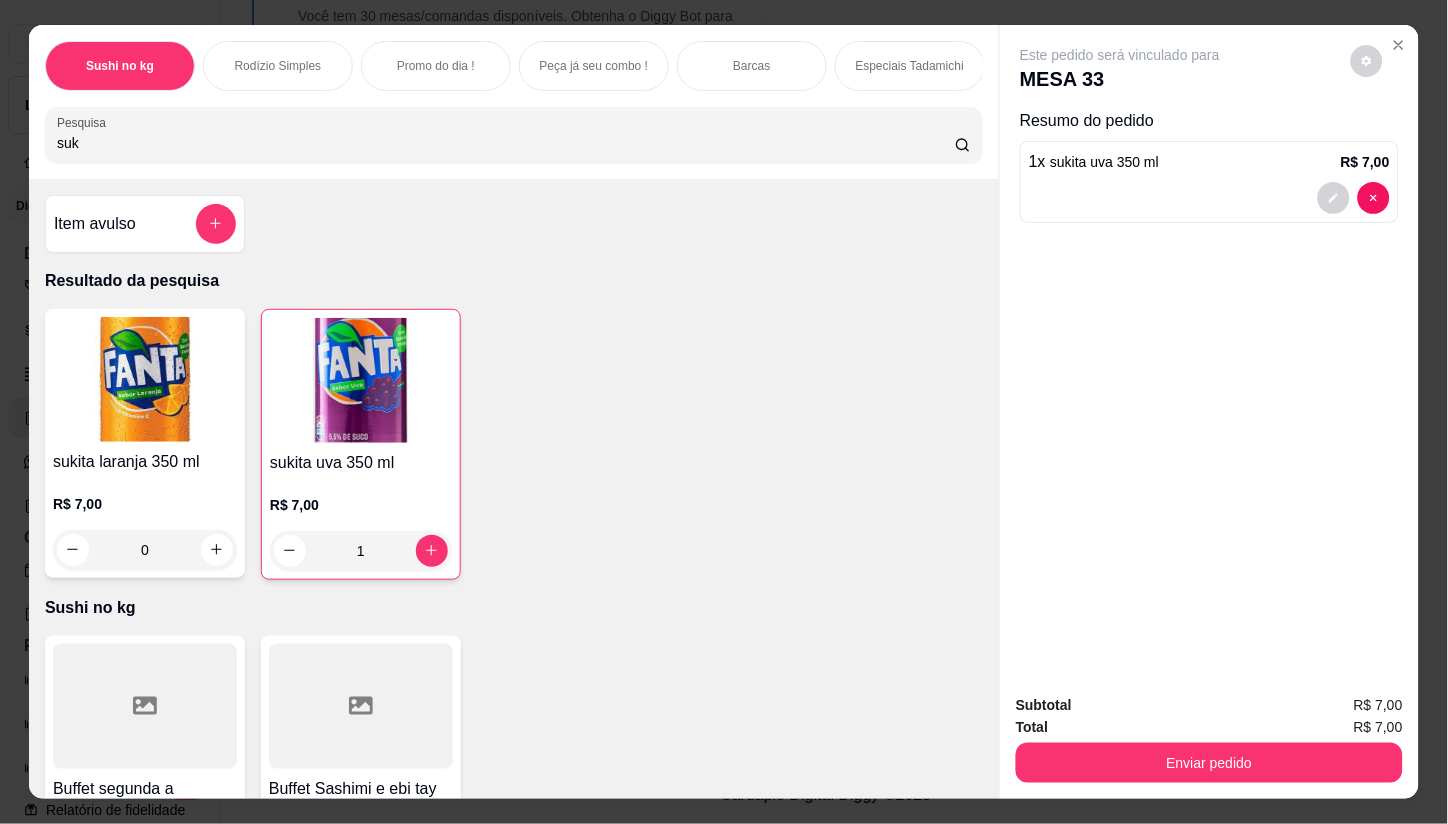 click on "Enviar pedido" at bounding box center (1209, 763) 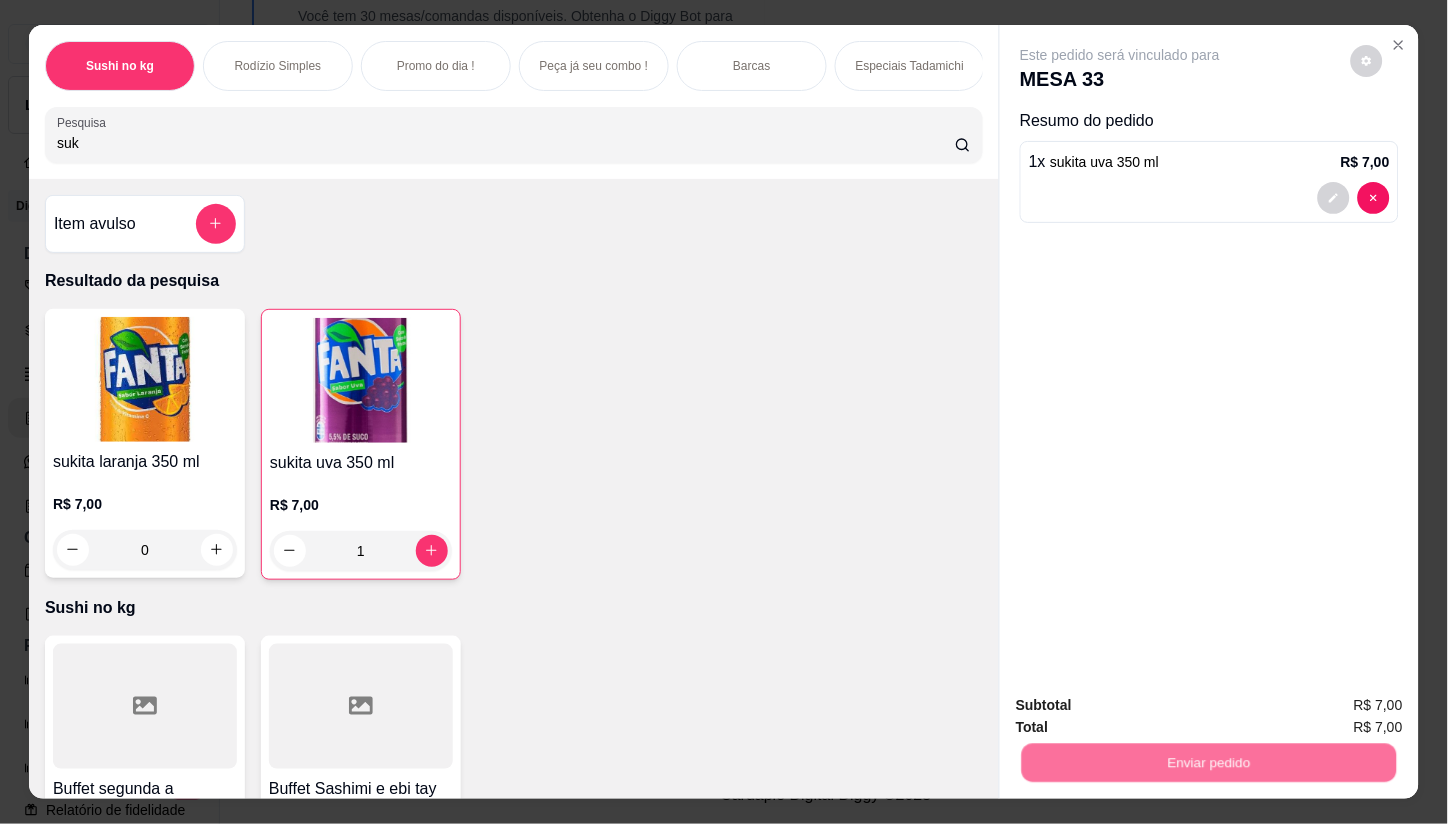 click on "Não registrar e enviar pedido" at bounding box center [1143, 706] 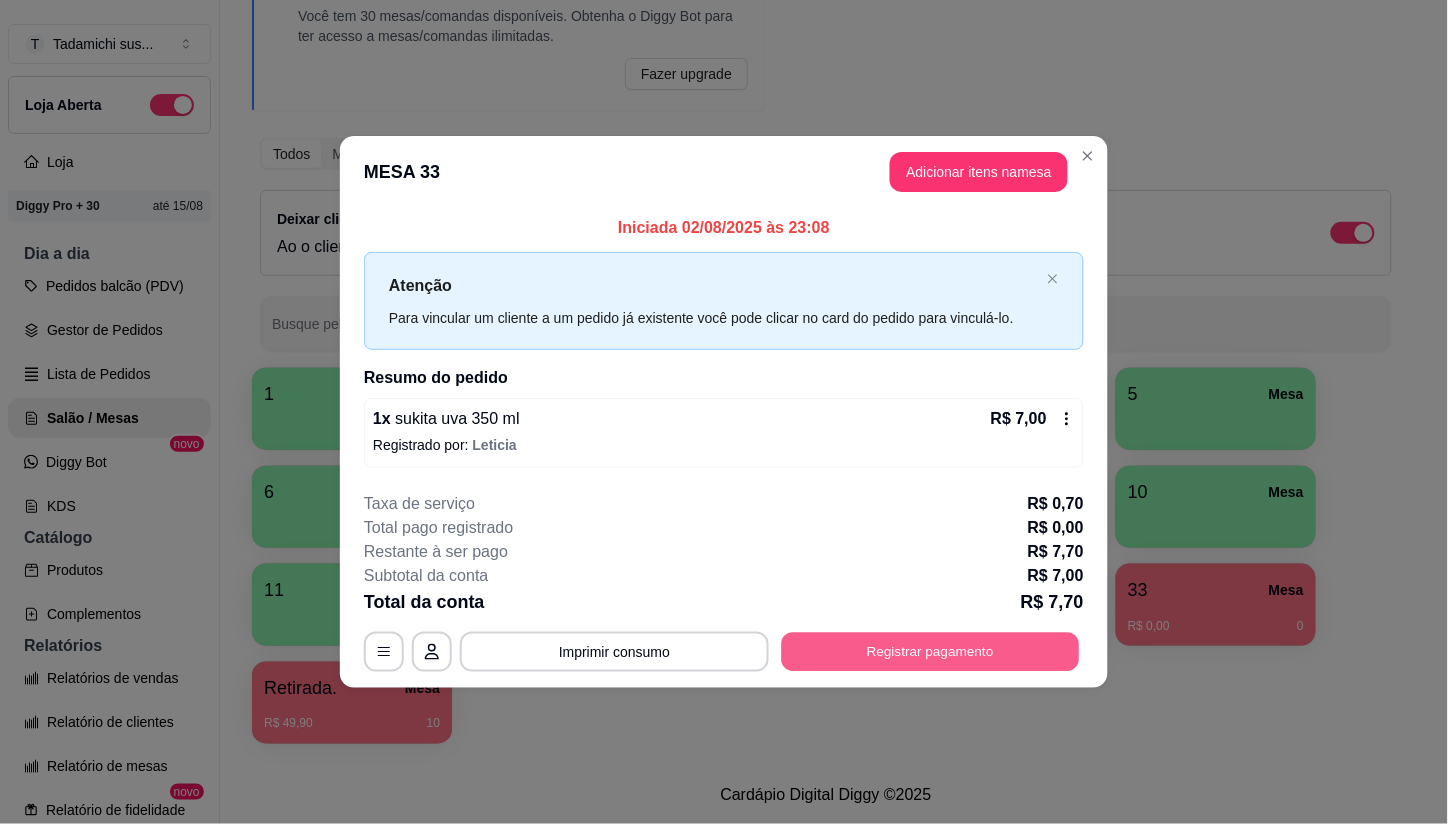 click on "Registrar pagamento" at bounding box center (931, 651) 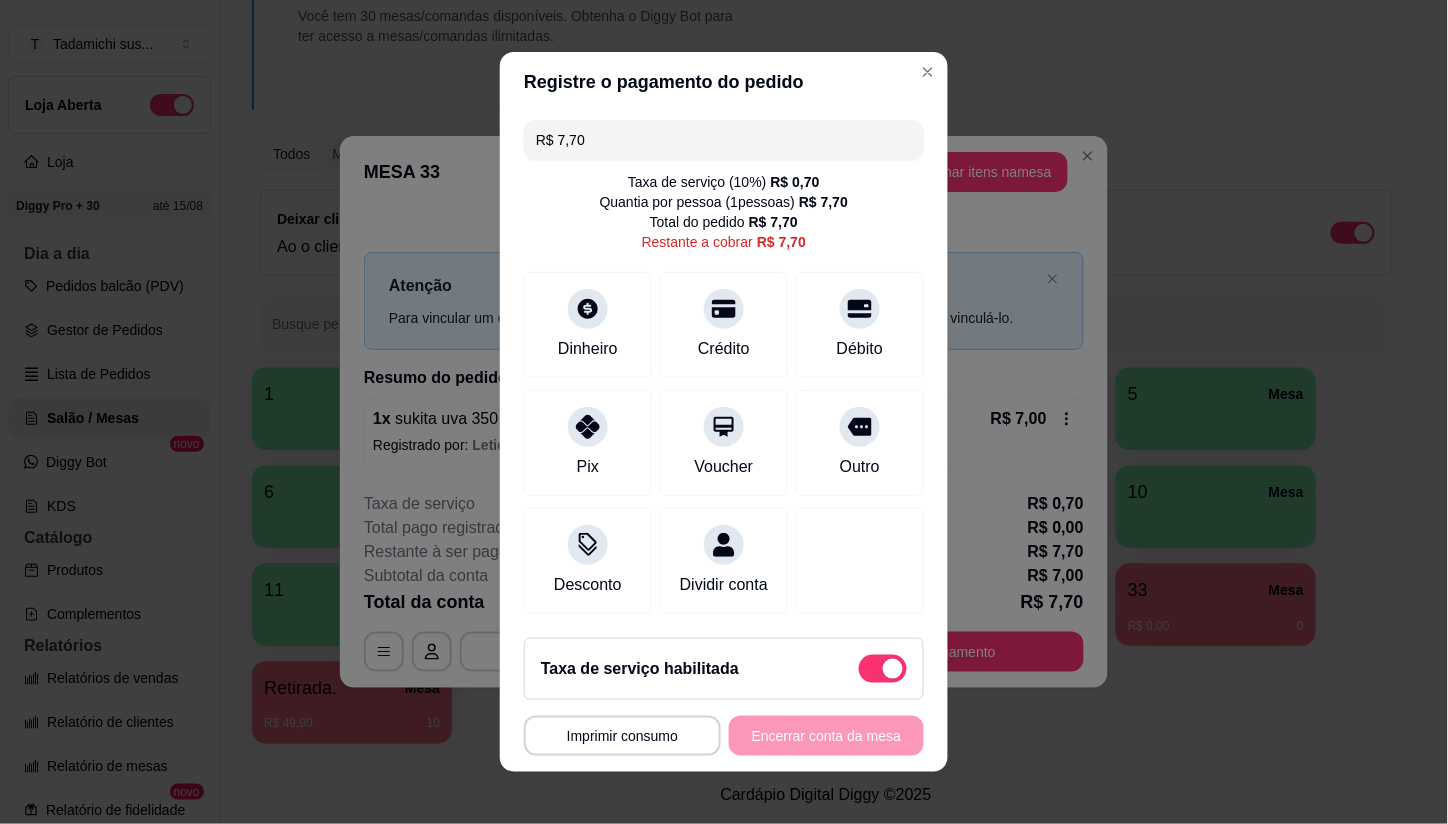 click at bounding box center [883, 669] 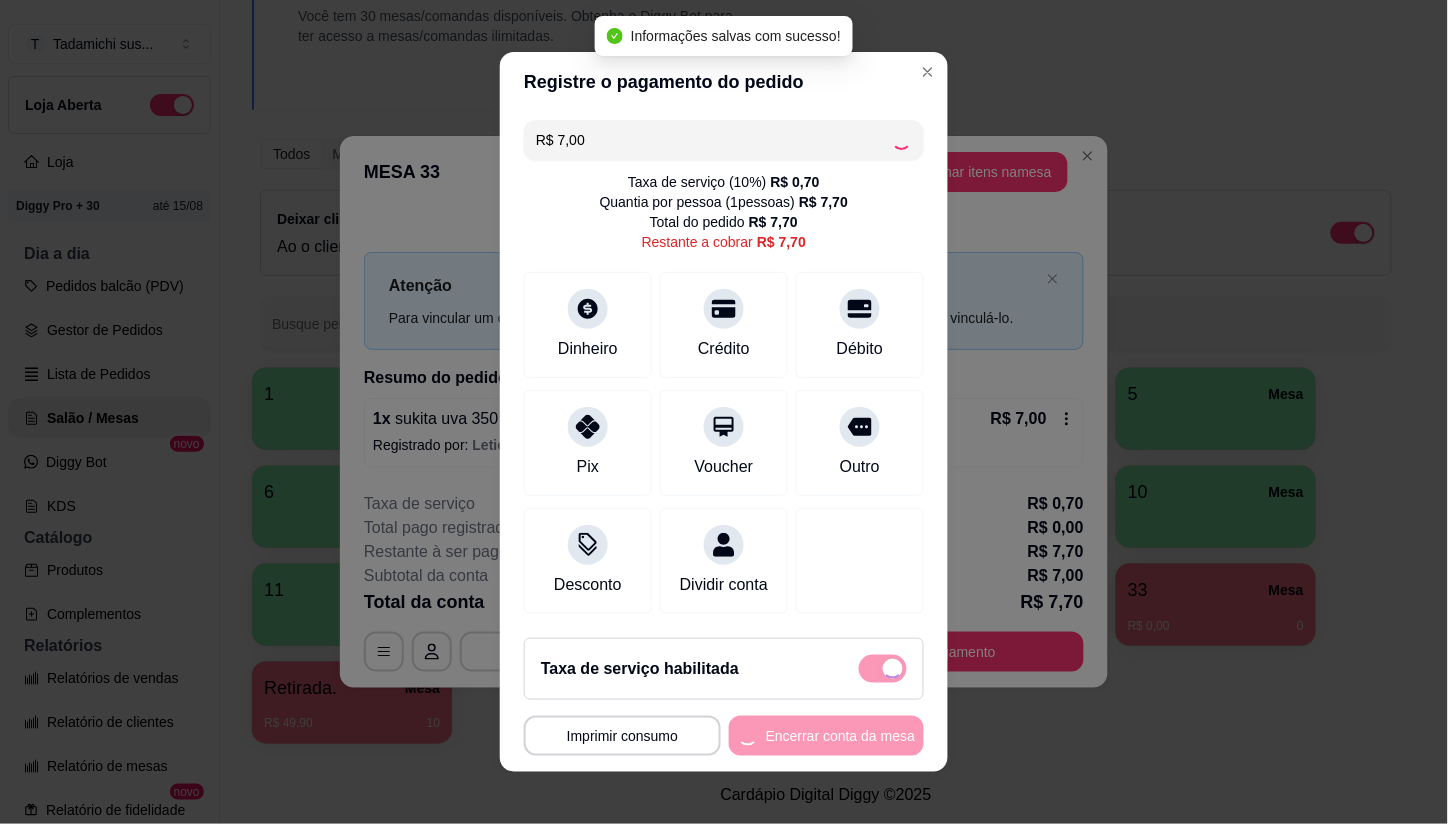 checkbox on "false" 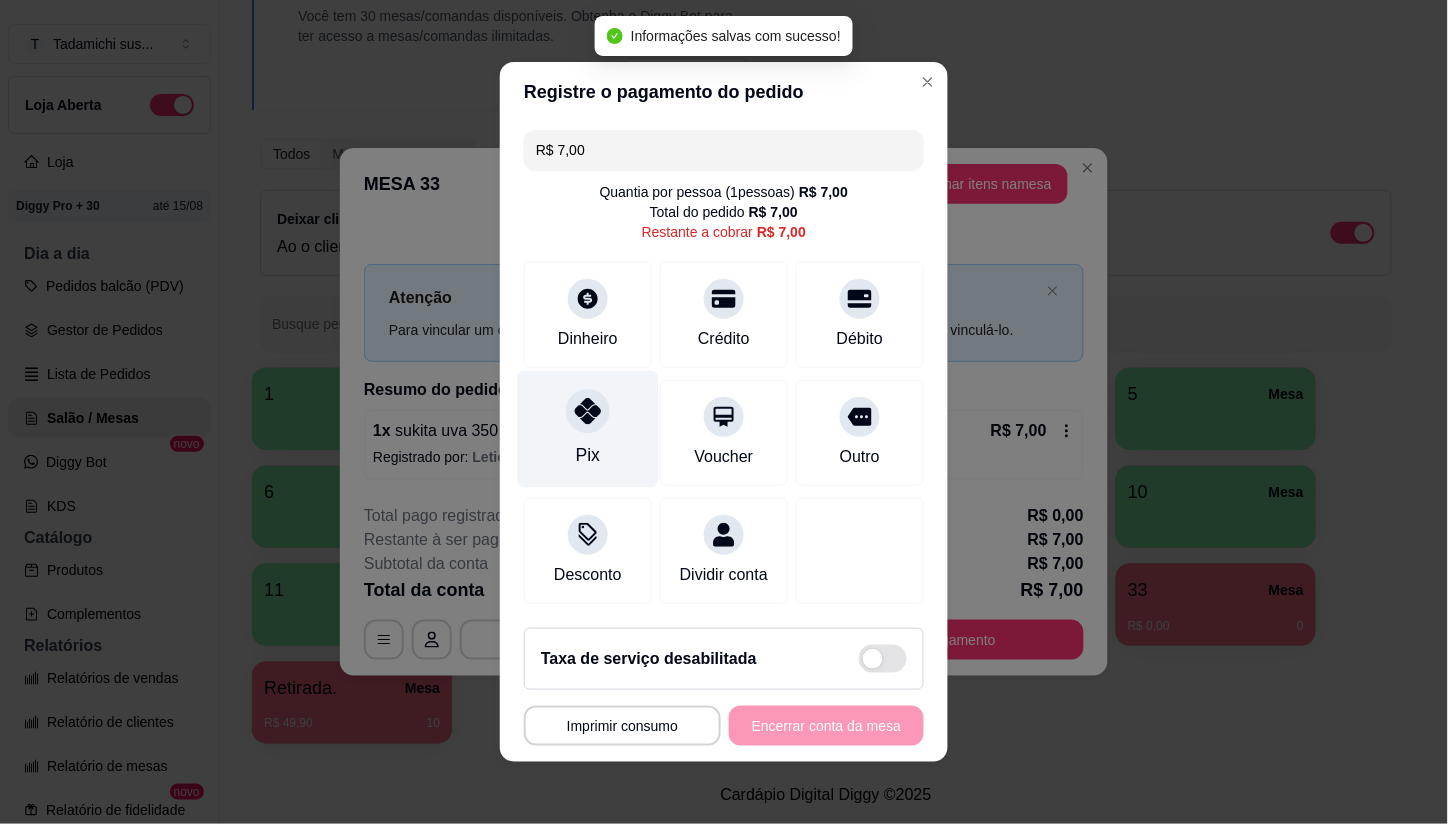 click at bounding box center (588, 411) 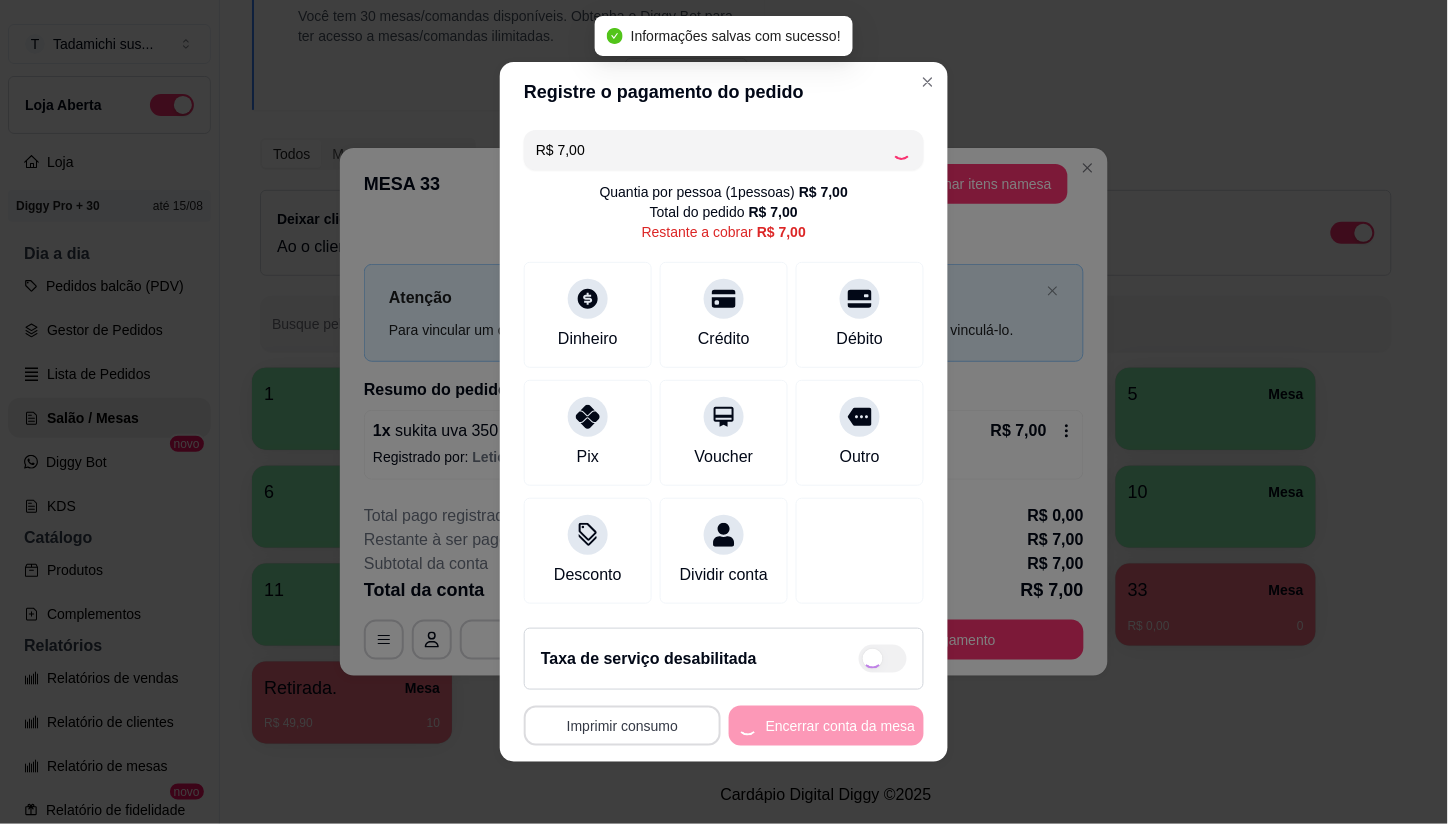 click on "Imprimir consumo" at bounding box center [622, 726] 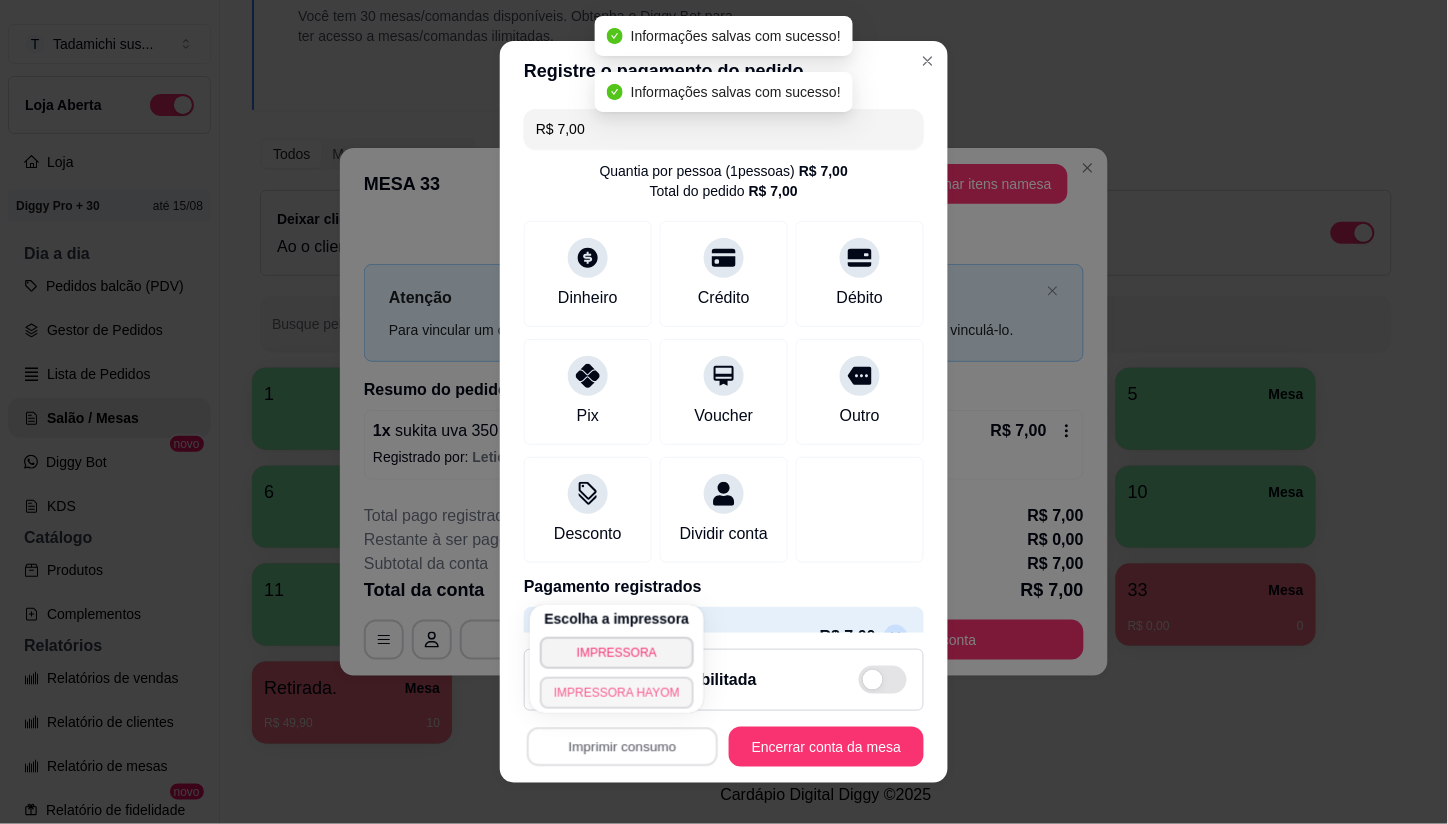 type on "R$ 0,00" 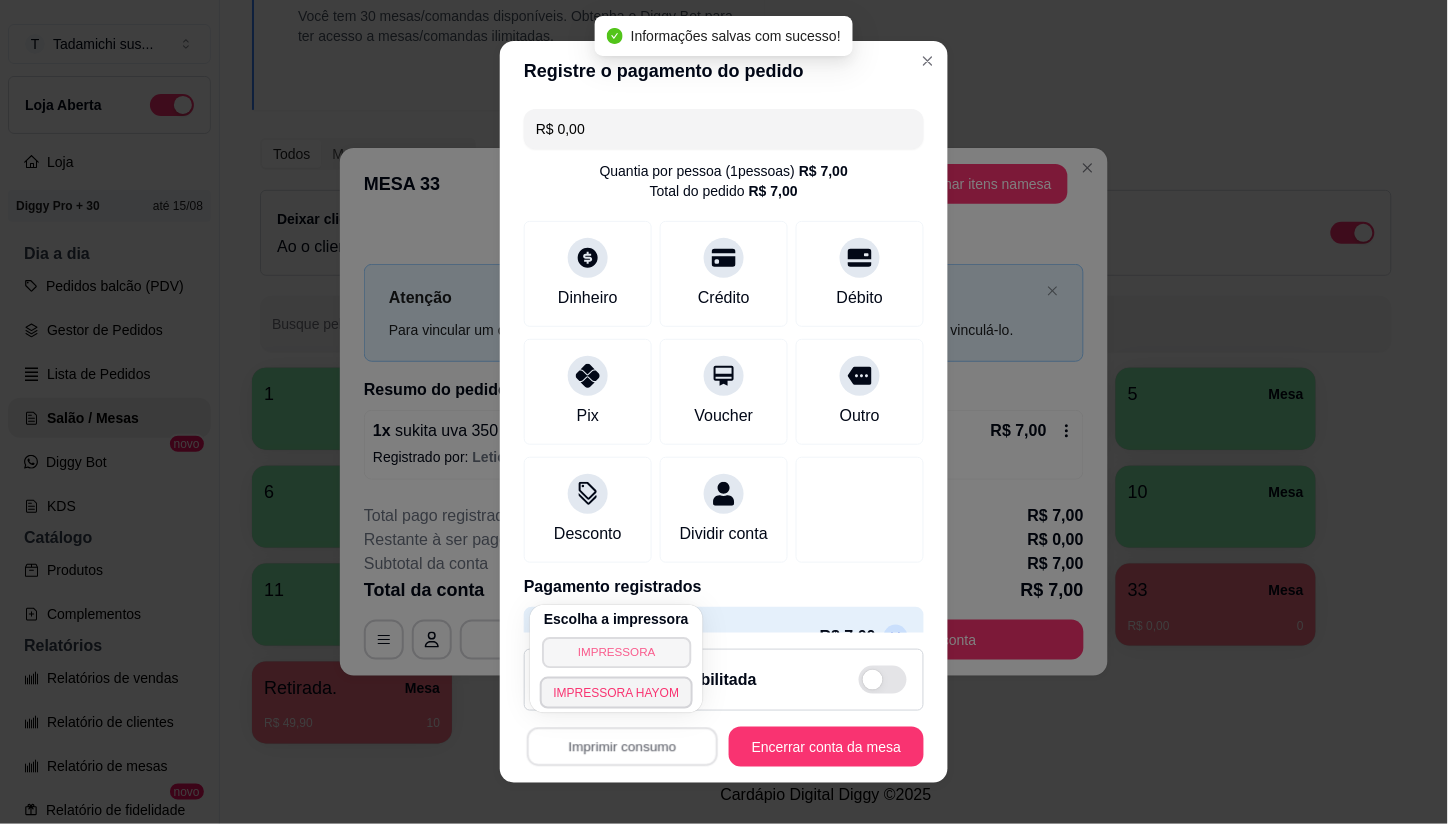 click on "IMPRESSORA" at bounding box center (616, 652) 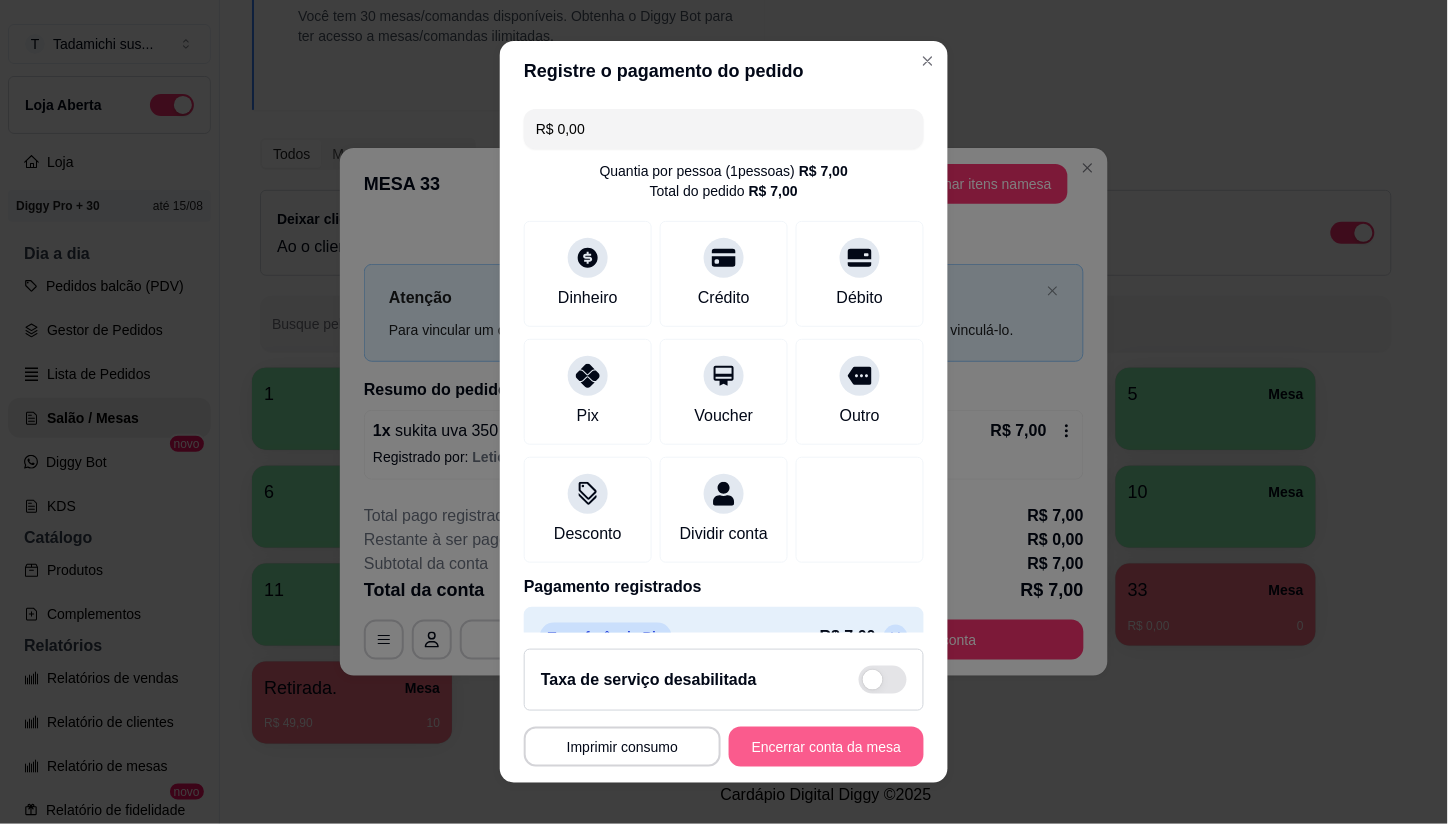 click on "Encerrar conta da mesa" at bounding box center (826, 747) 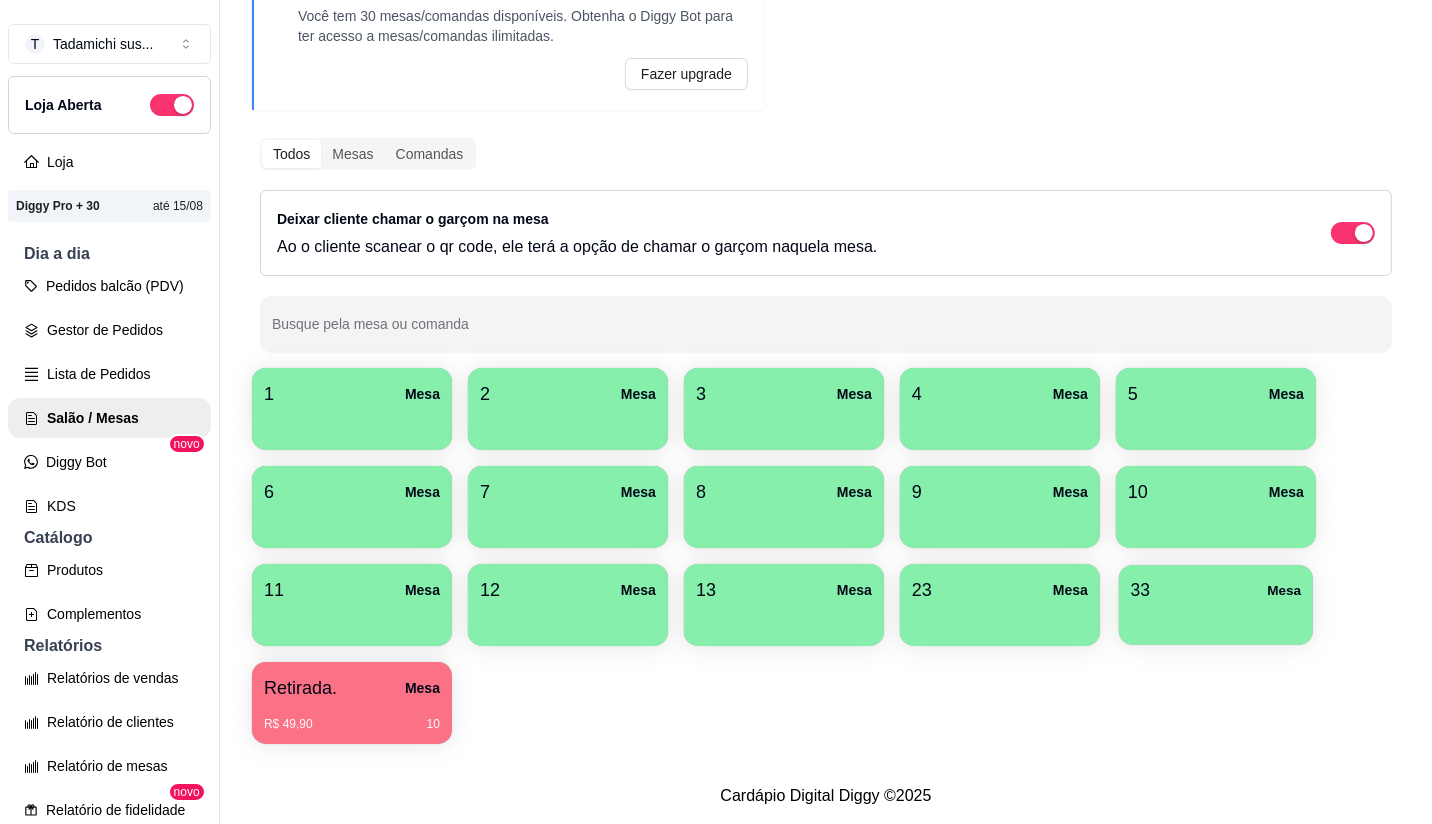 click on "33 Mesa" at bounding box center (1216, 590) 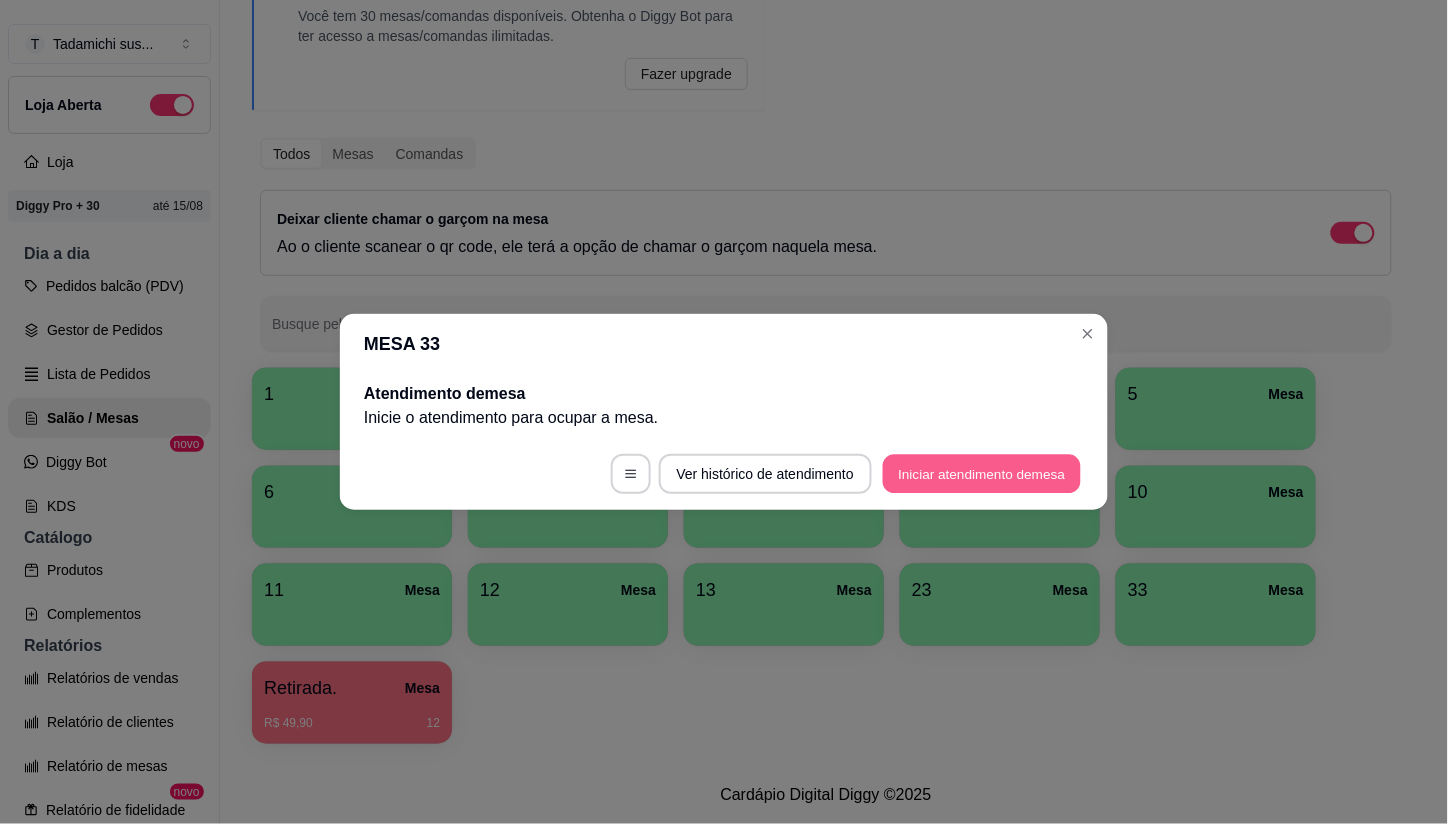 click on "Iniciar atendimento de  mesa" at bounding box center [982, 474] 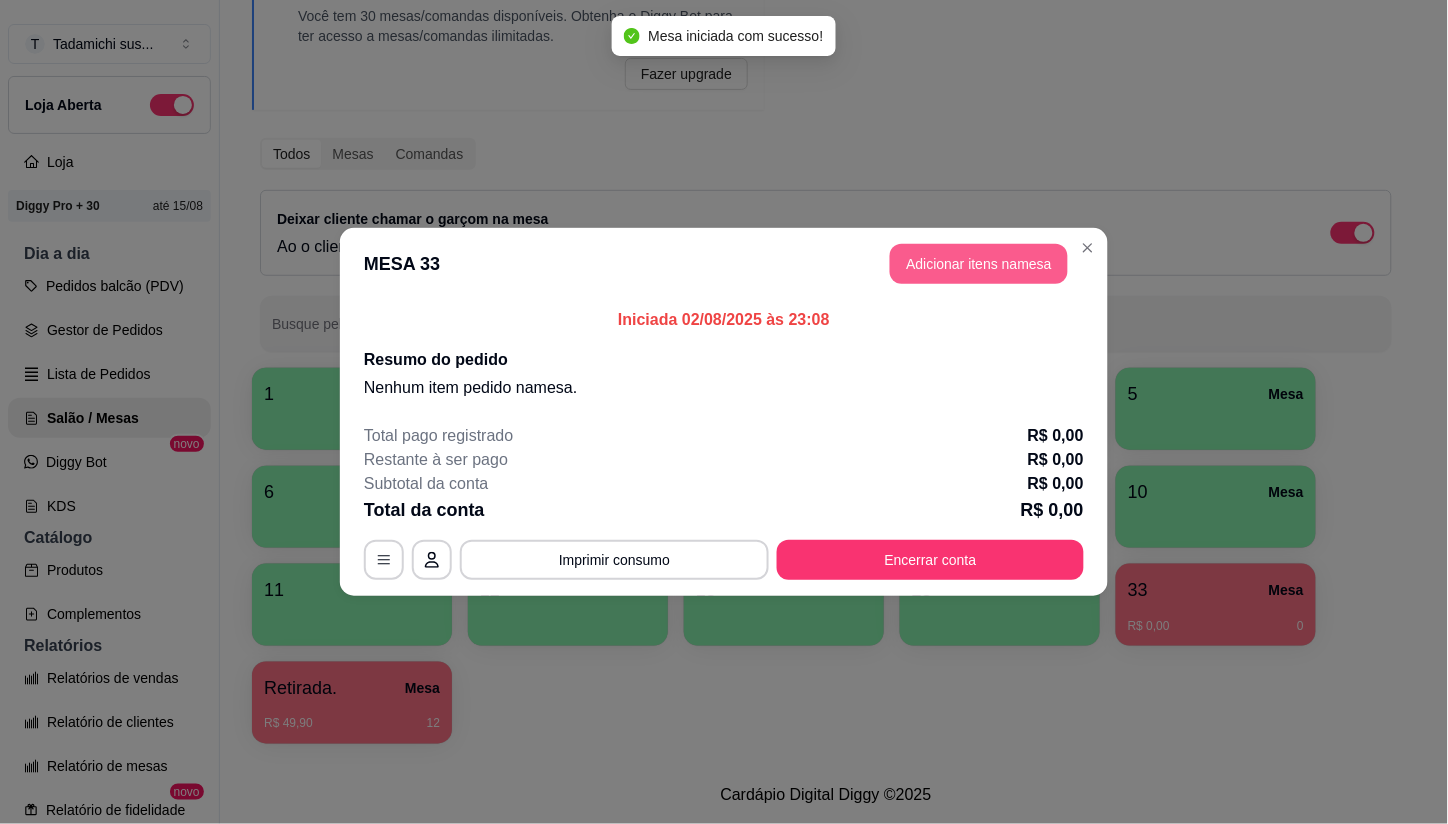 click on "Adicionar itens na  mesa" at bounding box center (979, 264) 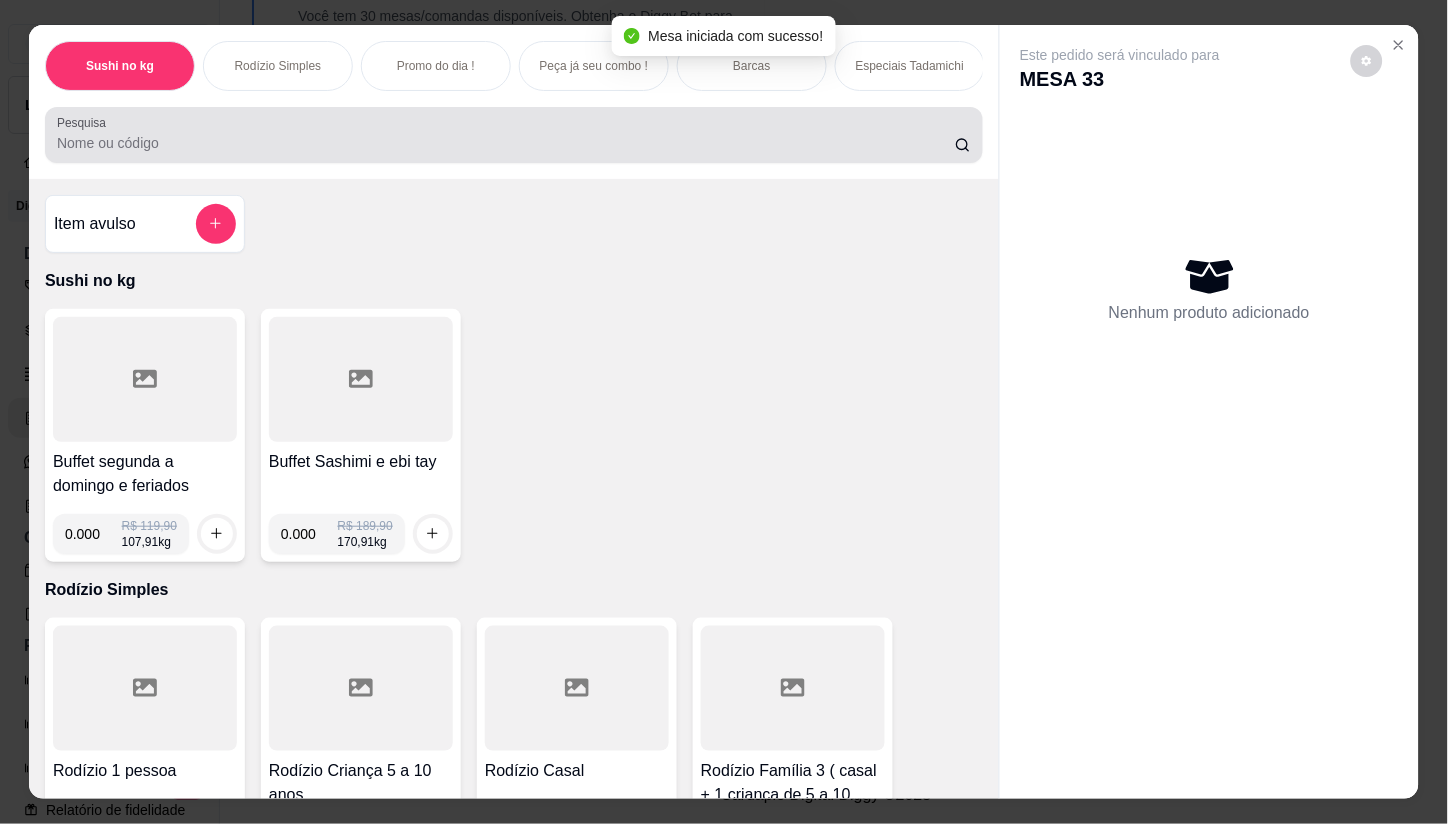 click on "Pesquisa" at bounding box center [506, 143] 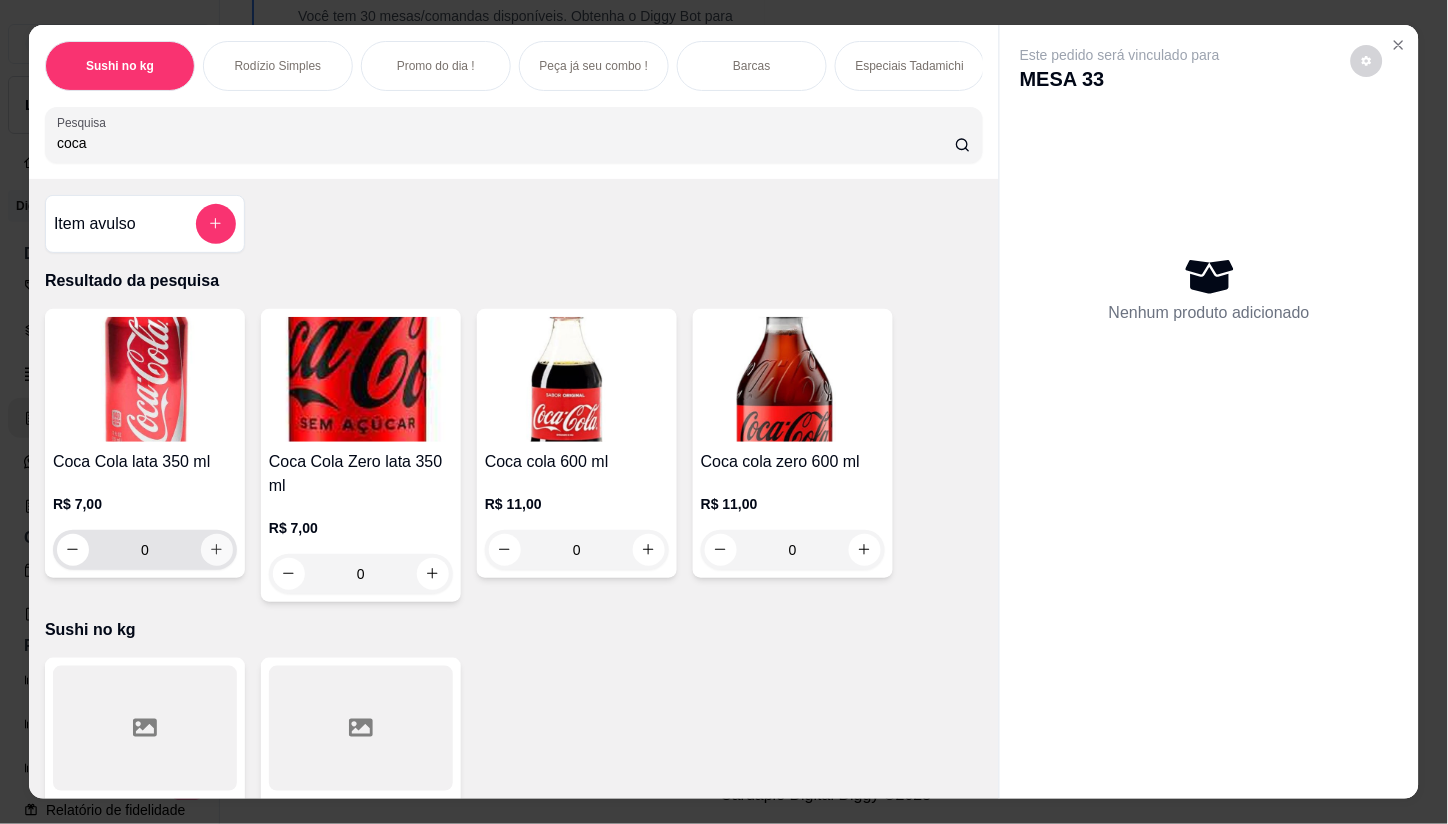 type on "coca" 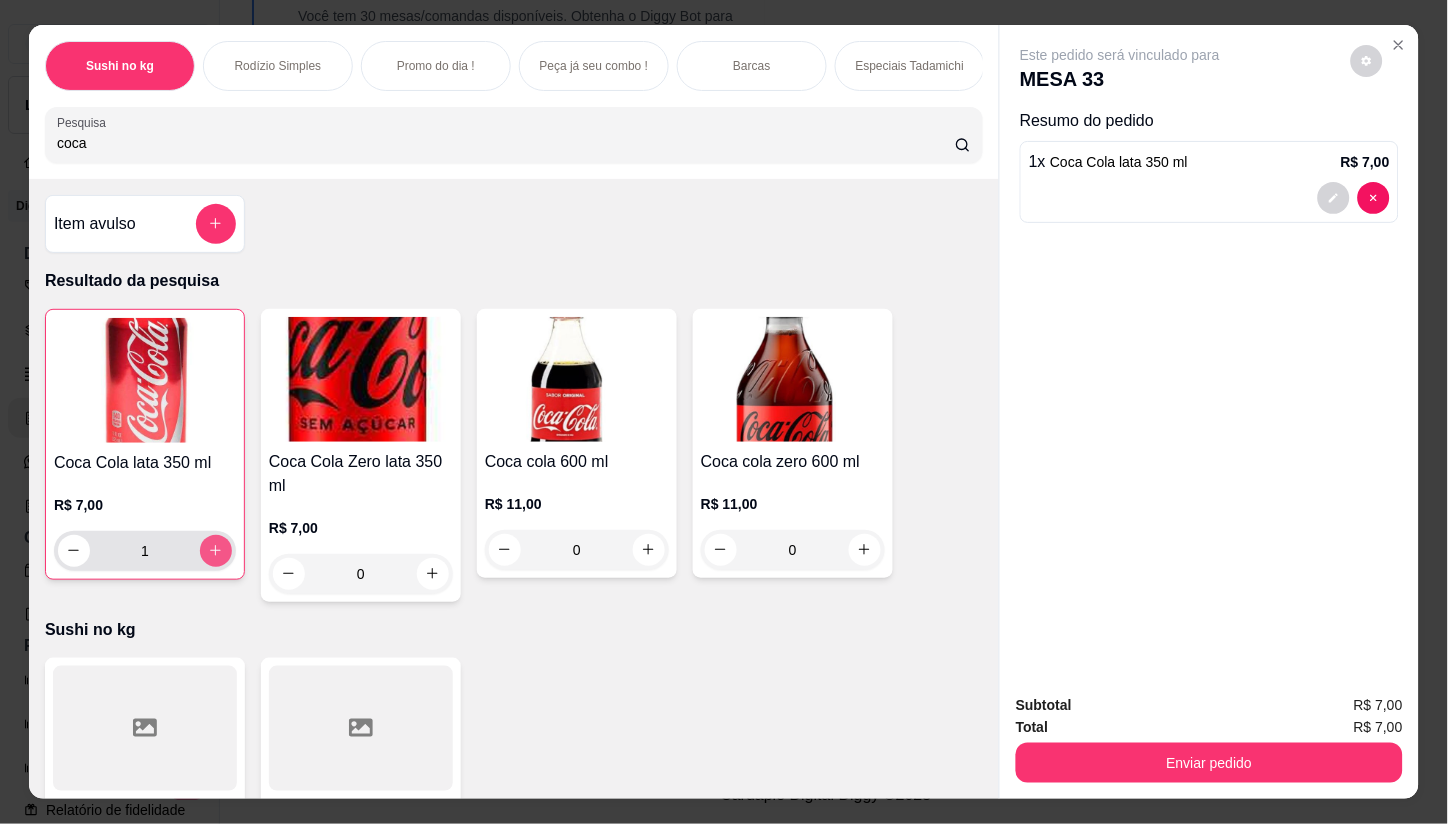 type on "1" 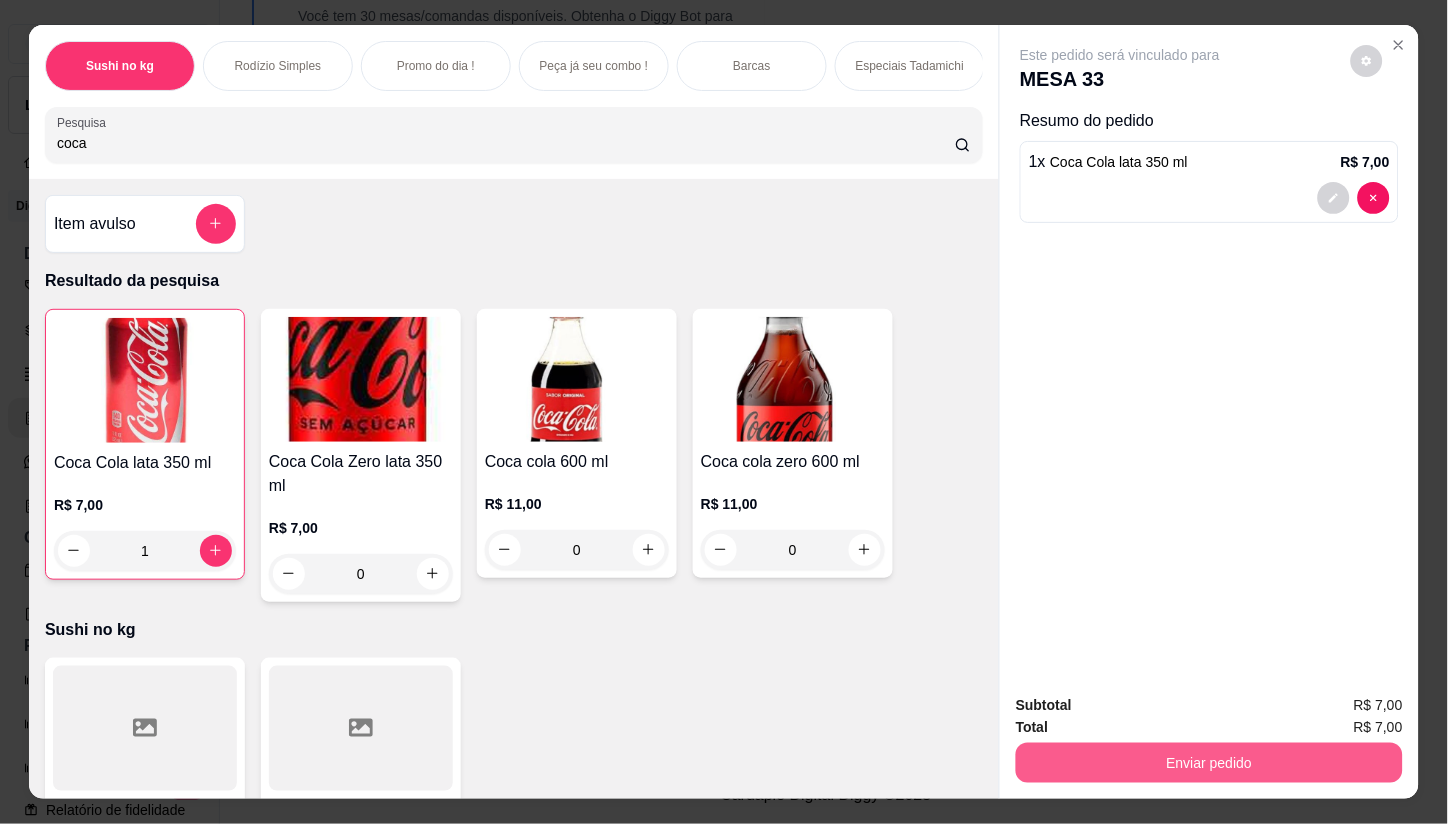 click on "Enviar pedido" at bounding box center (1209, 763) 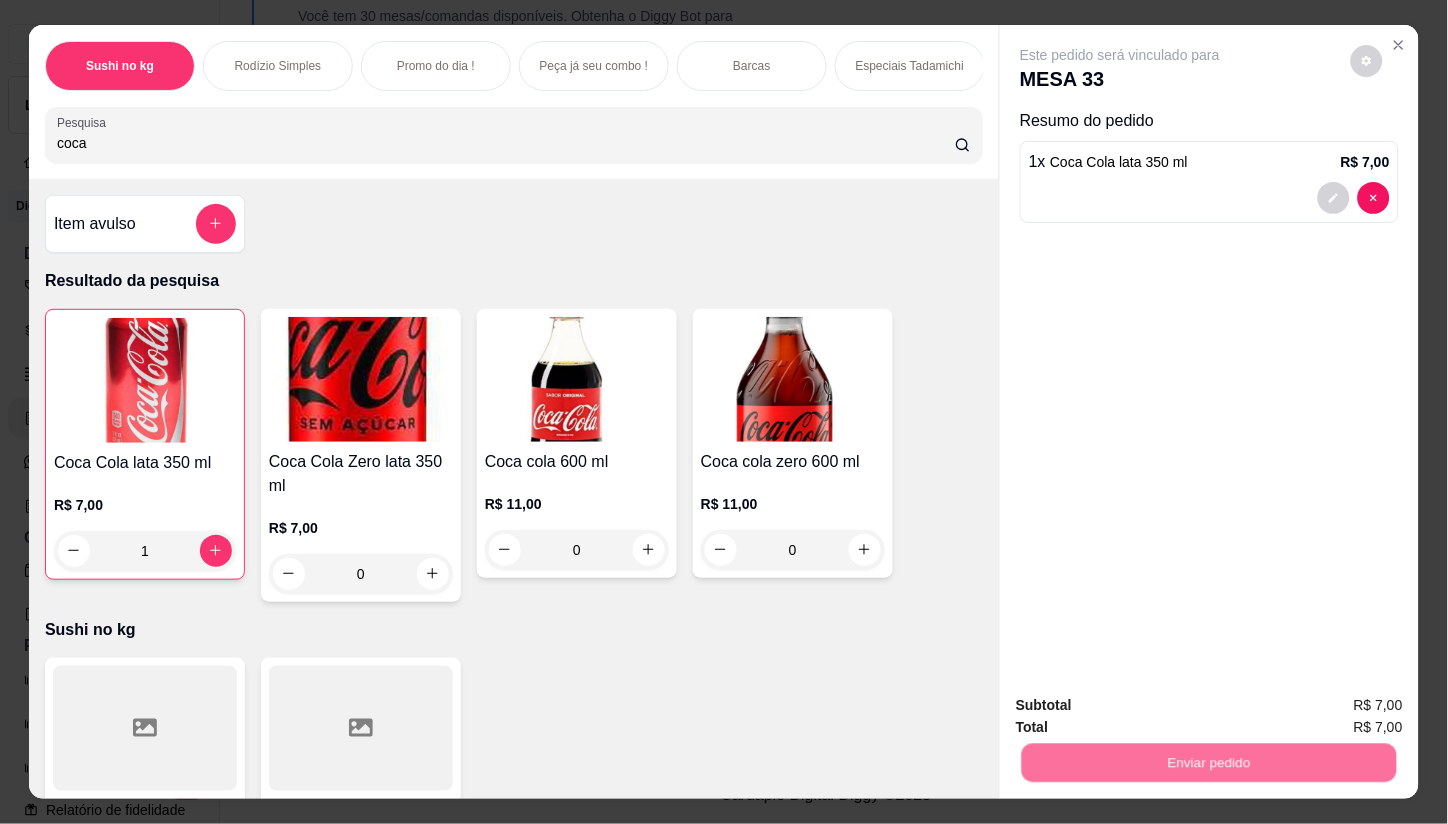 click on "Não registrar e enviar pedido" at bounding box center (1144, 705) 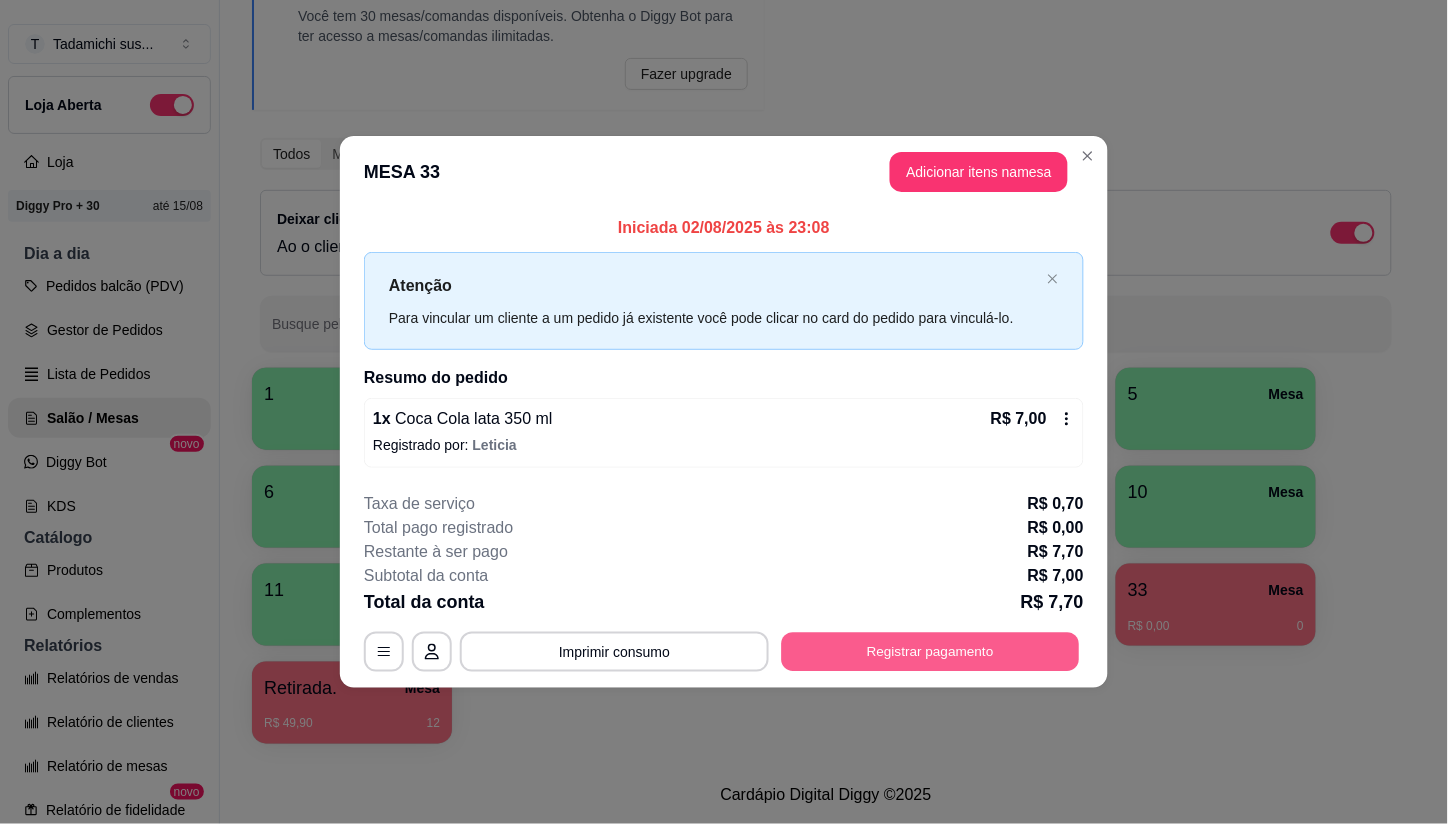 click on "Registrar pagamento" at bounding box center (931, 651) 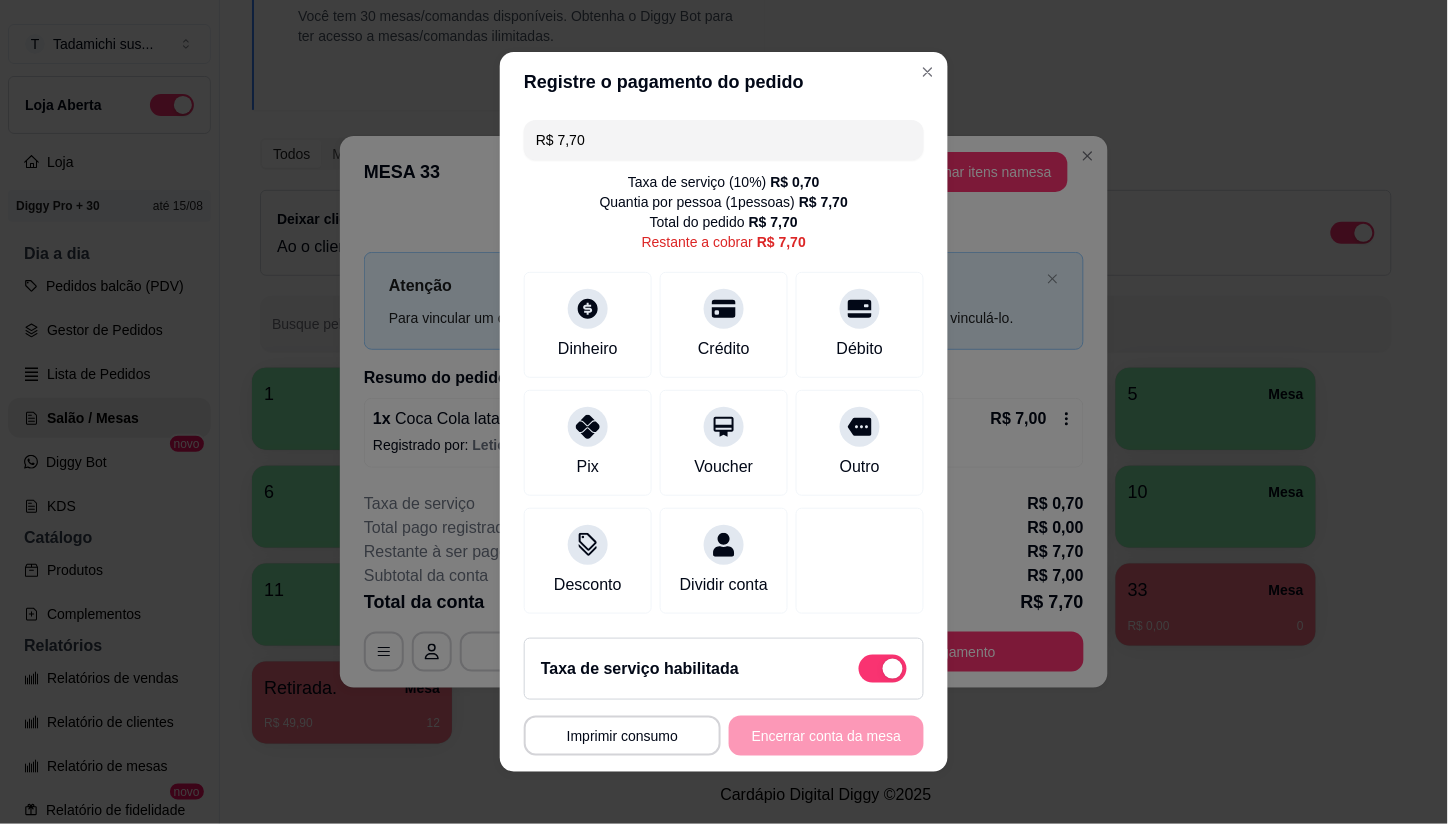 click at bounding box center (883, 669) 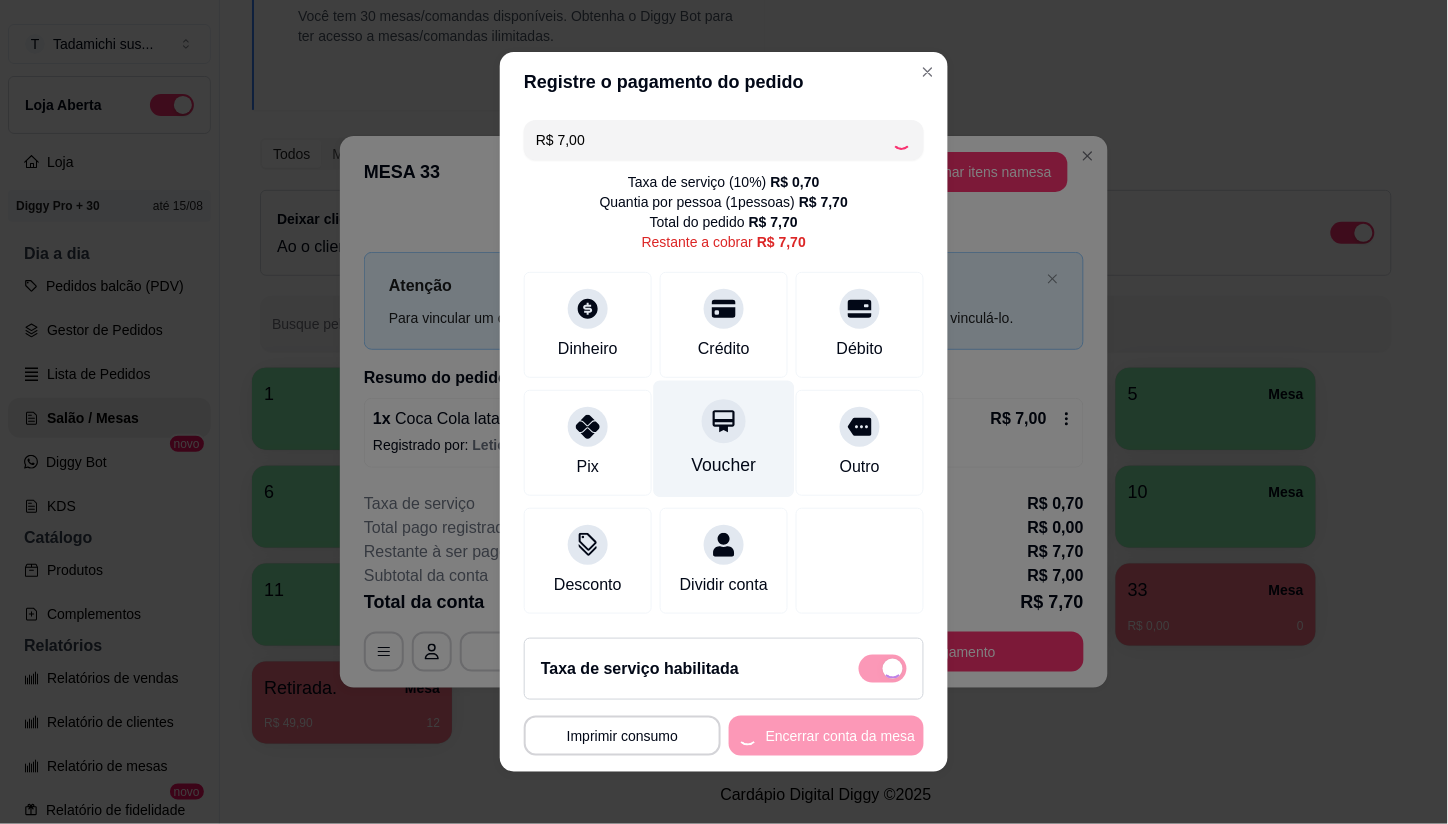 checkbox on "false" 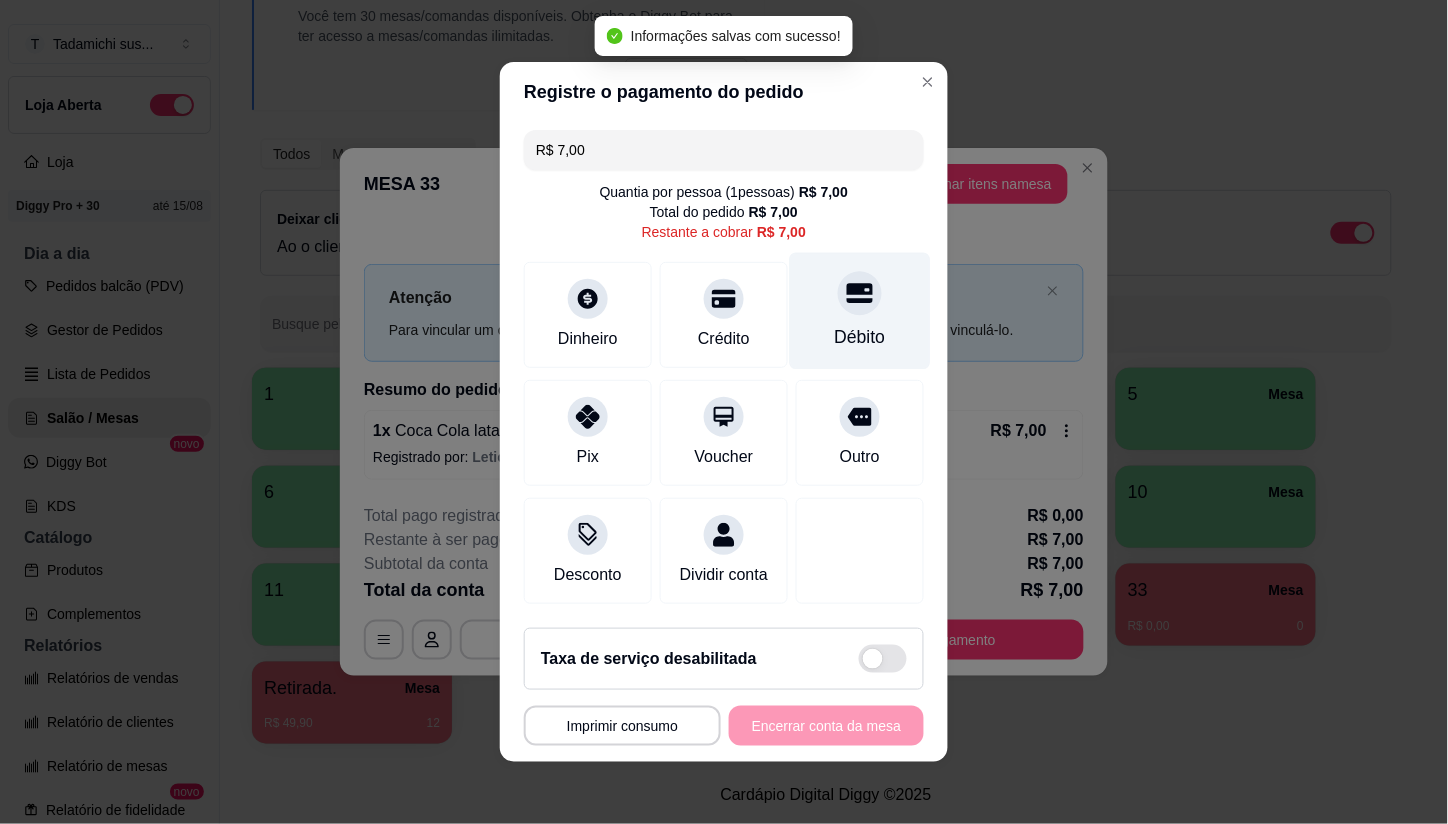 click on "Débito" at bounding box center (860, 311) 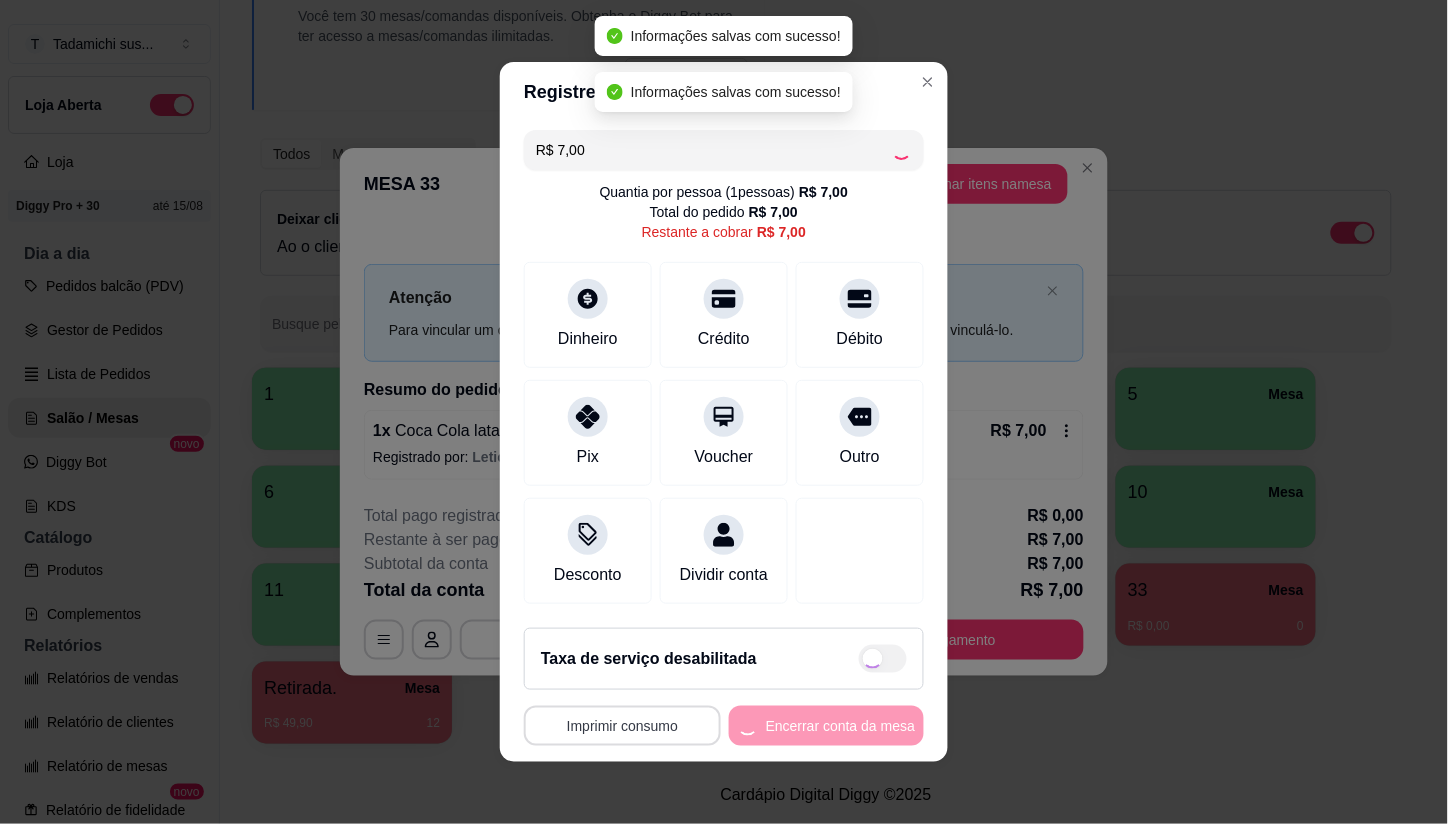 type on "R$ 0,00" 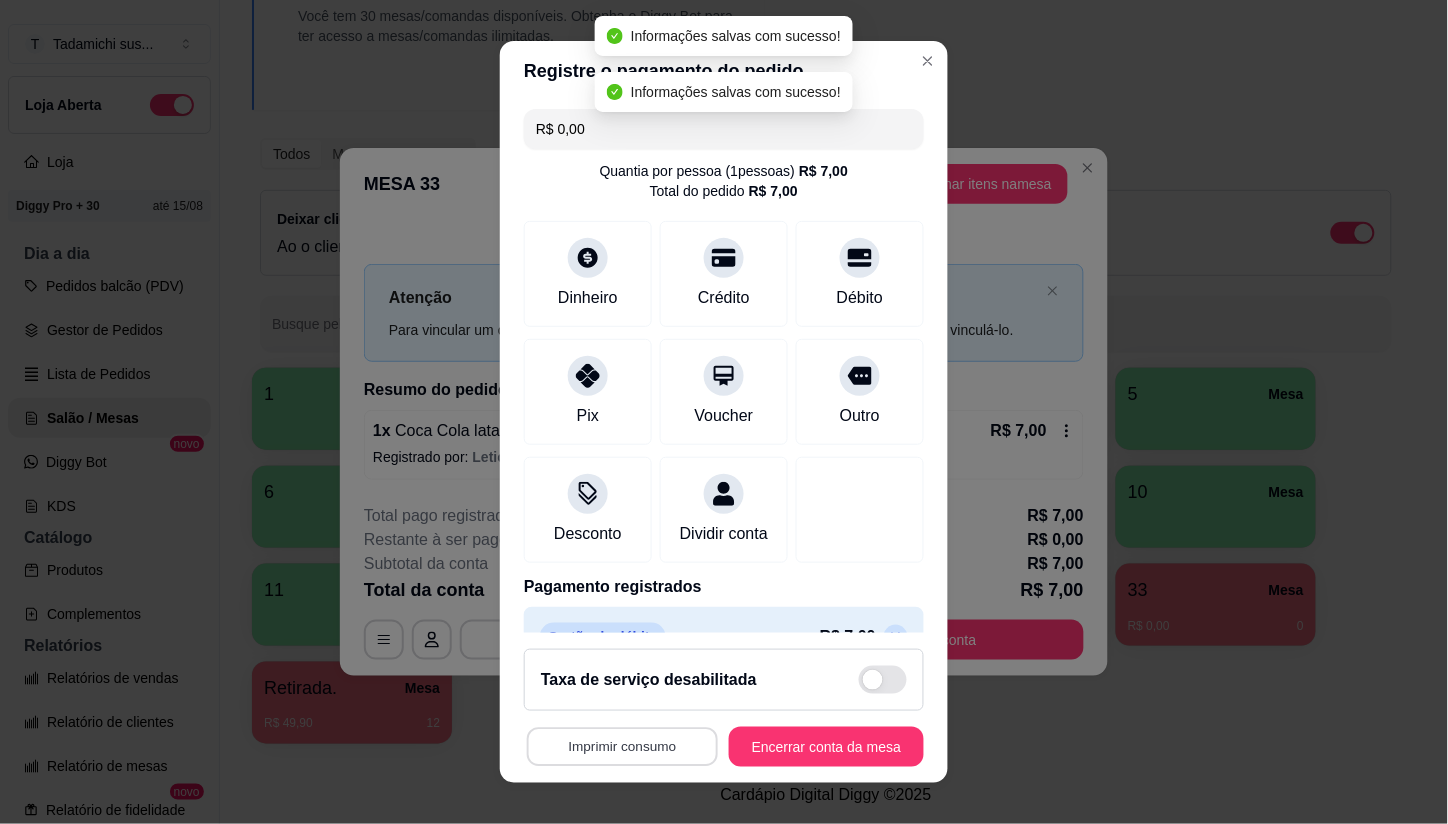 click on "Imprimir consumo" at bounding box center (622, 746) 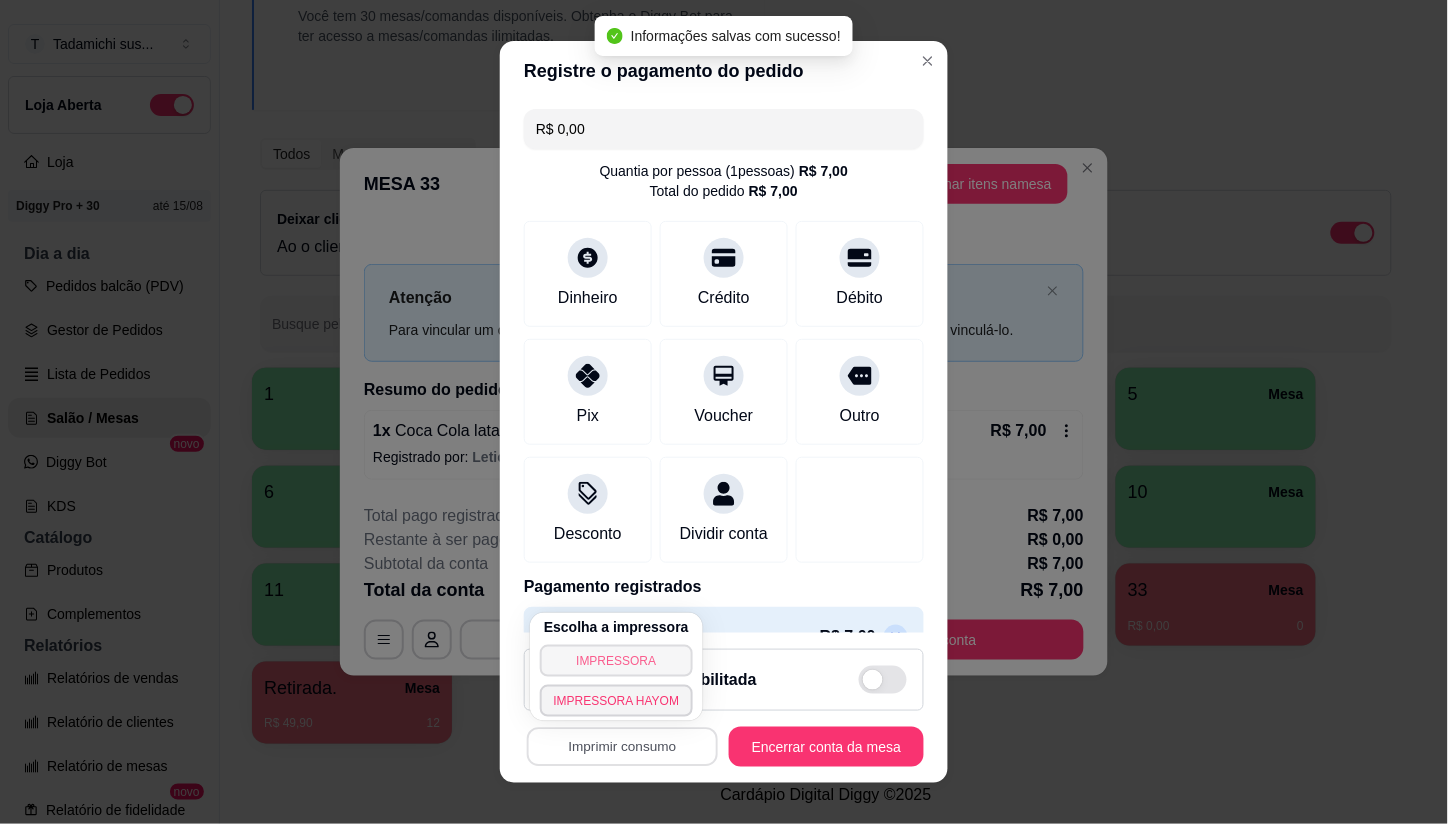 click on "IMPRESSORA" at bounding box center (617, 661) 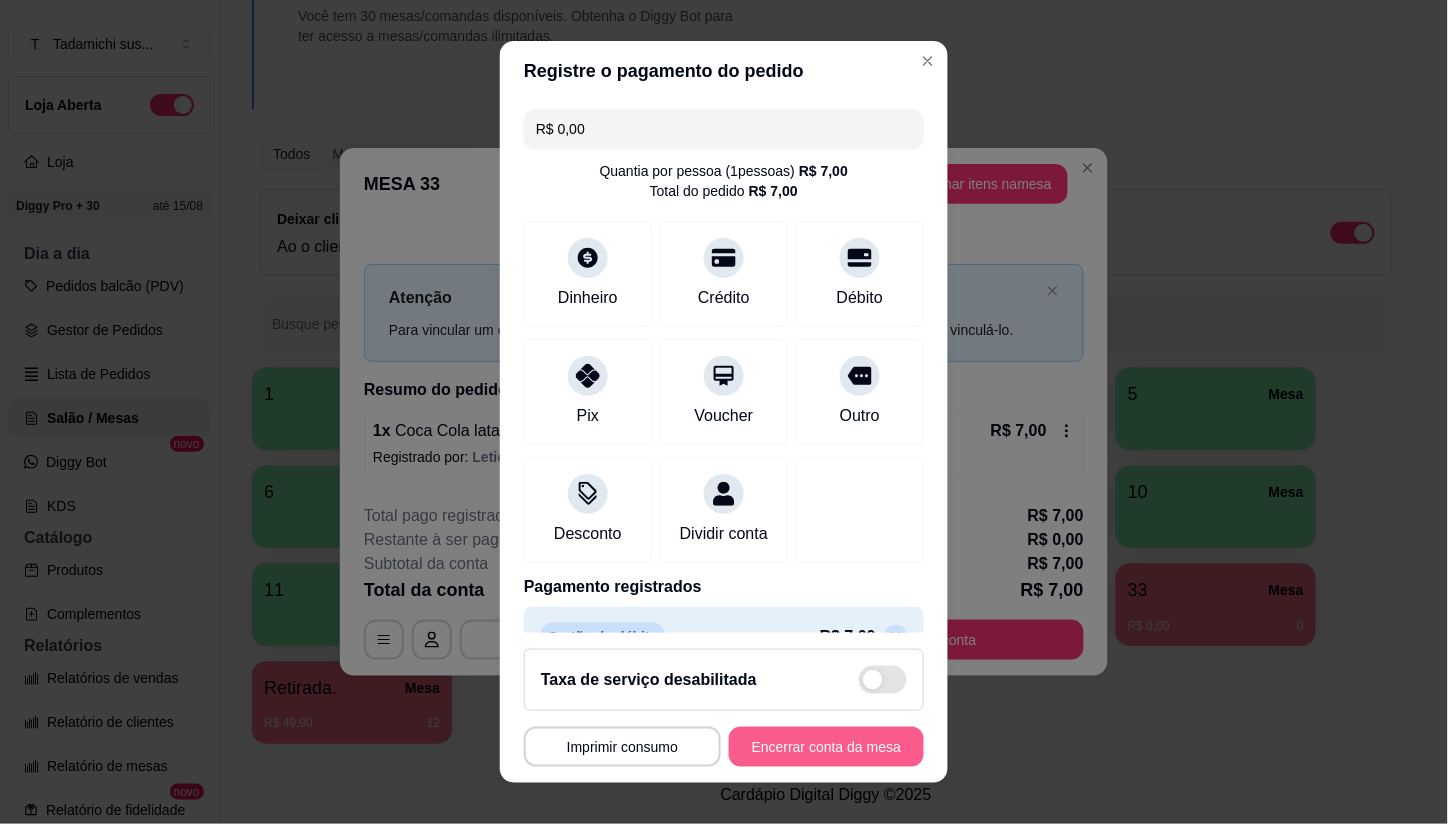 click on "Encerrar conta da mesa" at bounding box center (826, 747) 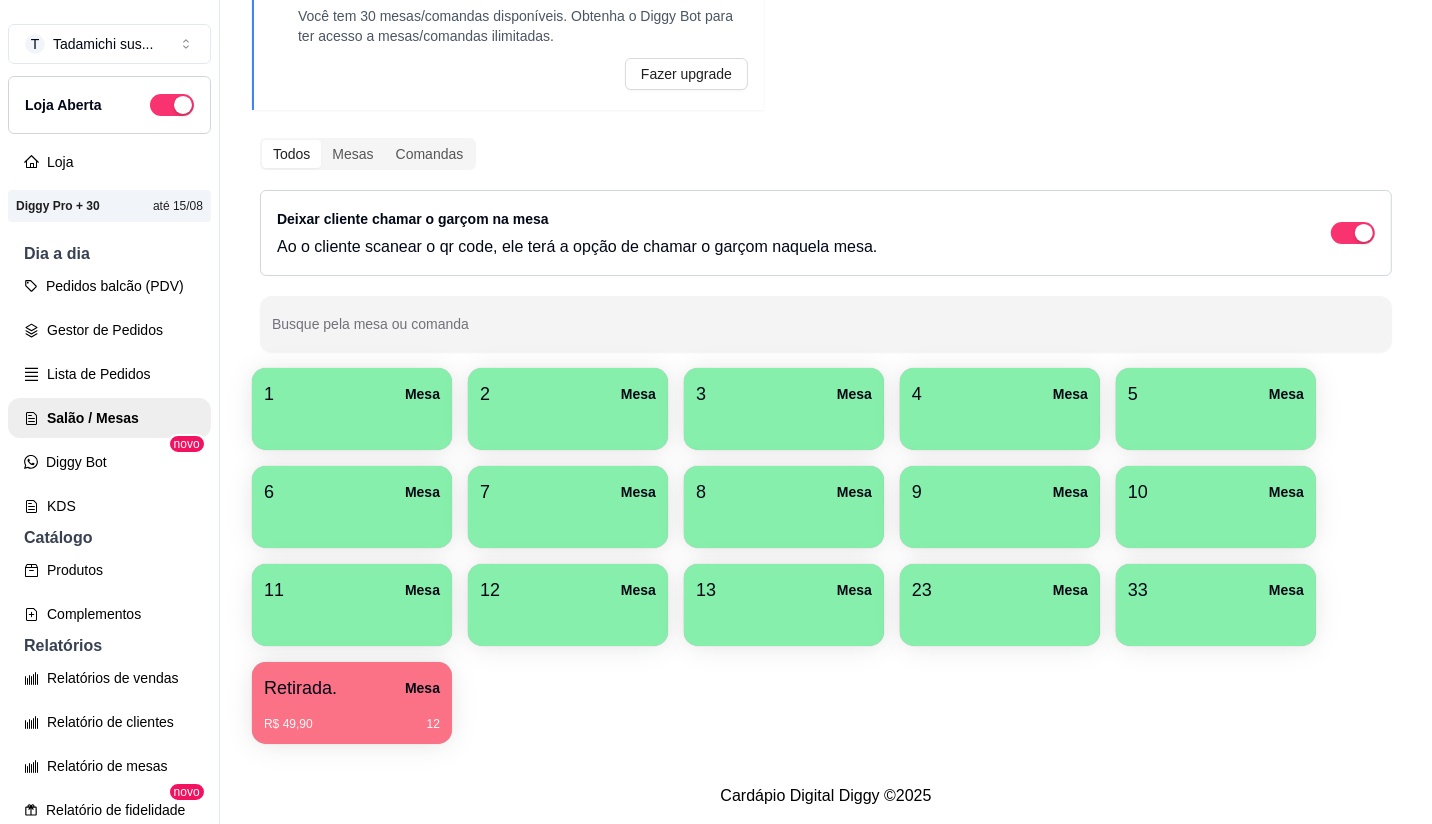 click on "Retirada. Mesa" at bounding box center [352, 688] 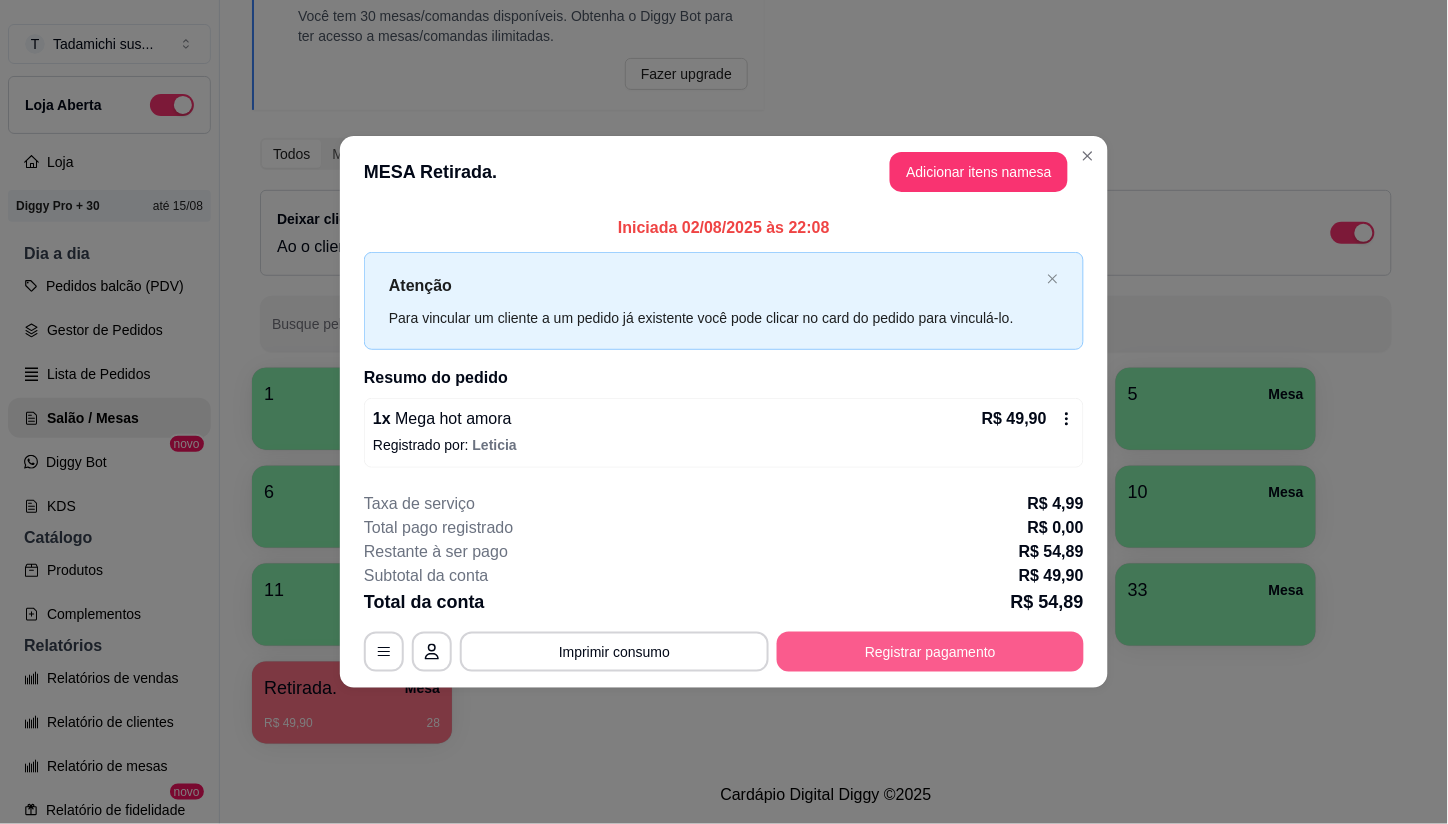 click on "Registrar pagamento" at bounding box center [930, 652] 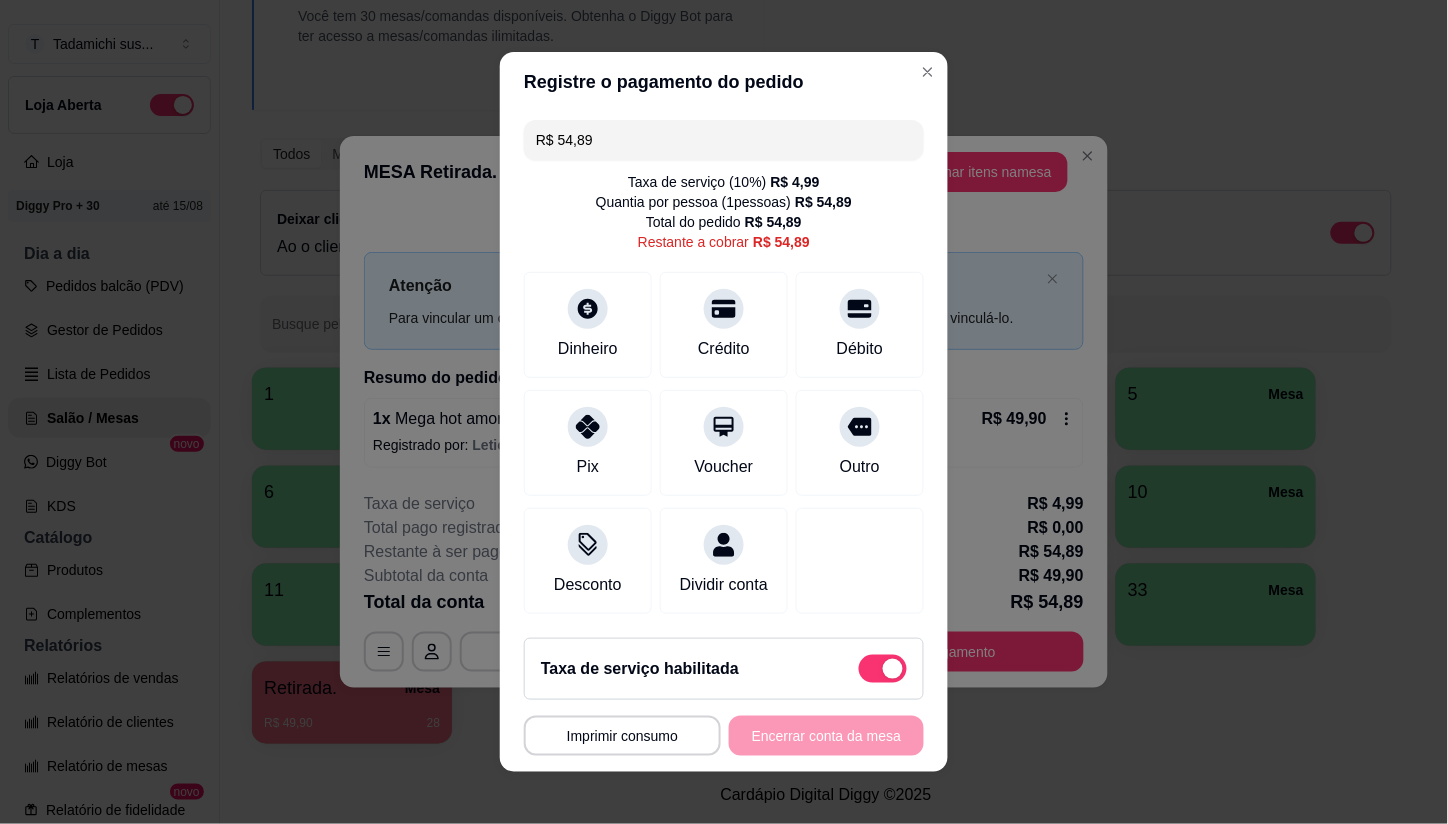 click at bounding box center [883, 669] 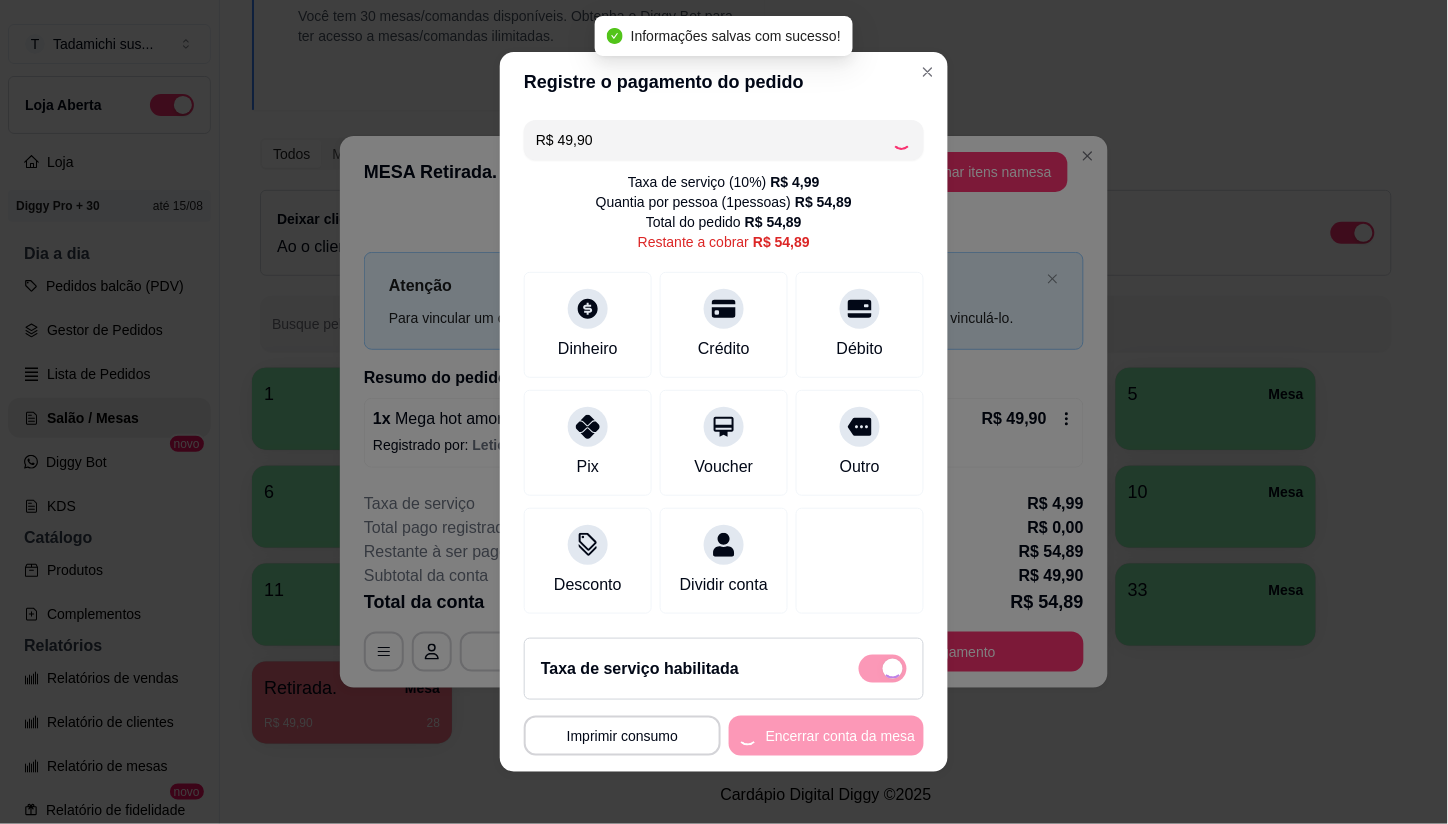 checkbox on "false" 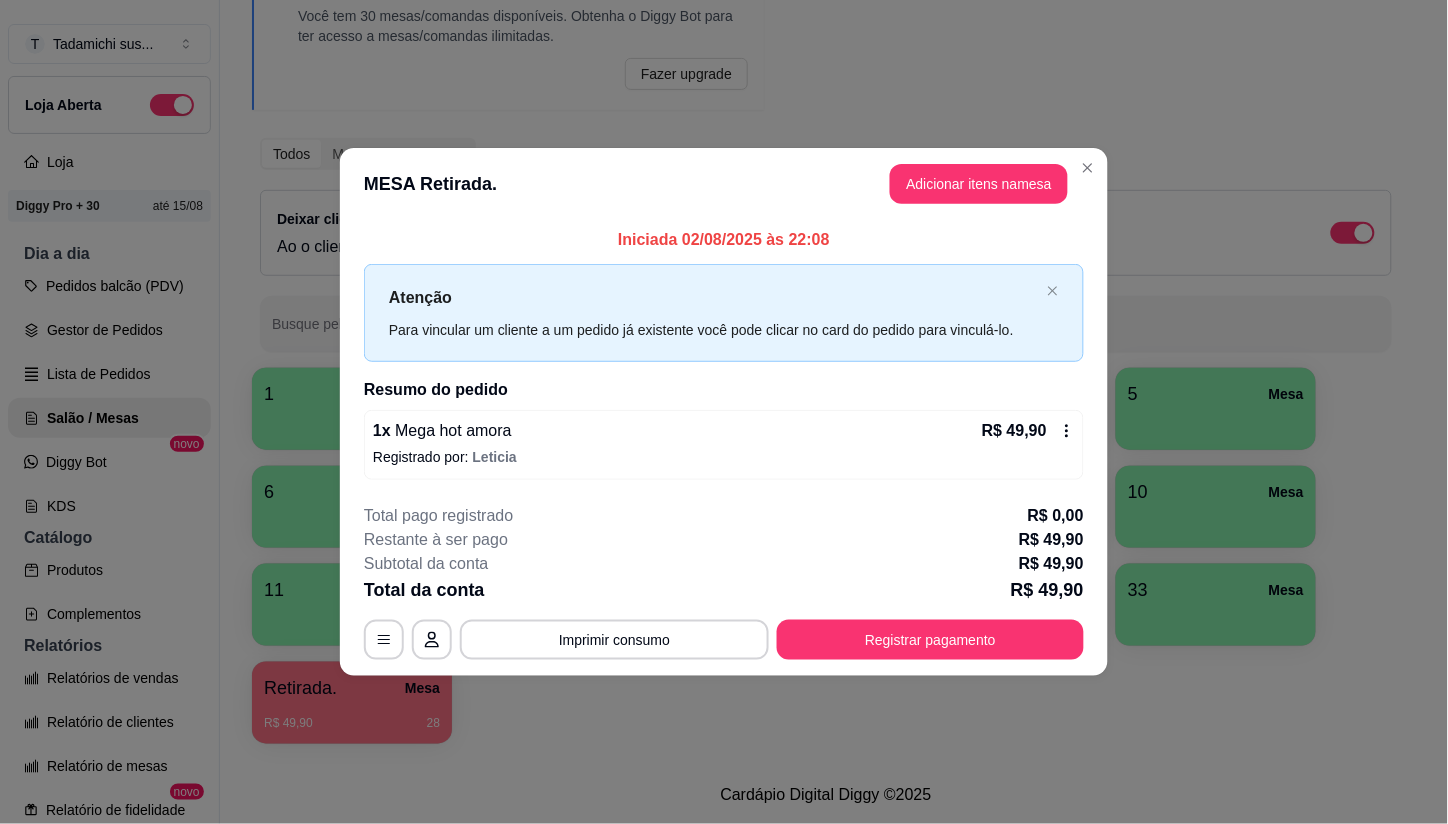 click on "R$ 49,90" at bounding box center [1028, 431] 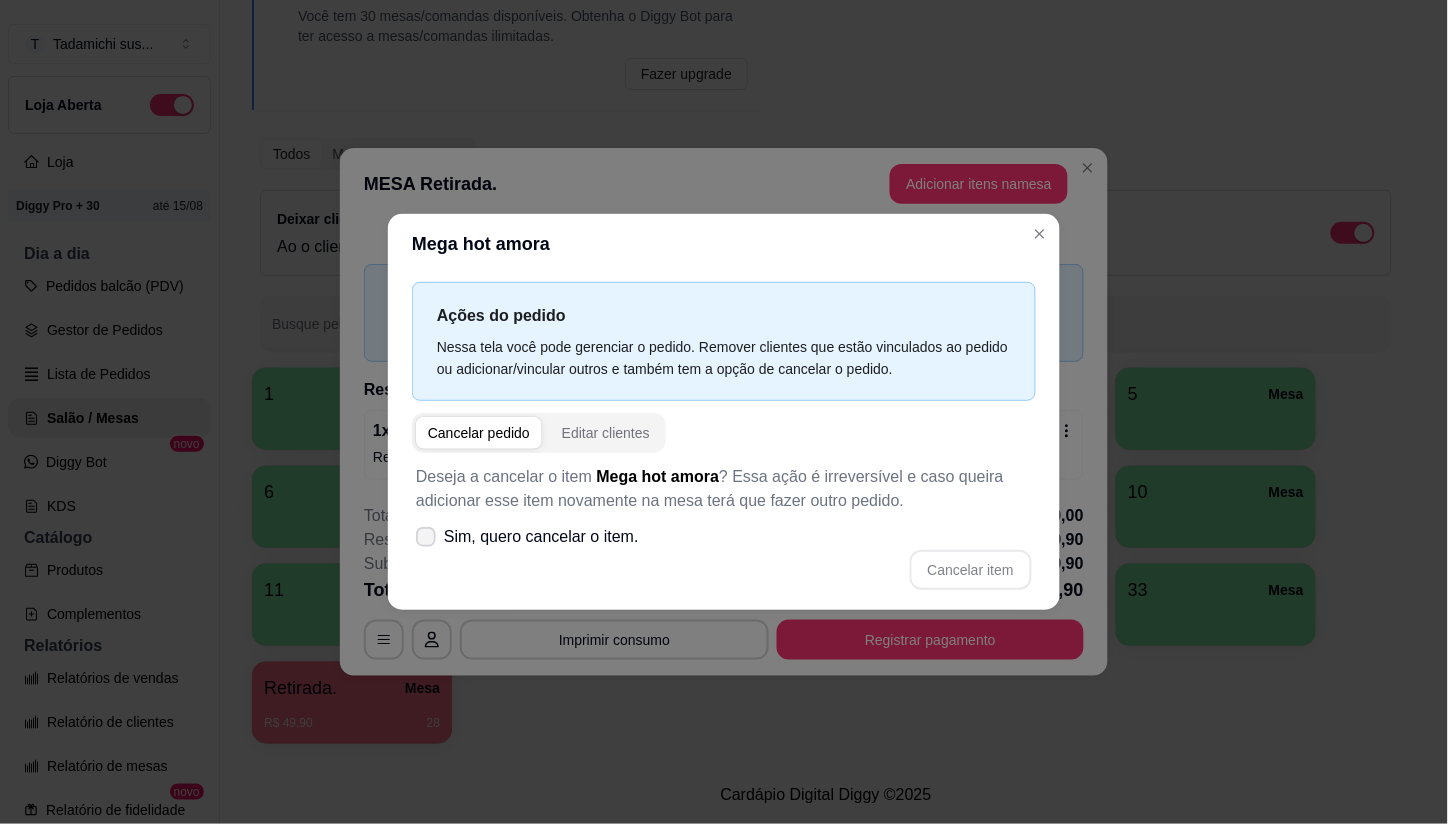 click 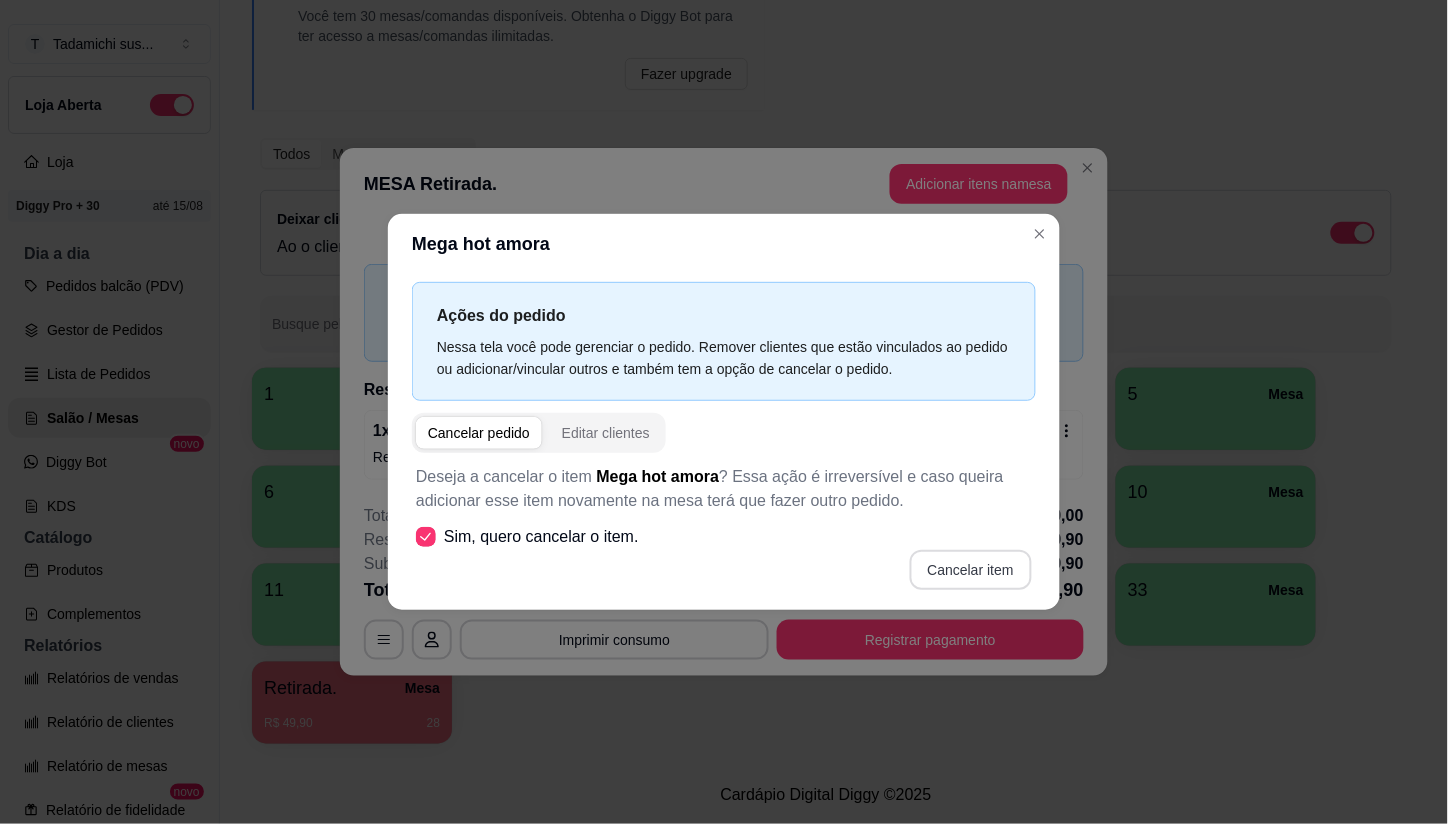 click on "Cancelar item" at bounding box center [971, 570] 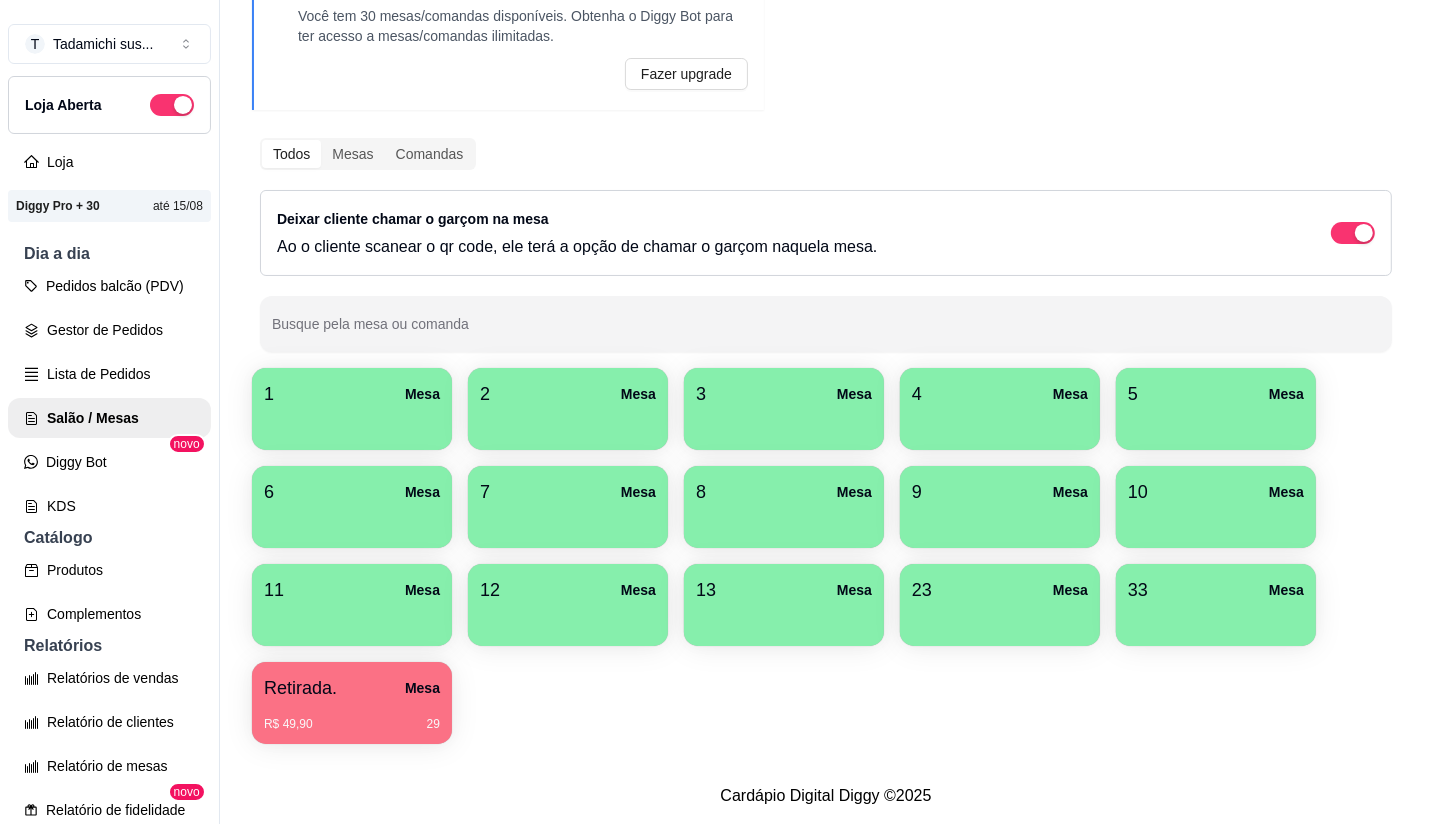 click on "R$ 49,90 29" at bounding box center (352, 717) 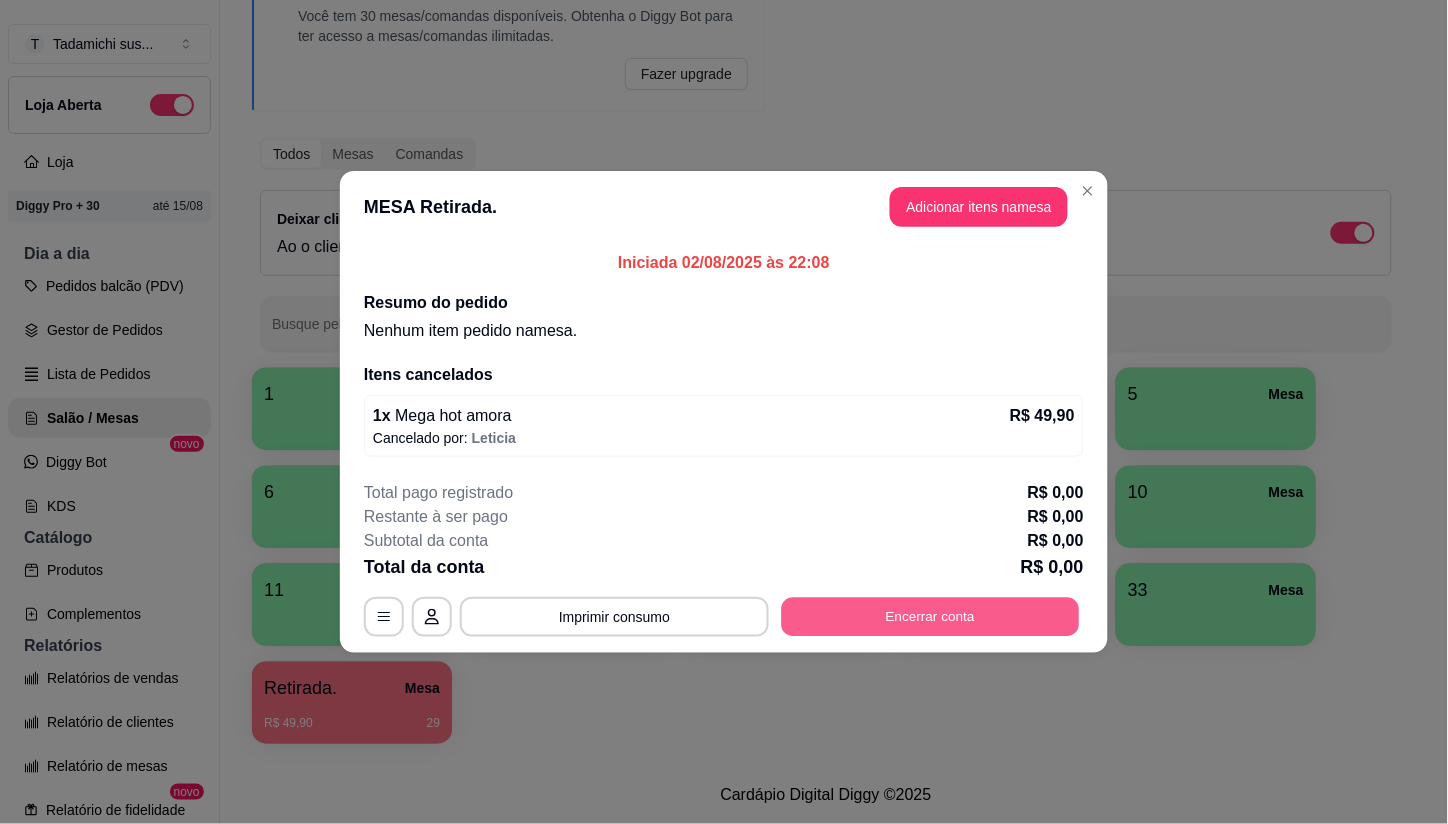 click on "Encerrar conta" at bounding box center [931, 617] 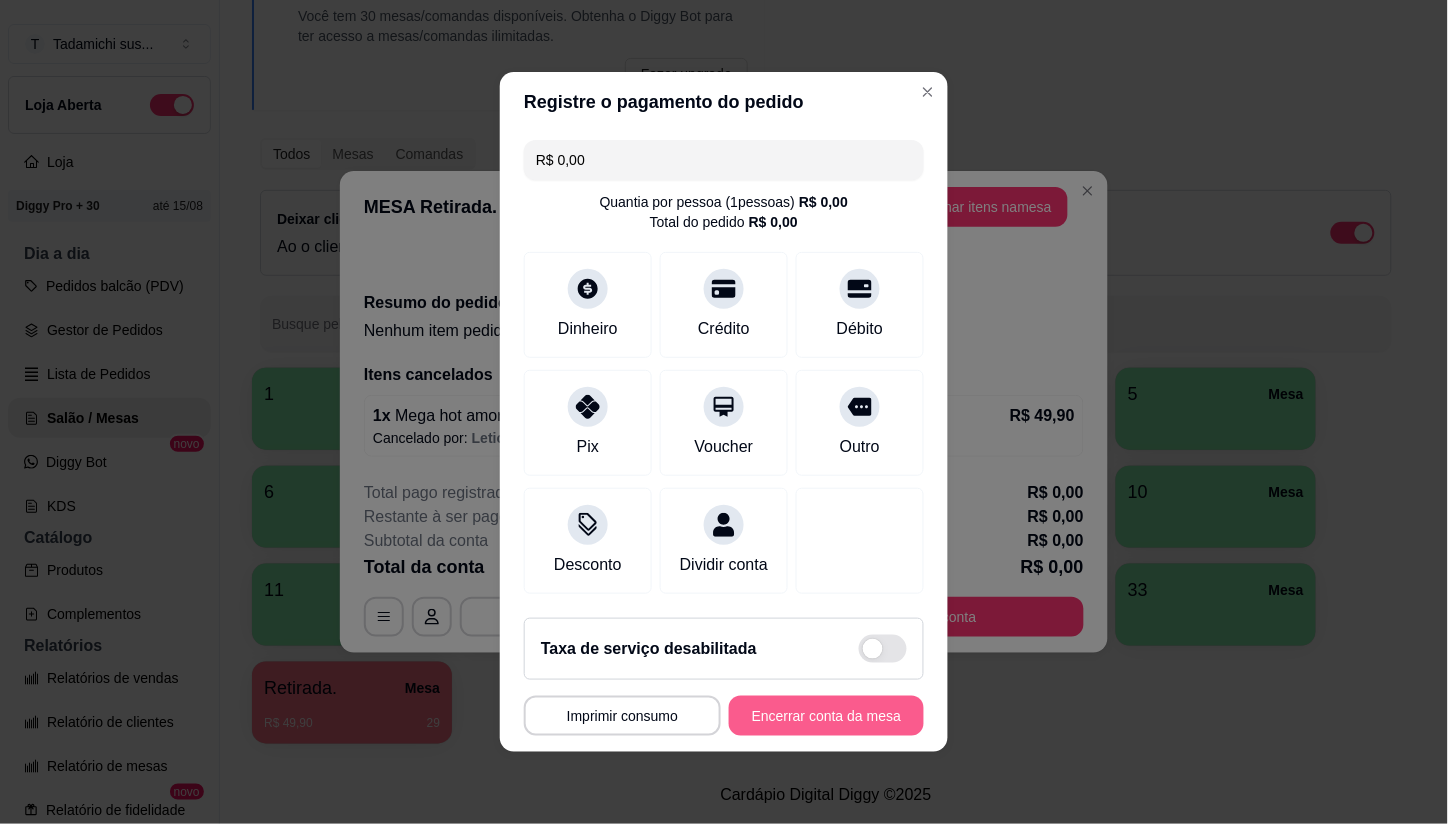 click on "Encerrar conta da mesa" at bounding box center (826, 716) 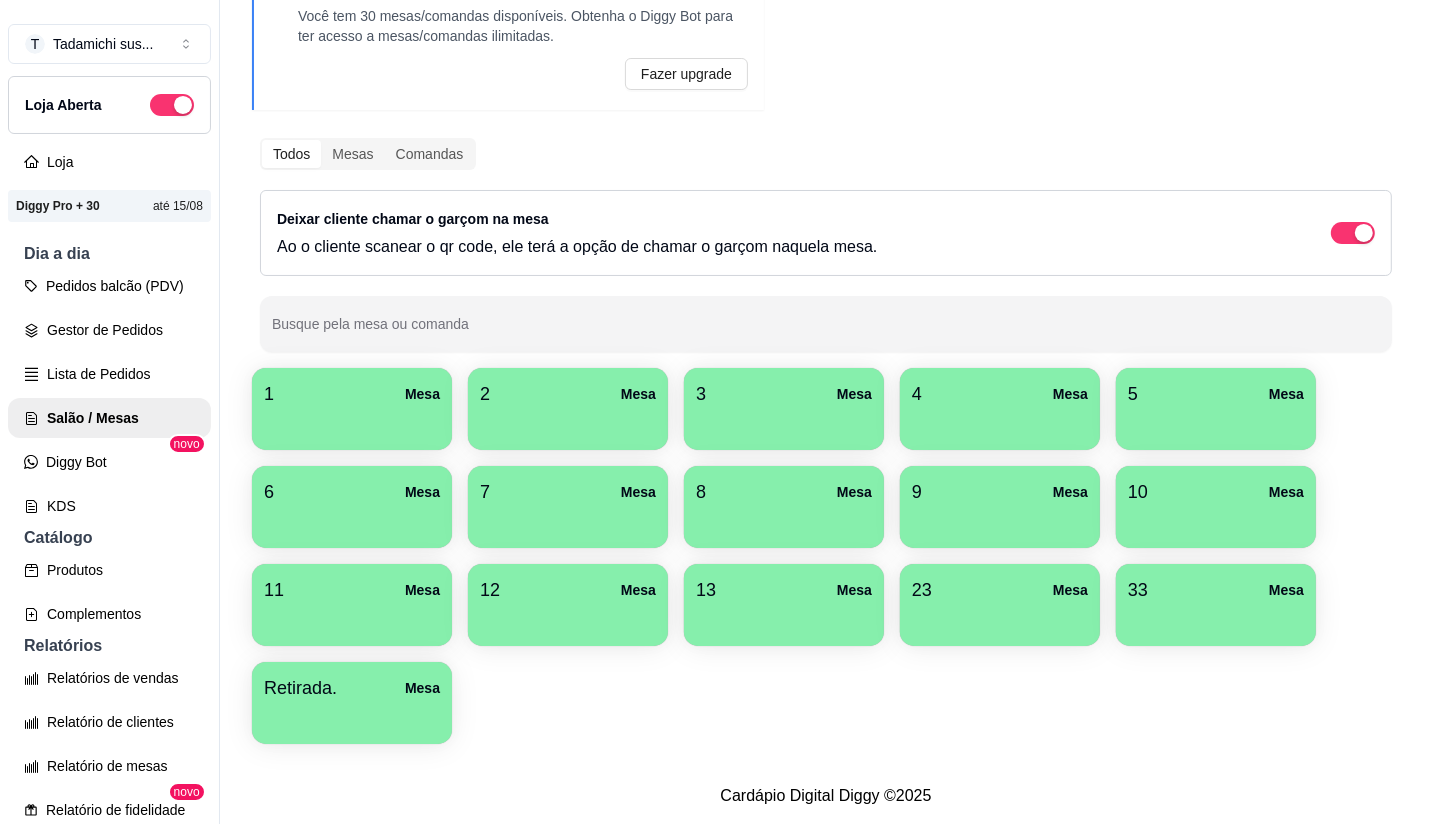 type 